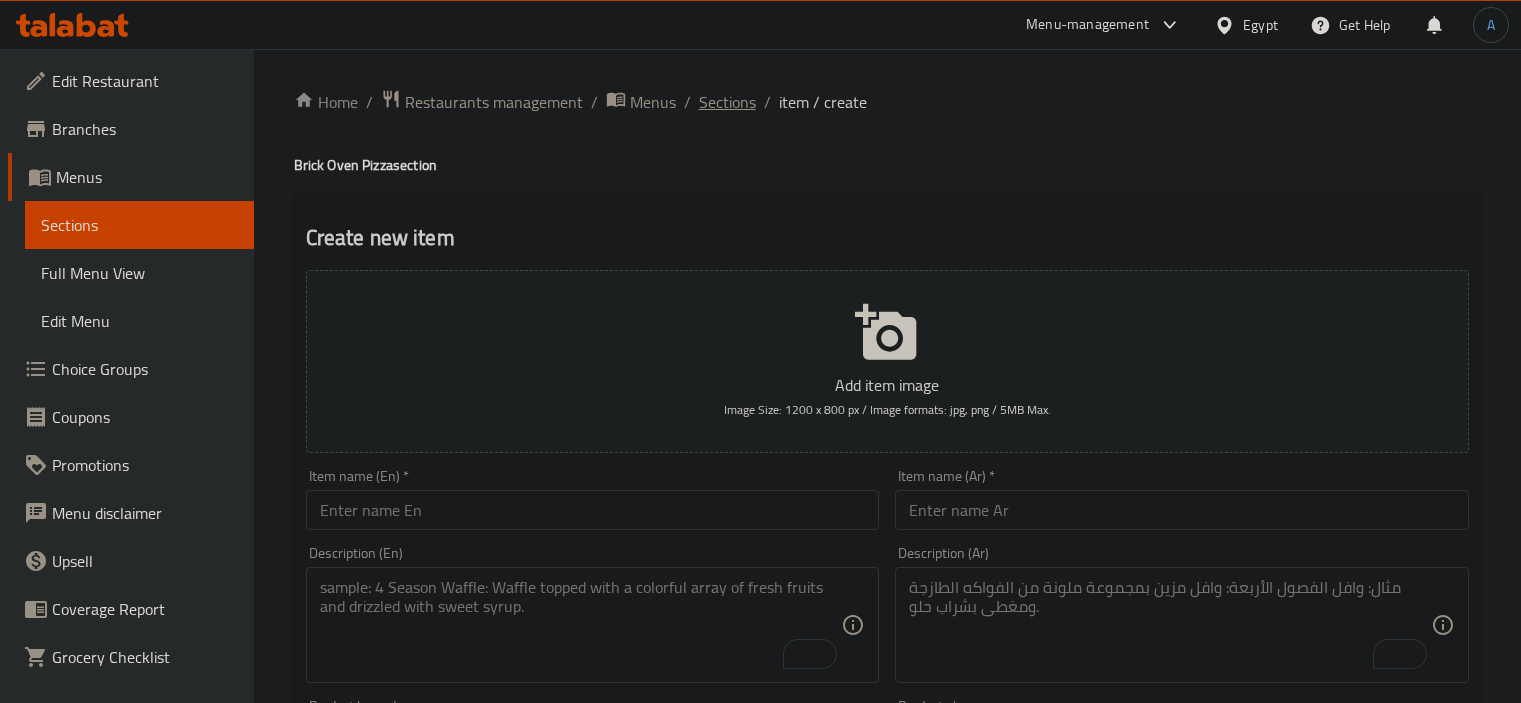 scroll, scrollTop: 0, scrollLeft: 0, axis: both 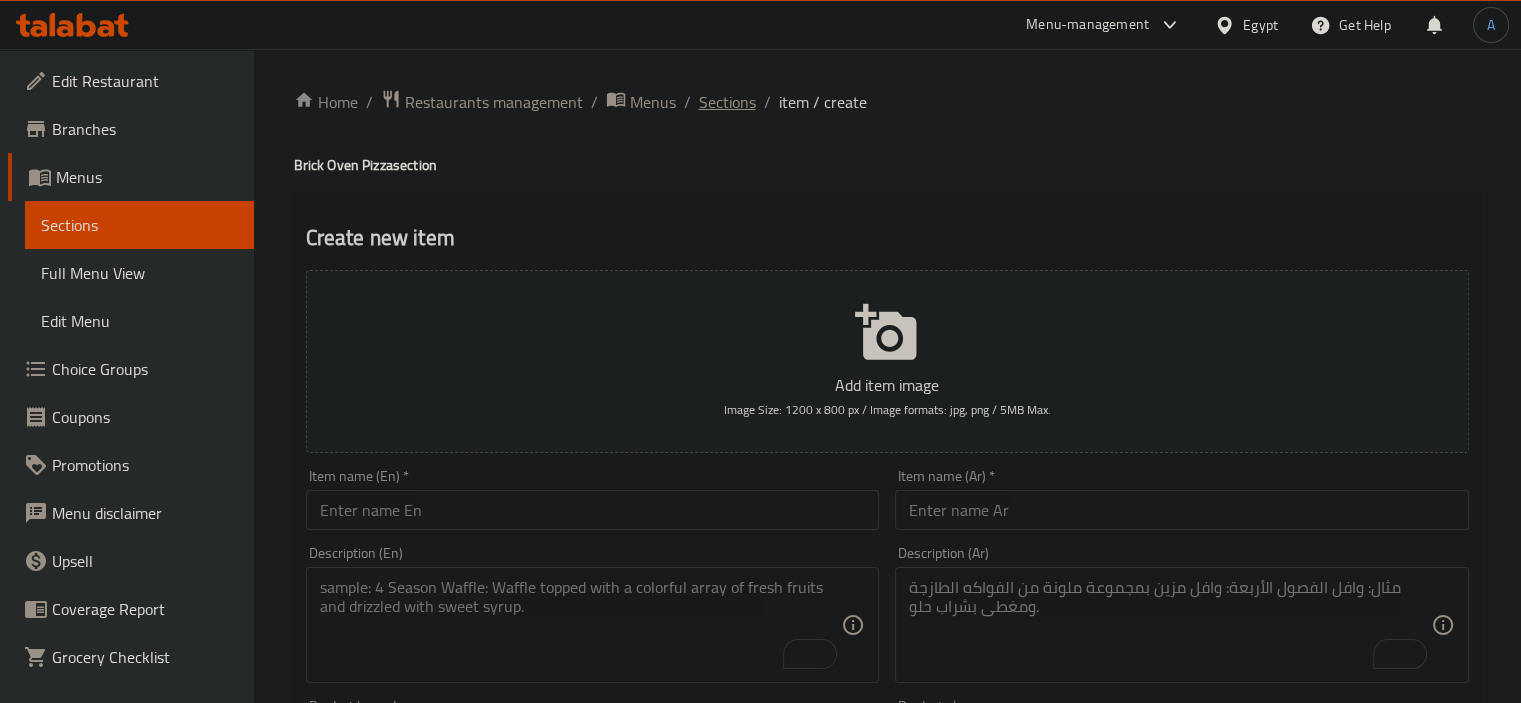click on "Sections" at bounding box center (727, 102) 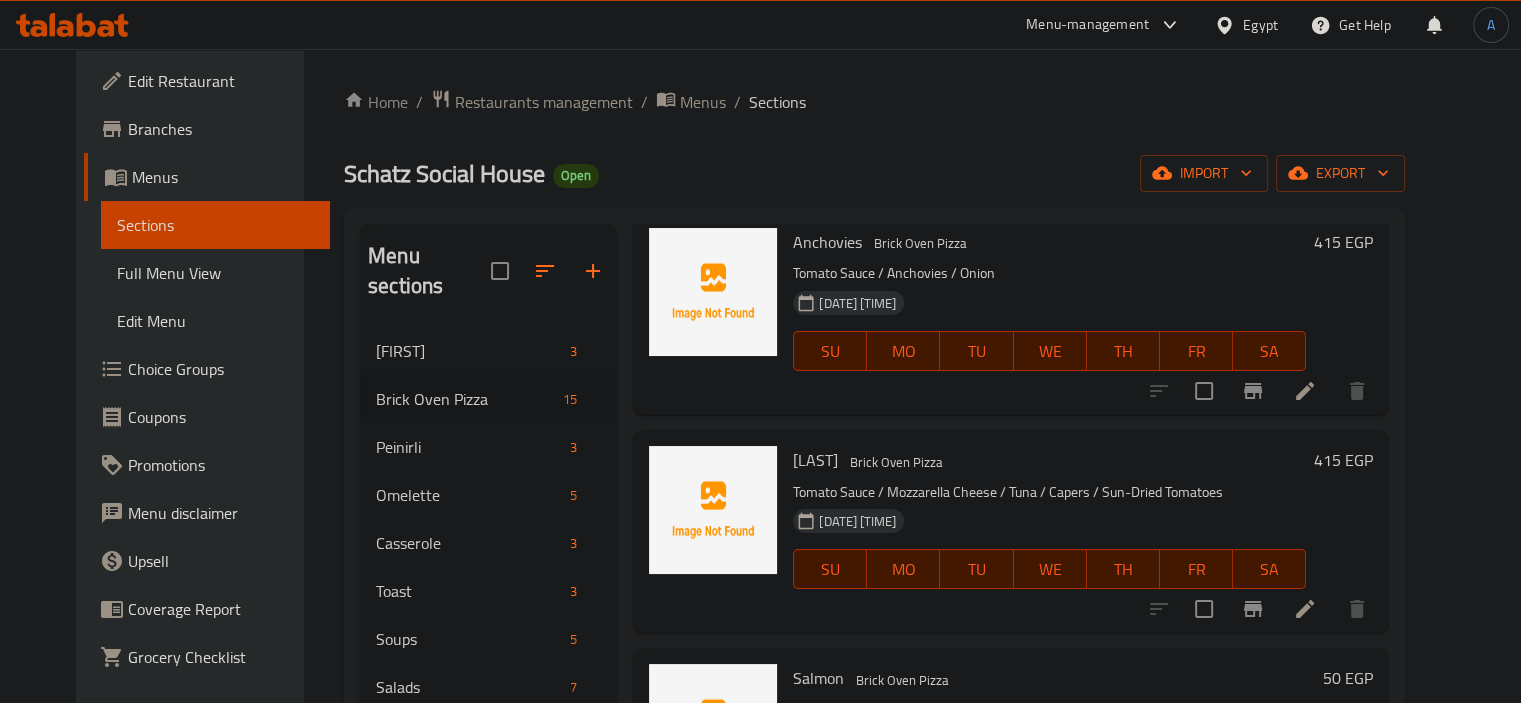 scroll, scrollTop: 2192, scrollLeft: 0, axis: vertical 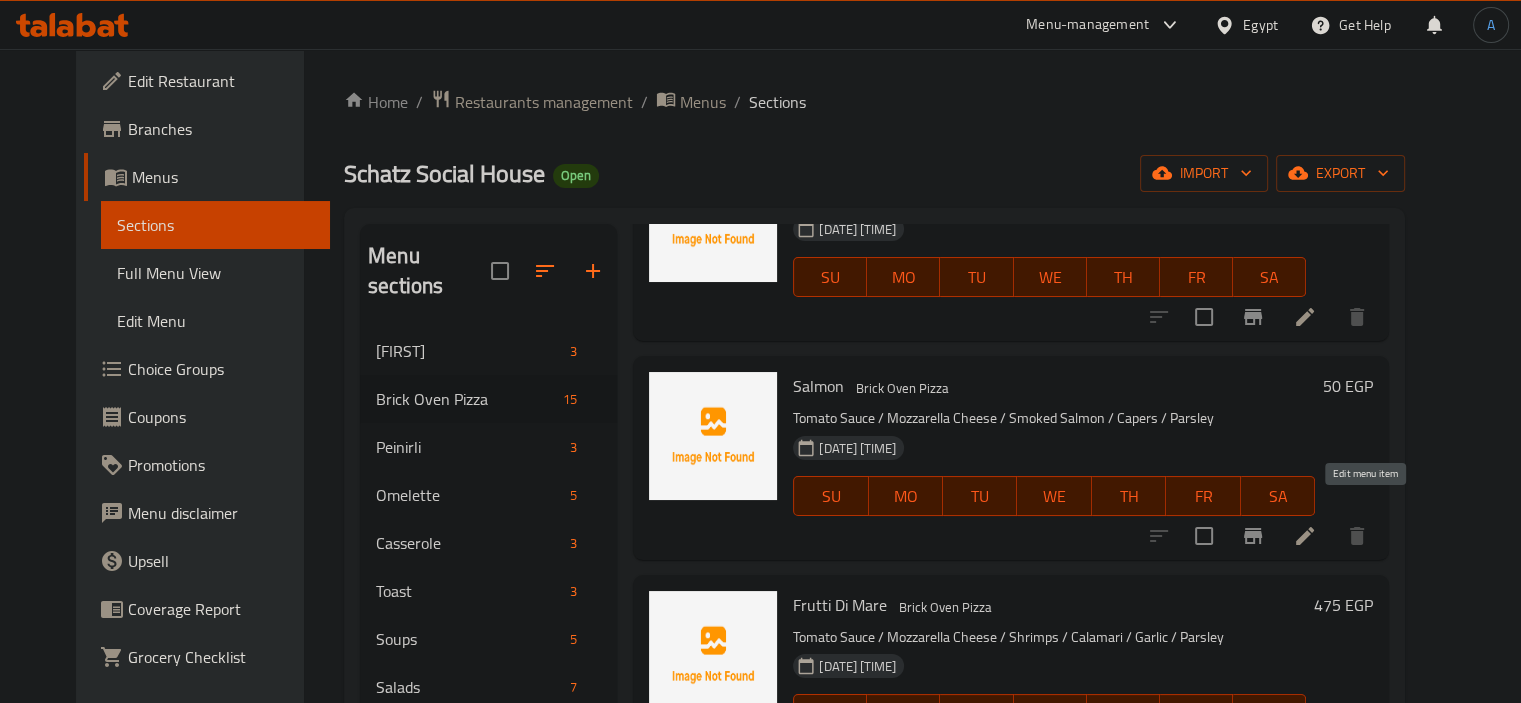 click 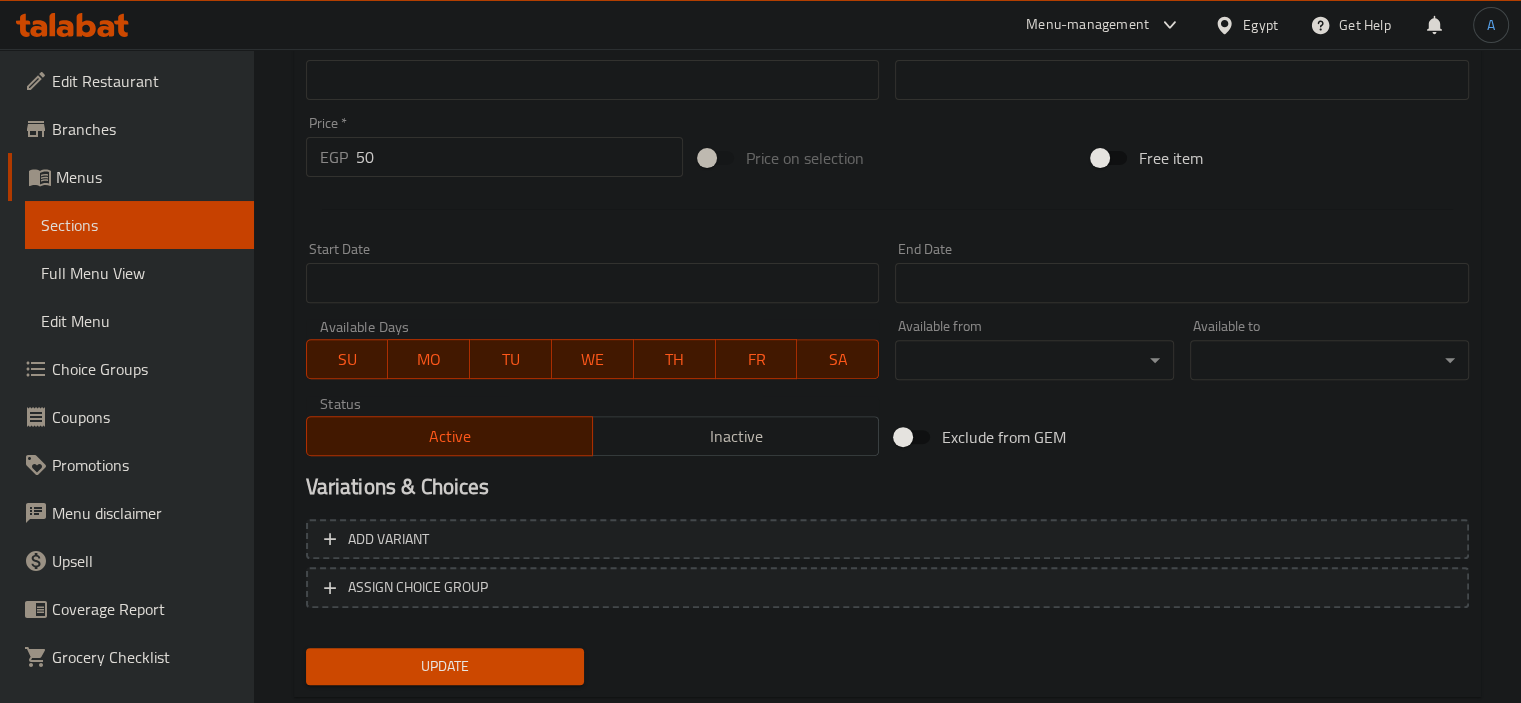 scroll, scrollTop: 700, scrollLeft: 0, axis: vertical 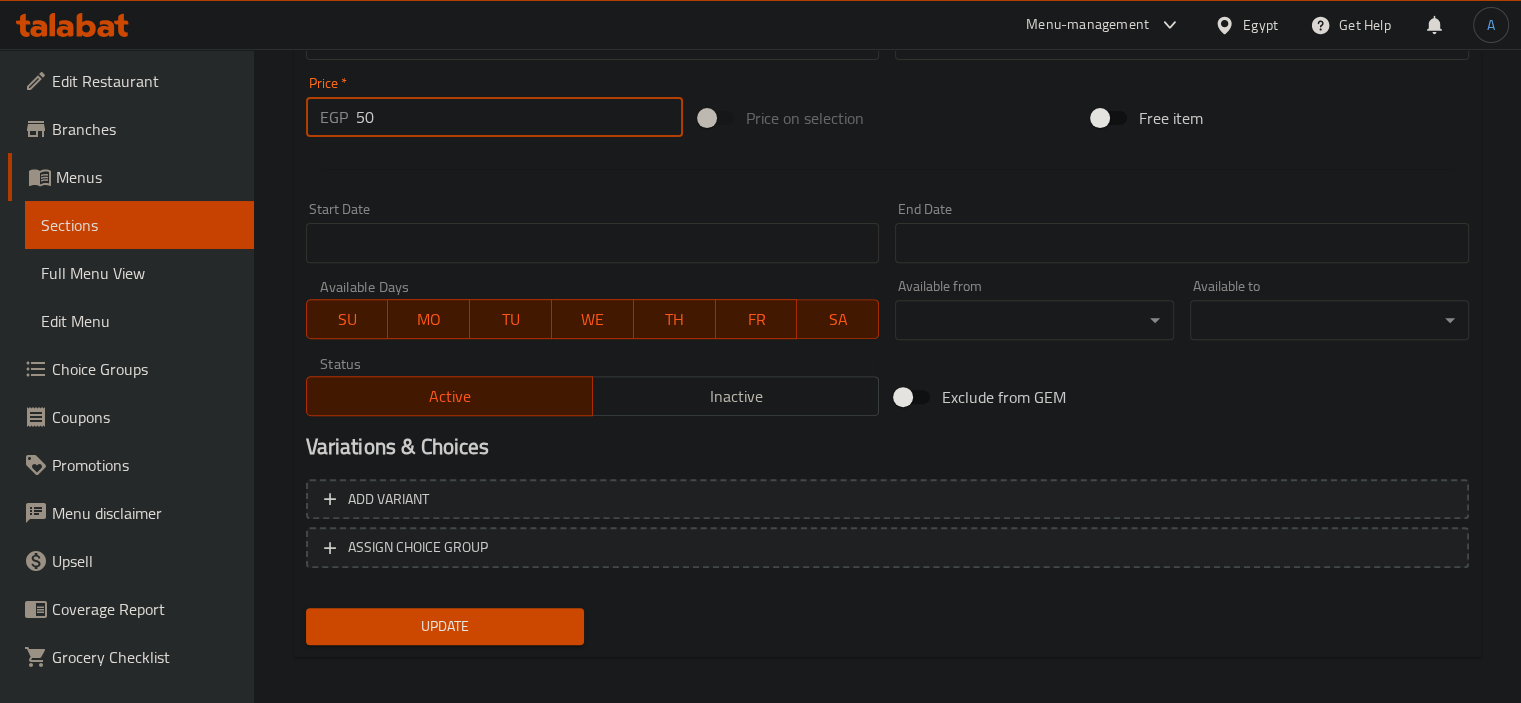 drag, startPoint x: 437, startPoint y: 121, endPoint x: 350, endPoint y: 127, distance: 87.20665 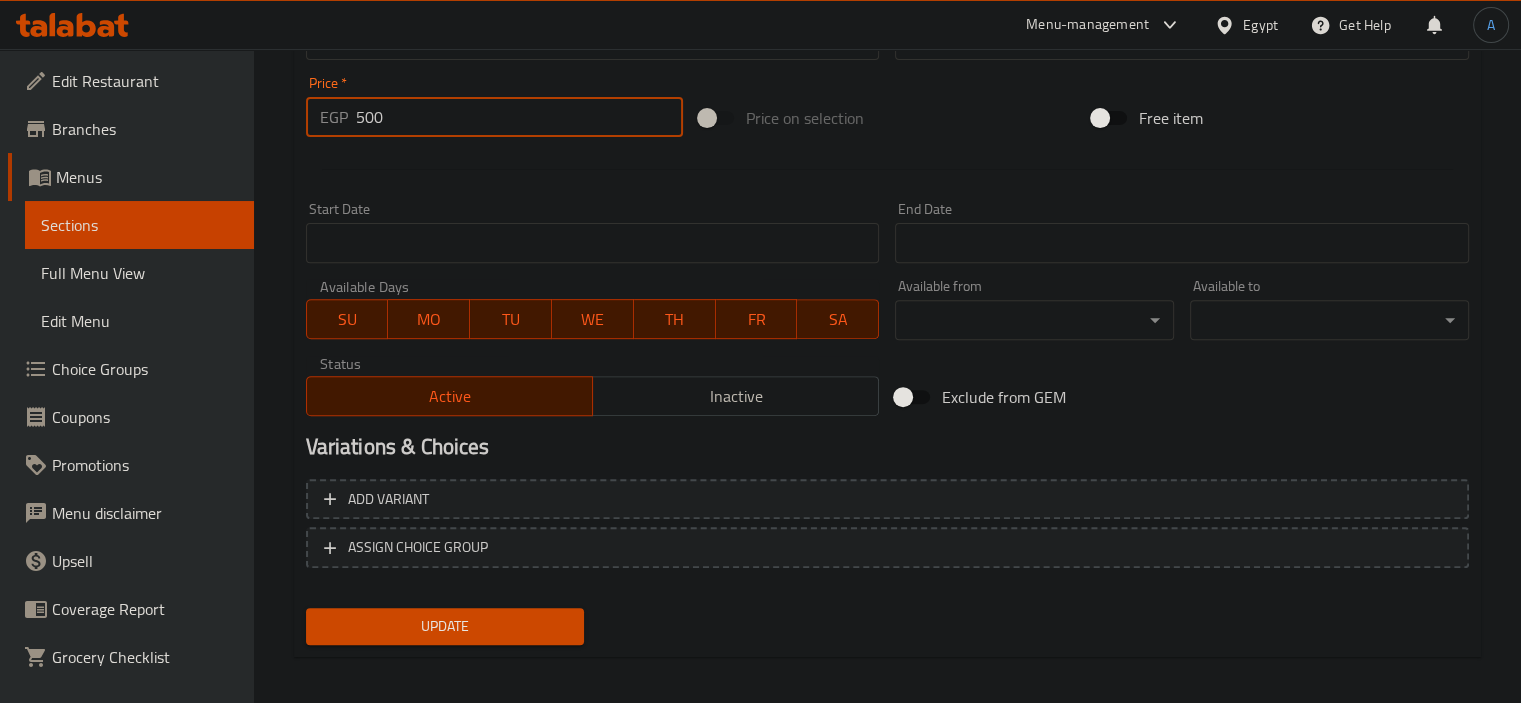 type on "500" 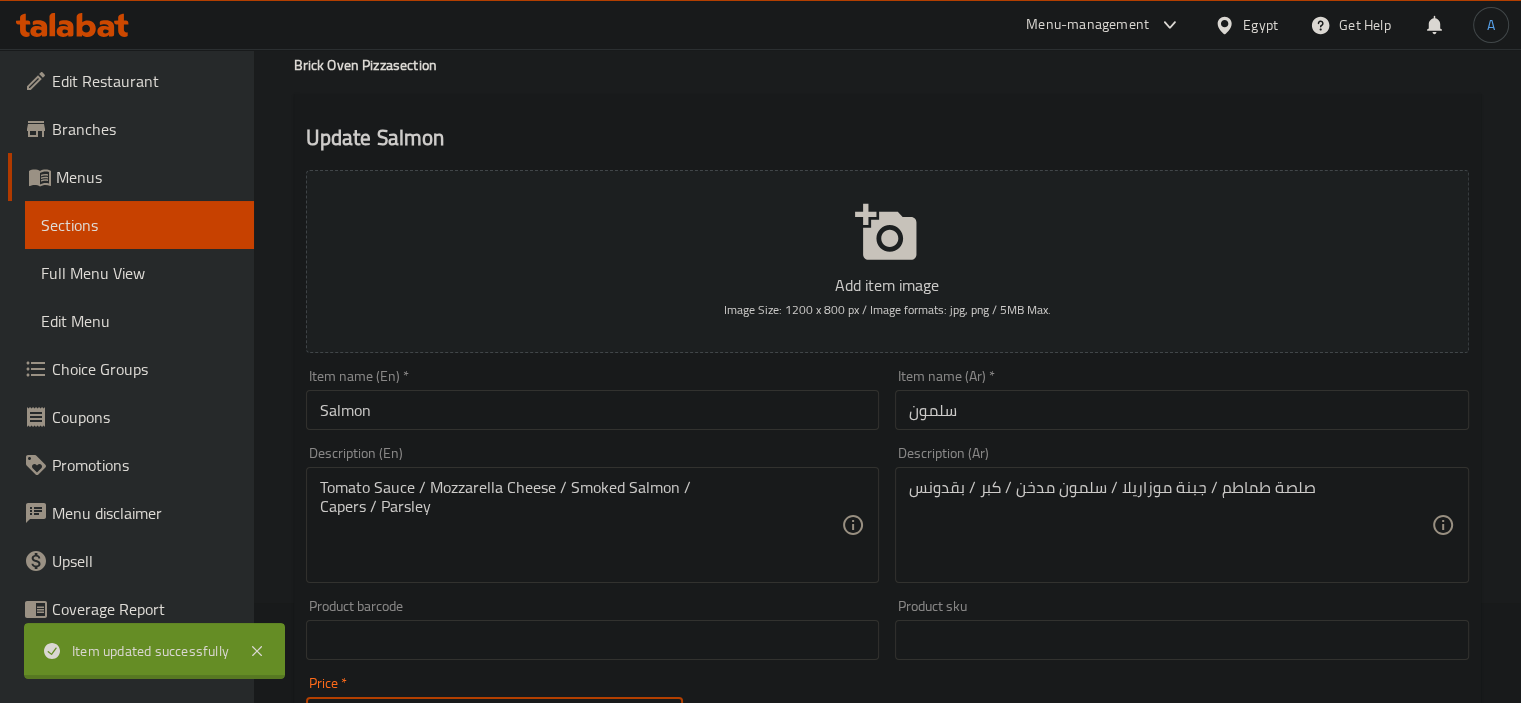 scroll, scrollTop: 0, scrollLeft: 0, axis: both 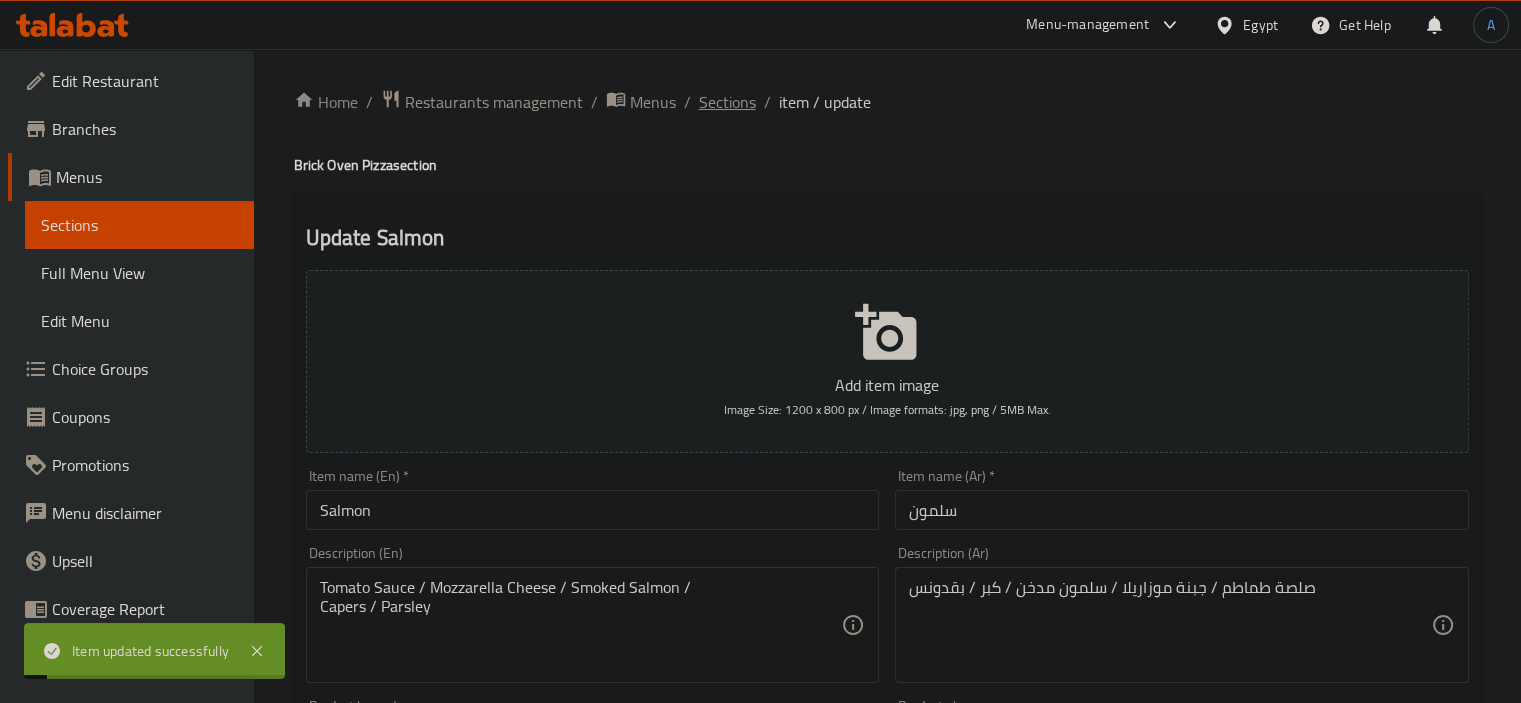 click on "Sections" at bounding box center [727, 102] 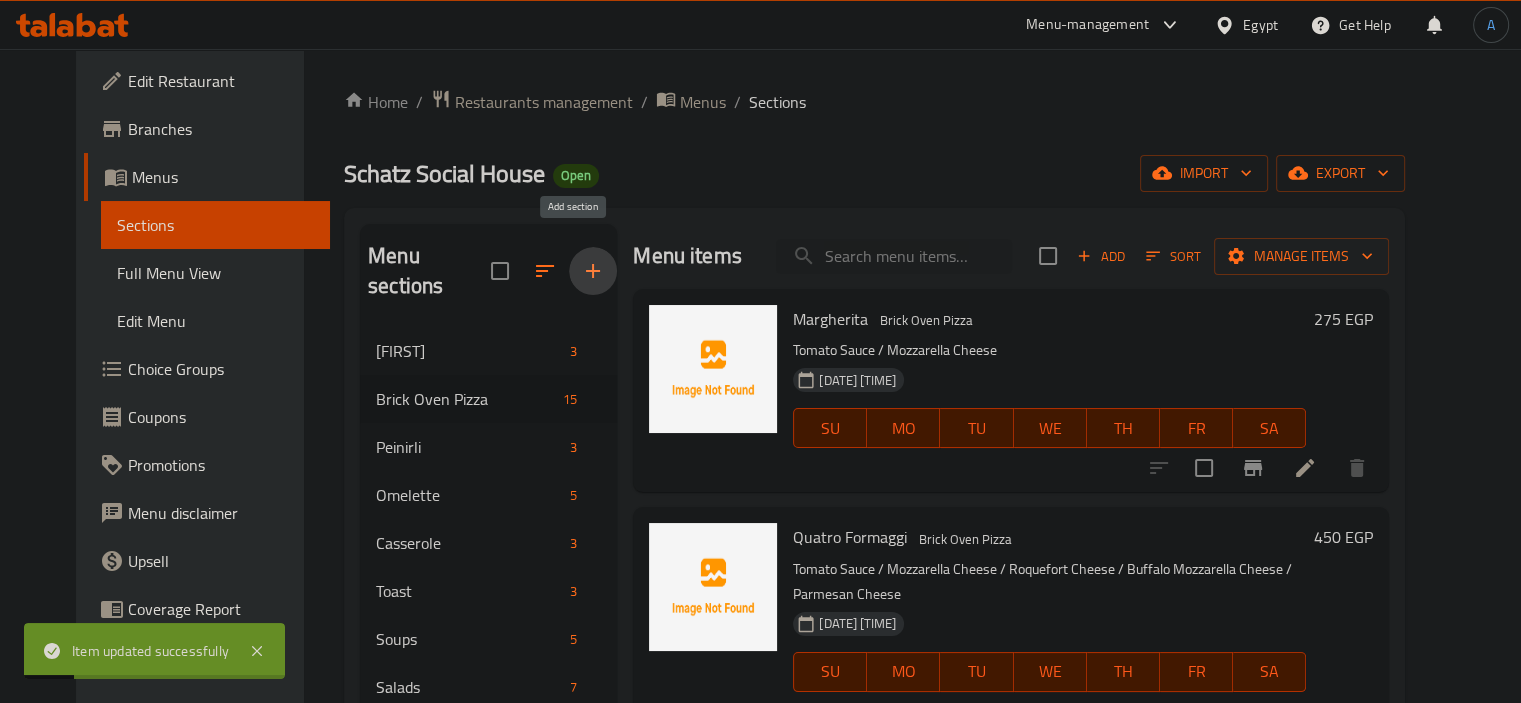 click 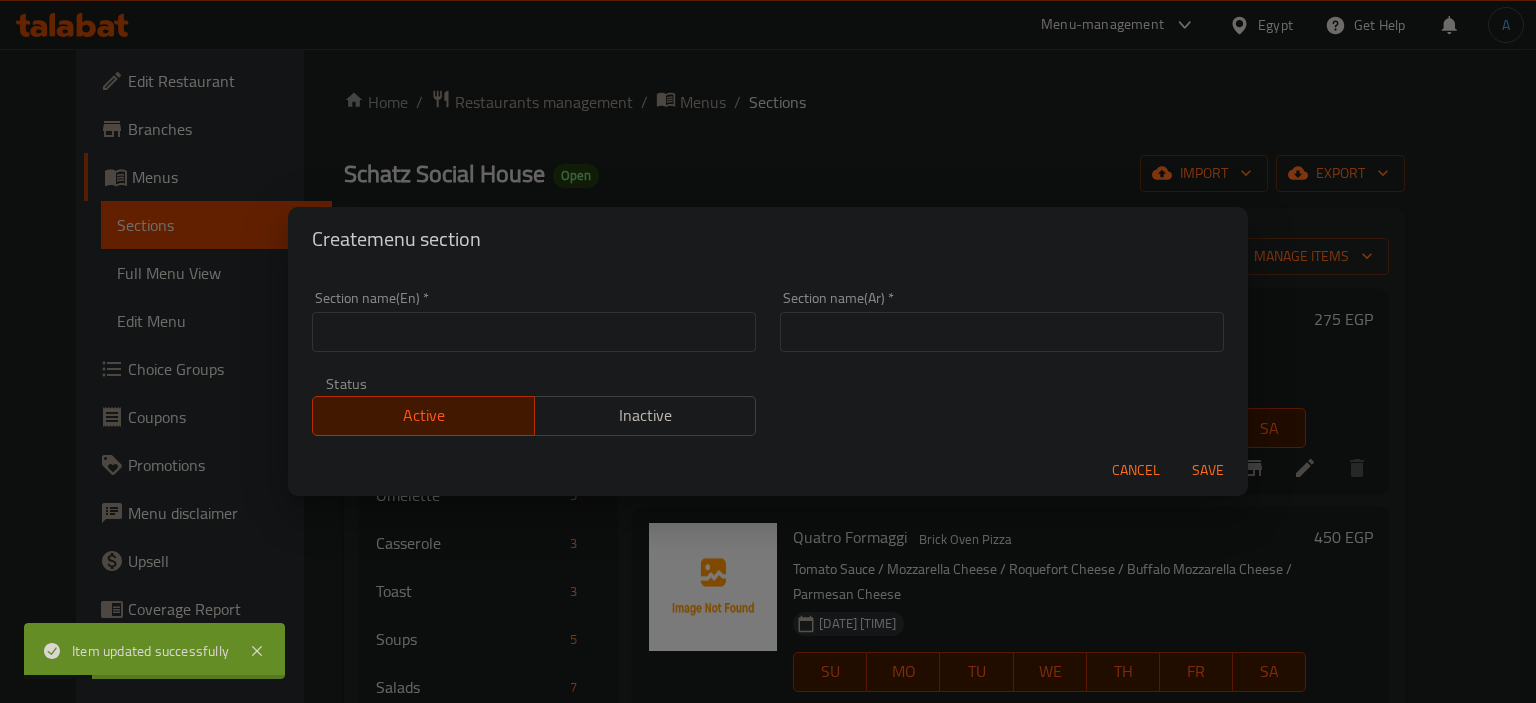 click at bounding box center [534, 332] 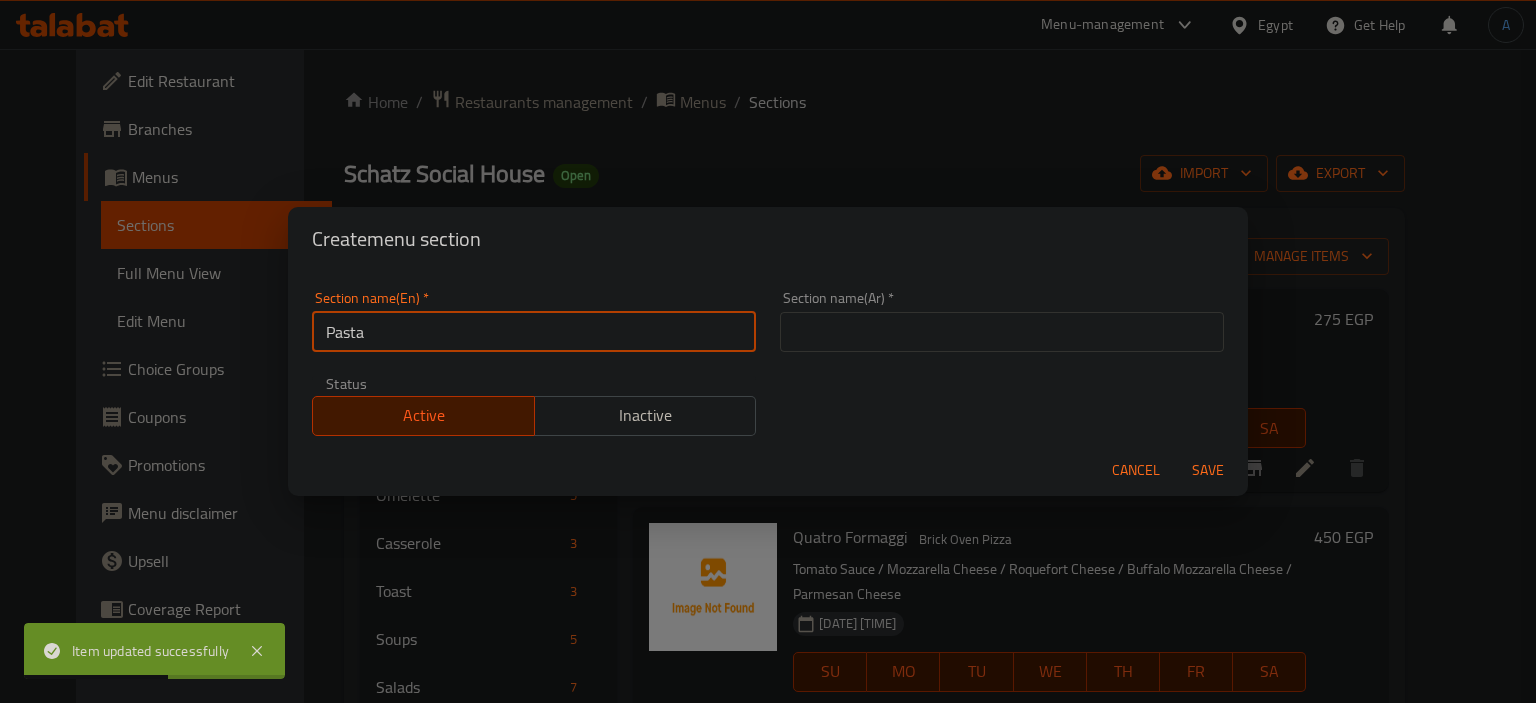 type on "Pasta" 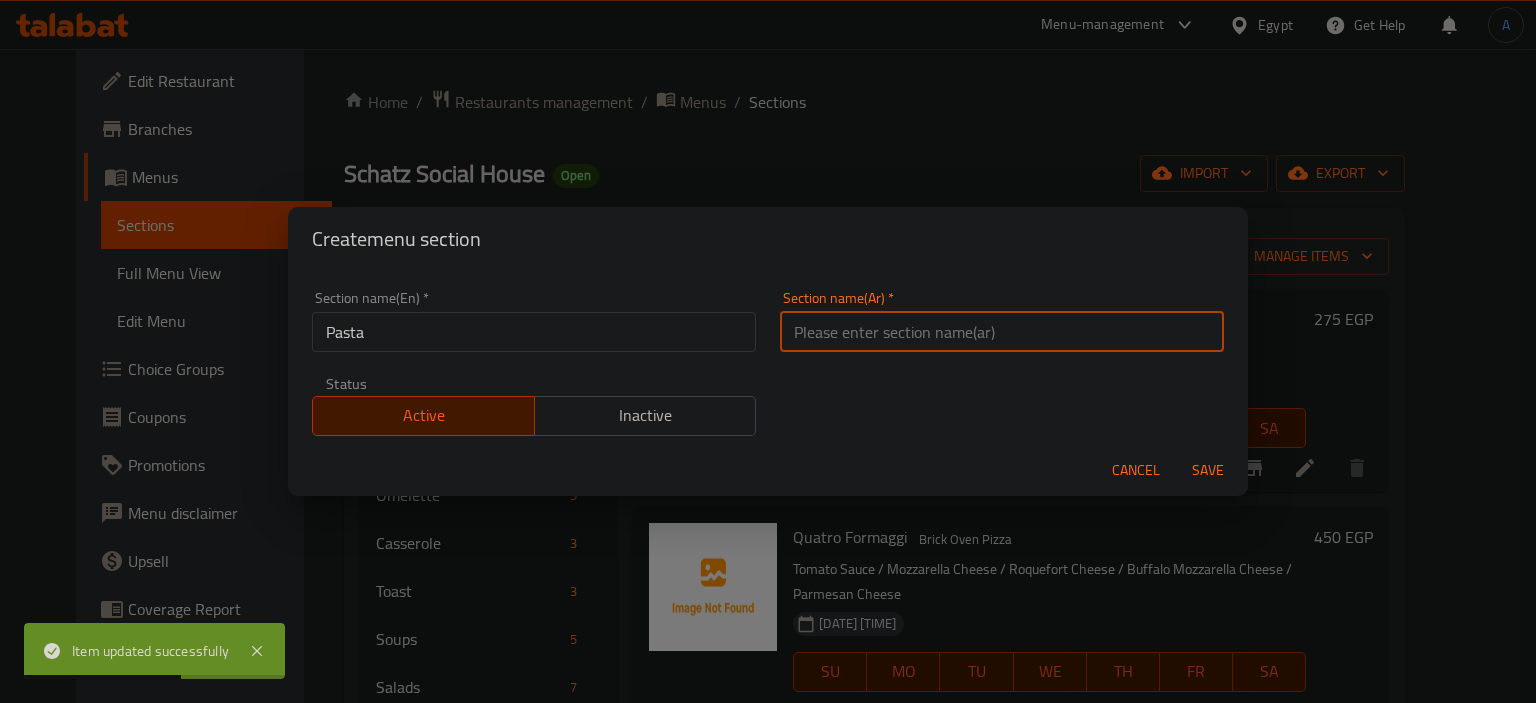 click at bounding box center (1002, 332) 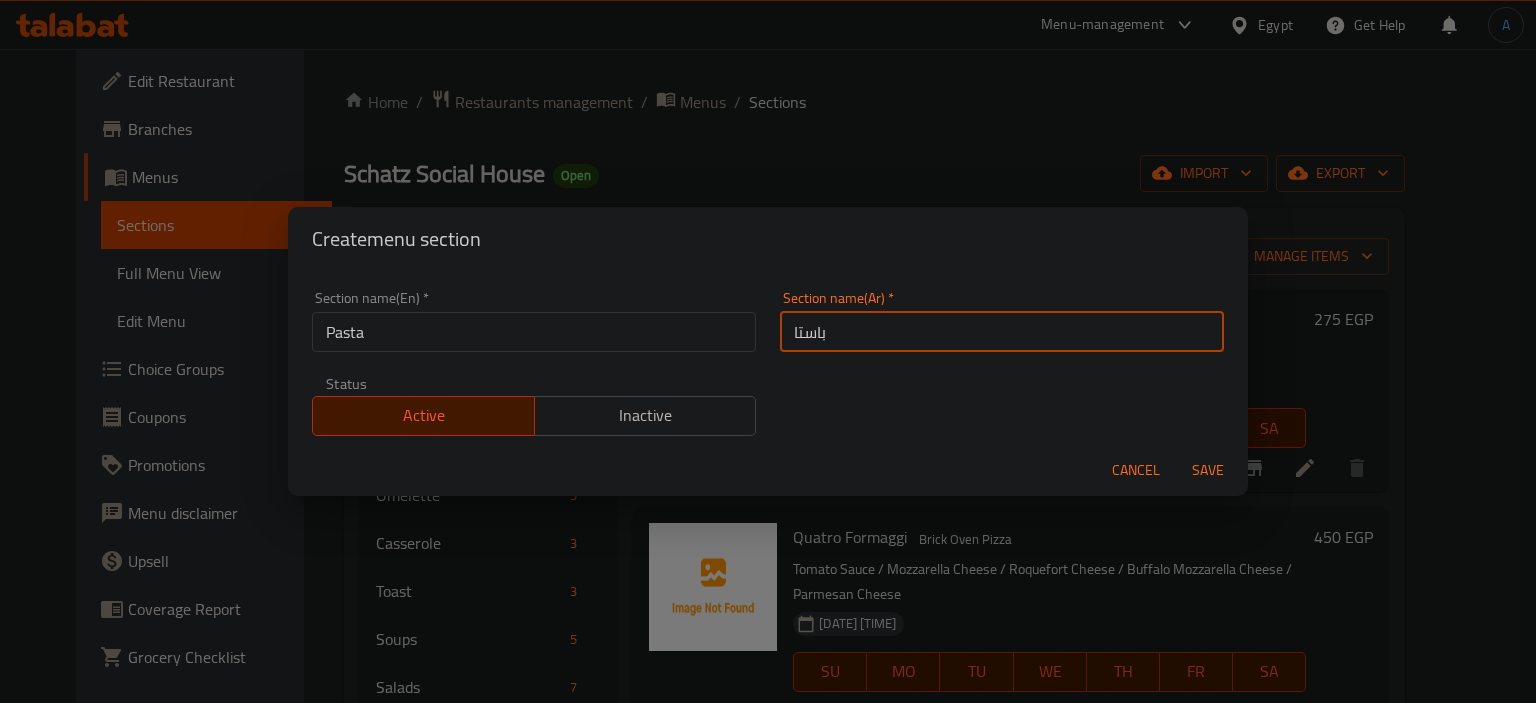 type on "باستا" 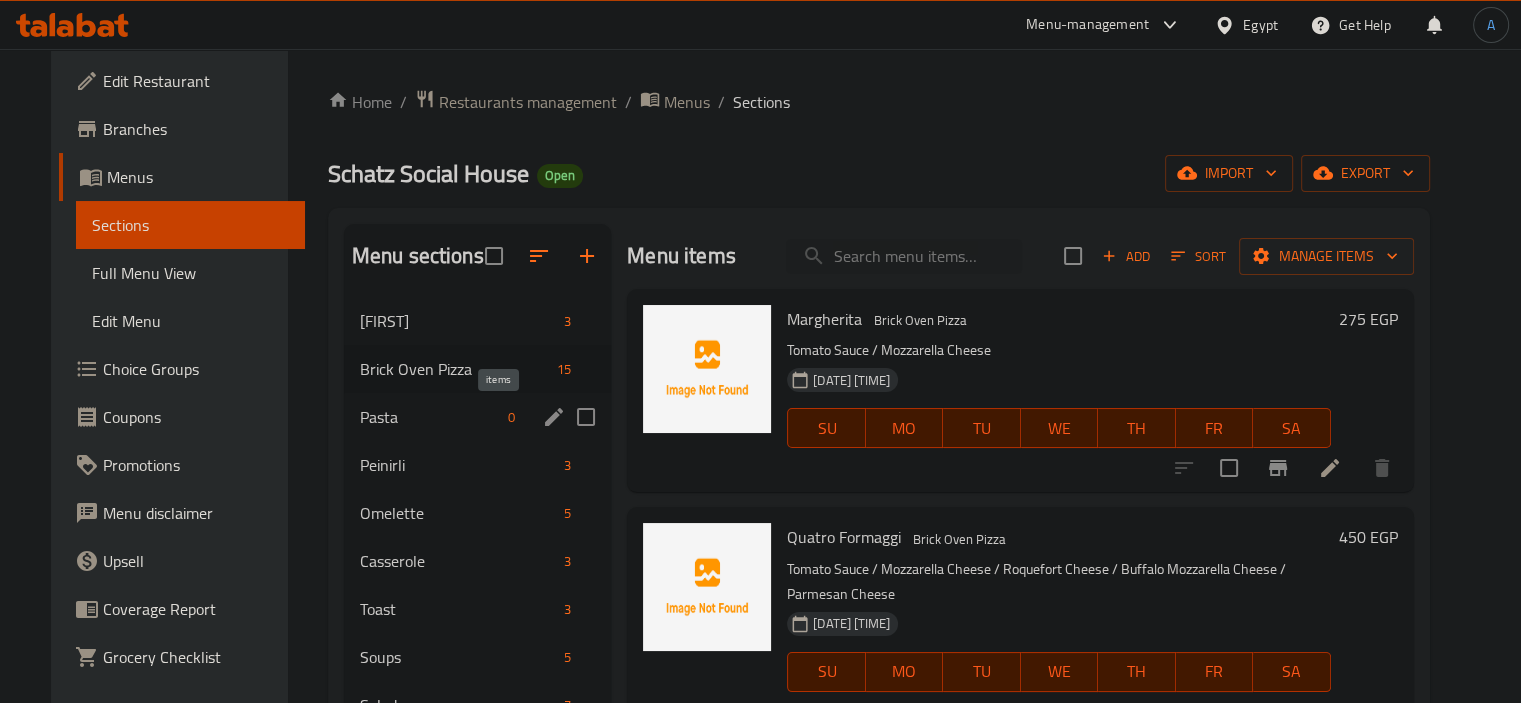click on "0" at bounding box center (511, 417) 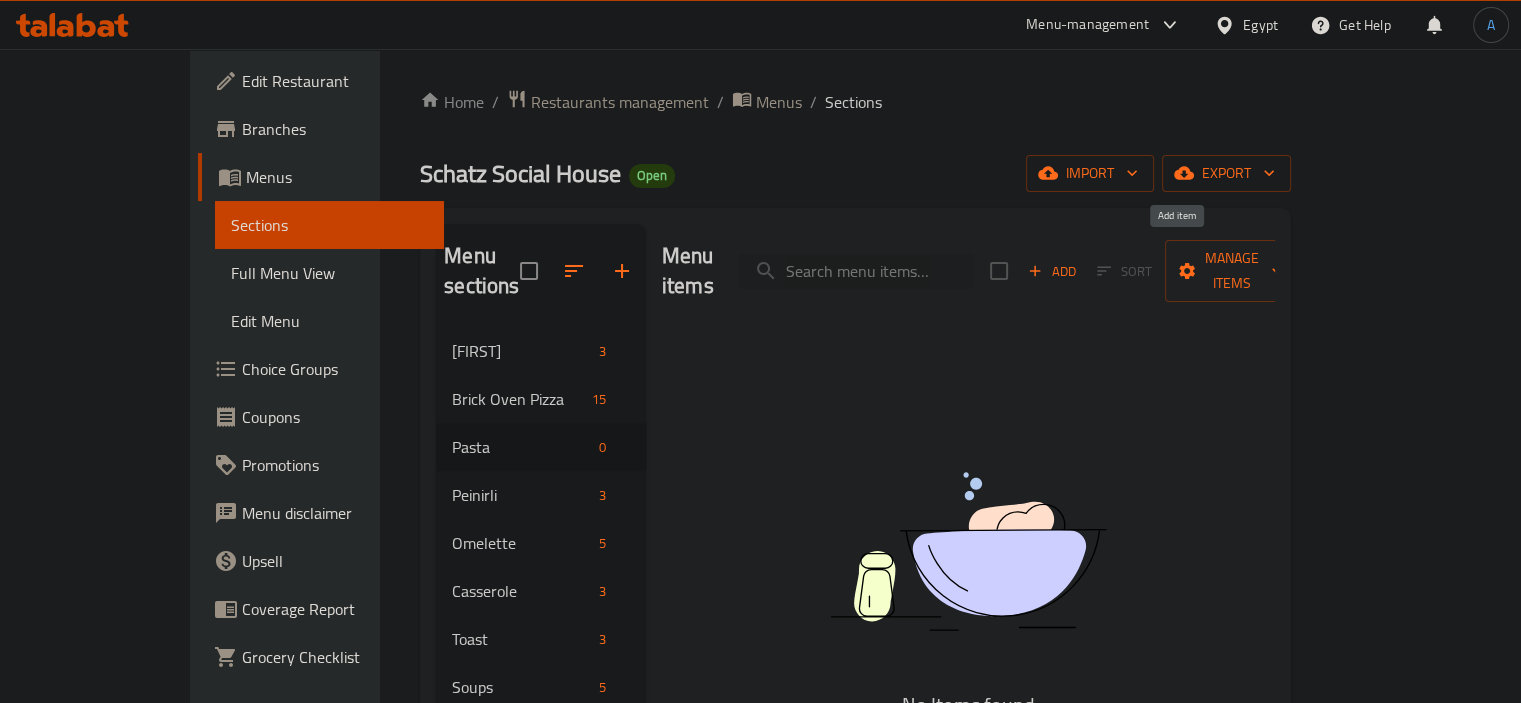 click on "Add" at bounding box center (1052, 271) 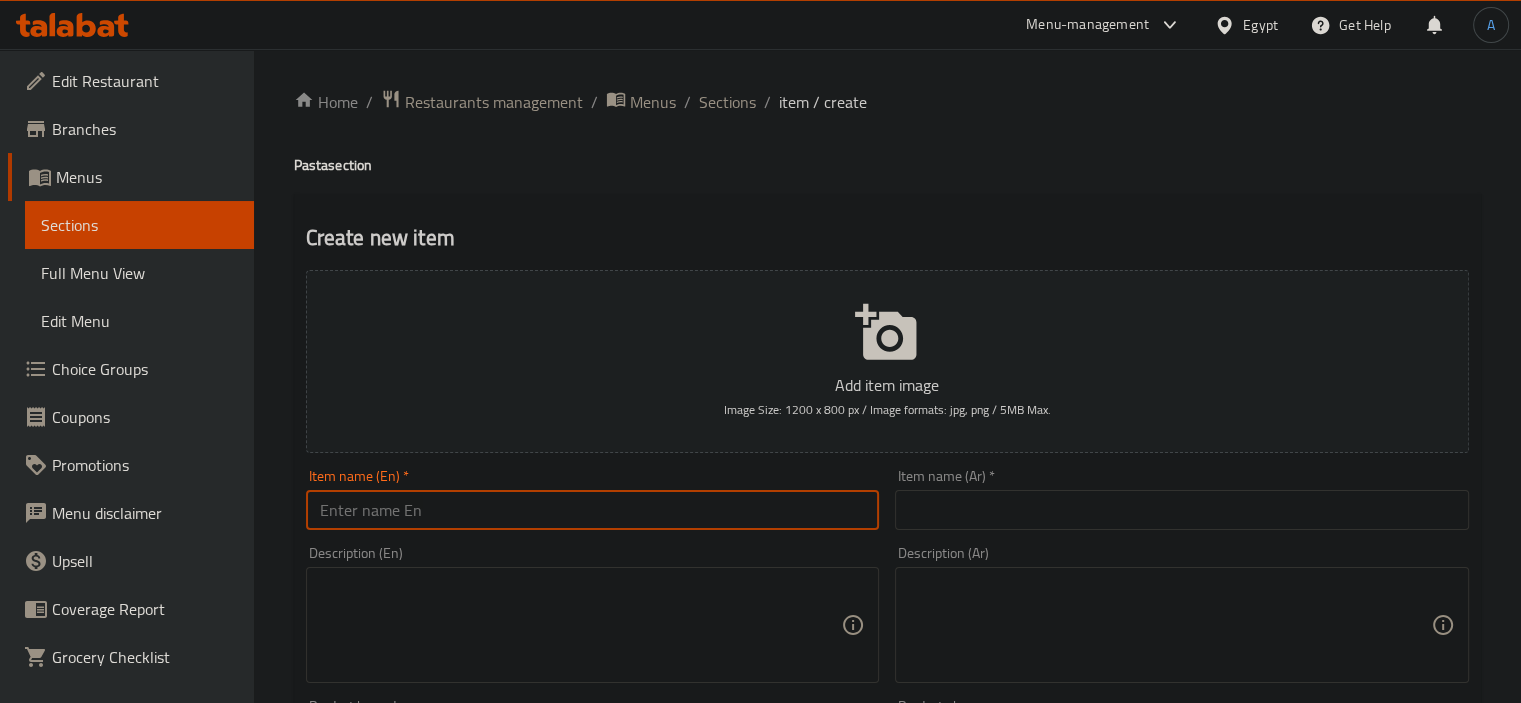 click at bounding box center [593, 510] 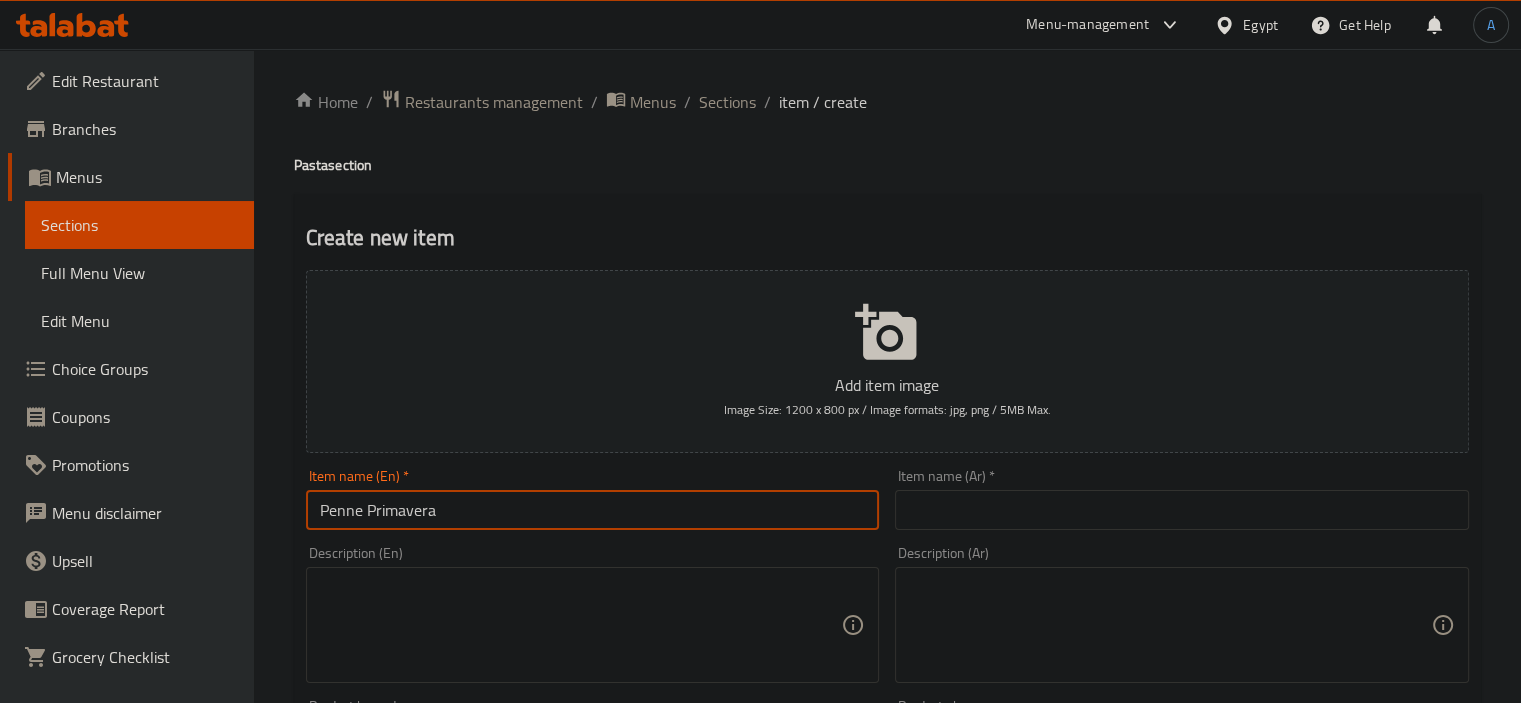 type on "Penne Primavera" 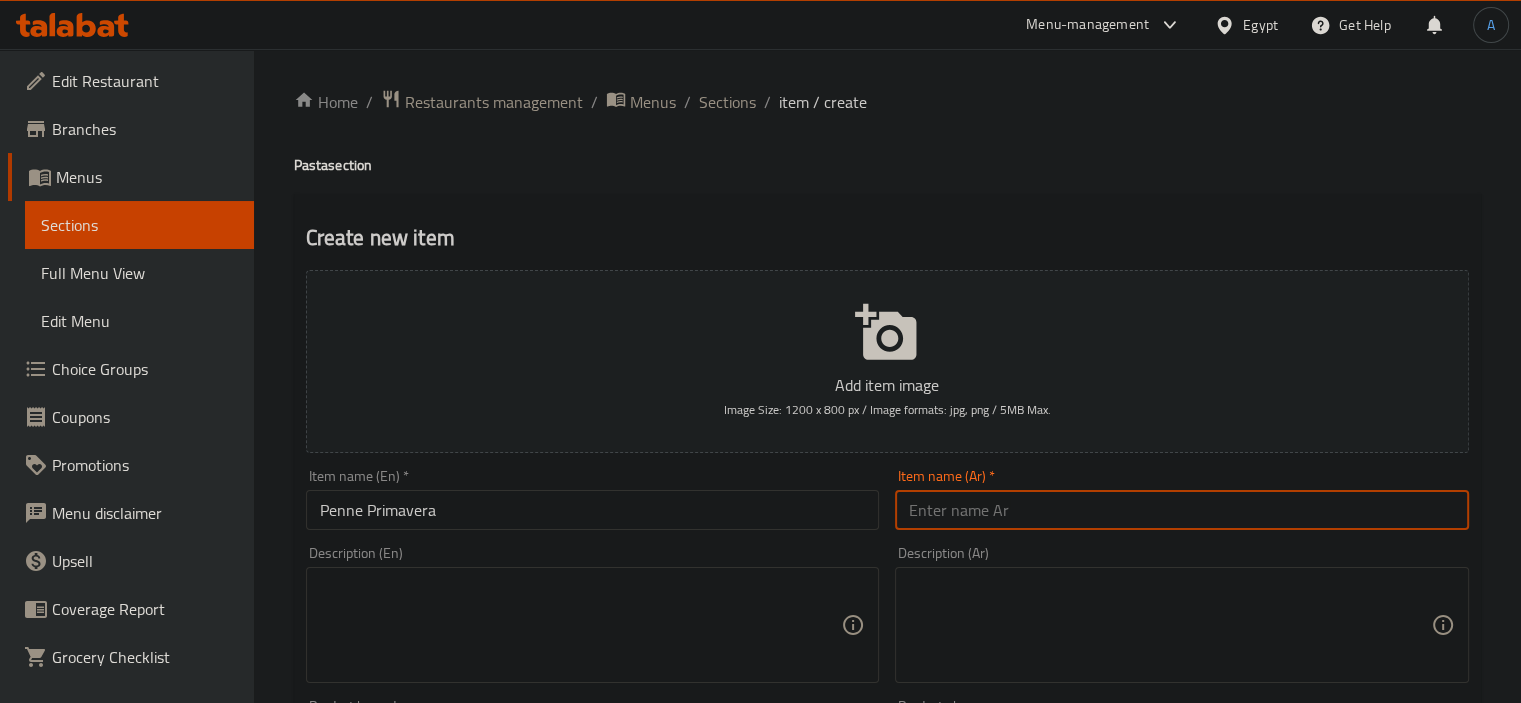 click at bounding box center [1182, 510] 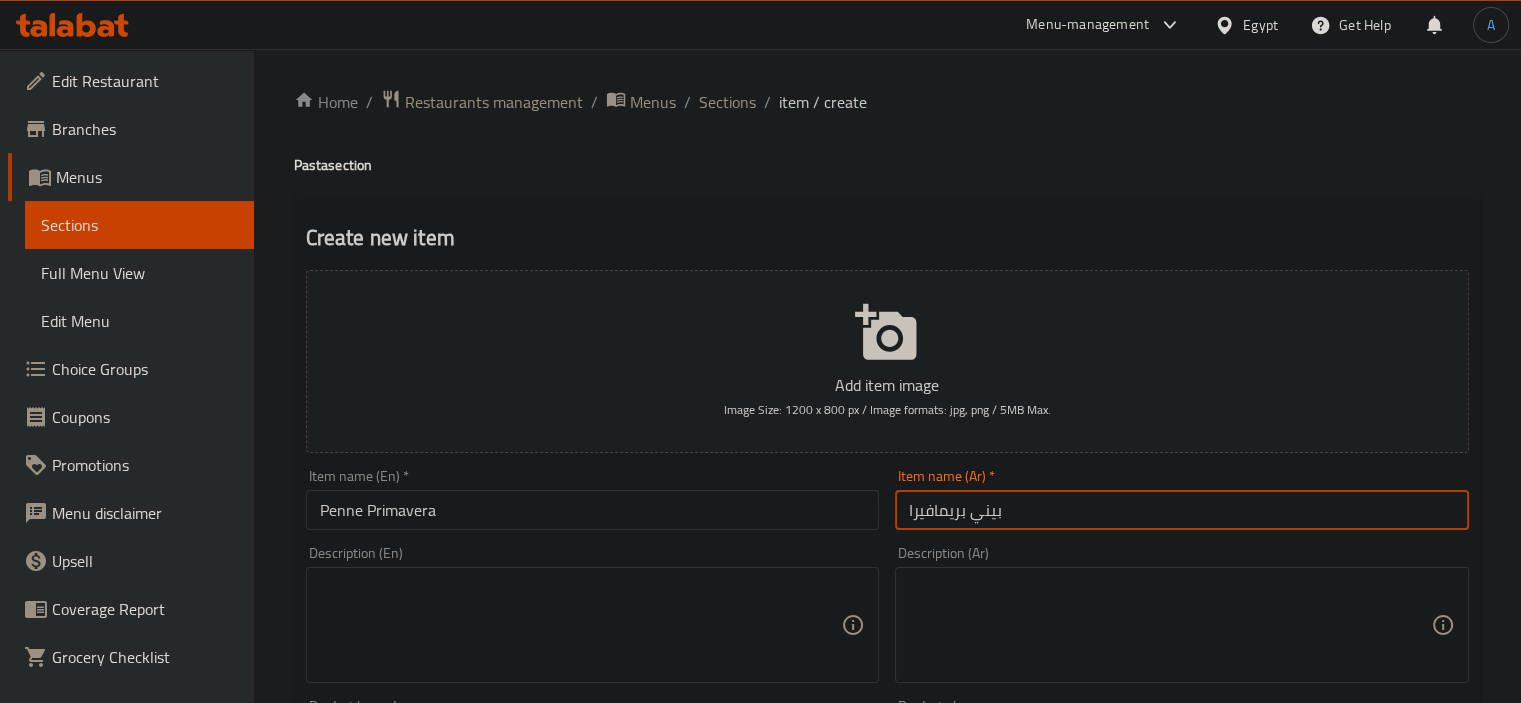 type on "بيني بريمافيرا" 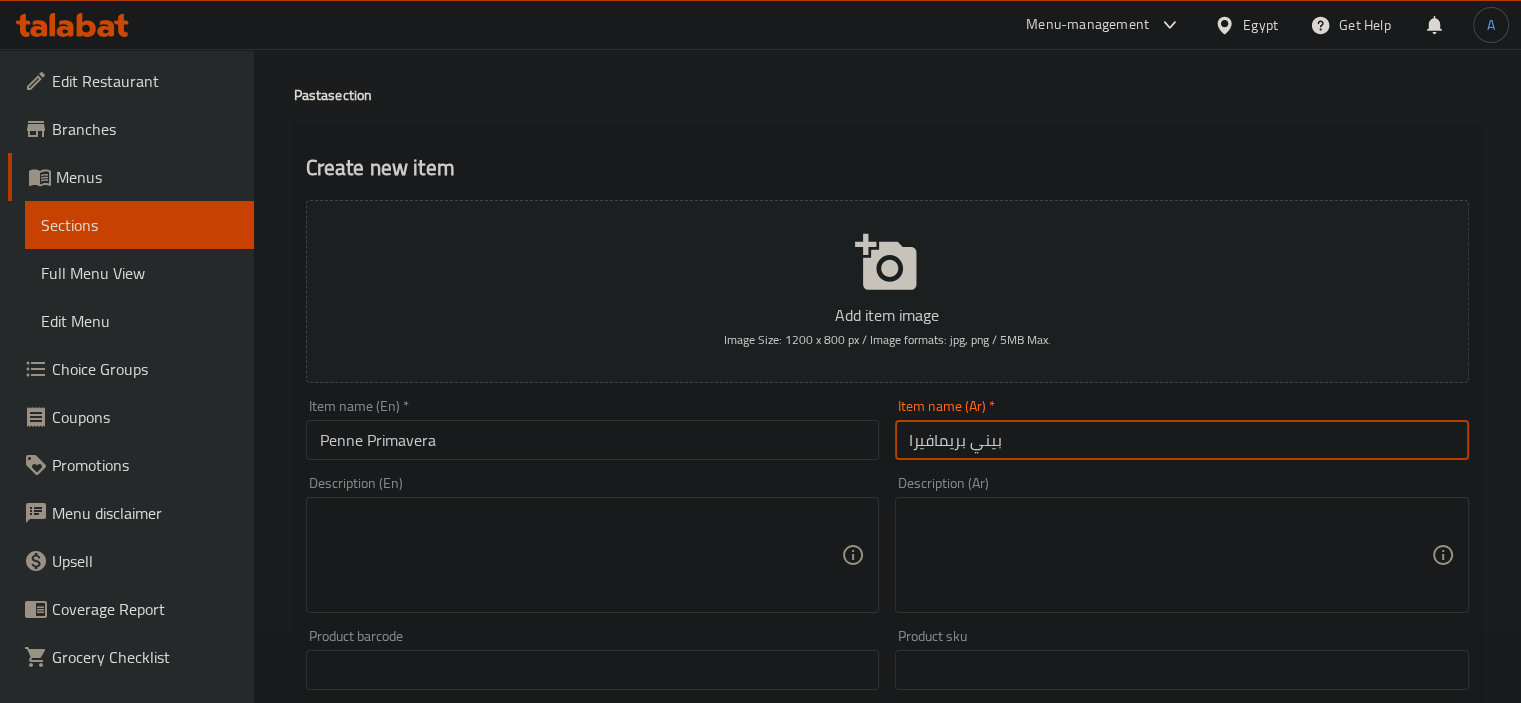 scroll, scrollTop: 100, scrollLeft: 0, axis: vertical 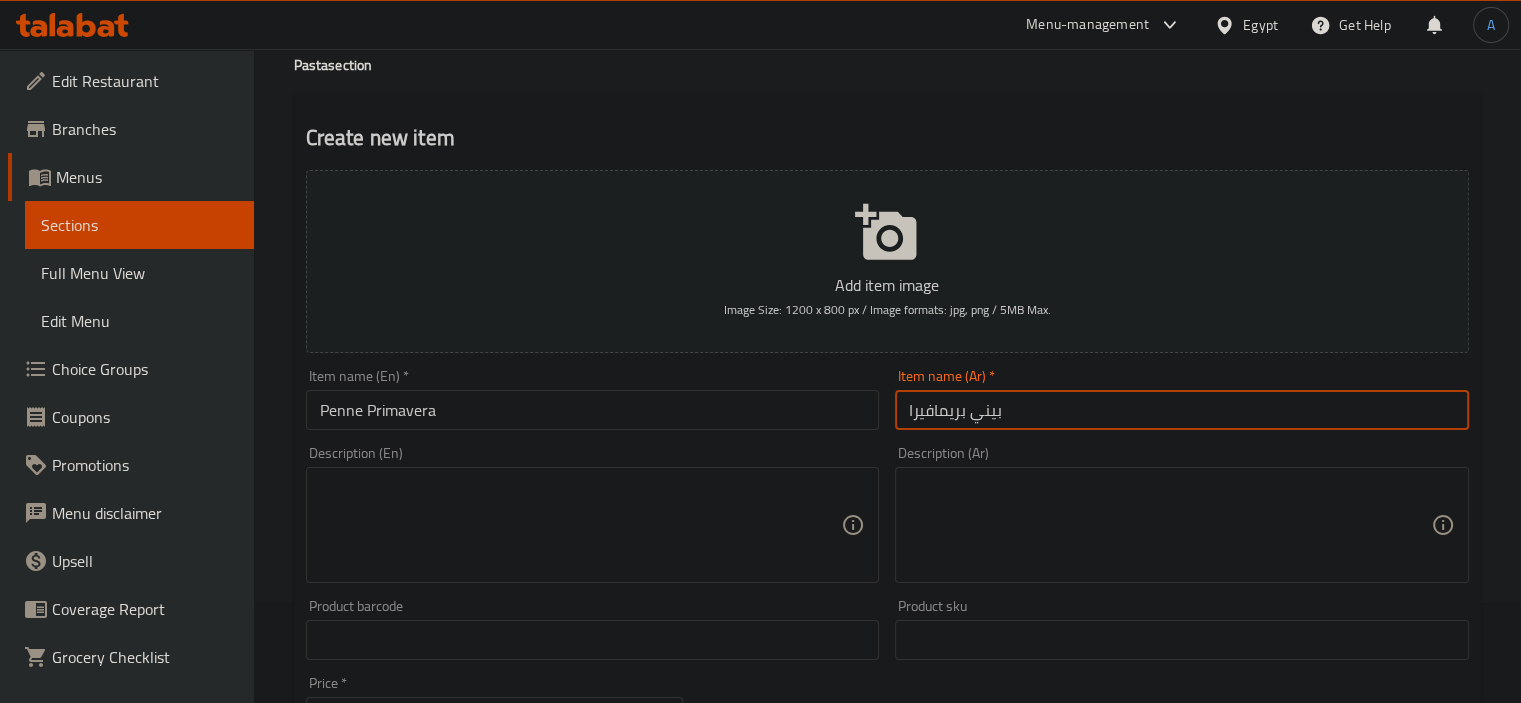 click at bounding box center (581, 525) 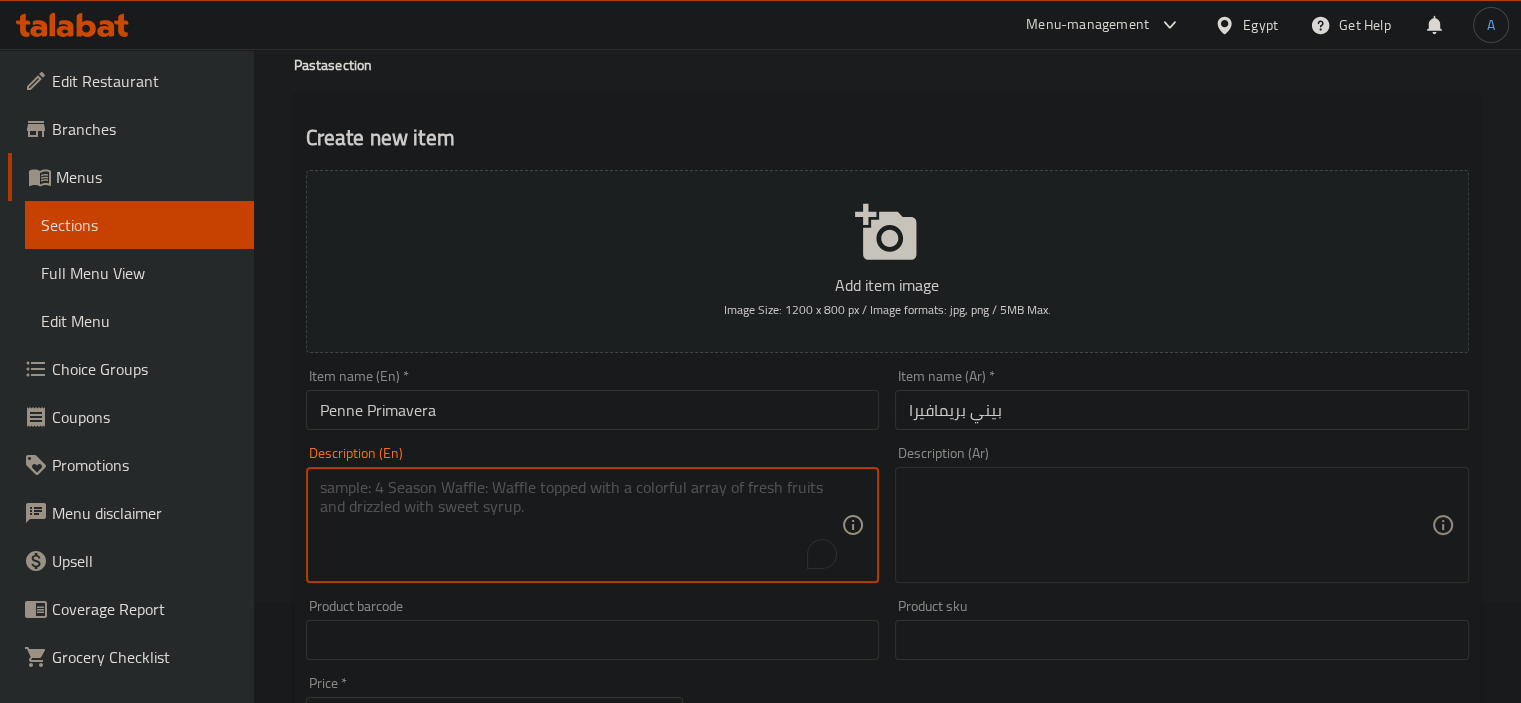 paste on "Parmesan Cheese / Zucchini / Capsicum / Broccoli / Cherry
Tomatoes / Basil / Olive Oil" 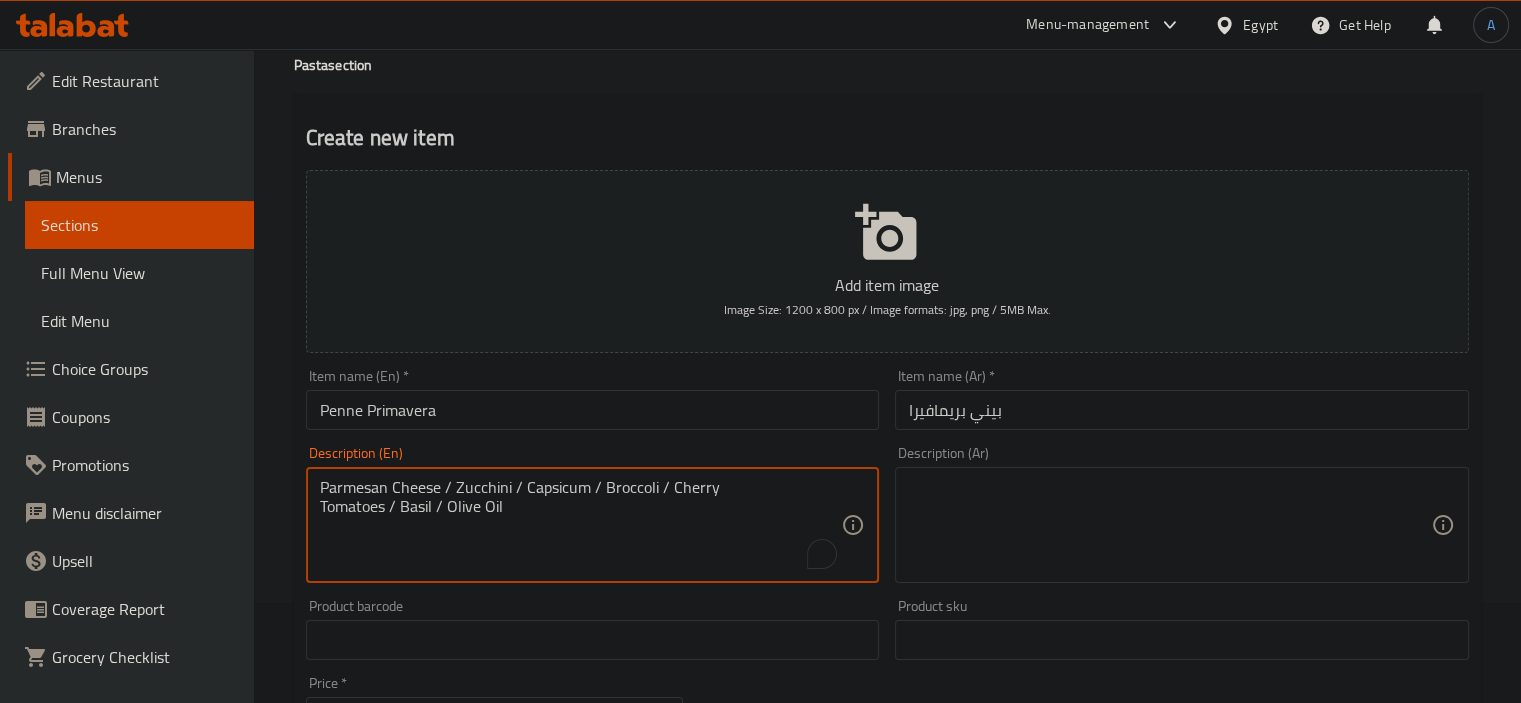 type on "Parmesan Cheese / Zucchini / Capsicum / Broccoli / Cherry
Tomatoes / Basil / Olive Oil" 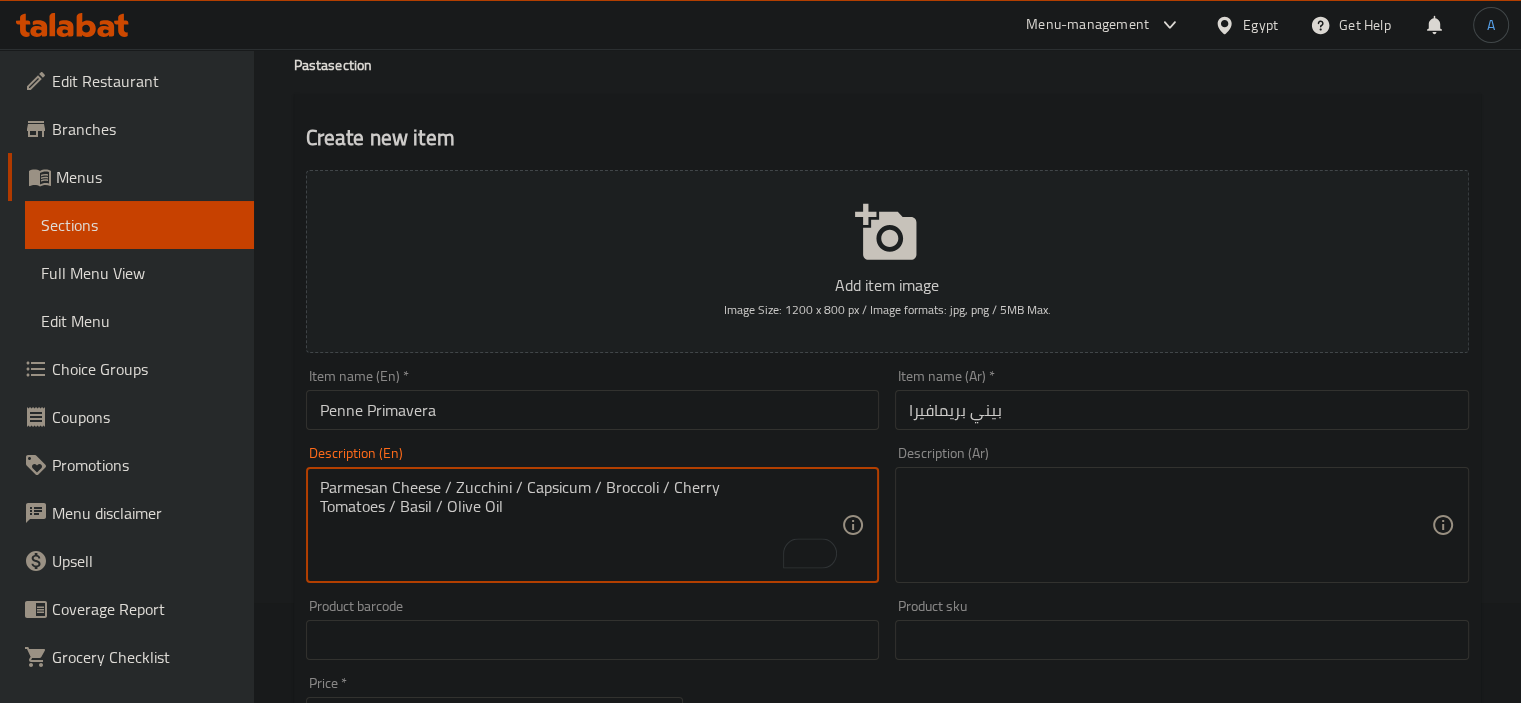click at bounding box center [1170, 525] 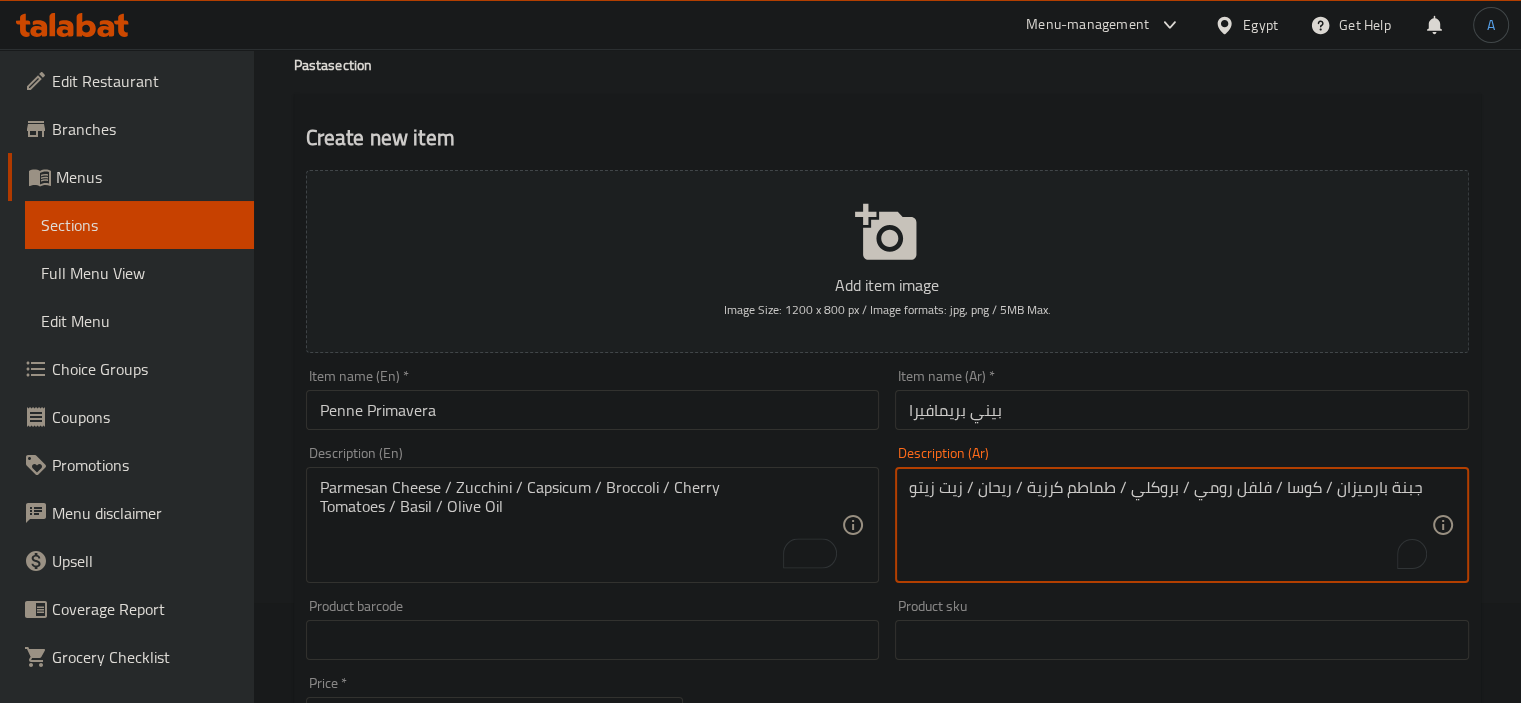 type on "جبنة بارميزان / كوسا / فلفل رومي / بروكلي / طماطم كرزية / ريحان / زيت زيتو" 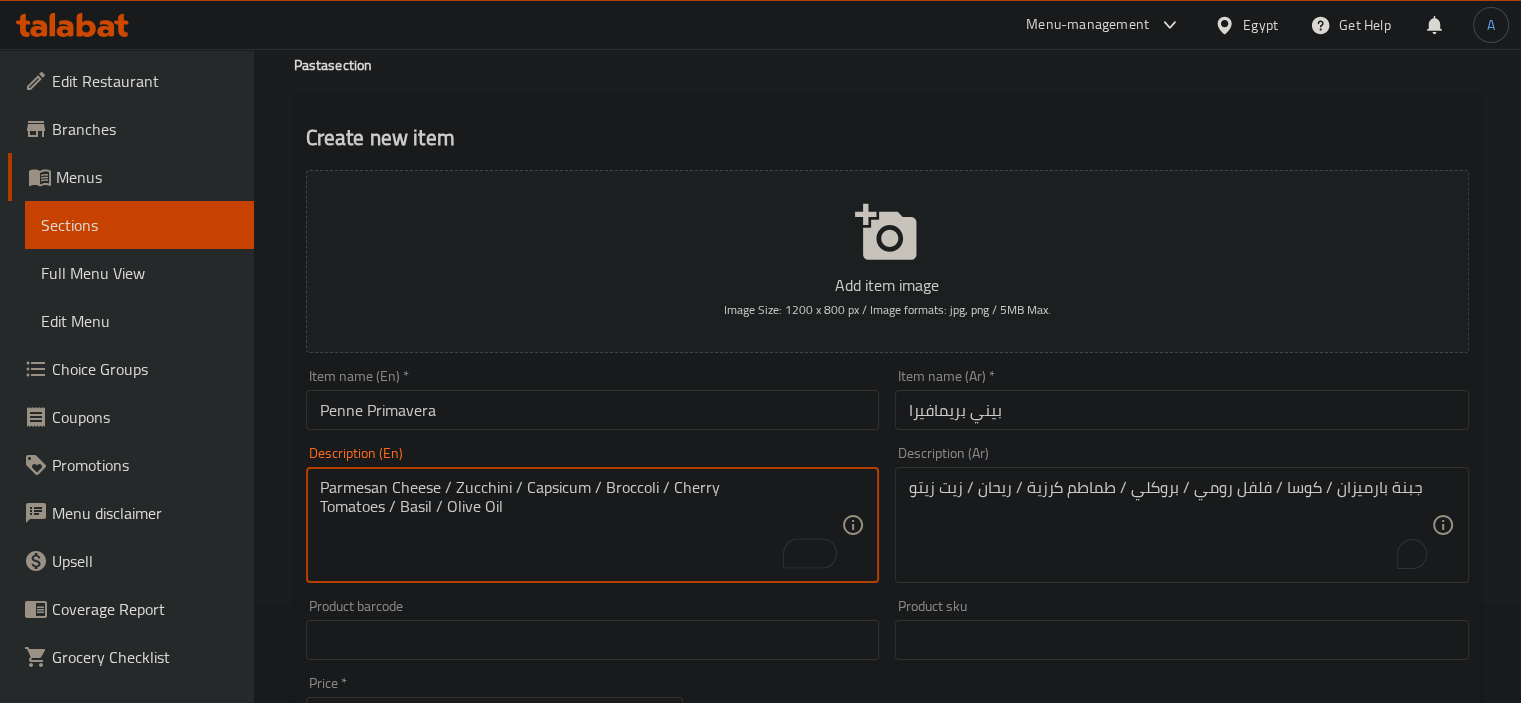 drag, startPoint x: 291, startPoint y: 504, endPoint x: 280, endPoint y: 502, distance: 11.18034 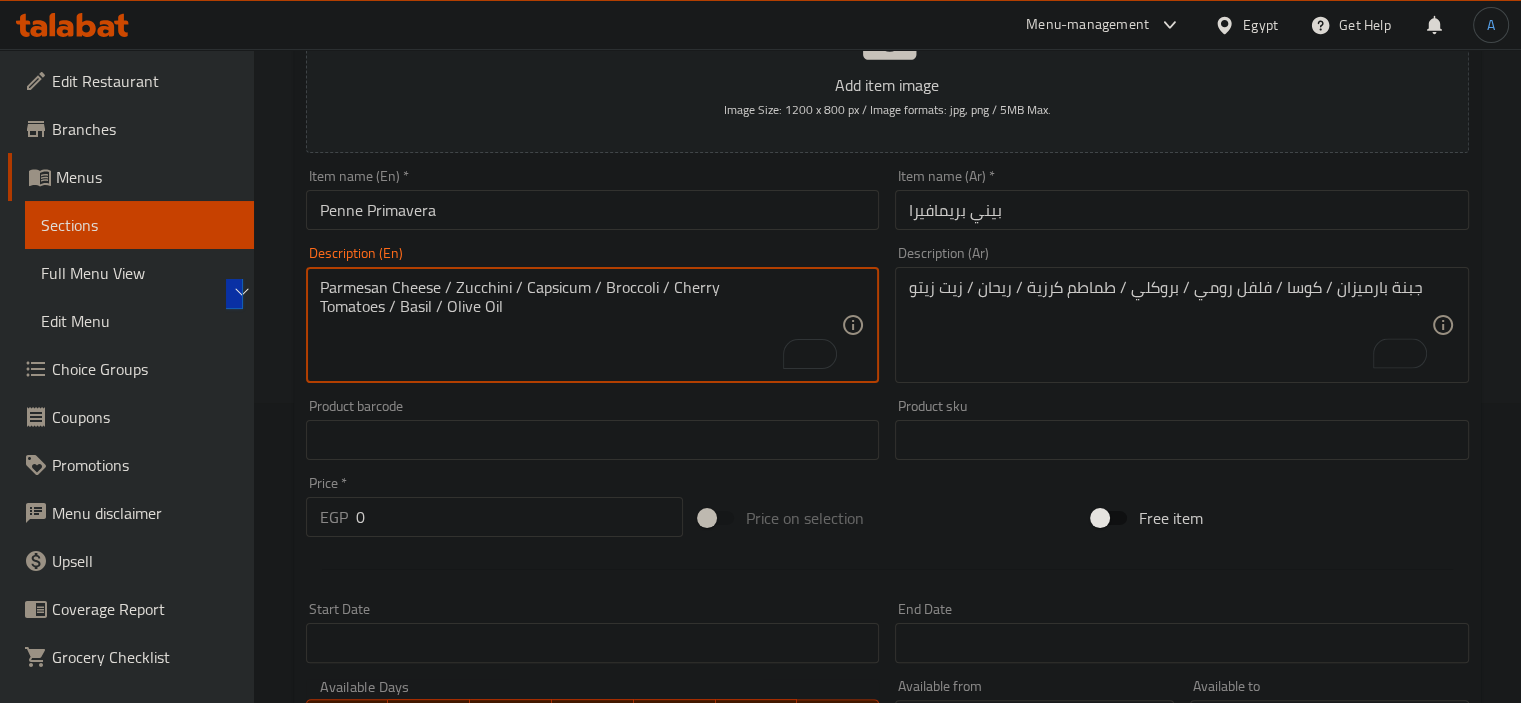 click on "0" at bounding box center (519, 517) 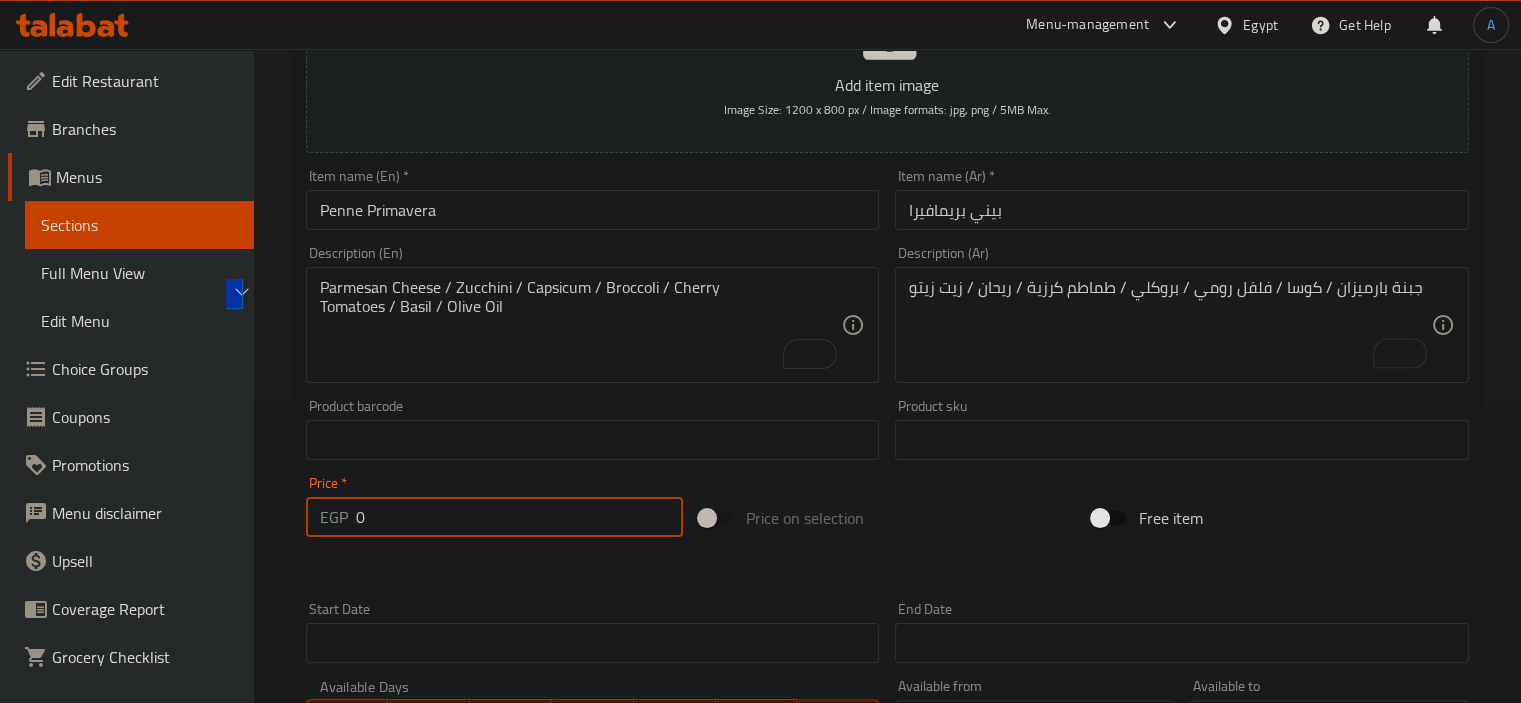 click on "0" at bounding box center (519, 517) 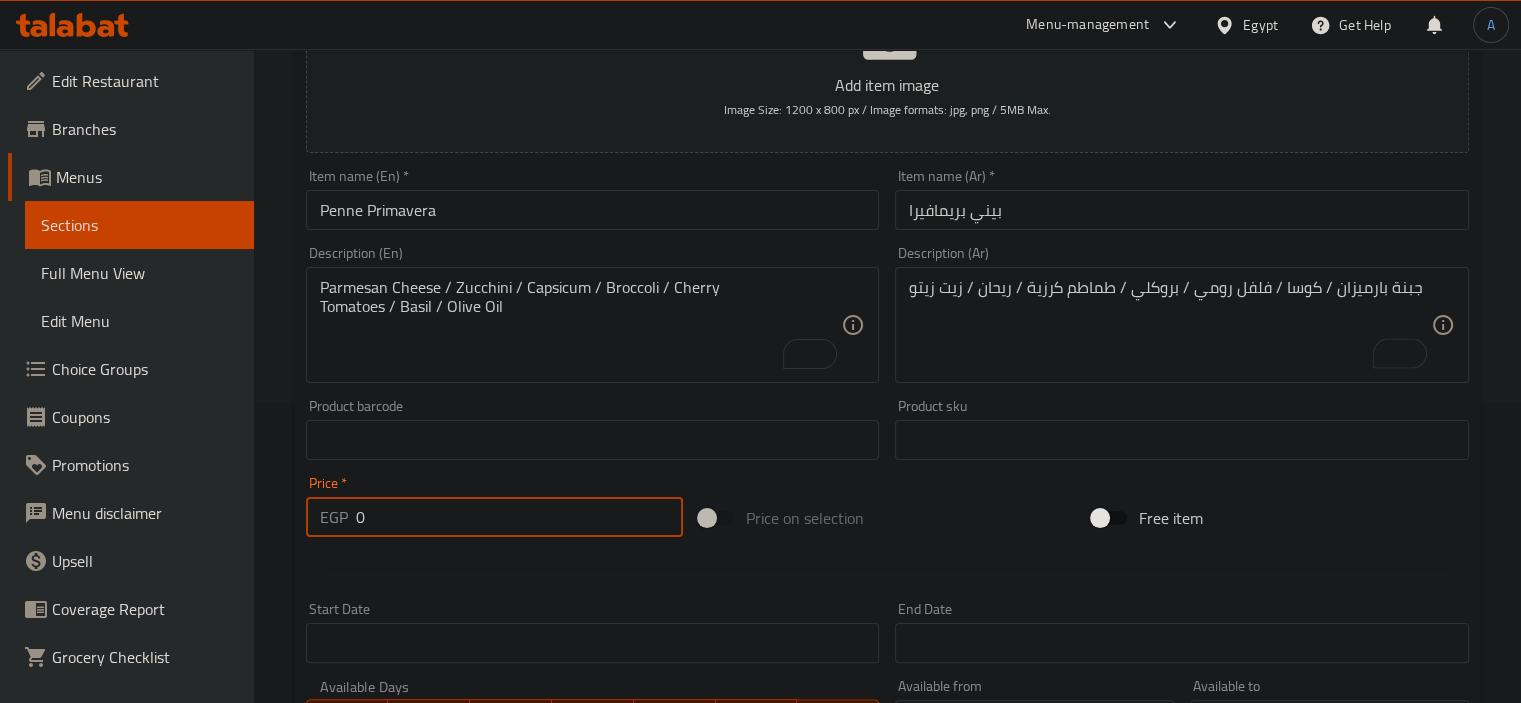 click on "0" at bounding box center [519, 517] 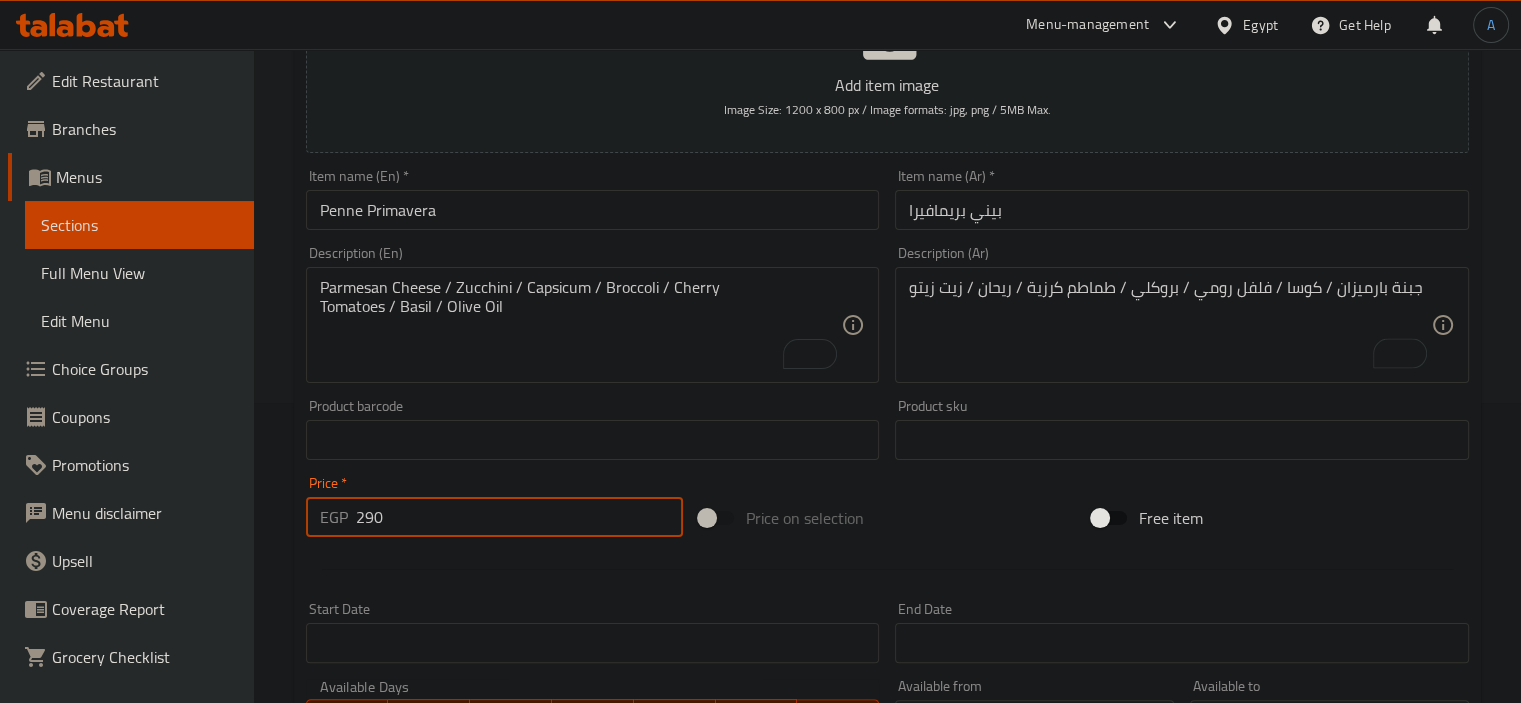 type on "290" 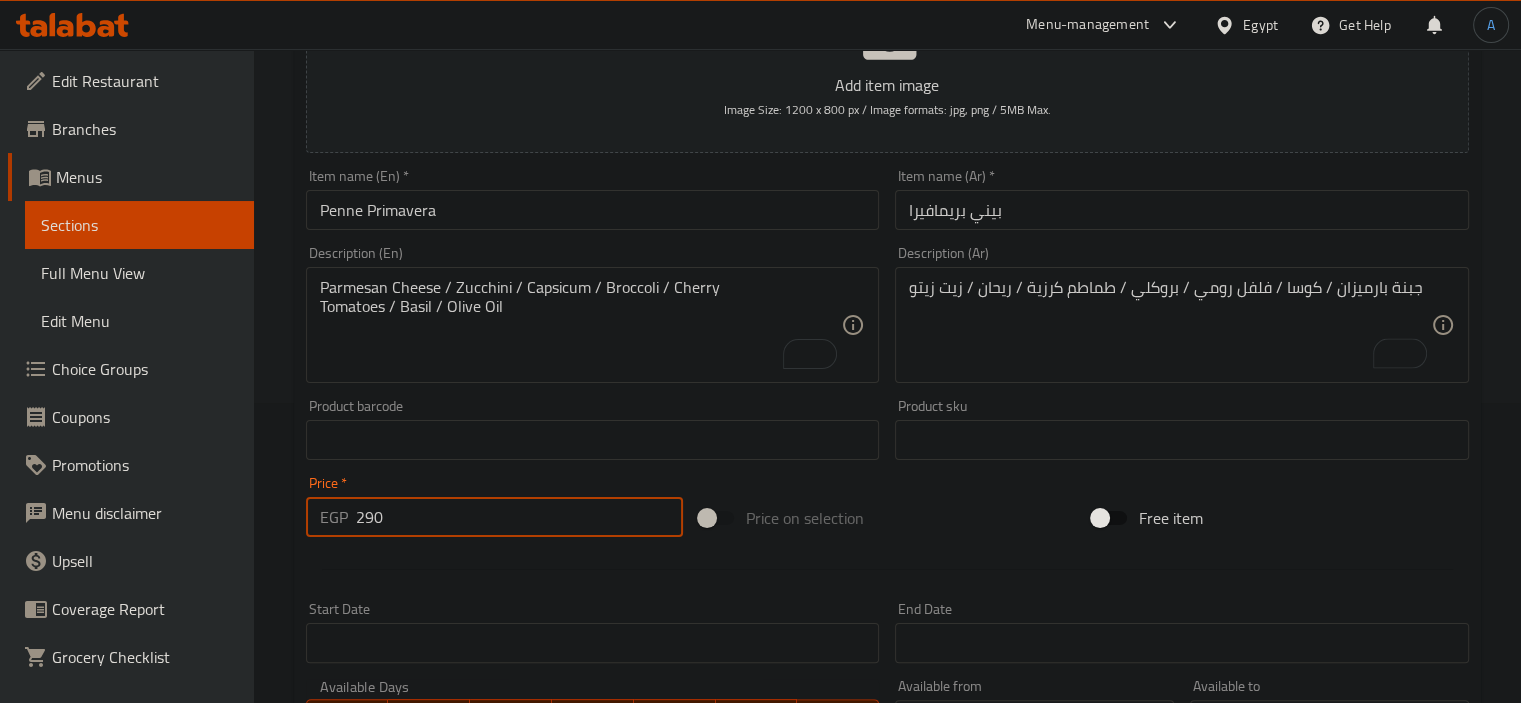 click on "Create" at bounding box center (445, 1026) 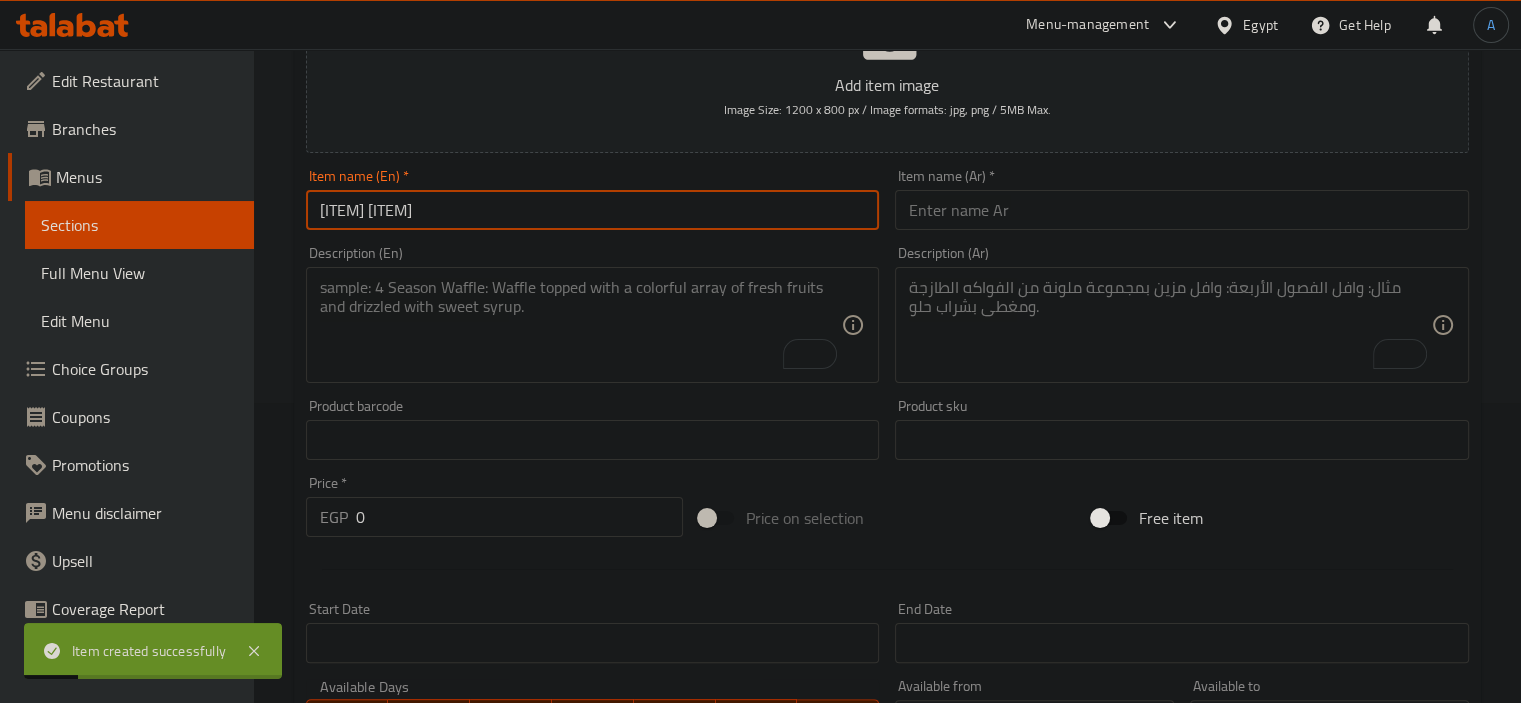 scroll, scrollTop: 300, scrollLeft: 0, axis: vertical 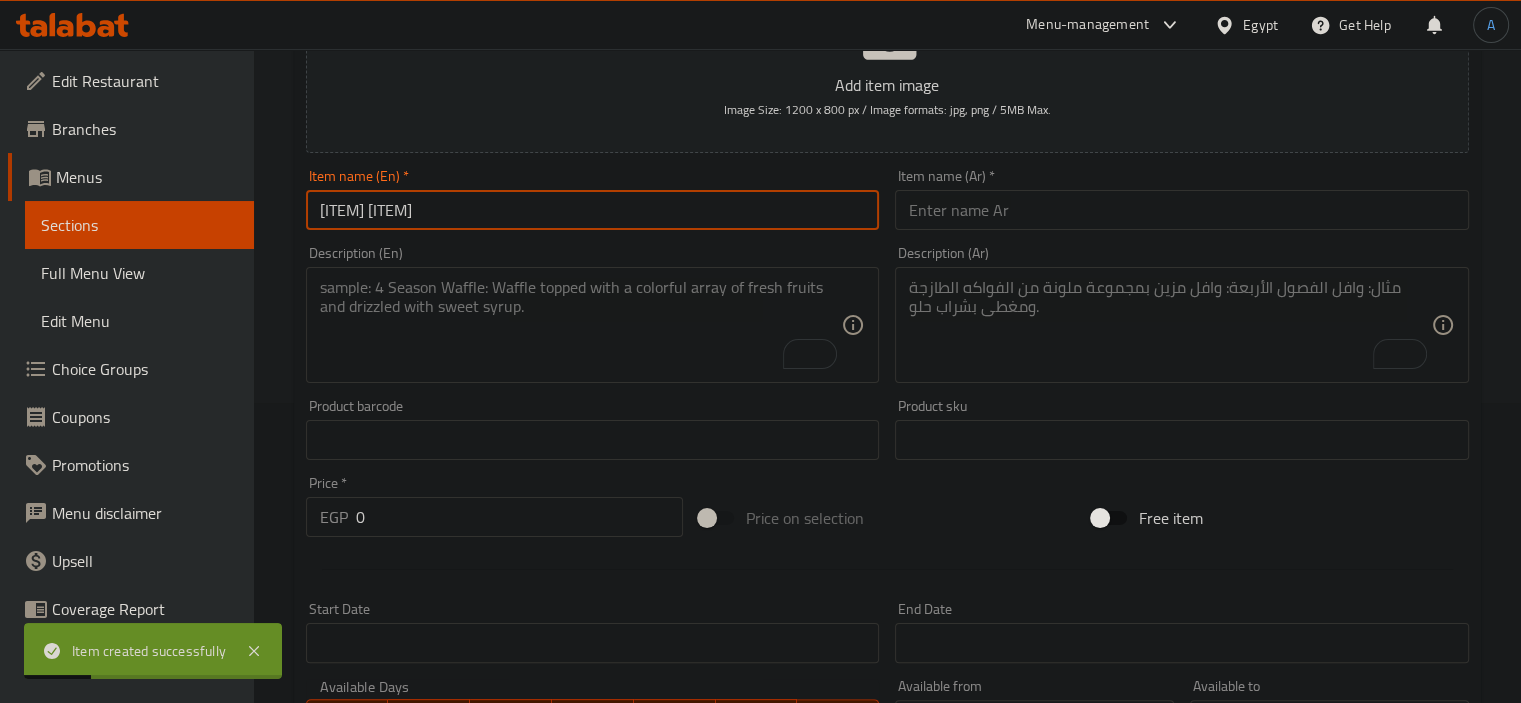 click at bounding box center [1182, 210] 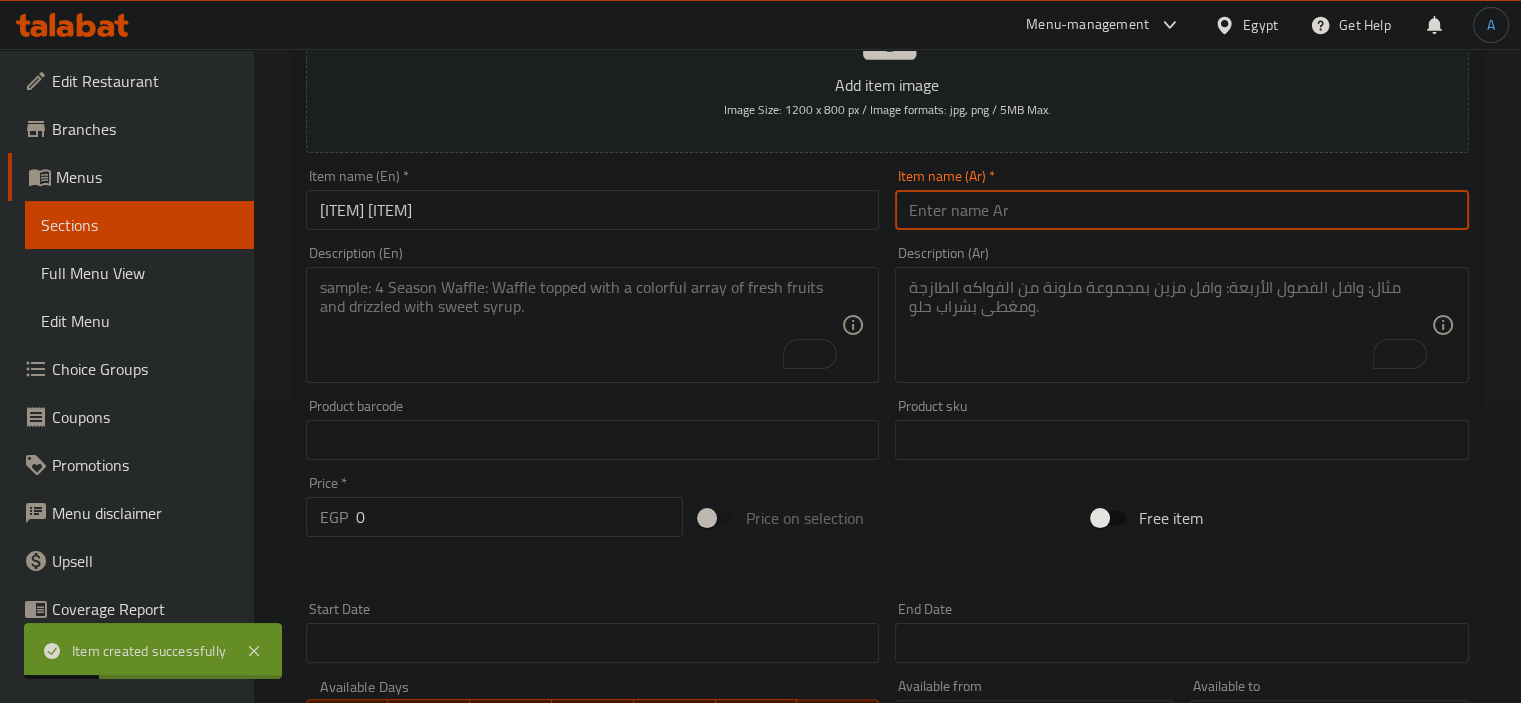 paste on "بيني فيورنتينا" 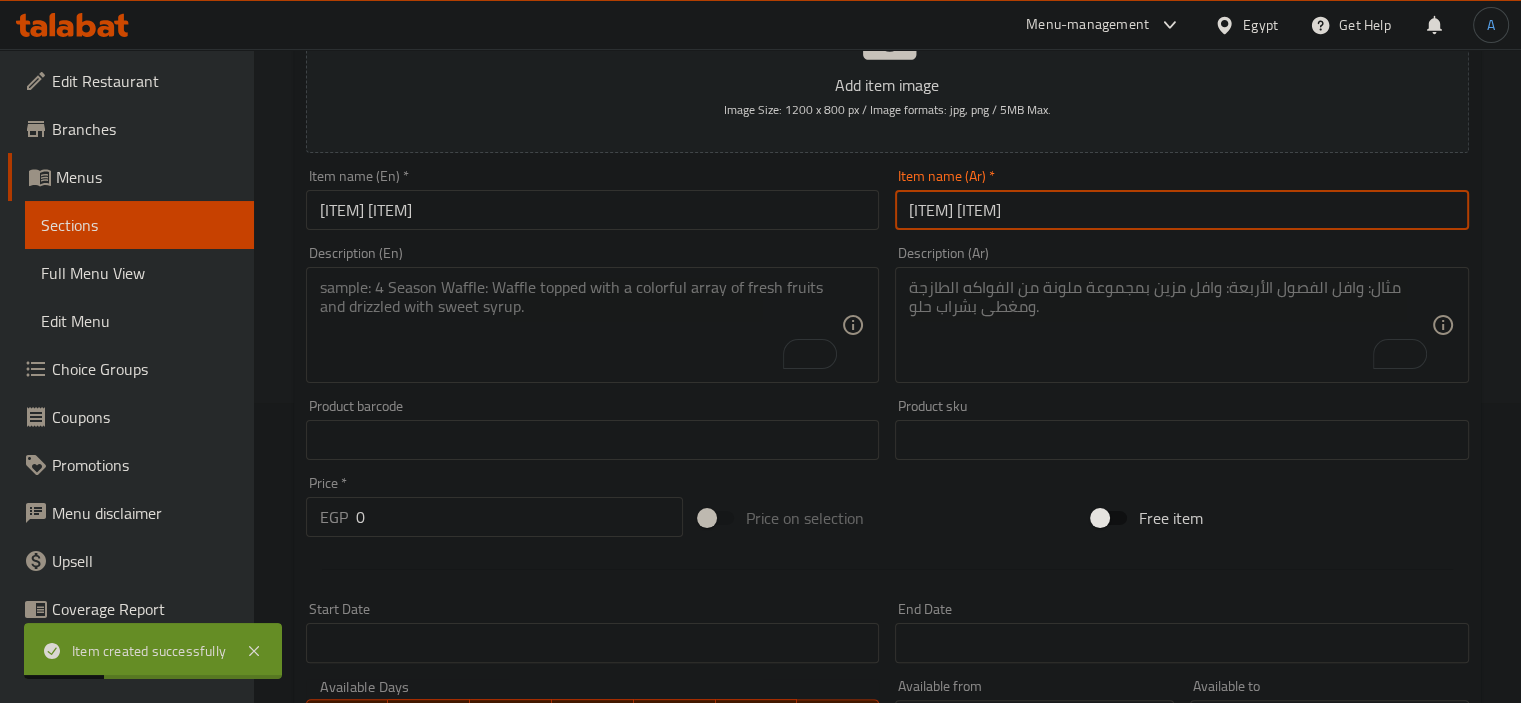 type on "بيني فيورنتينا" 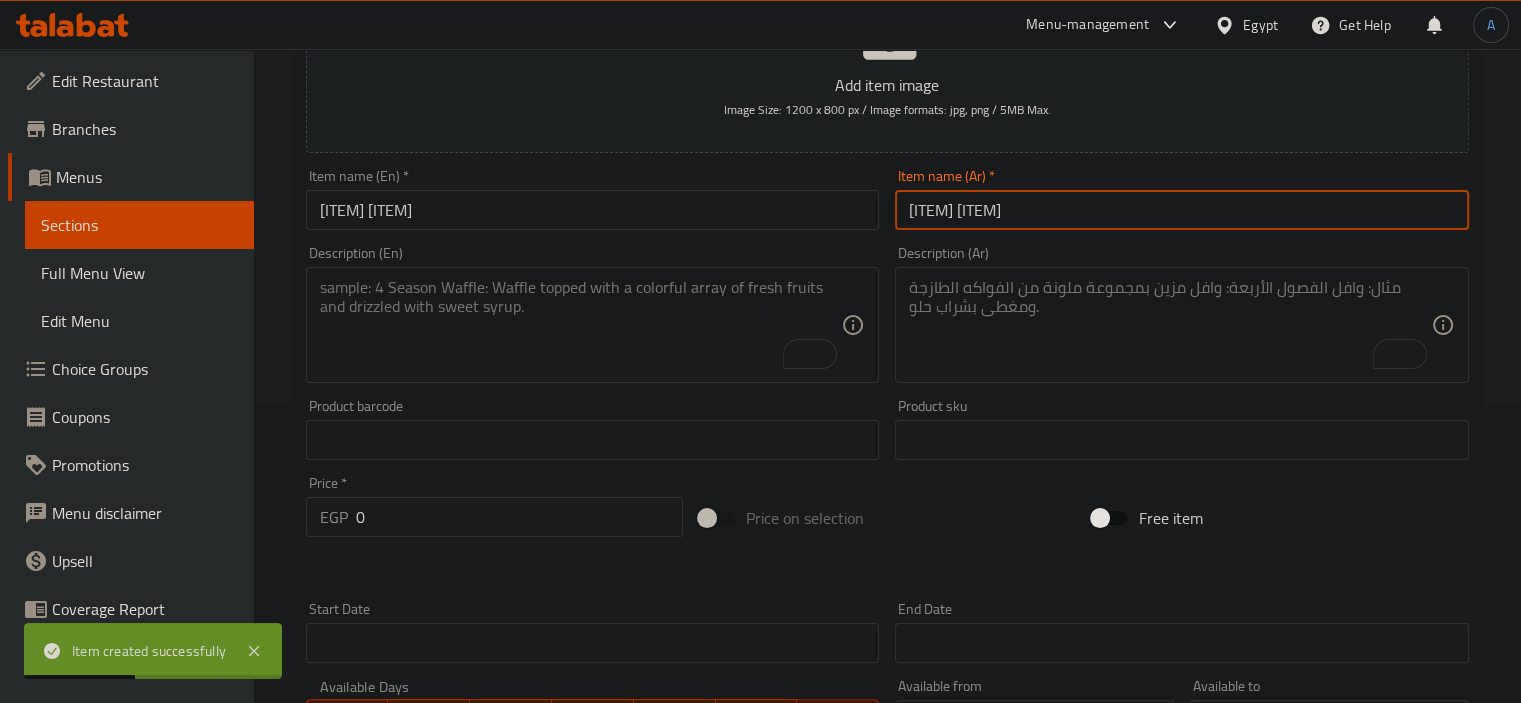 click at bounding box center (581, 325) 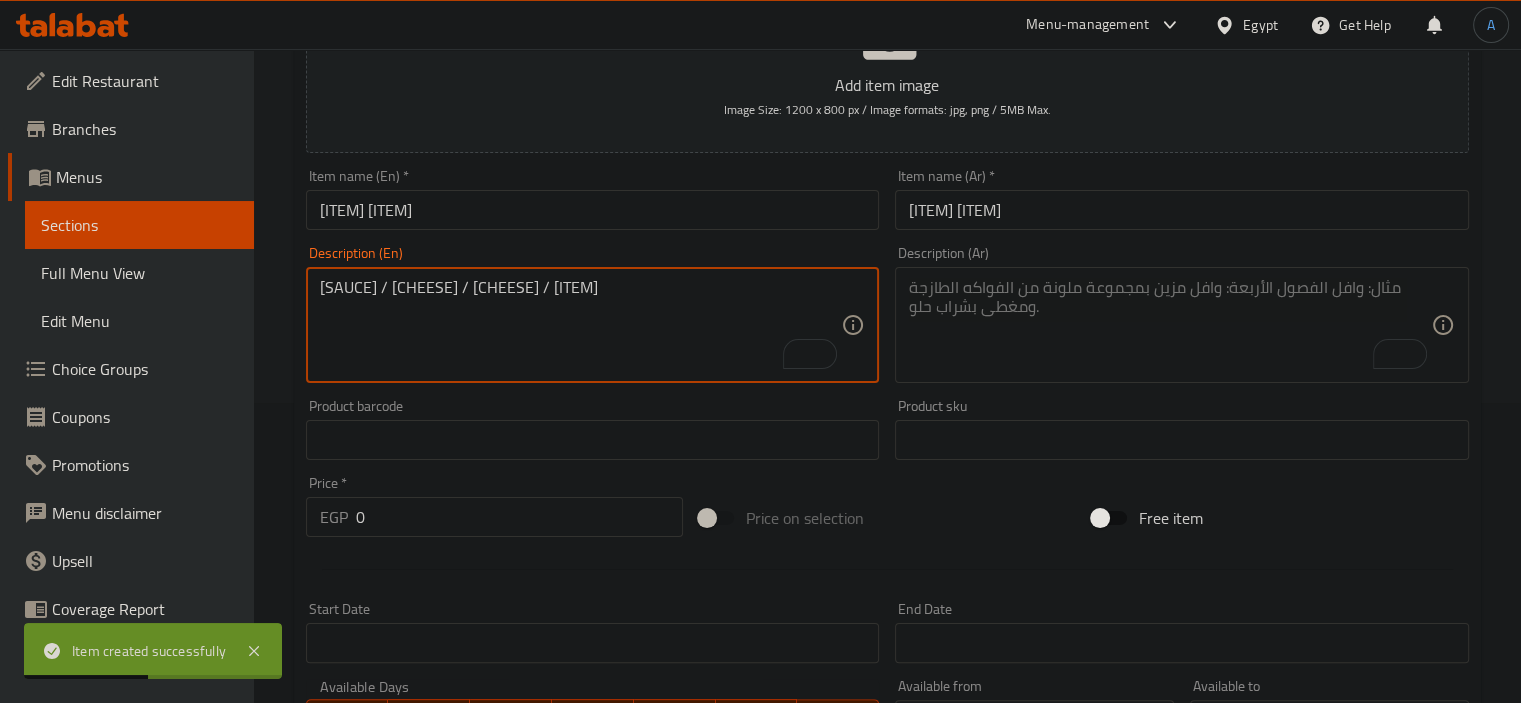 type on "White Sauce / Mozzarella Cheese / Parmesan Cheese / Garlic" 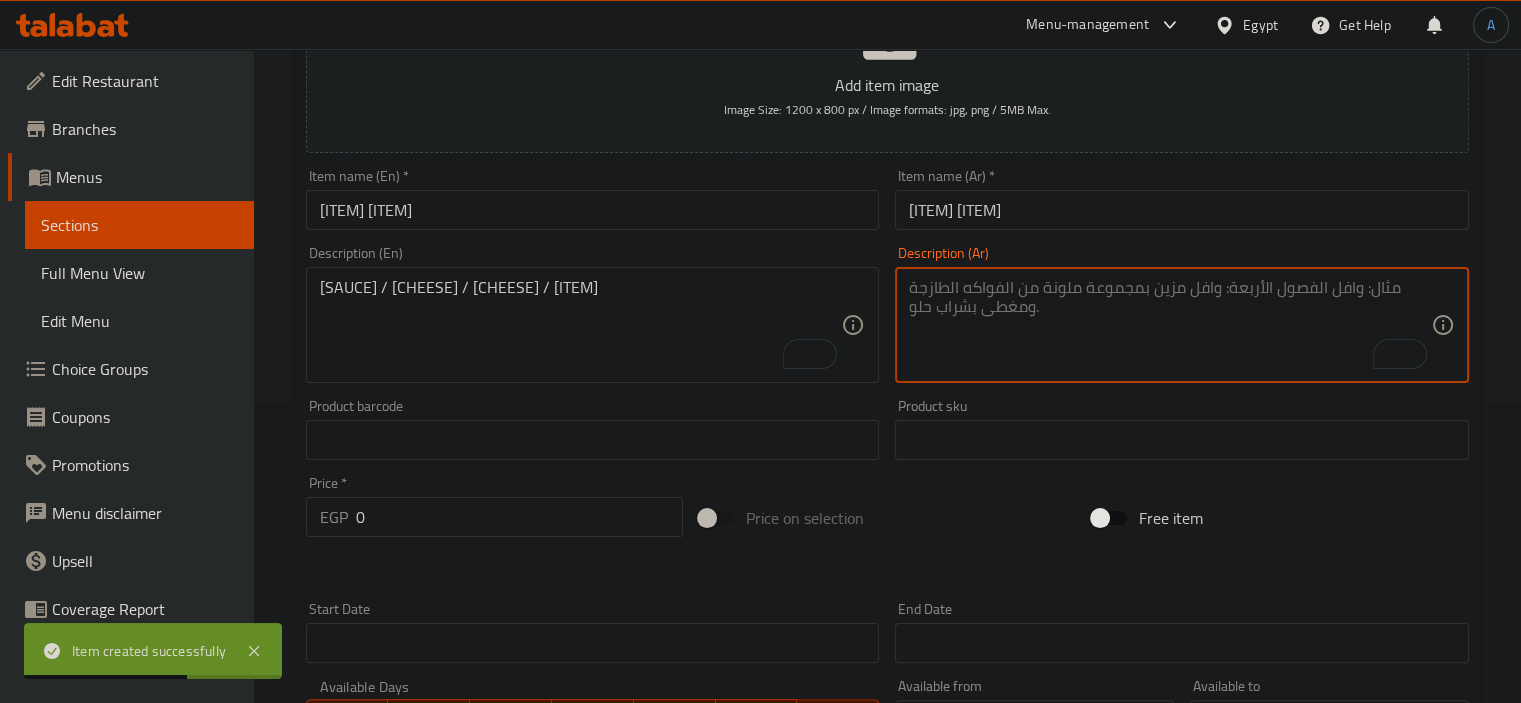 click at bounding box center (1170, 325) 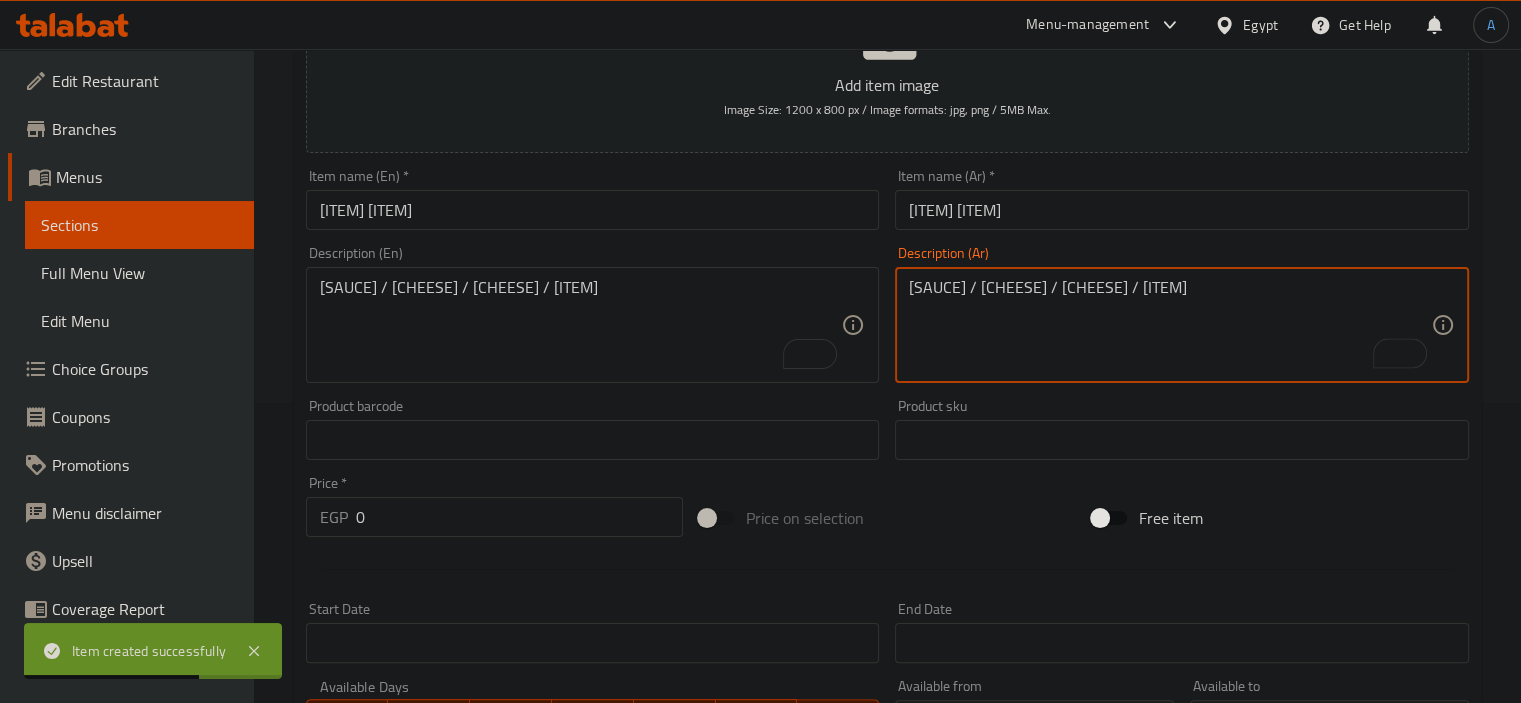 type on "صلصة بيضاء / جبنة موزاريلا / جبنة بارميزان / ثوم" 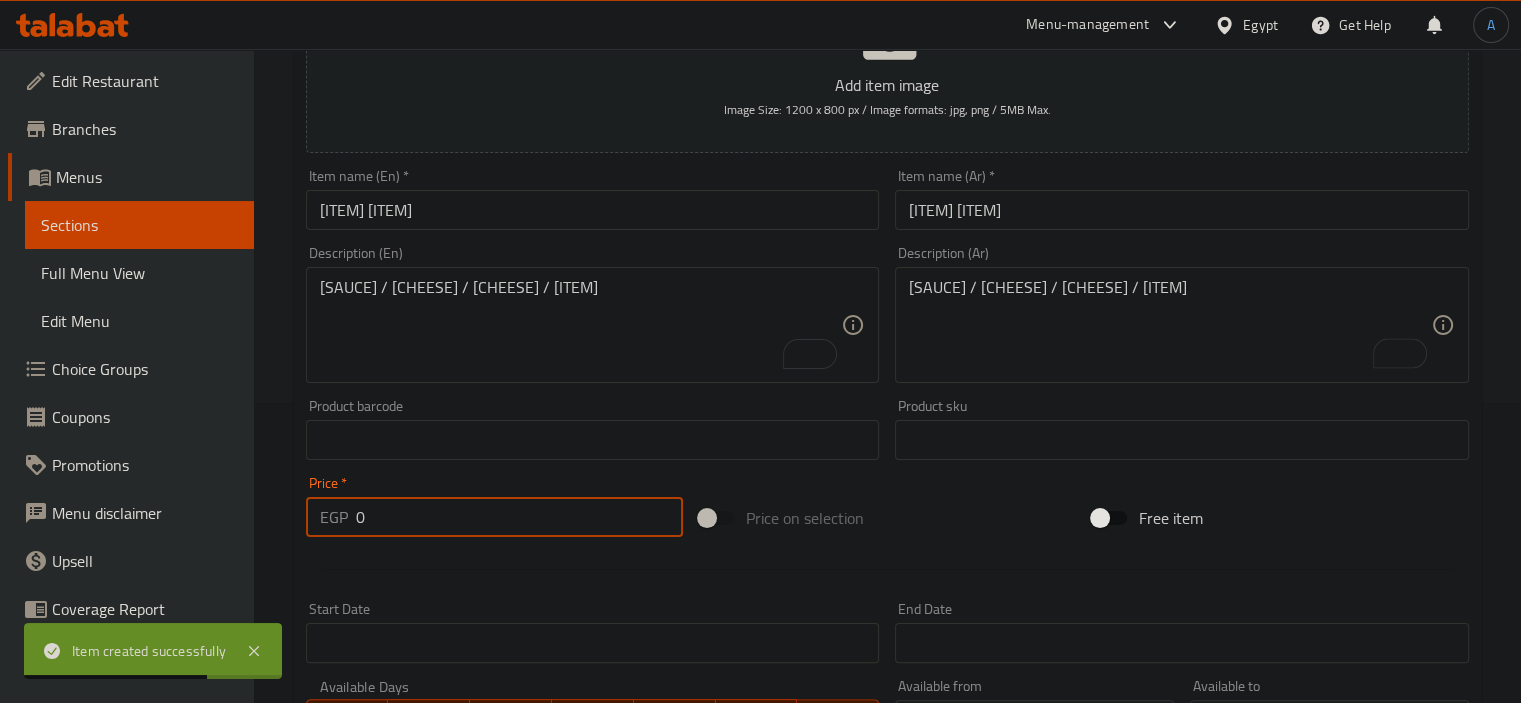 drag, startPoint x: 444, startPoint y: 517, endPoint x: 272, endPoint y: 511, distance: 172.10461 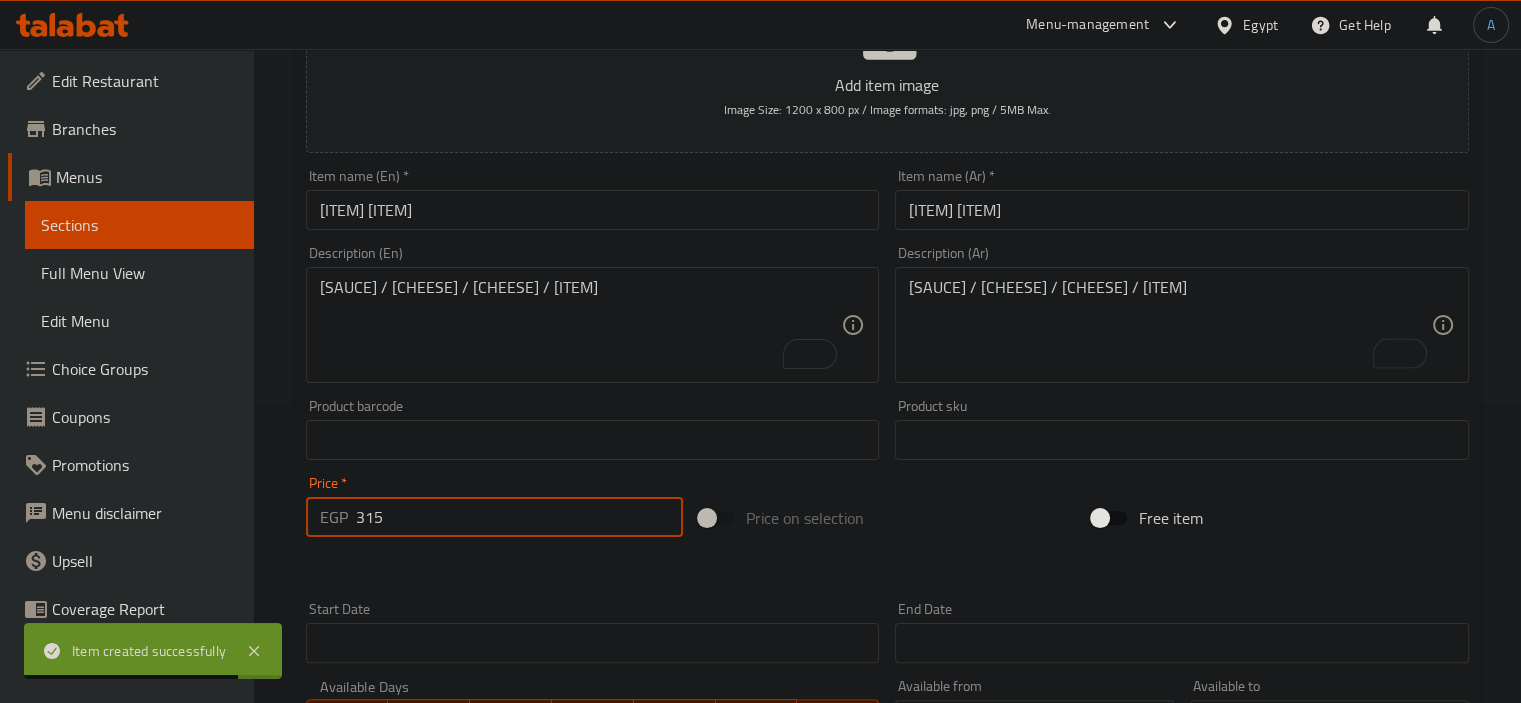 type on "315" 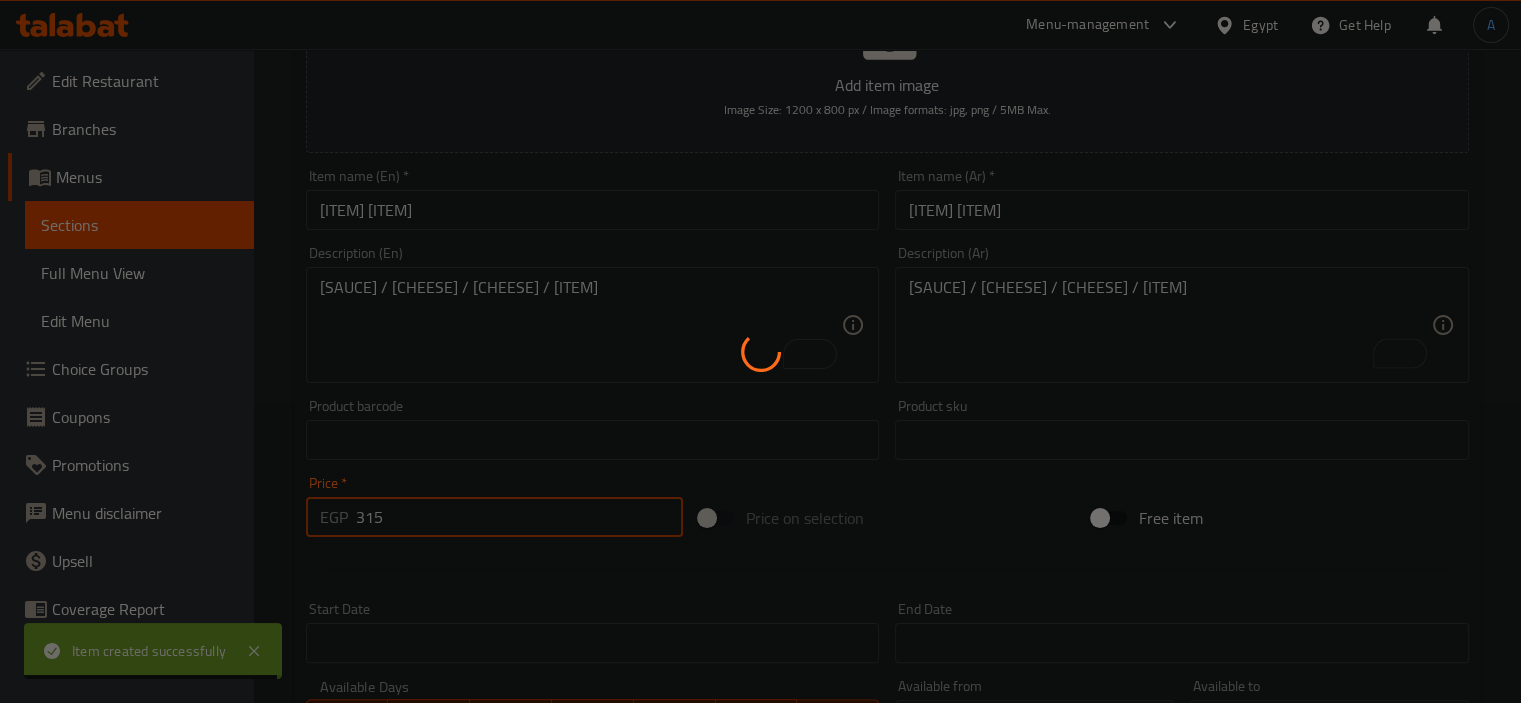 type 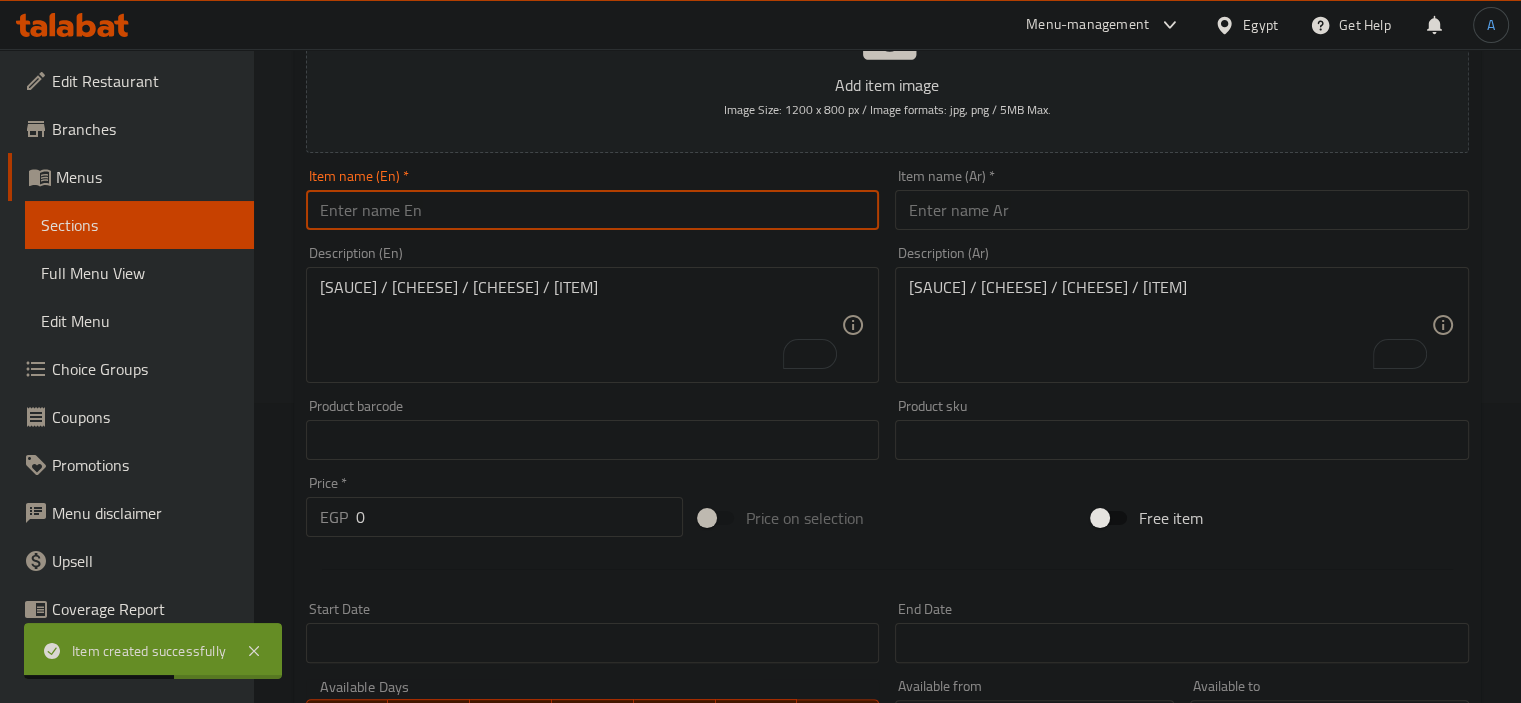 click at bounding box center (593, 210) 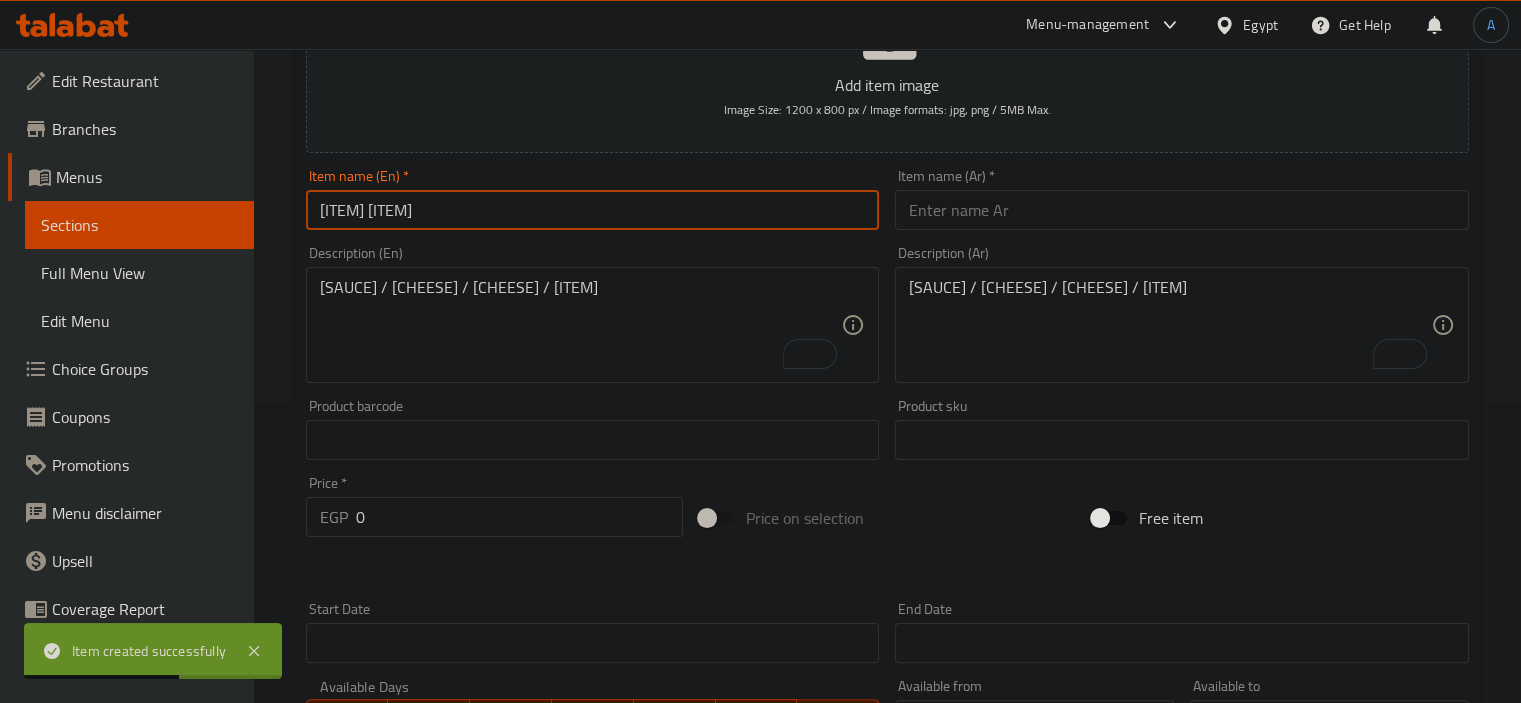 type on "Chicken Arabiata" 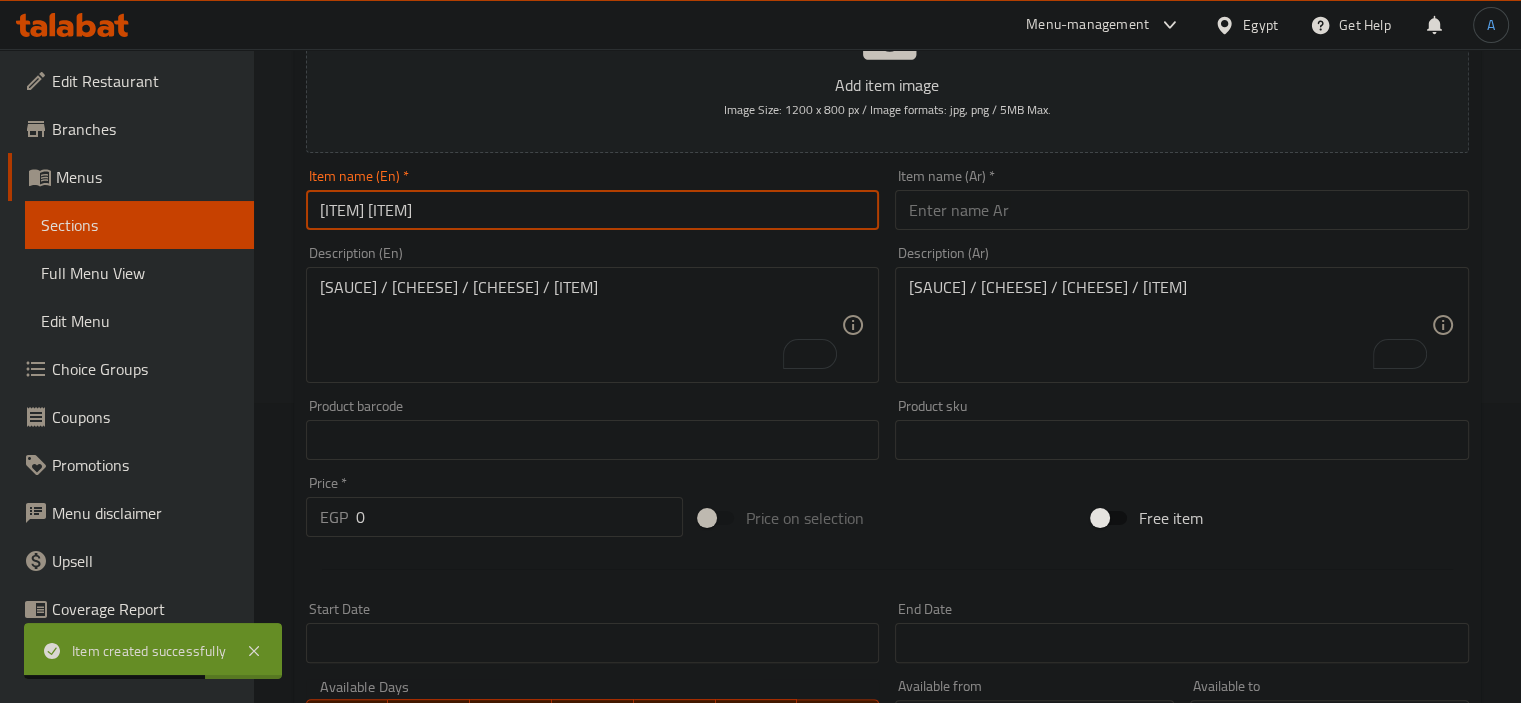 click at bounding box center [1182, 210] 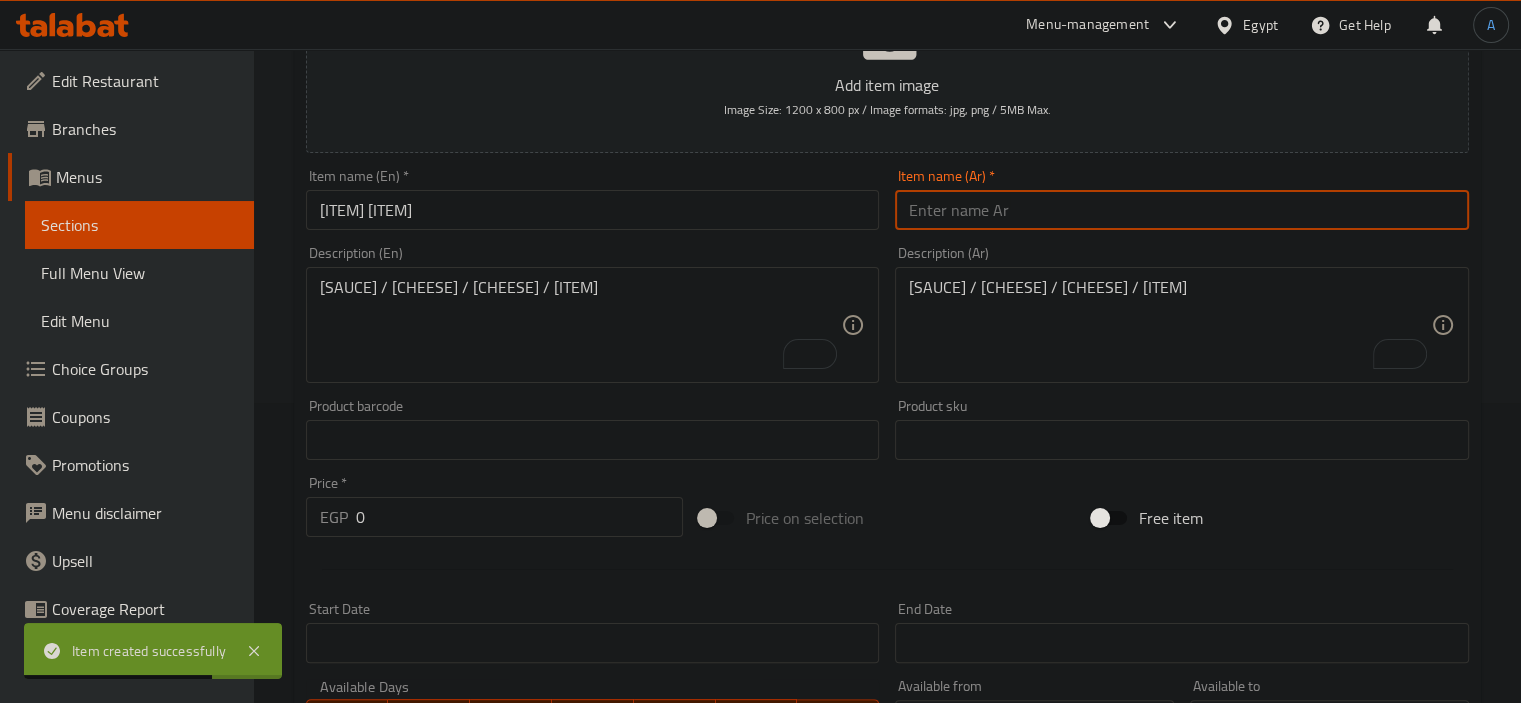 paste on "أرابياتا الدجاج" 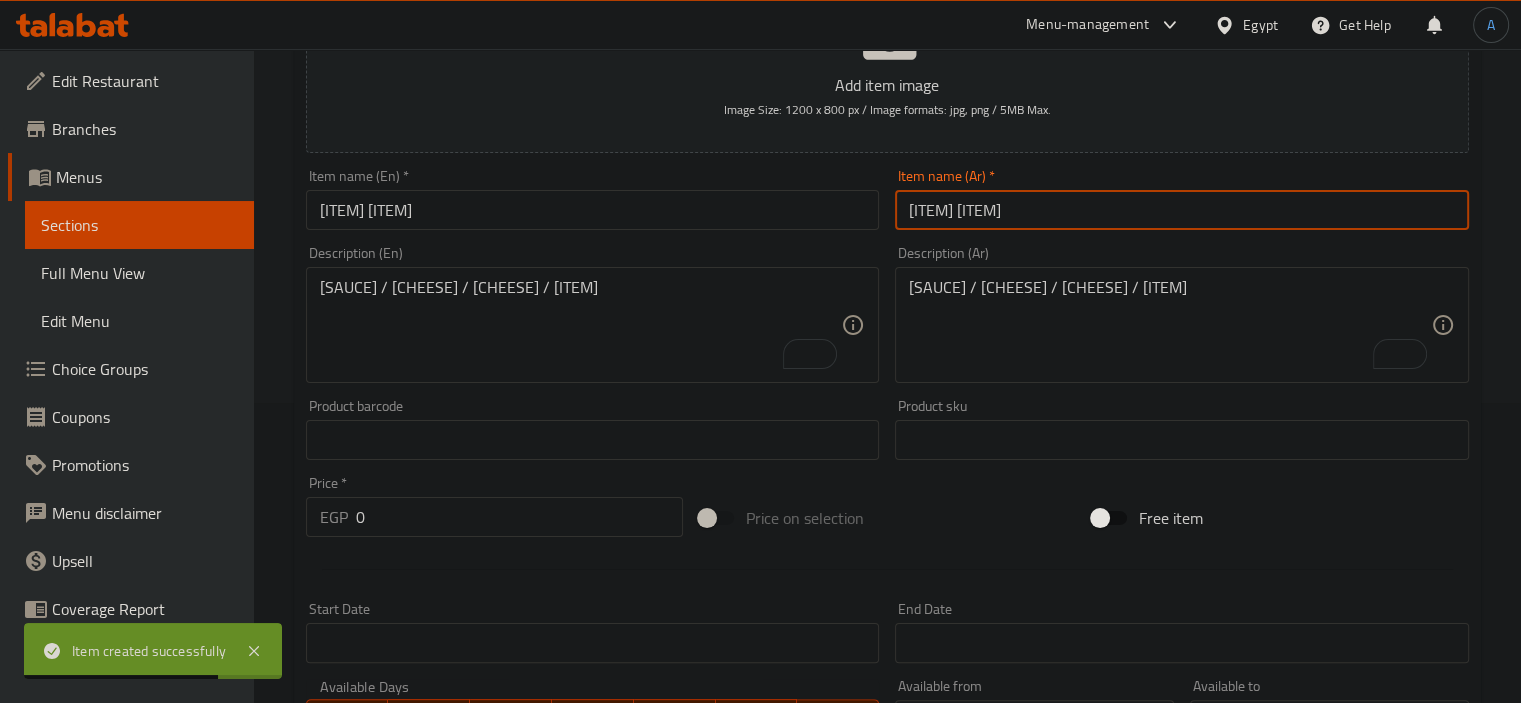 type on "أرابياتا الدجاج" 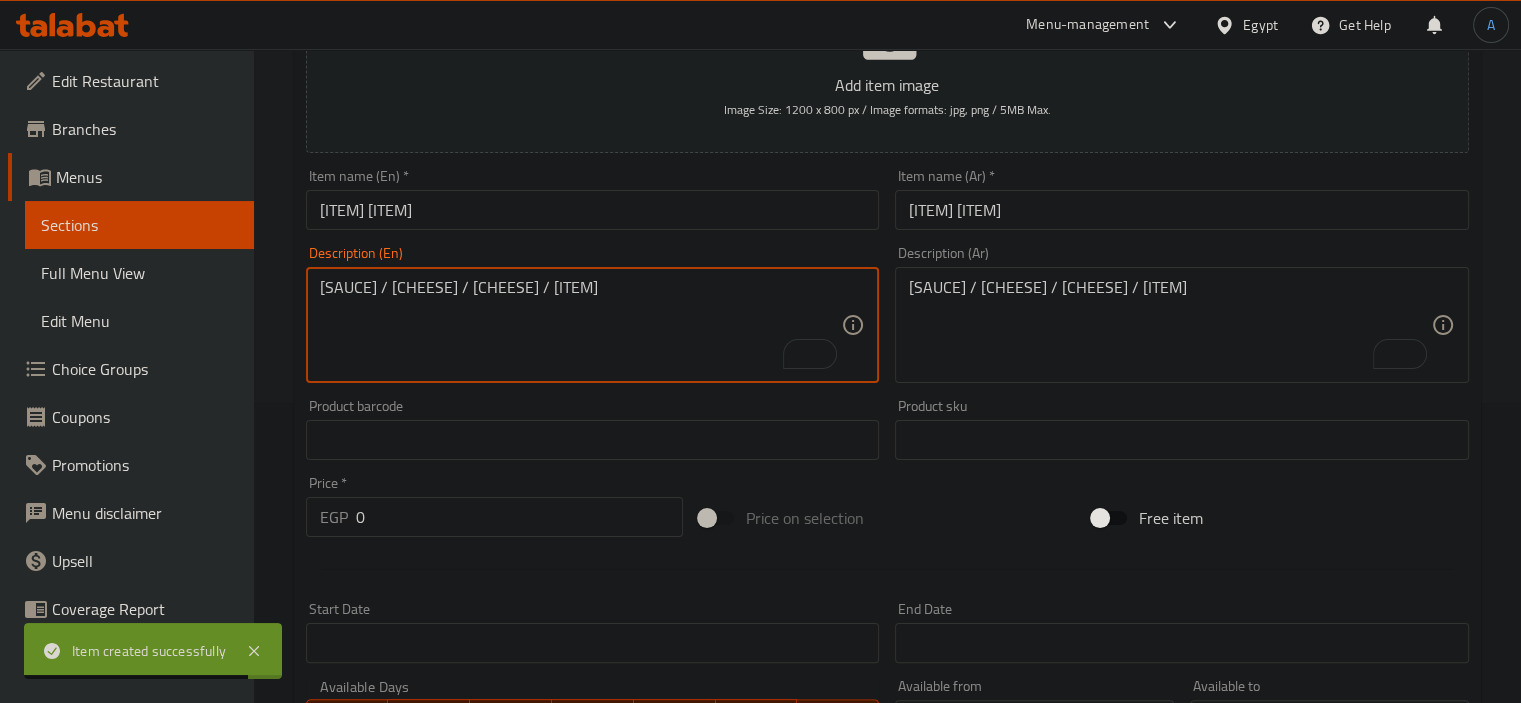 click on "White Sauce / Mozzarella Cheese / Parmesan Cheese / Garlic" at bounding box center [581, 325] 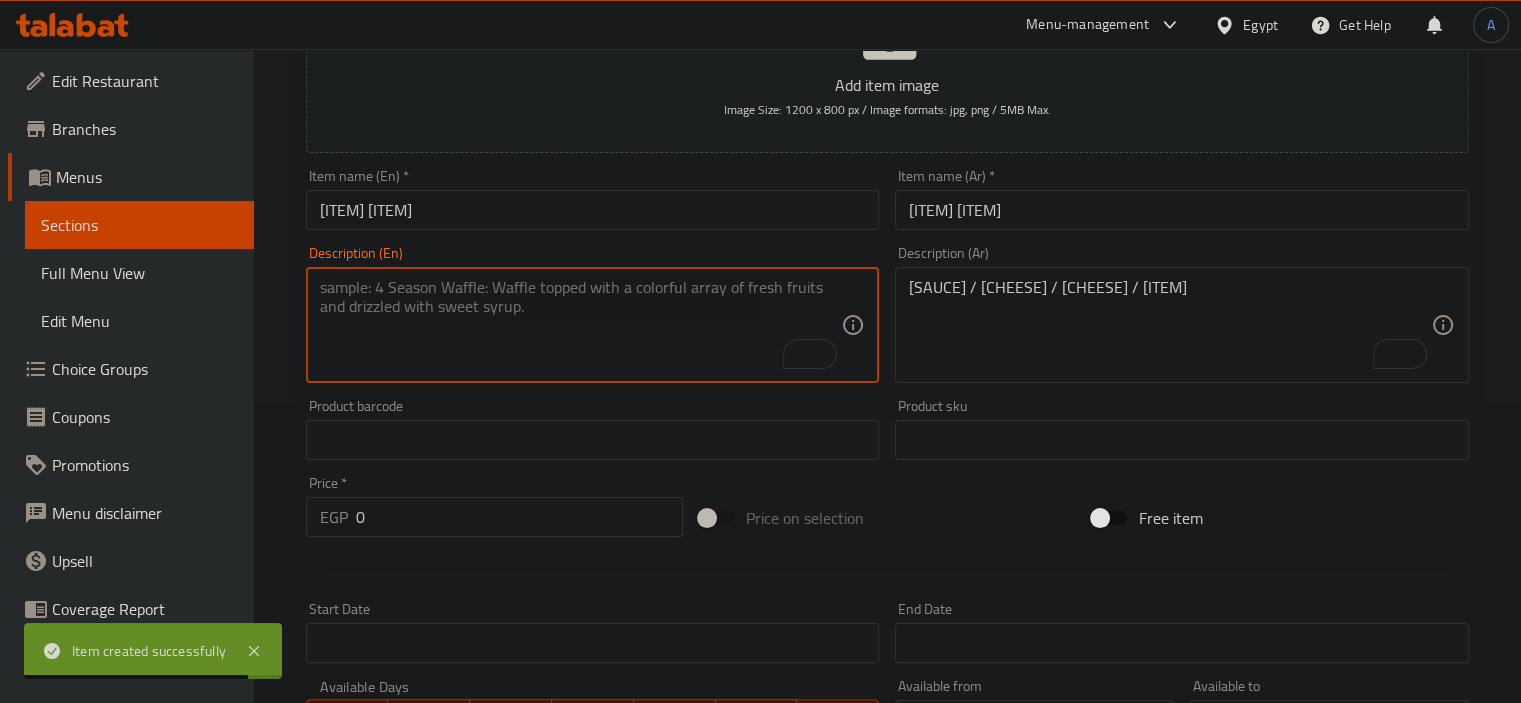 paste on "Penne Pasta / Chilli Tomato Sauce / Chicken / Garlic / Olive
Oil" 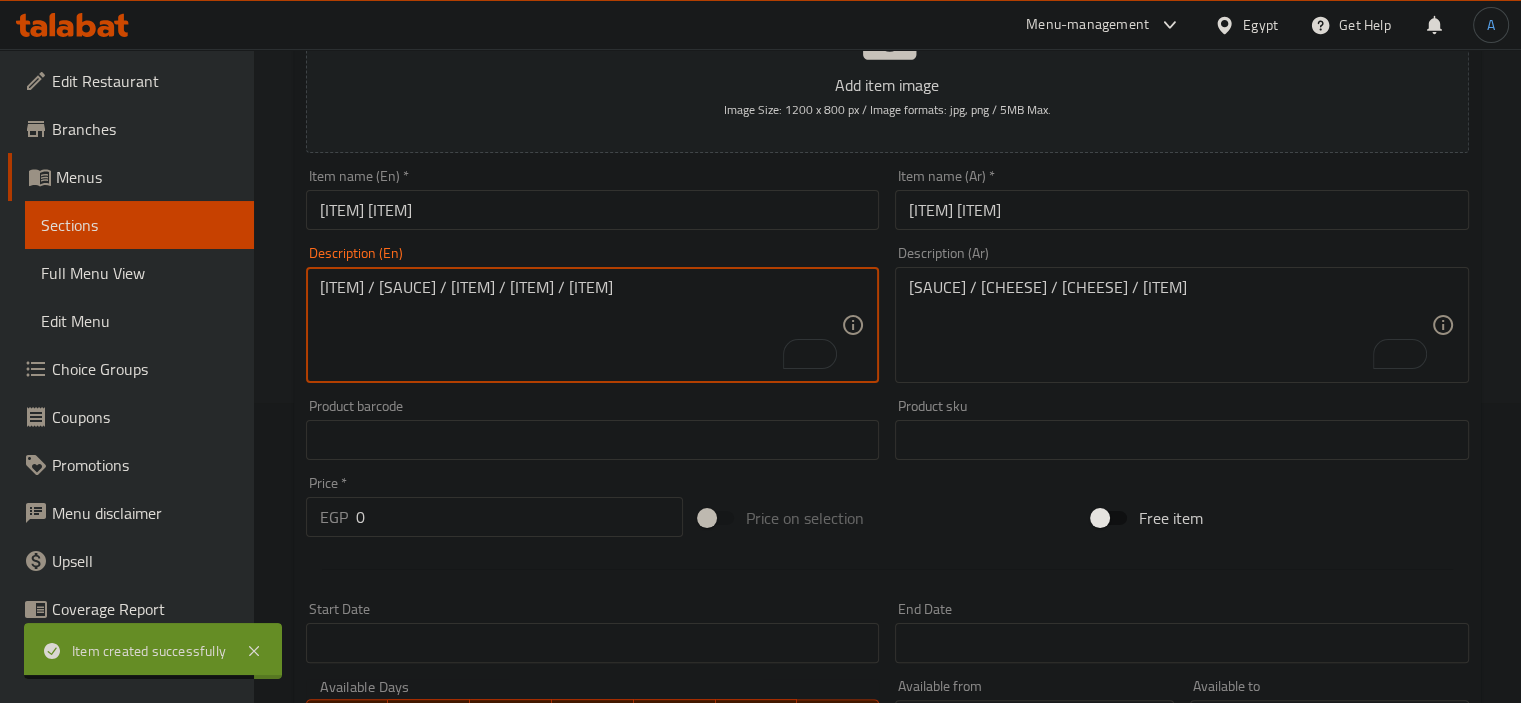 type on "Penne Pasta / Chilli Tomato Sauce / Chicken / Garlic / Olive
Oil" 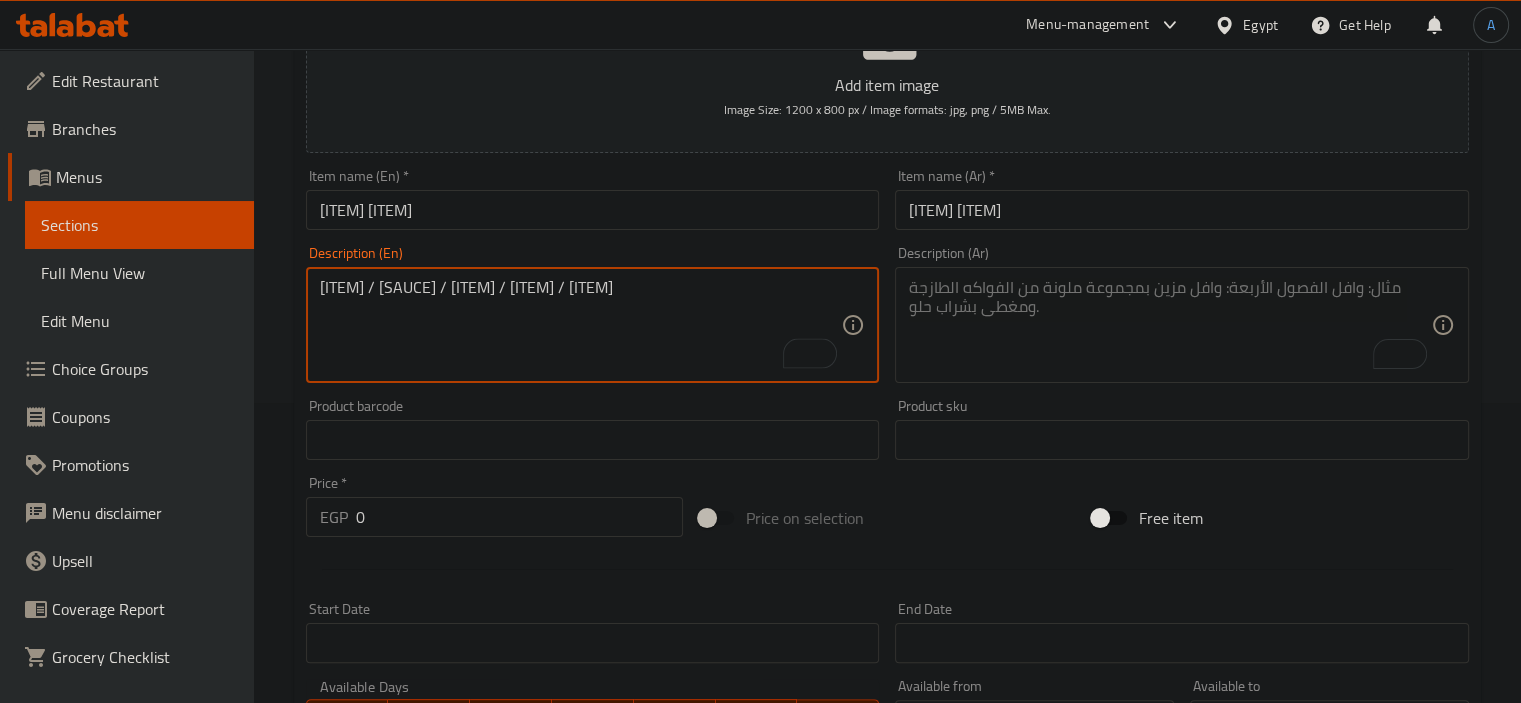 click at bounding box center (1170, 325) 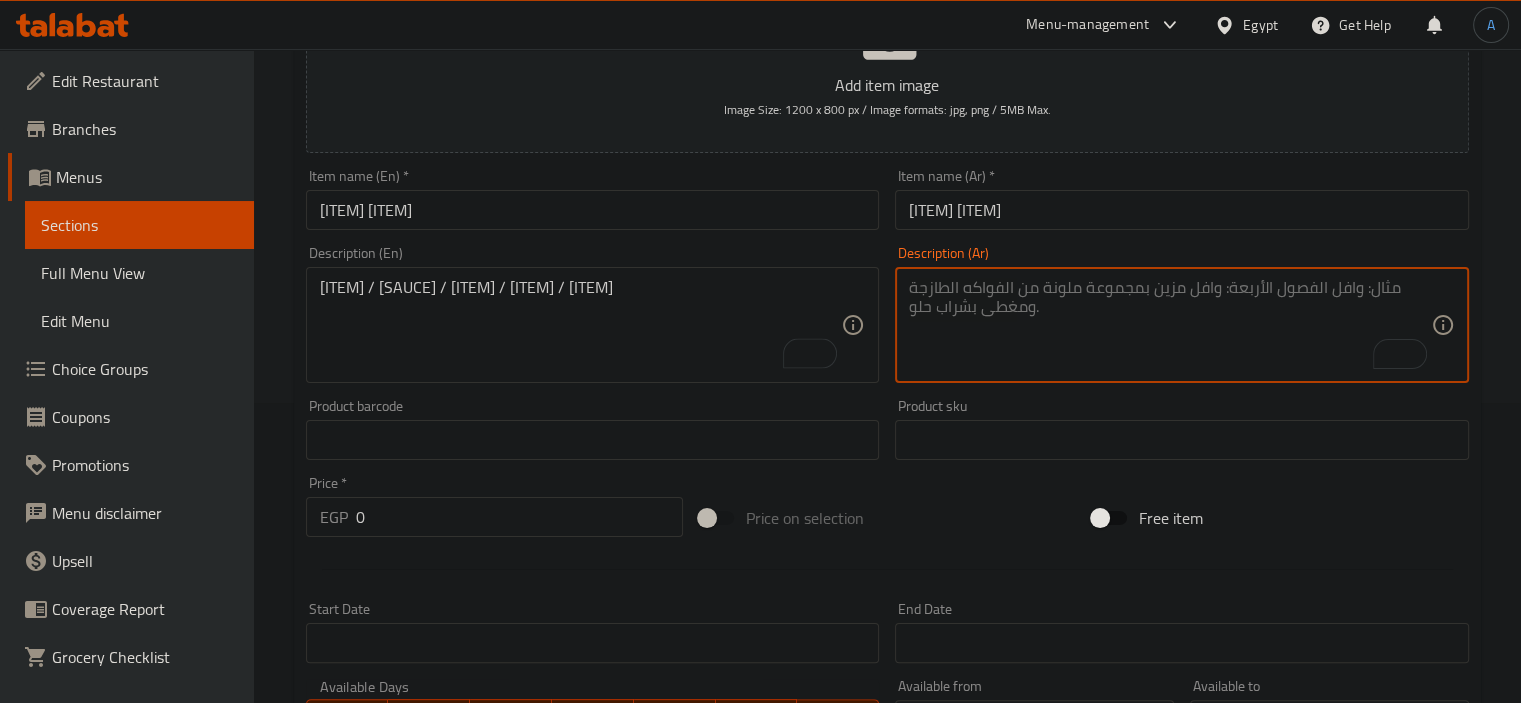 paste on "معكرونة بيني / صلصة طماطم حارة / دجاج / ثوم / زيت زيتون" 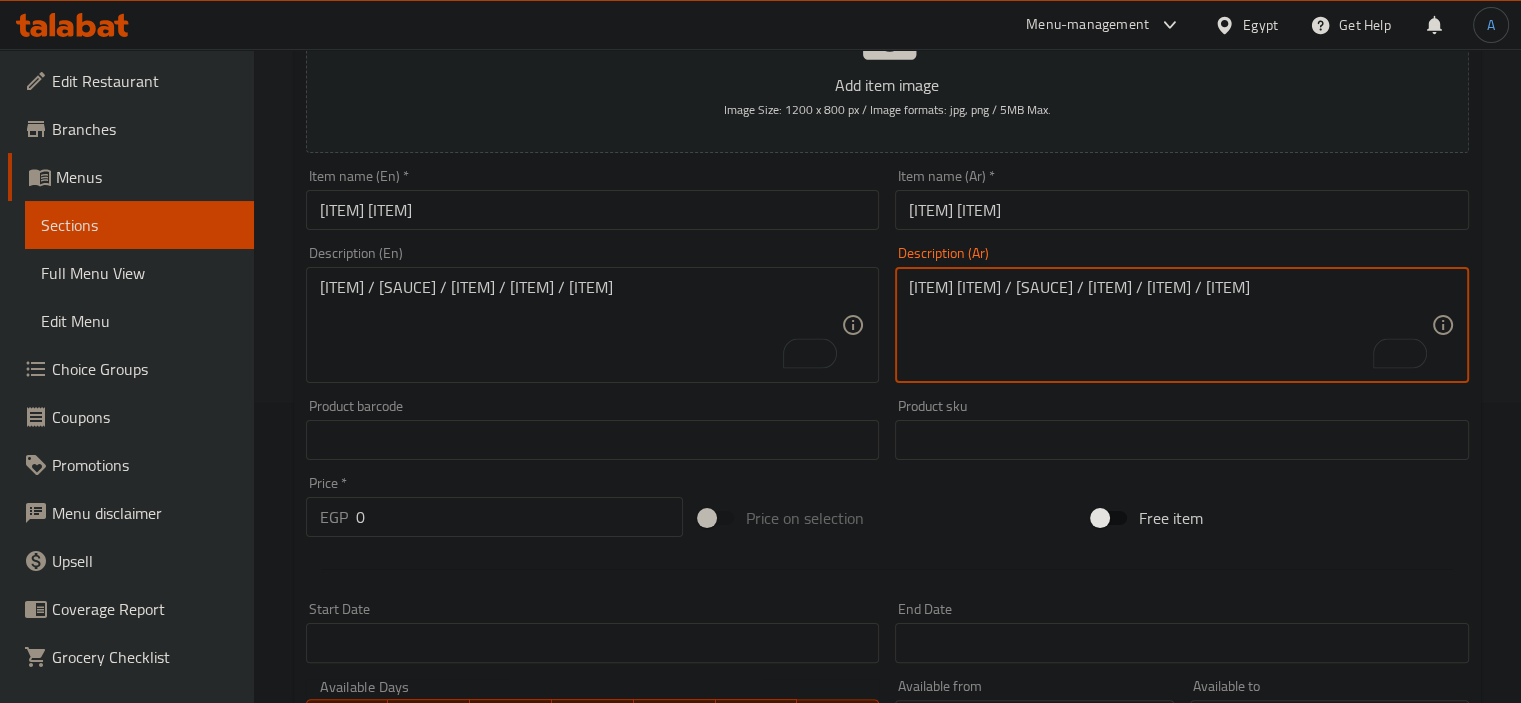type on "معكرونة بيني / صلصة طماطم حارة / دجاج / ثوم / زيت زيتون" 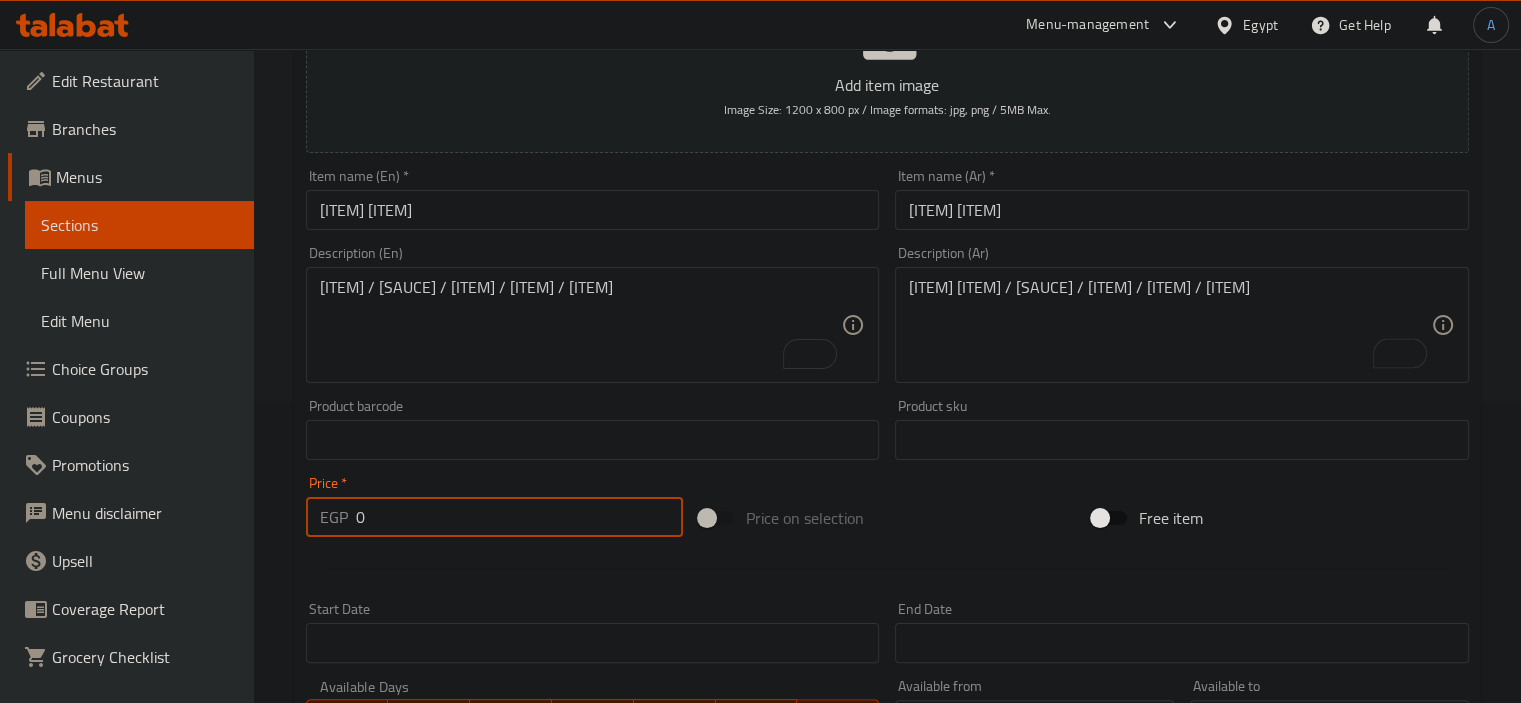 drag, startPoint x: 433, startPoint y: 511, endPoint x: 305, endPoint y: 519, distance: 128.24976 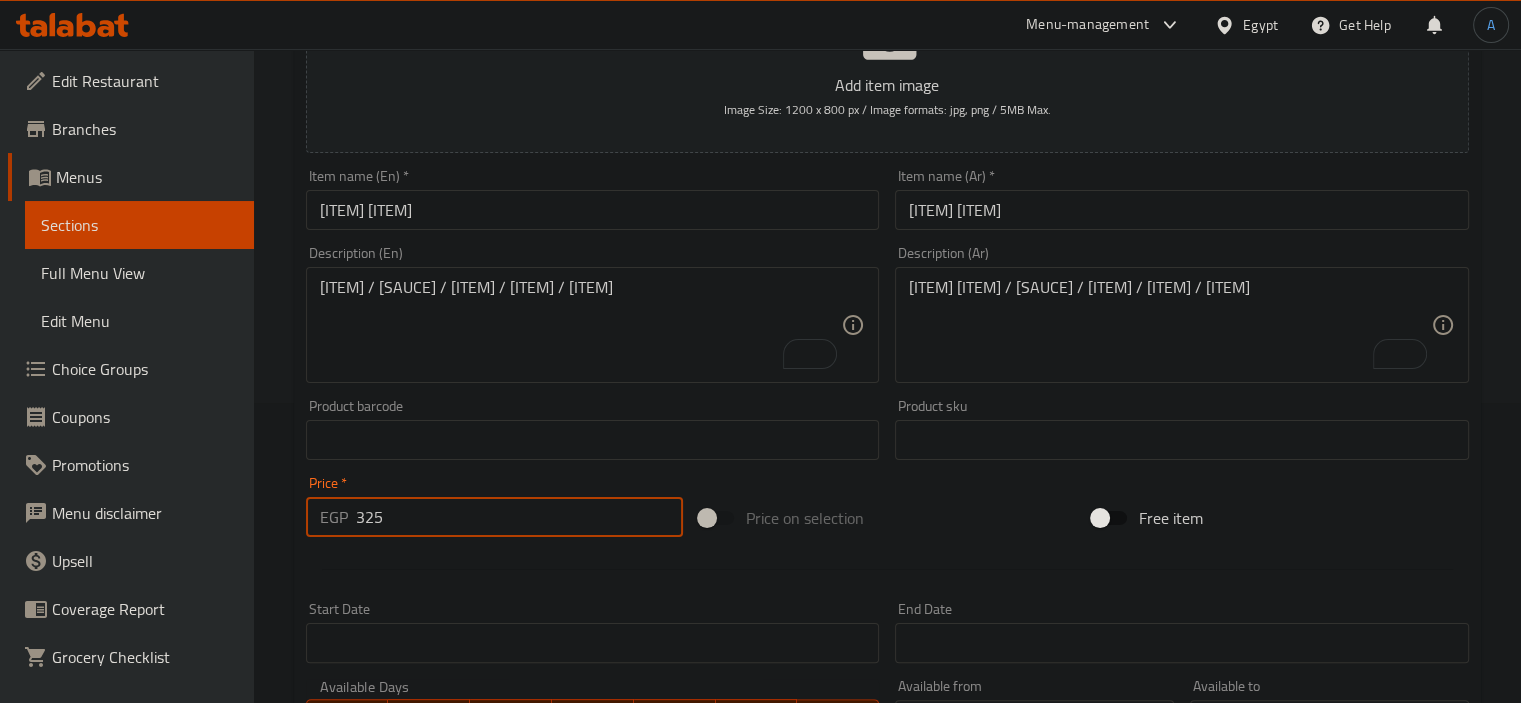 type on "325" 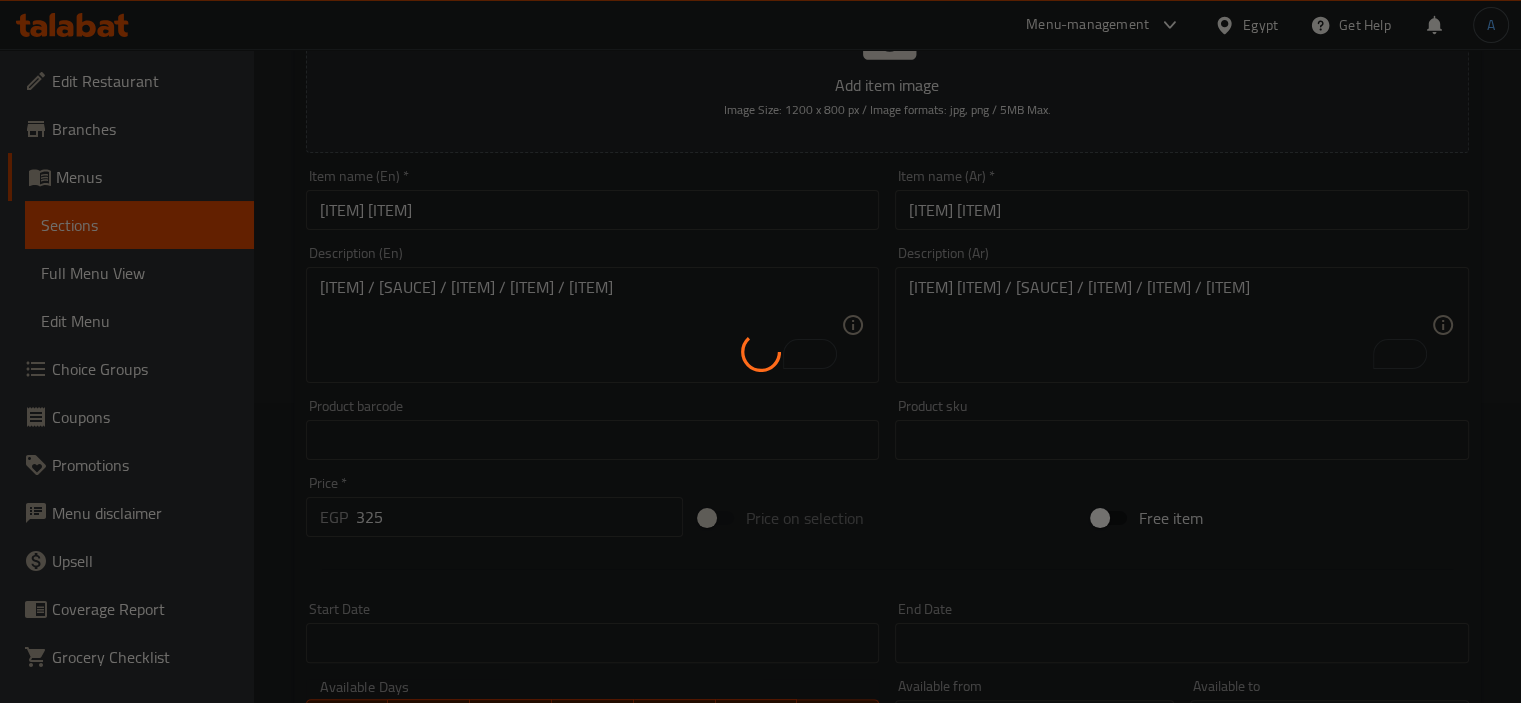 type 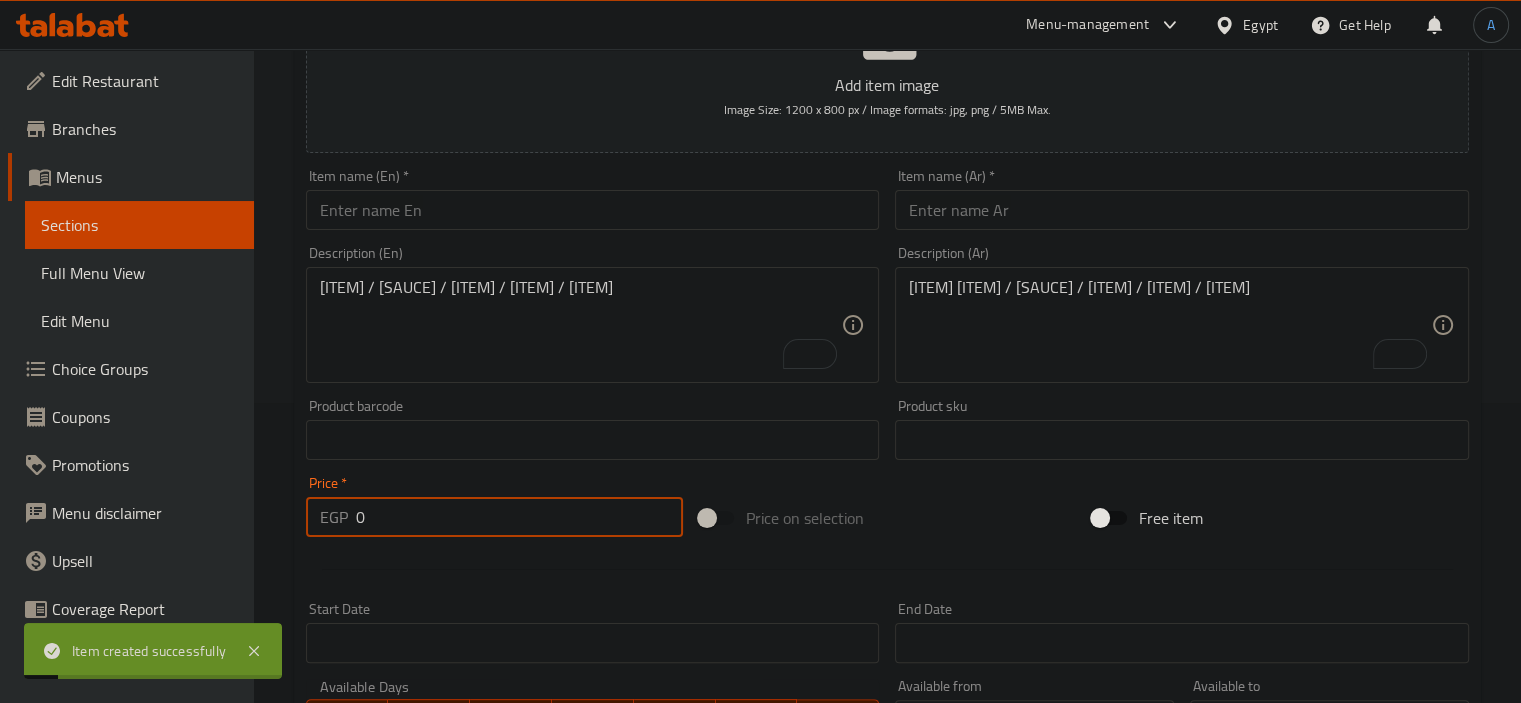 drag, startPoint x: 471, startPoint y: 211, endPoint x: 484, endPoint y: 192, distance: 23.021729 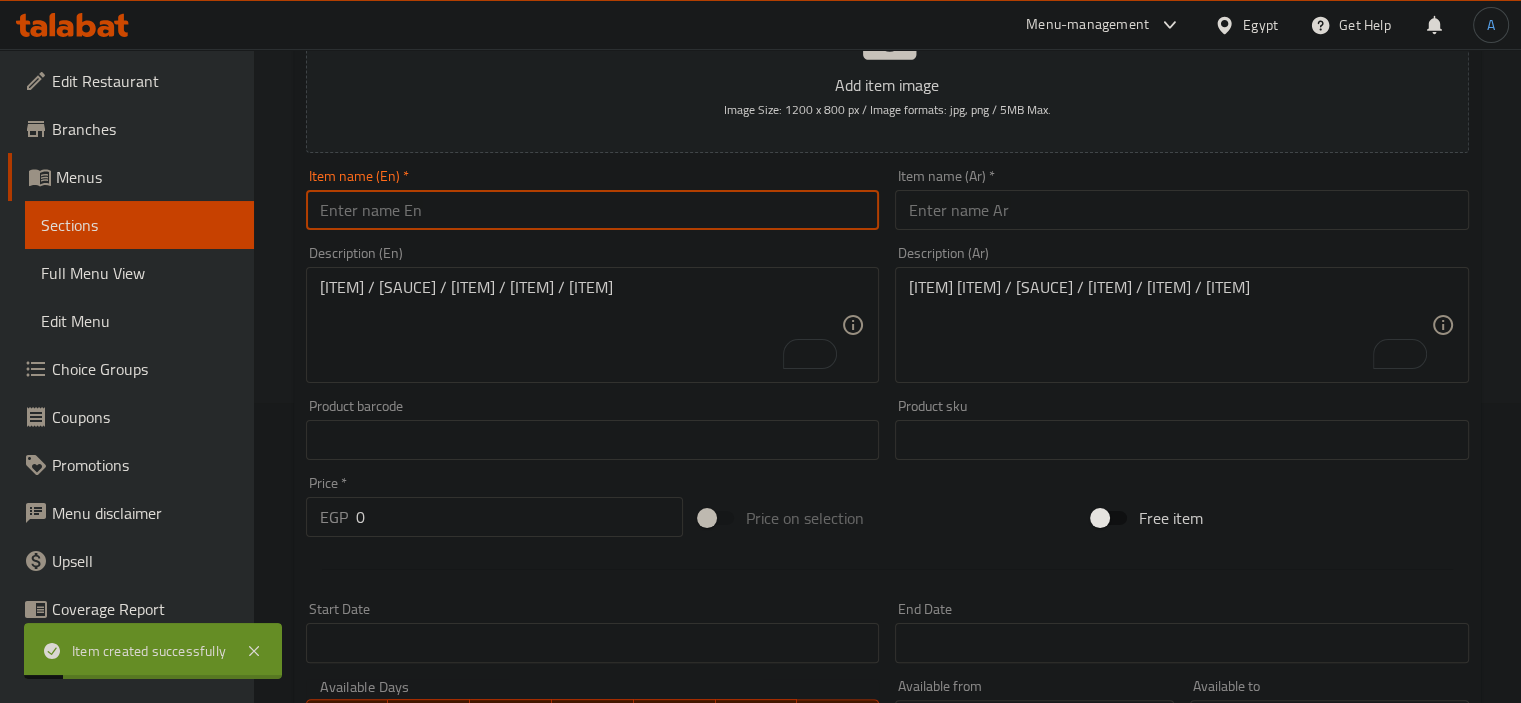 paste on "Pestoccini" 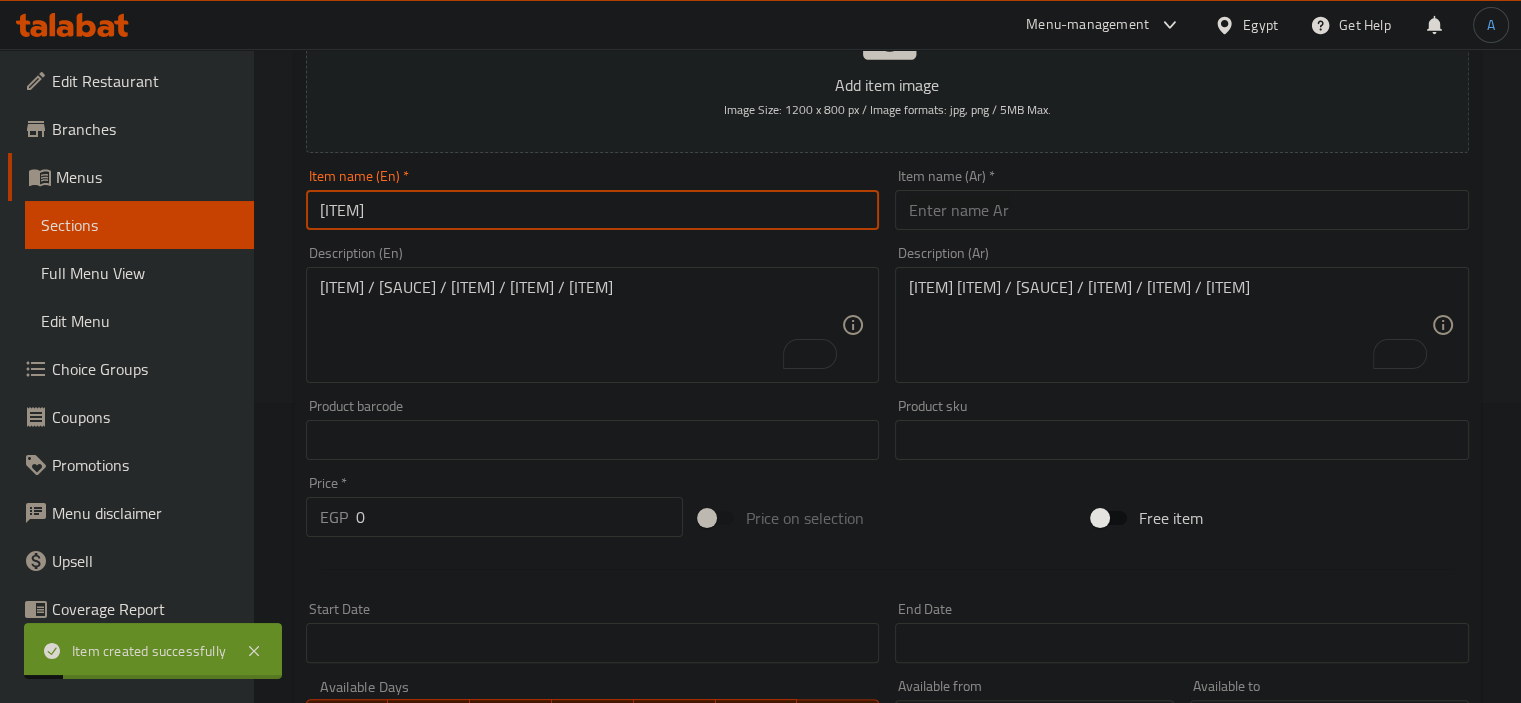 type on "Pestoccini" 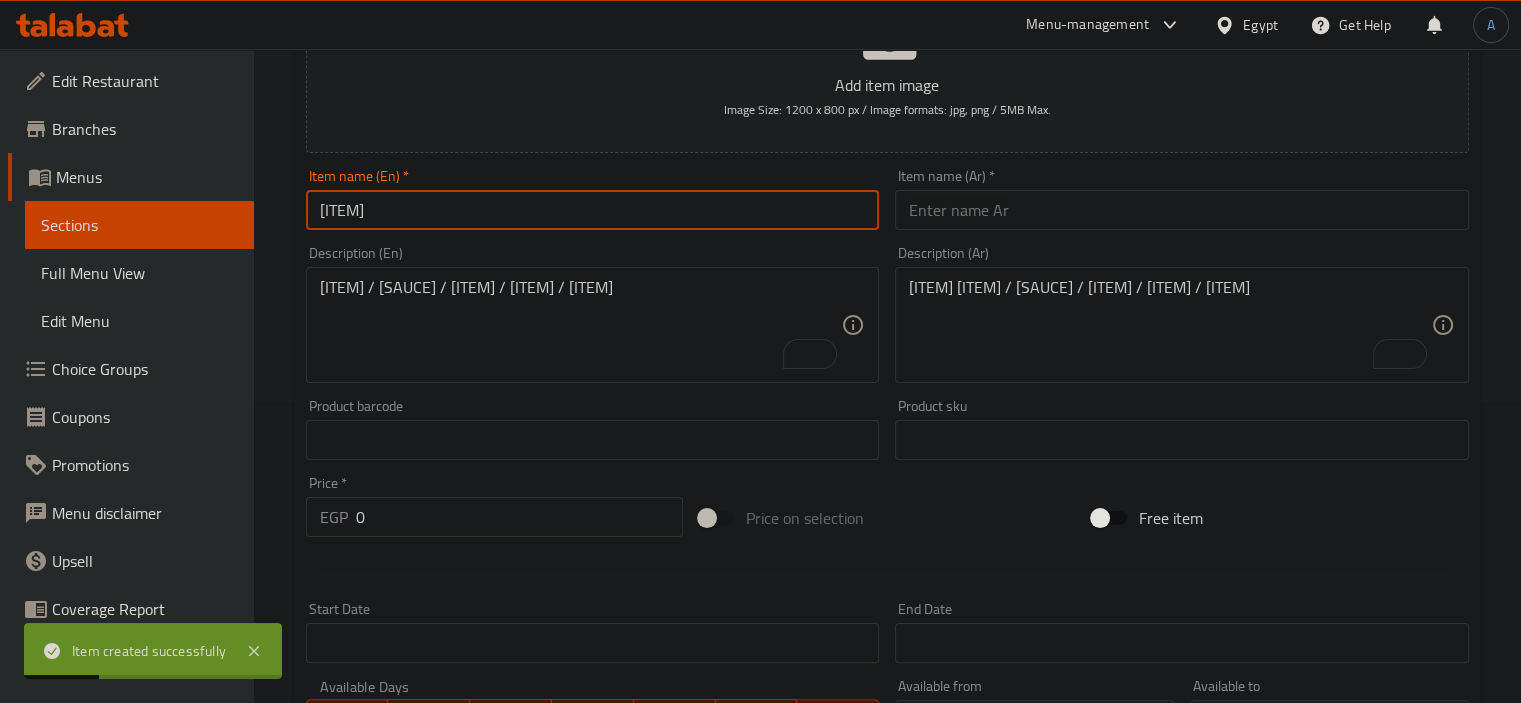 click at bounding box center [1182, 210] 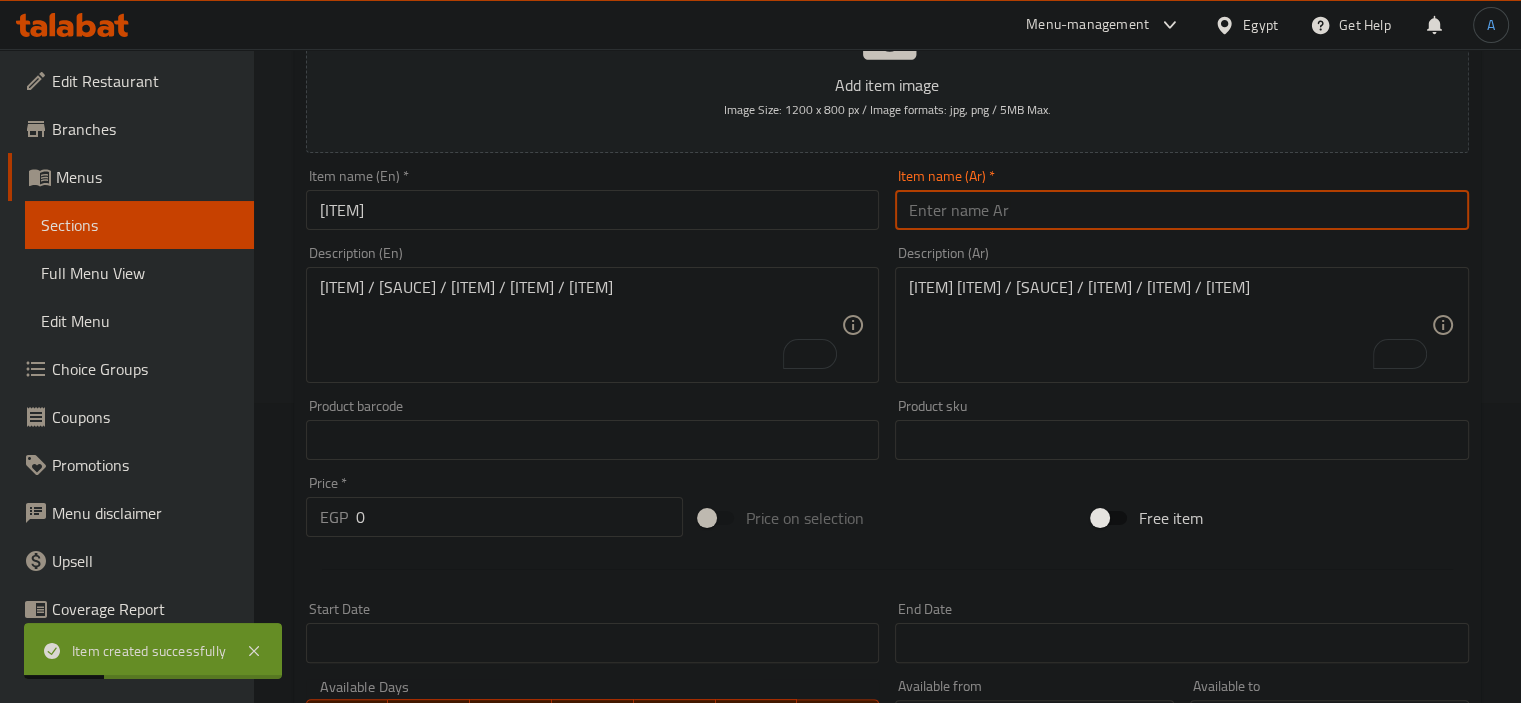 paste on "بيستوشيني" 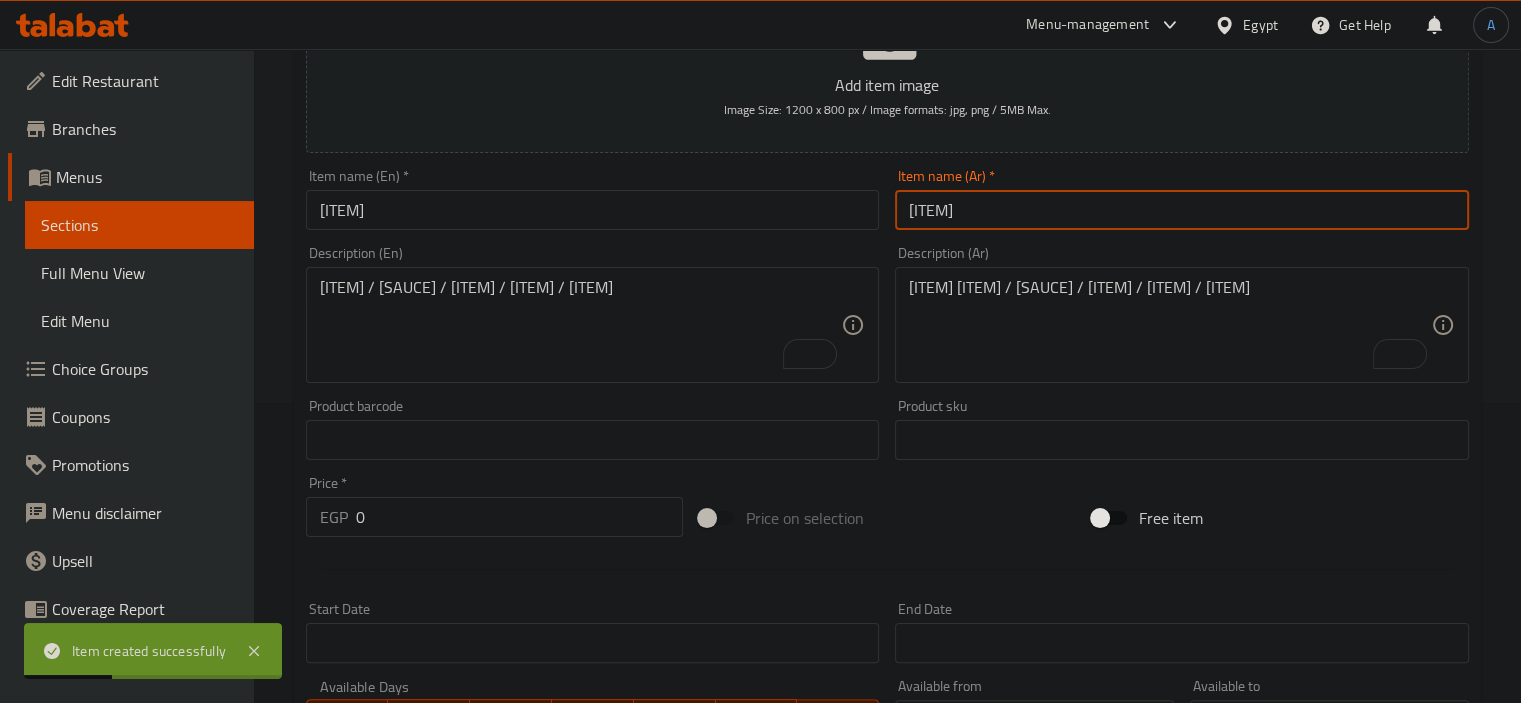 type on "بيستوشيني" 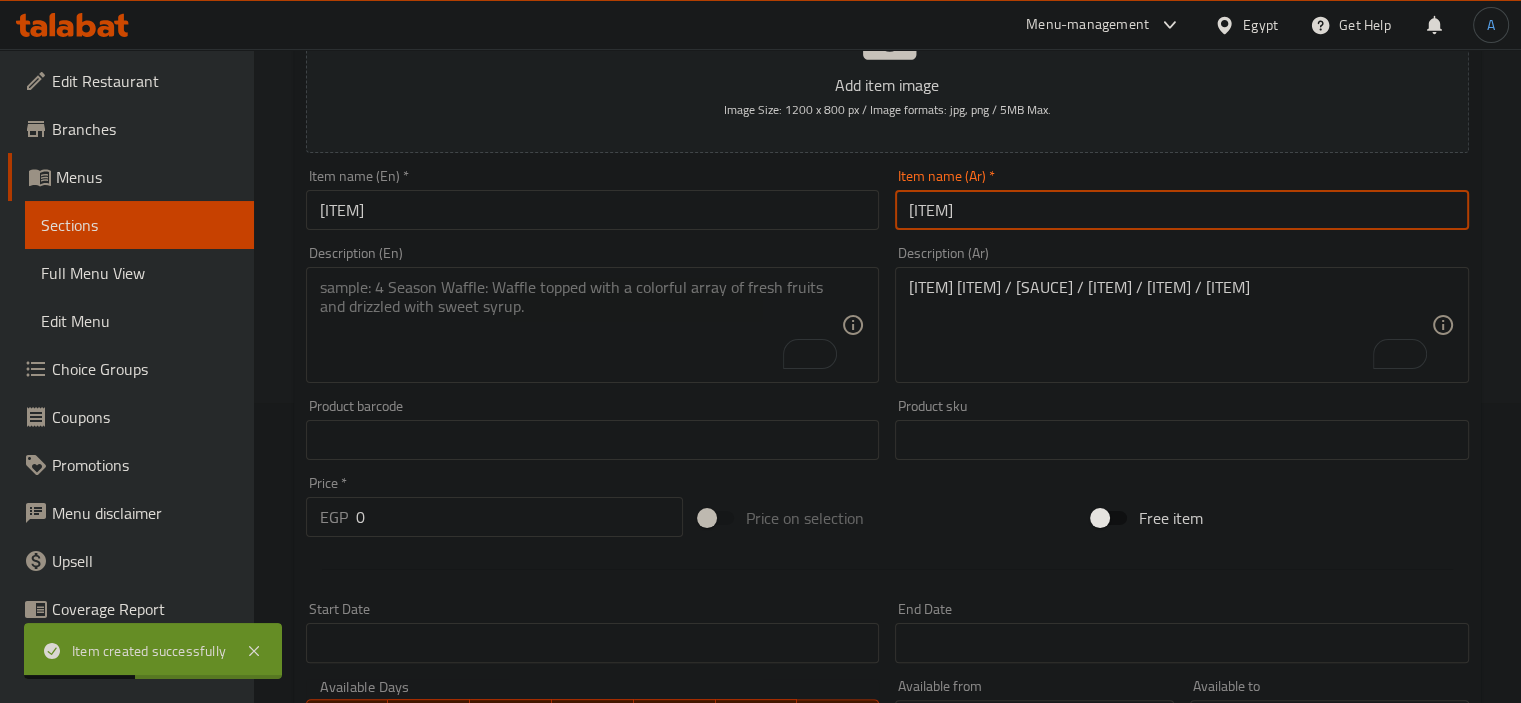 click at bounding box center (581, 325) 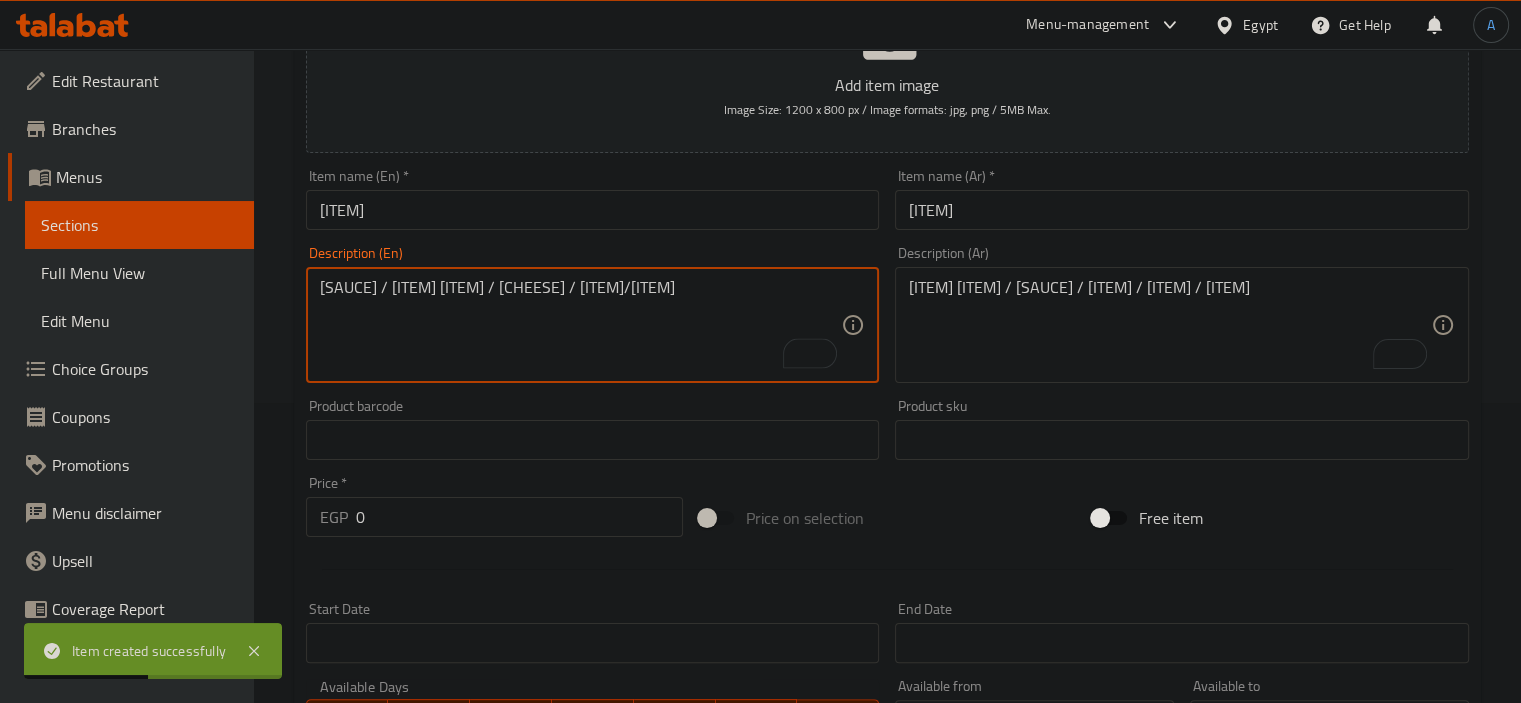type on "Cream of Pesto Sauce / Grilled Chicken / Mozzarella Cheese / Walnuts/Sun-Dried Tomatoes" 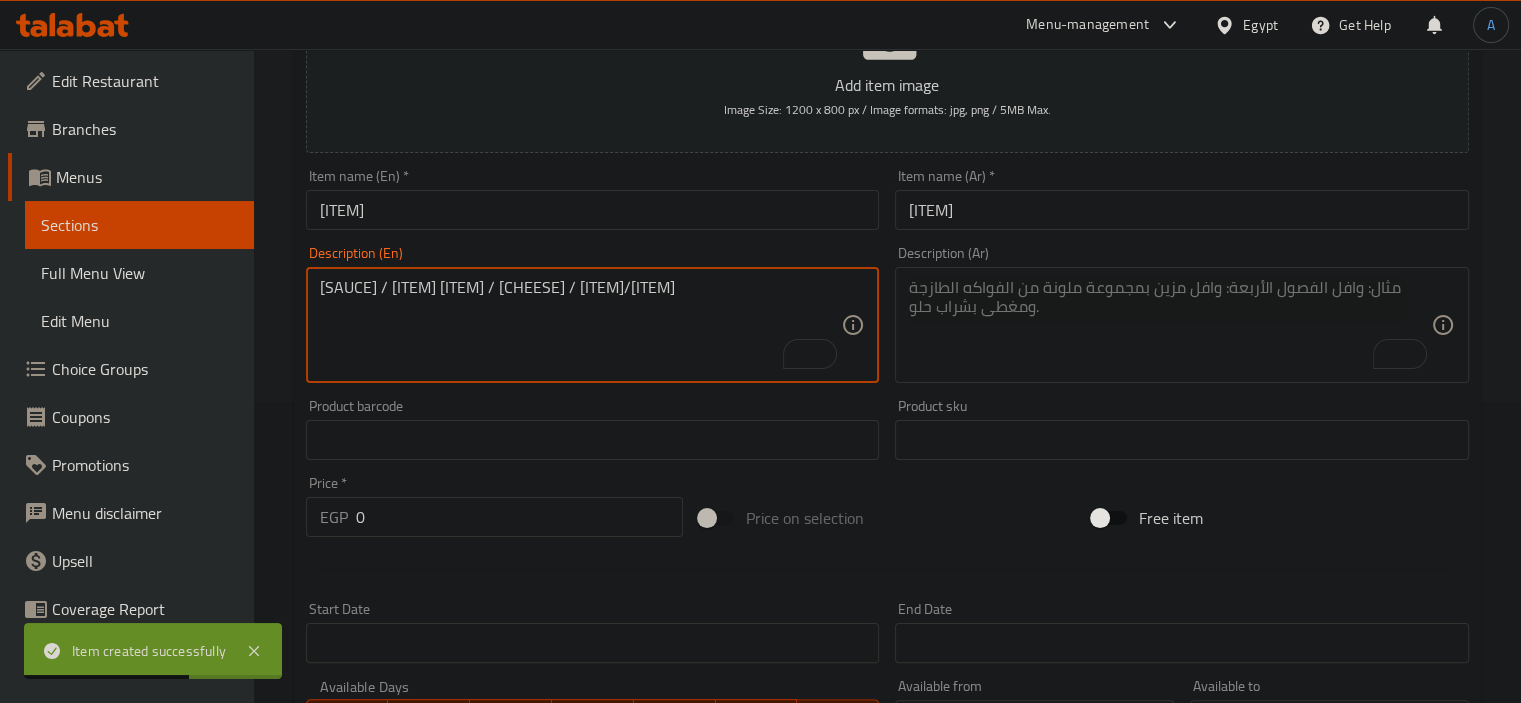 click at bounding box center [1170, 325] 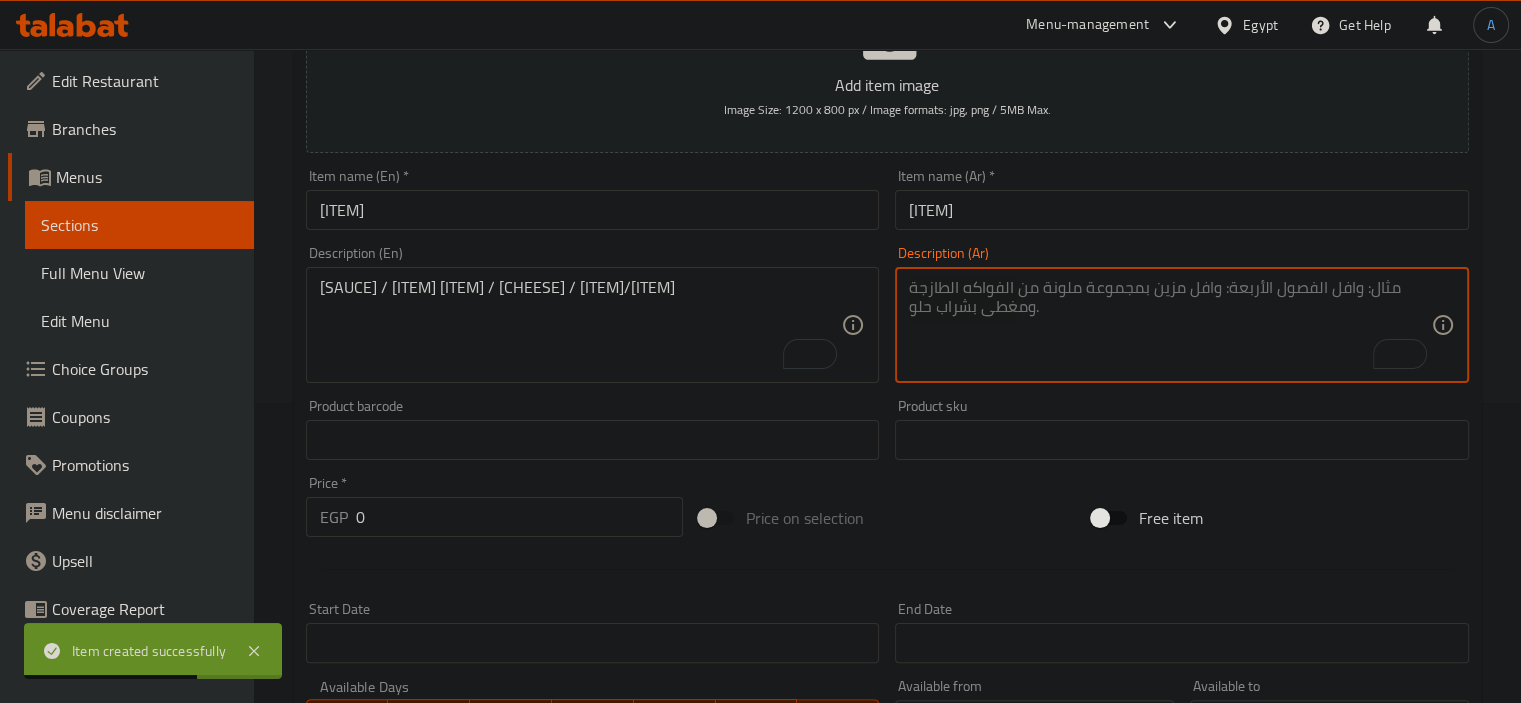 paste on "صلصة كريمة البيستو / دجاج مشوي / جبن موزاريلا / جوز / طماطم مجففة" 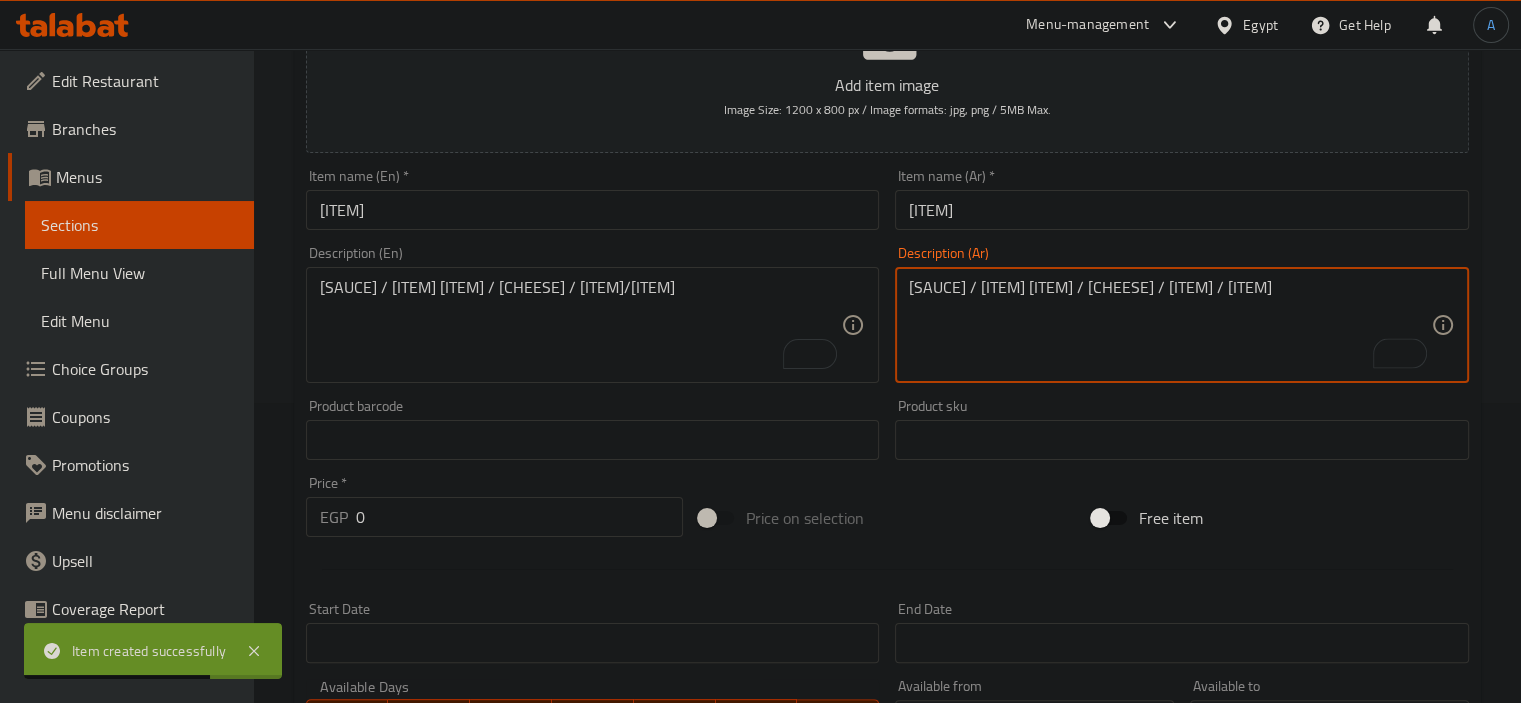 type on "صلصة كريمة البيستو / دجاج مشوي / جبن موزاريلا / جوز / طماطم مجففة" 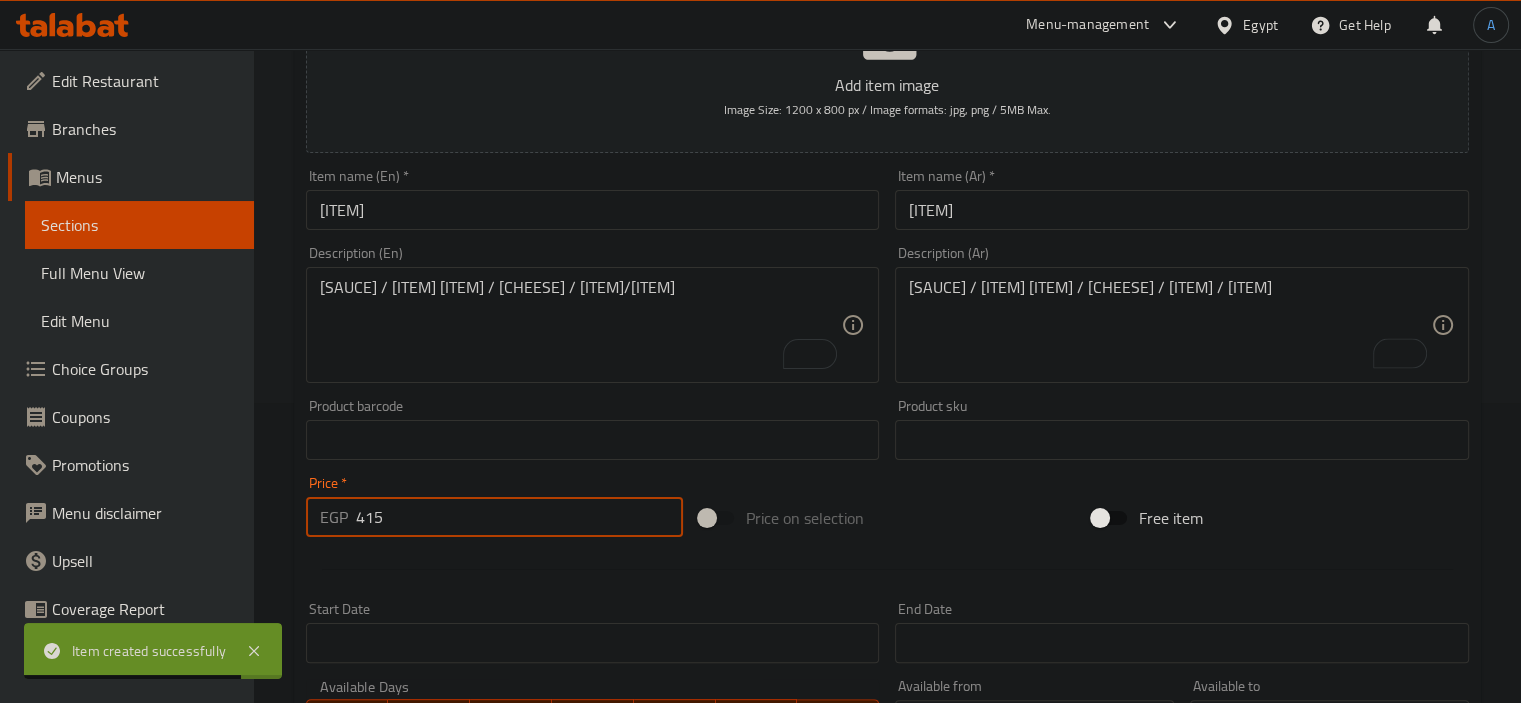 type on "415" 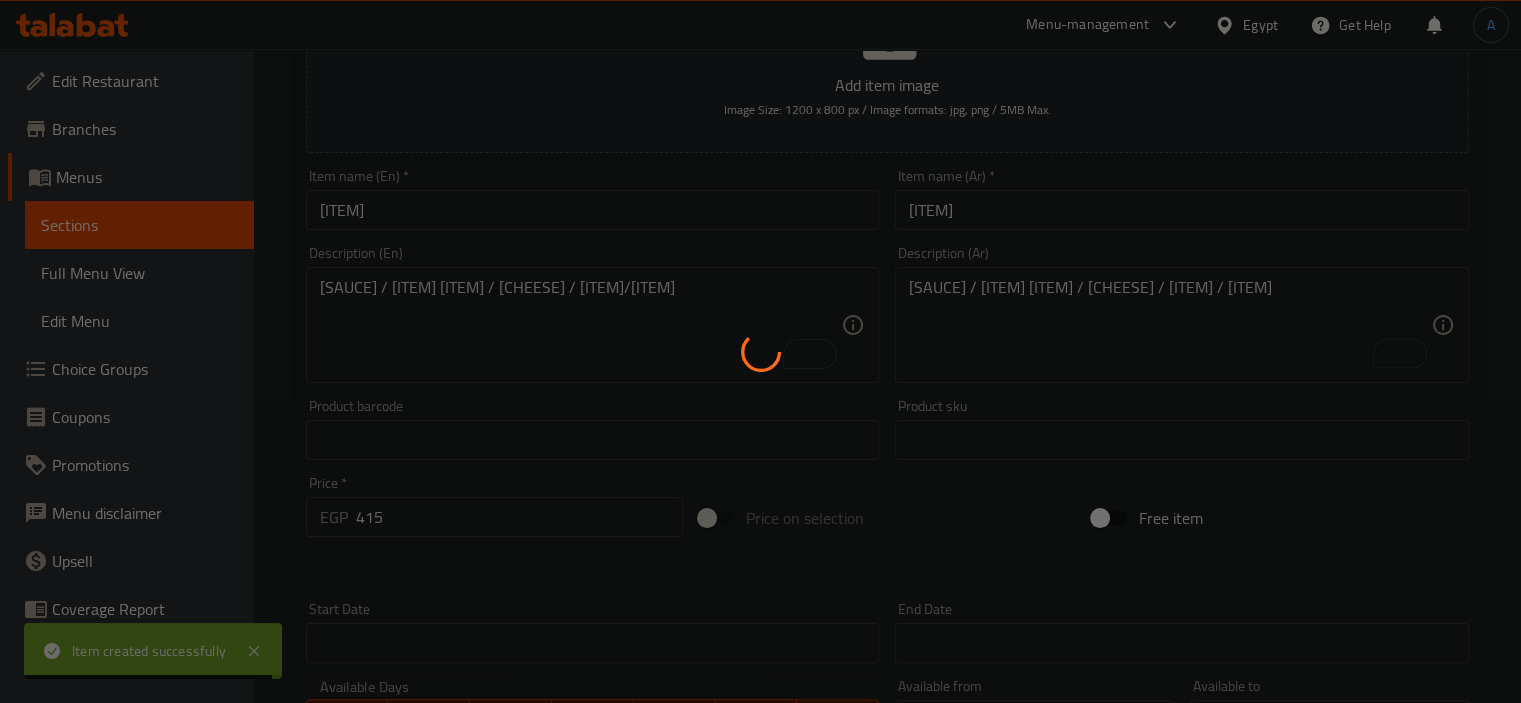type 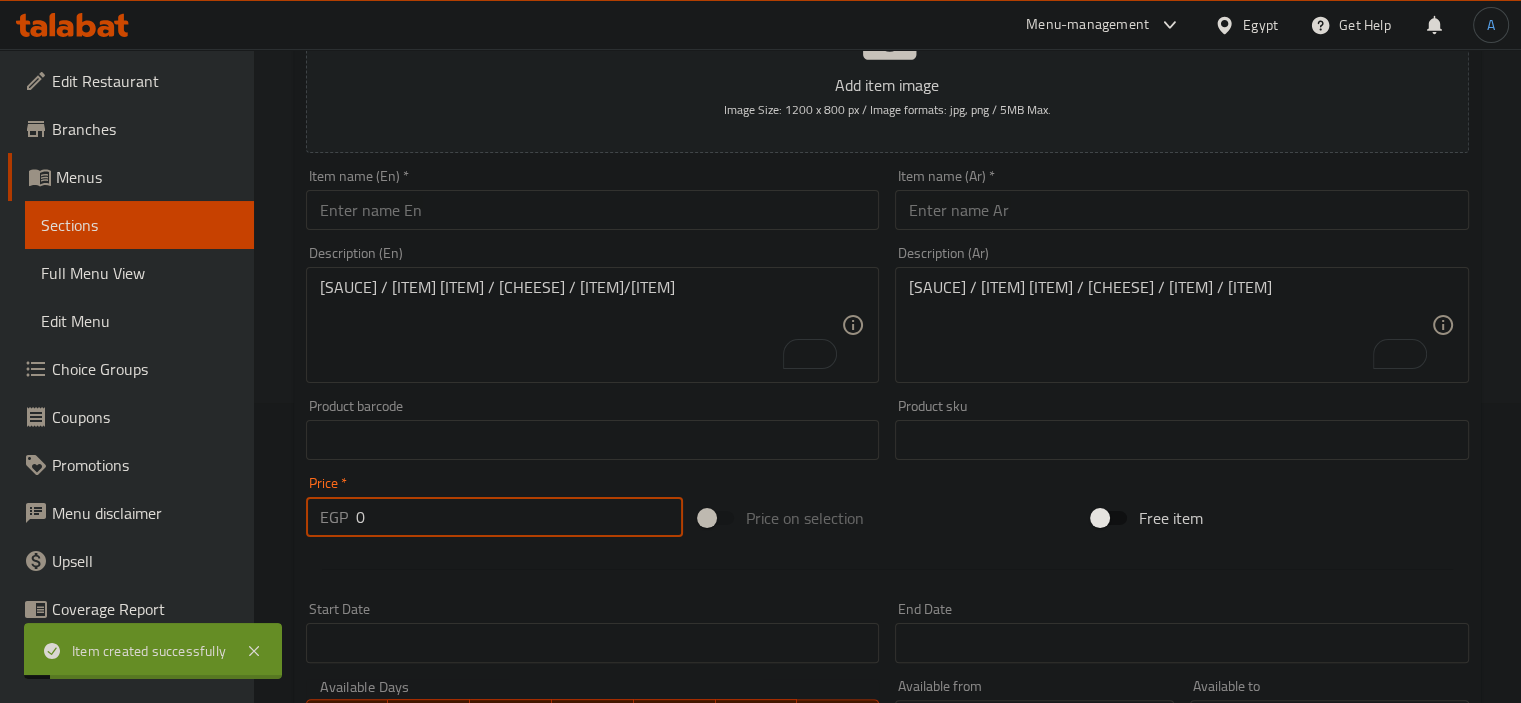 click at bounding box center (593, 210) 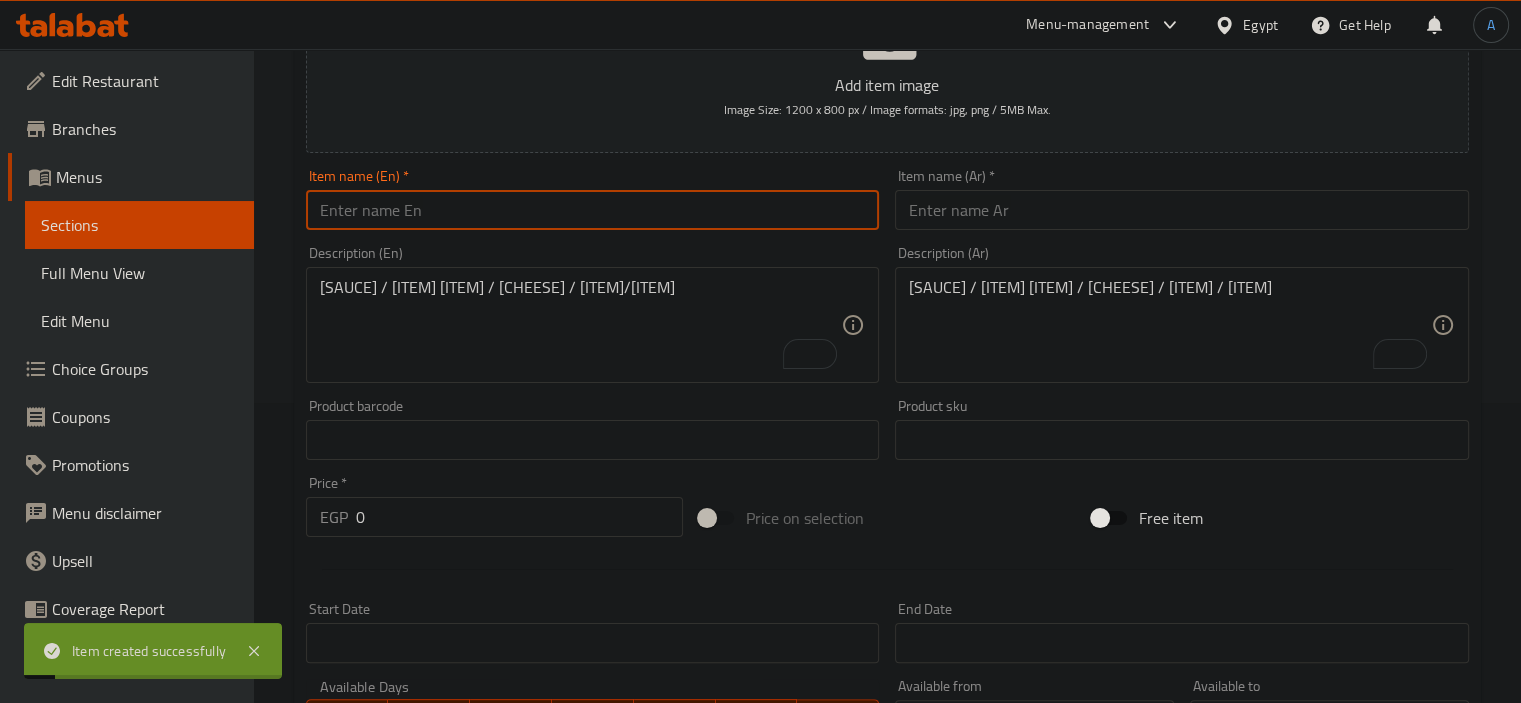 paste on "Chicken Fettuccini Alfredo" 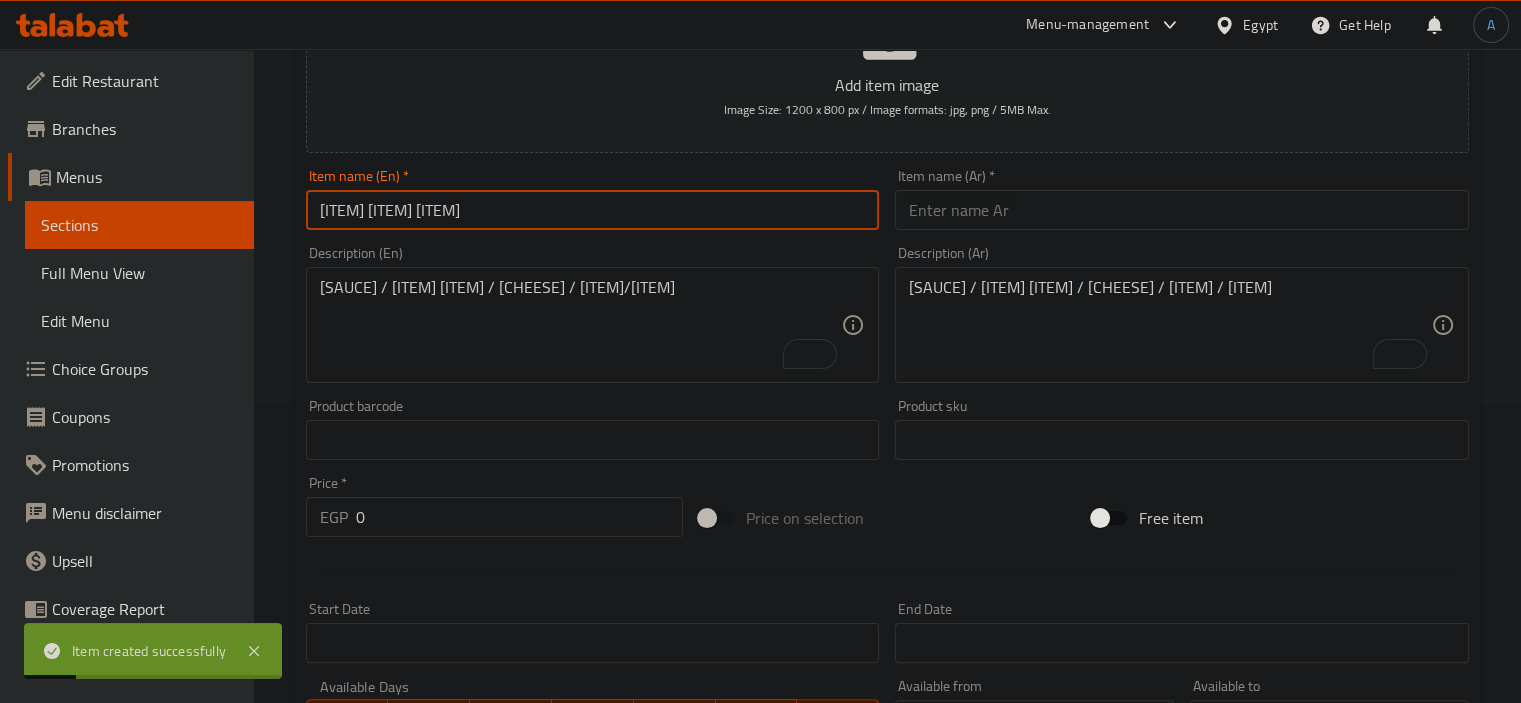 type on "Chicken Fettuccini Alfredo" 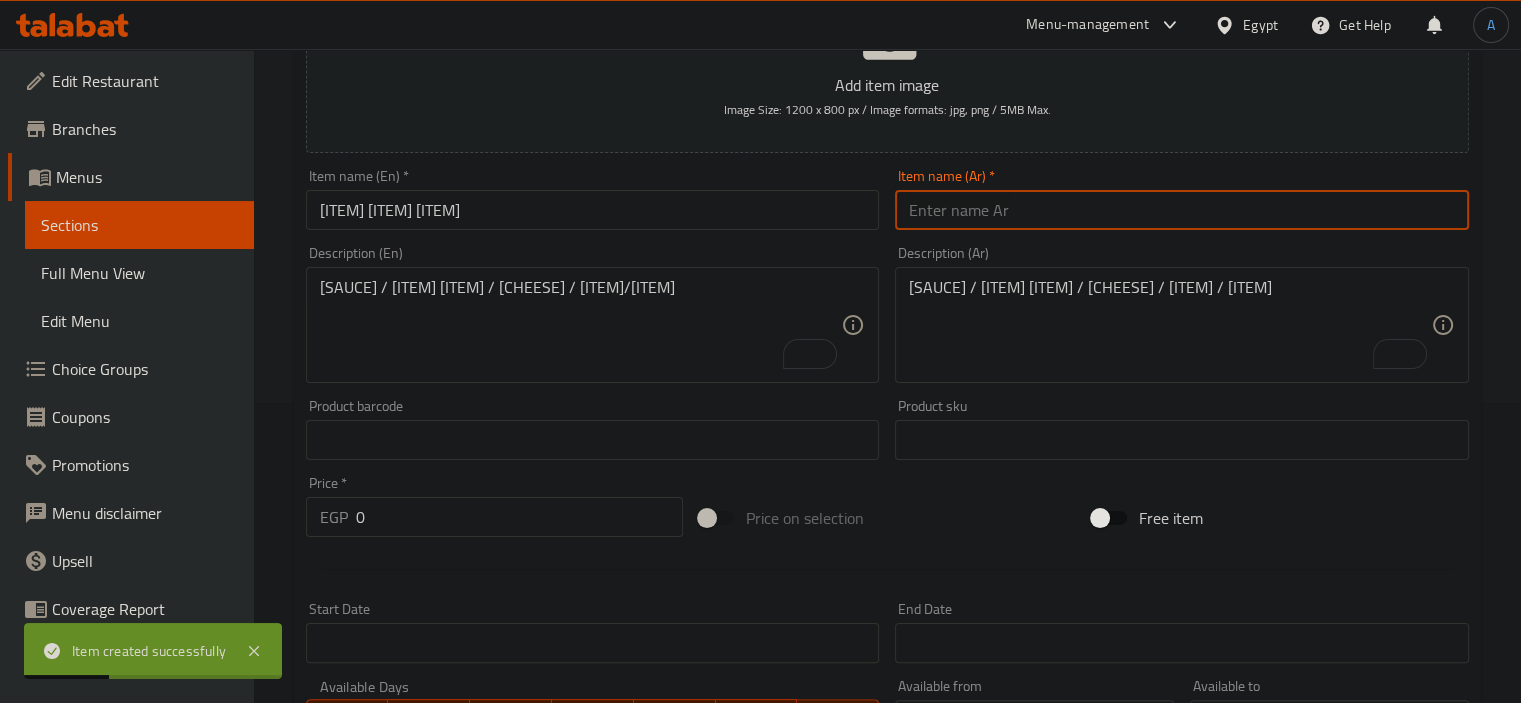 click at bounding box center [1182, 210] 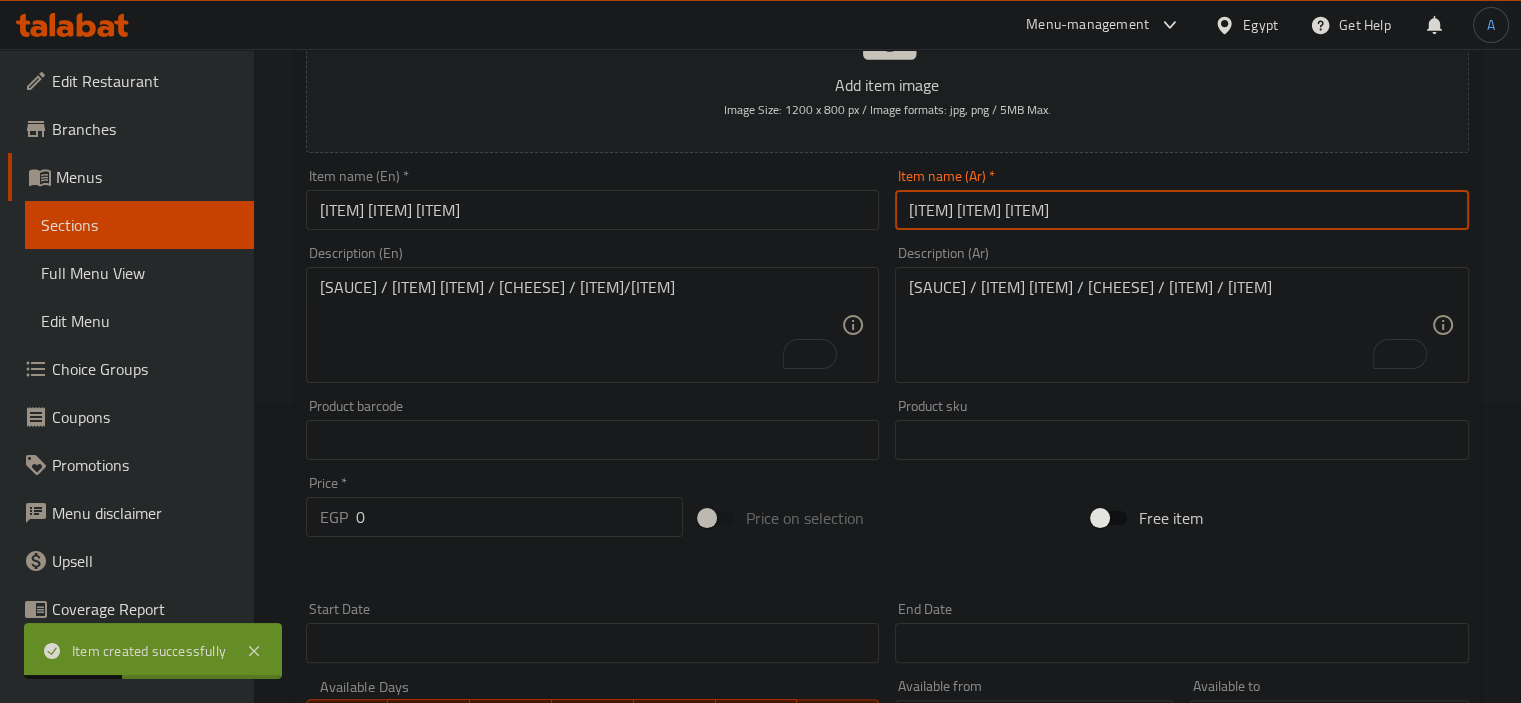 type on "فيتوتشيني ألفريدو بالدجاج" 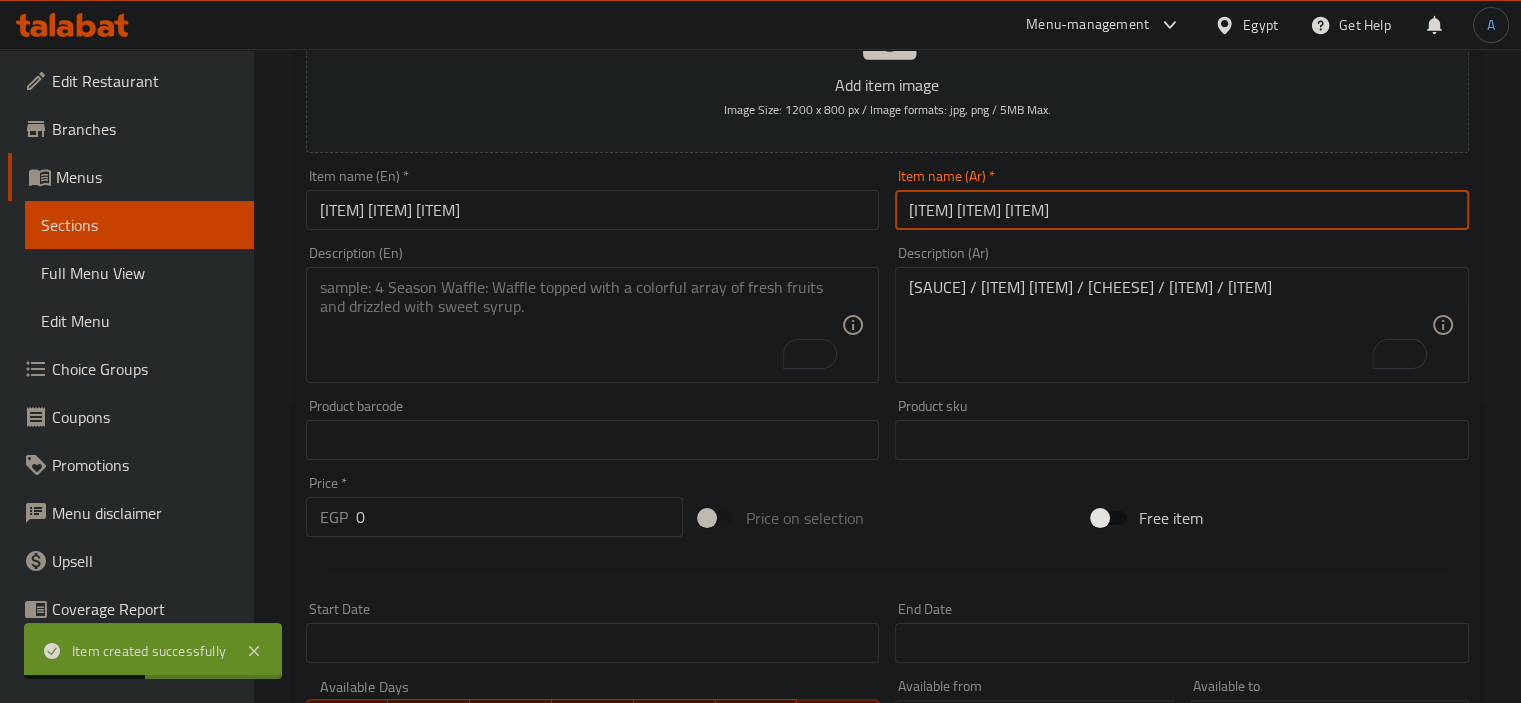 click at bounding box center [581, 325] 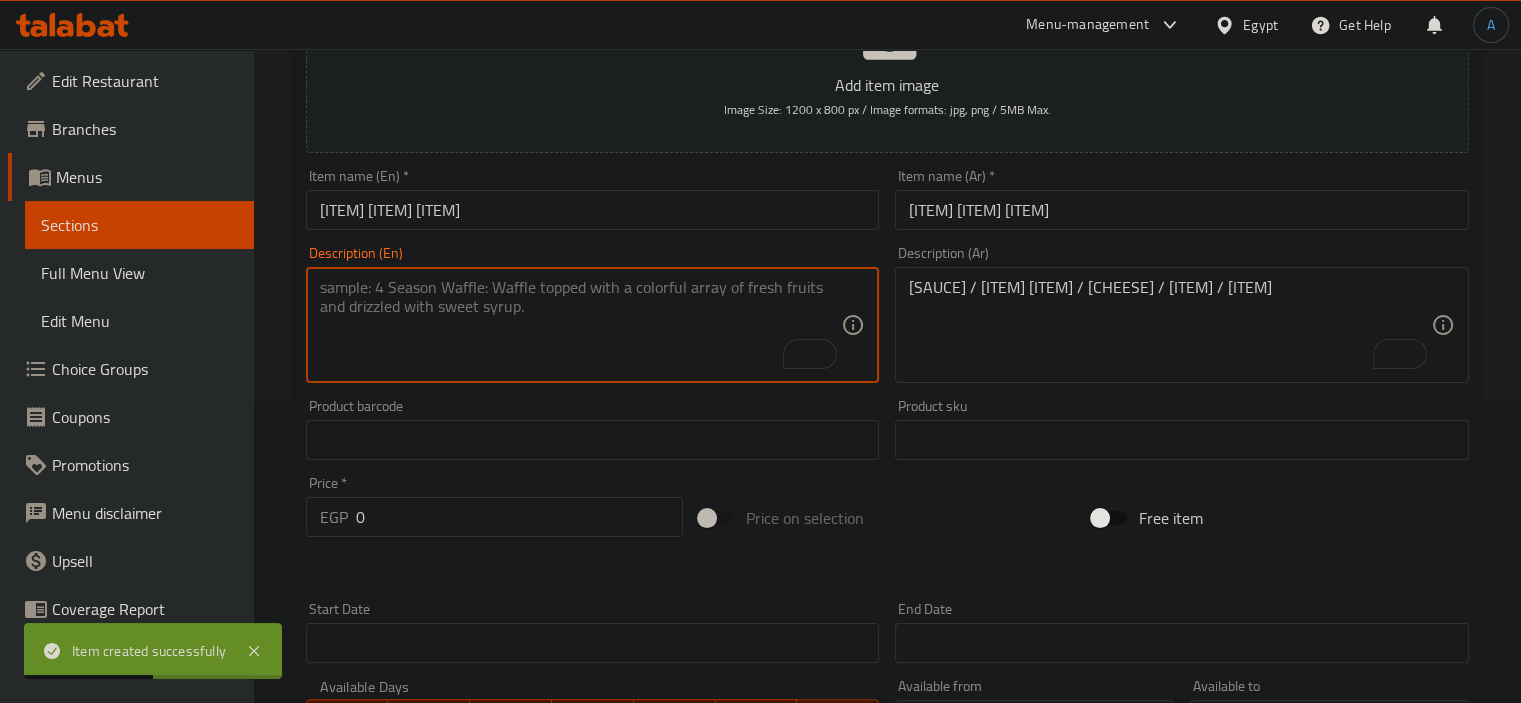 paste on "Grilled Chicken Breasts / Alfredo Sauce / Mushrooms /
Parmesan Cheese" 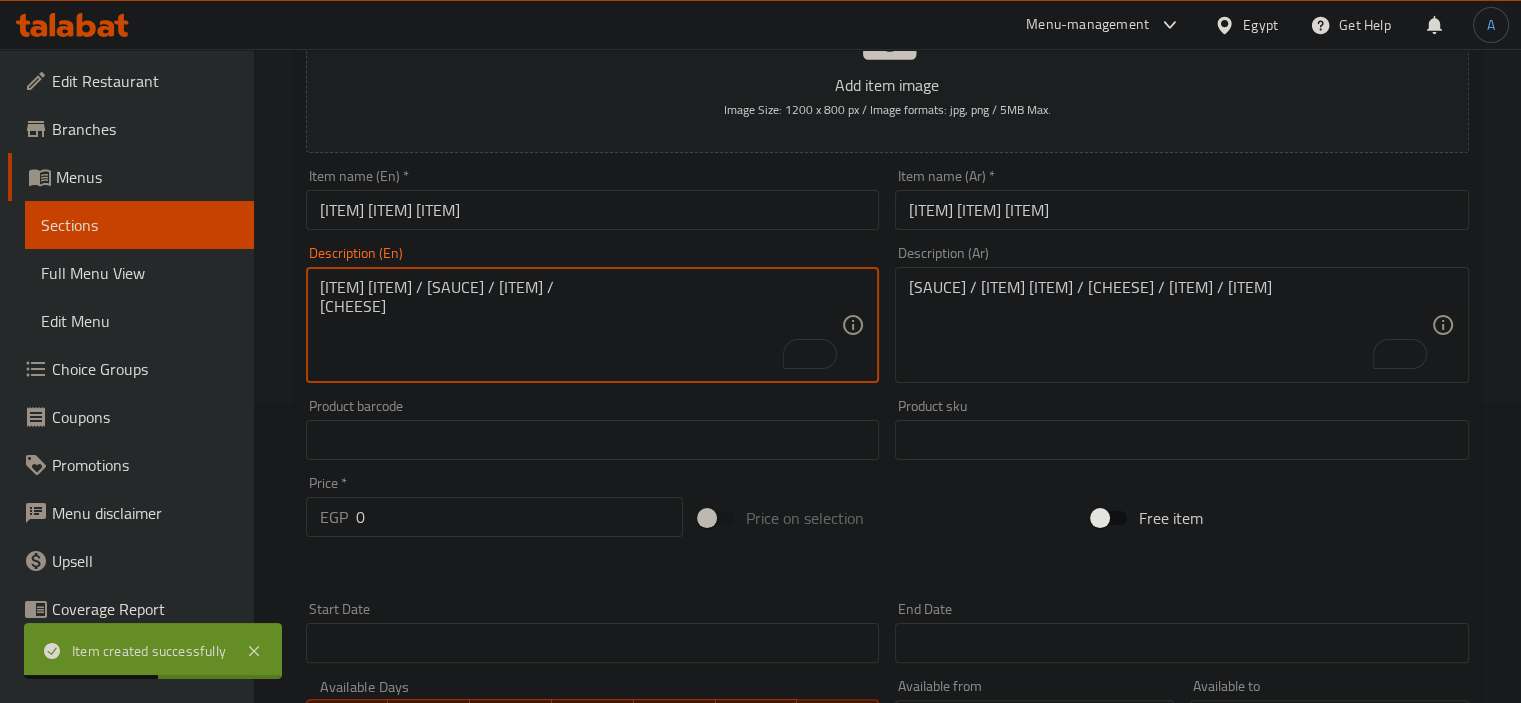 type on "Grilled Chicken Breasts / Alfredo Sauce / Mushrooms /
Parmesan Cheese" 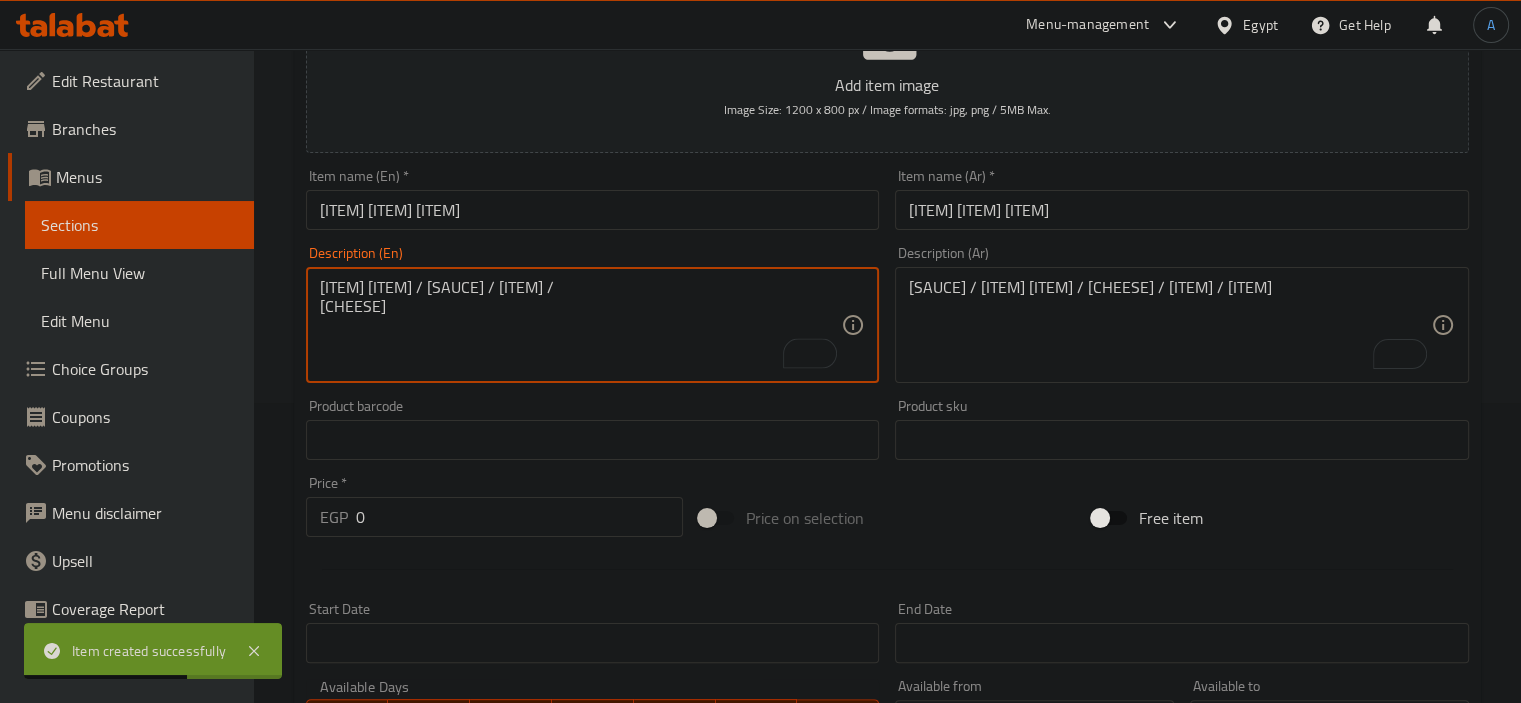 click on "صلصة كريمة البيستو / دجاج مشوي / جبن موزاريلا / جوز / طماطم مجففة" at bounding box center [1170, 325] 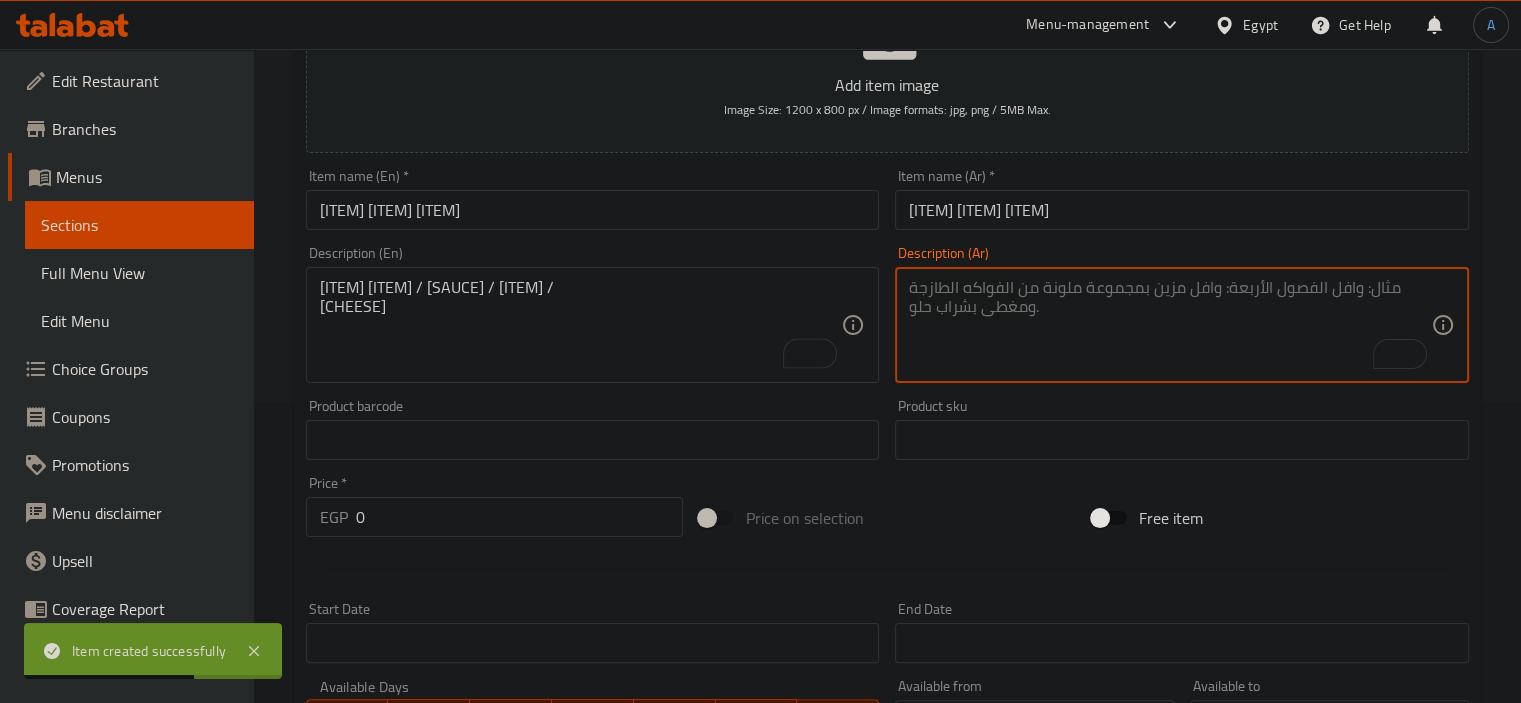 paste on "صدور دجاج مشوية / صلصة ألفريدو / فطر / جبنة بارميزان" 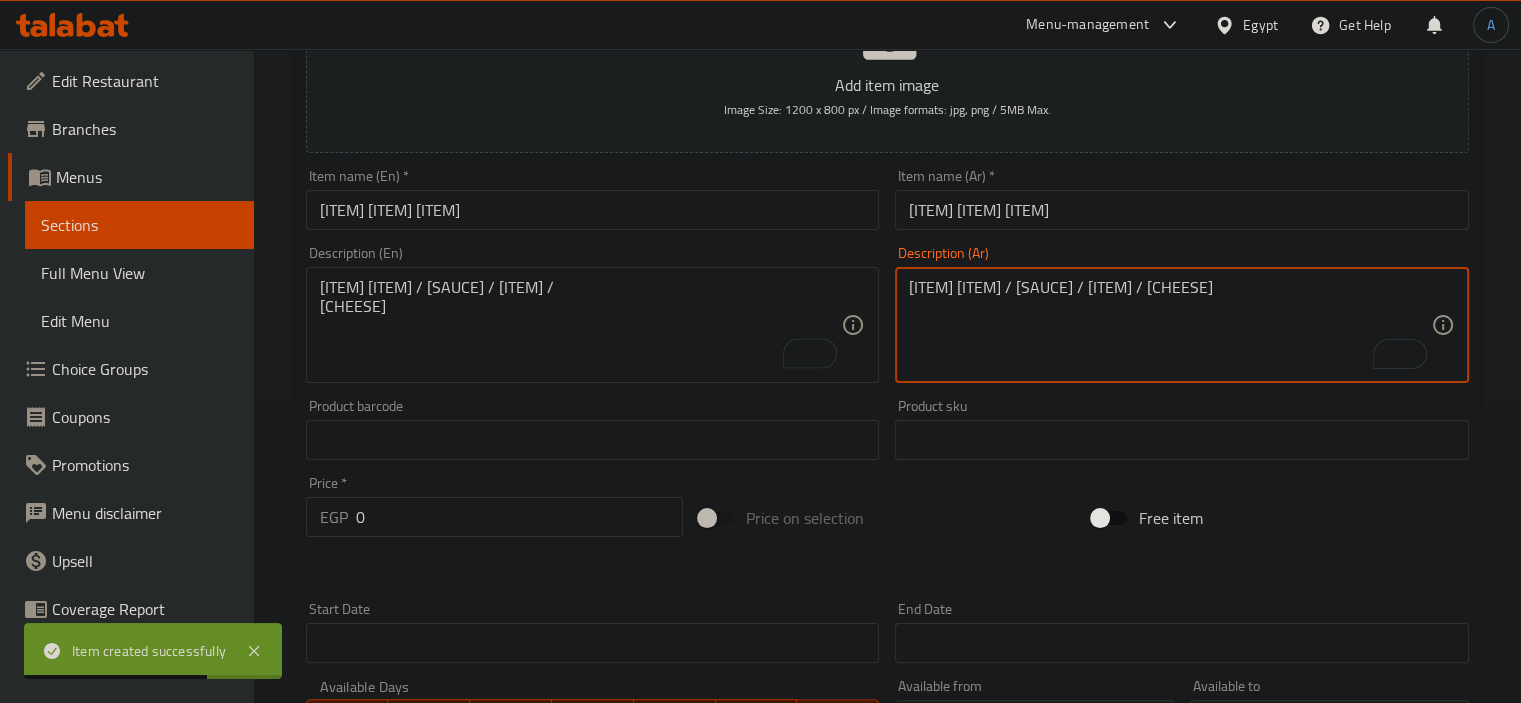 type on "صدور دجاج مشوية / صلصة ألفريدو / فطر / جبنة بارميزان" 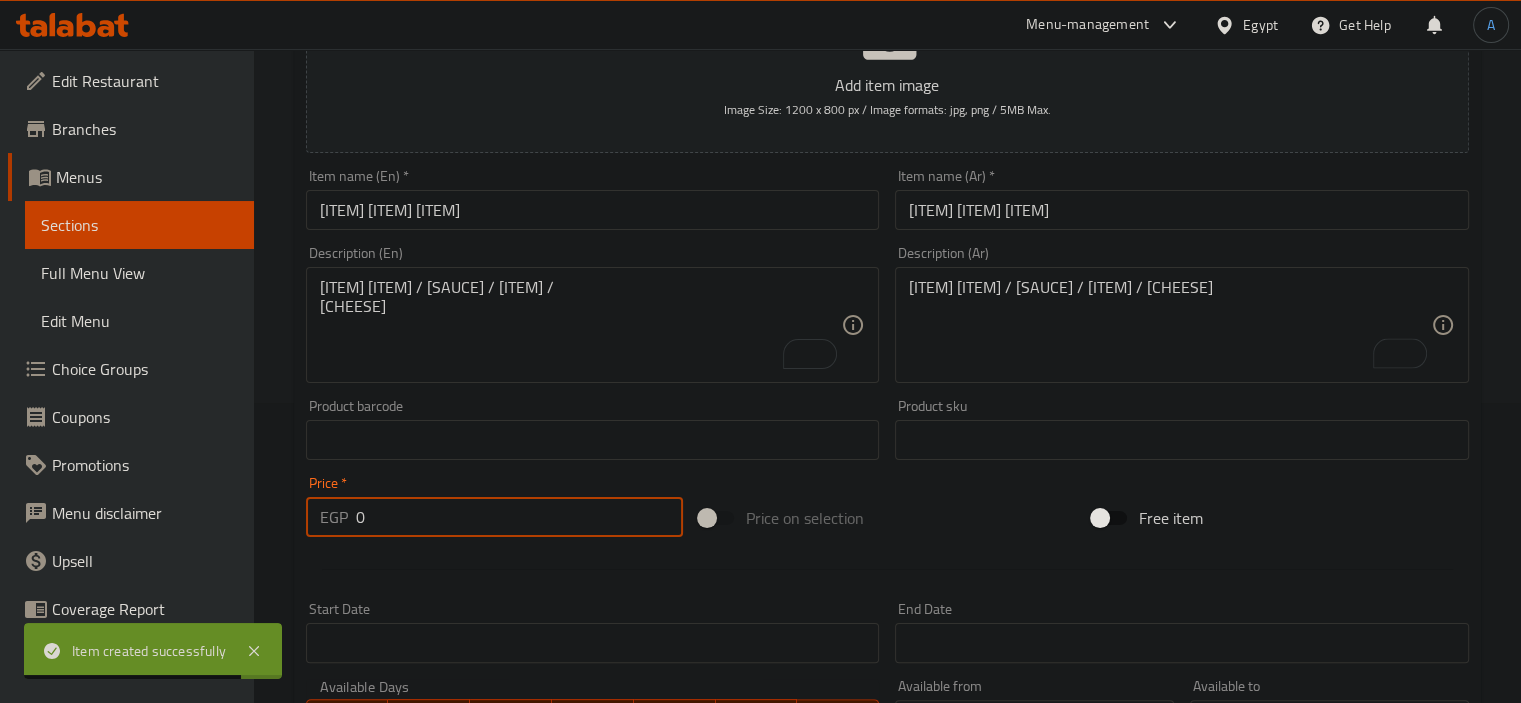 drag, startPoint x: 401, startPoint y: 514, endPoint x: 317, endPoint y: 515, distance: 84.00595 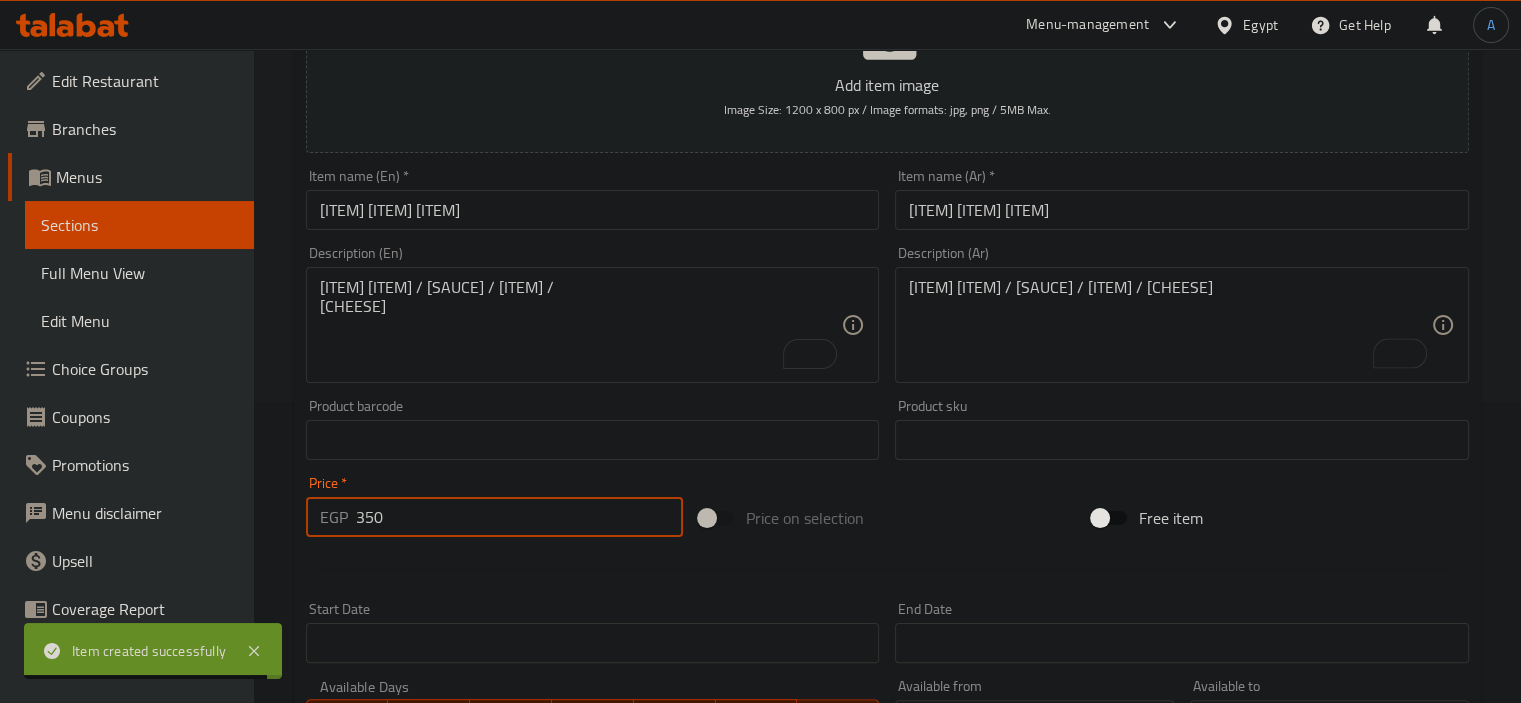 type on "350" 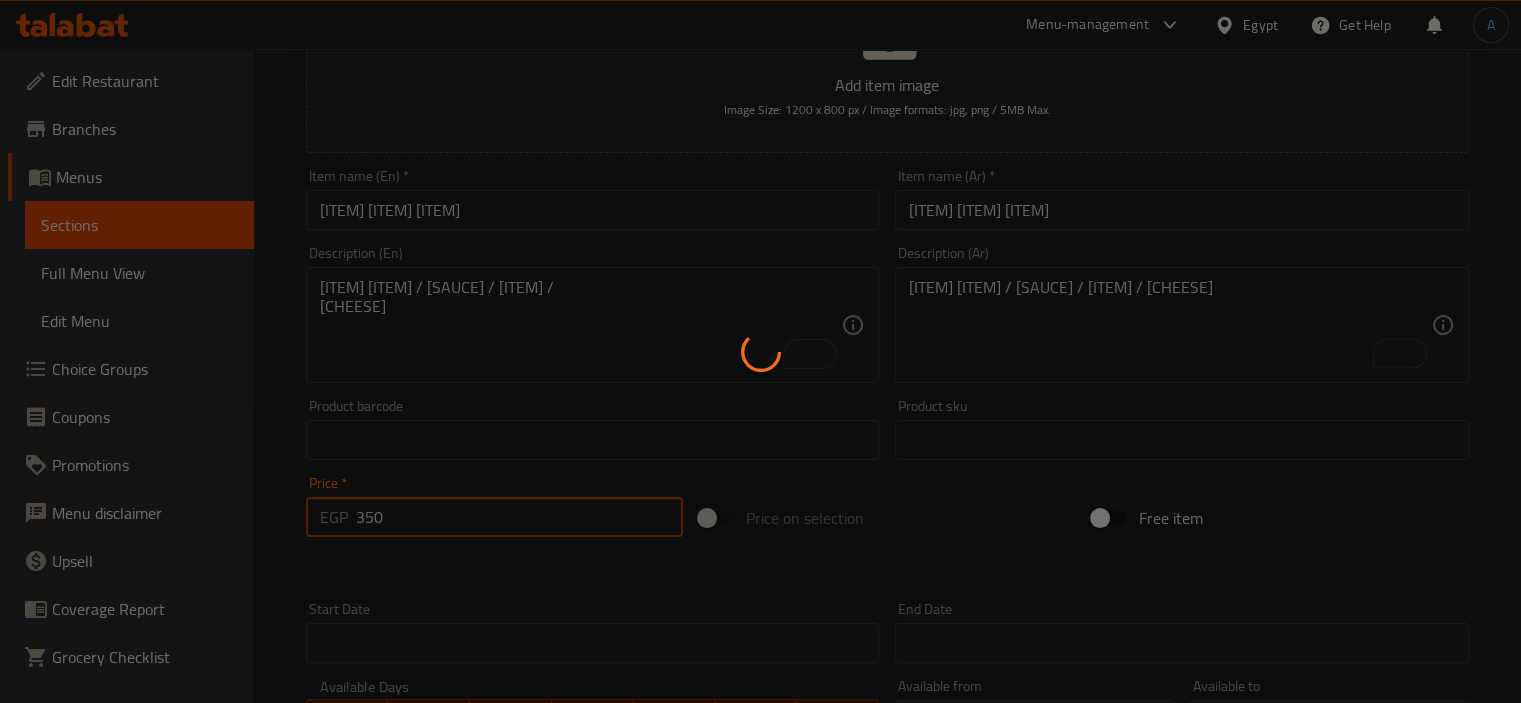 type 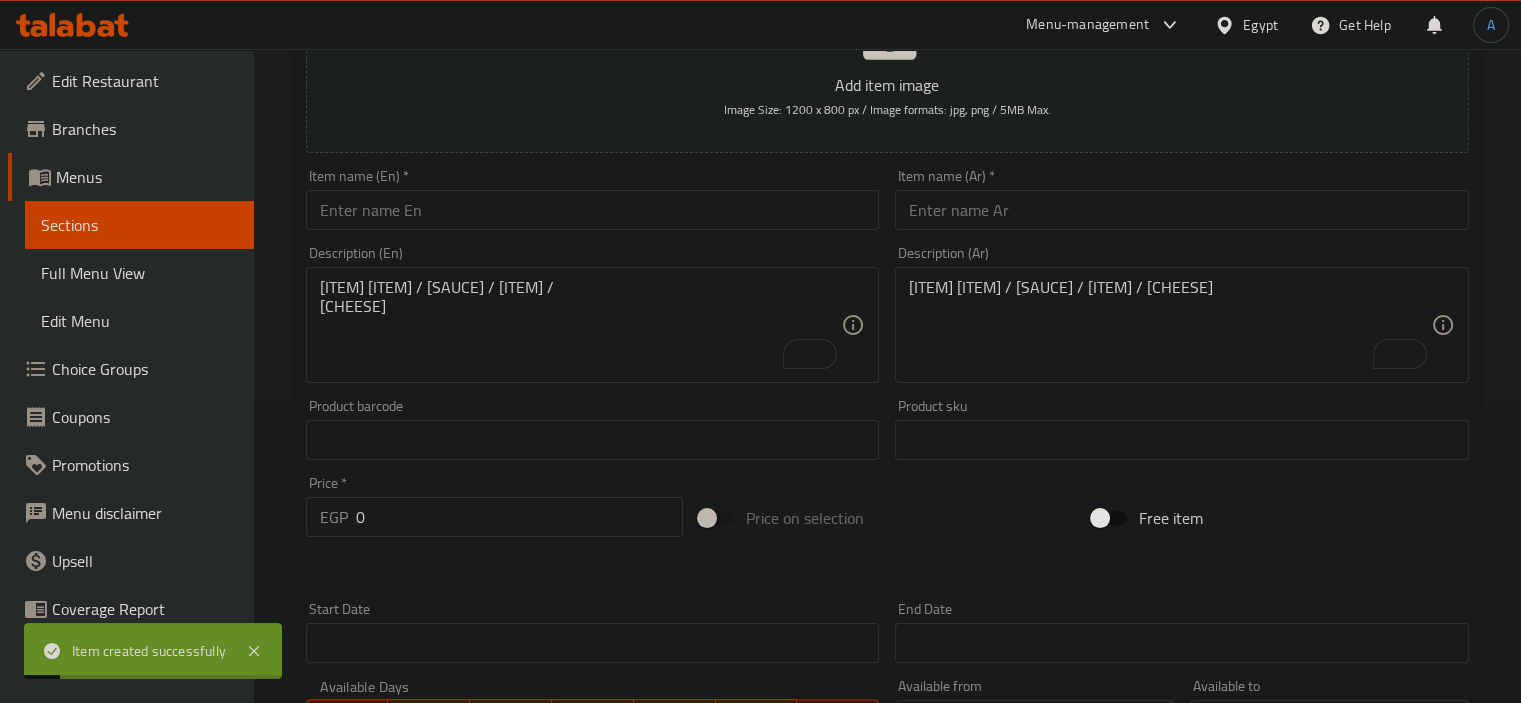 click on "Item name (En)   * Item name (En)  *" at bounding box center (593, 199) 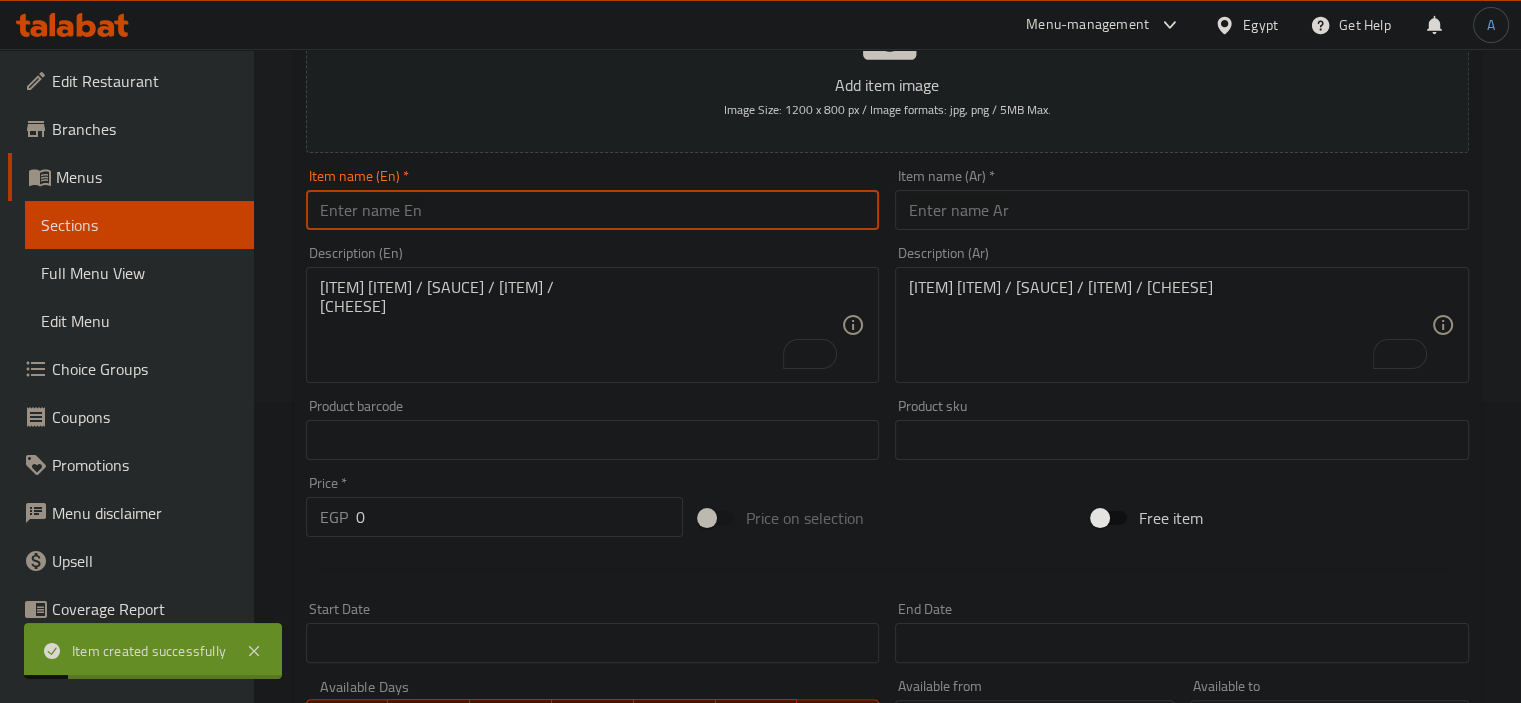 paste on "Spaghetti Bolognese" 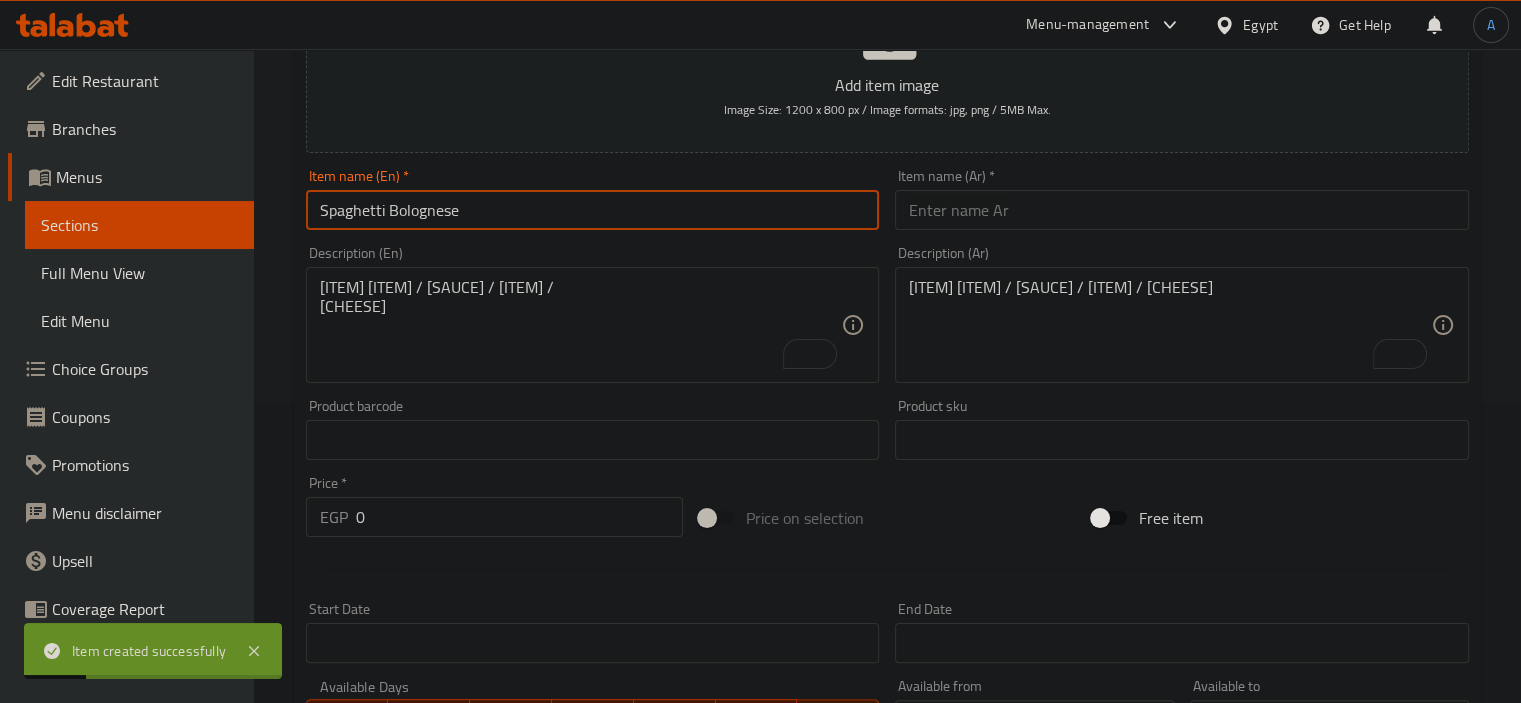 type on "Spaghetti Bolognese" 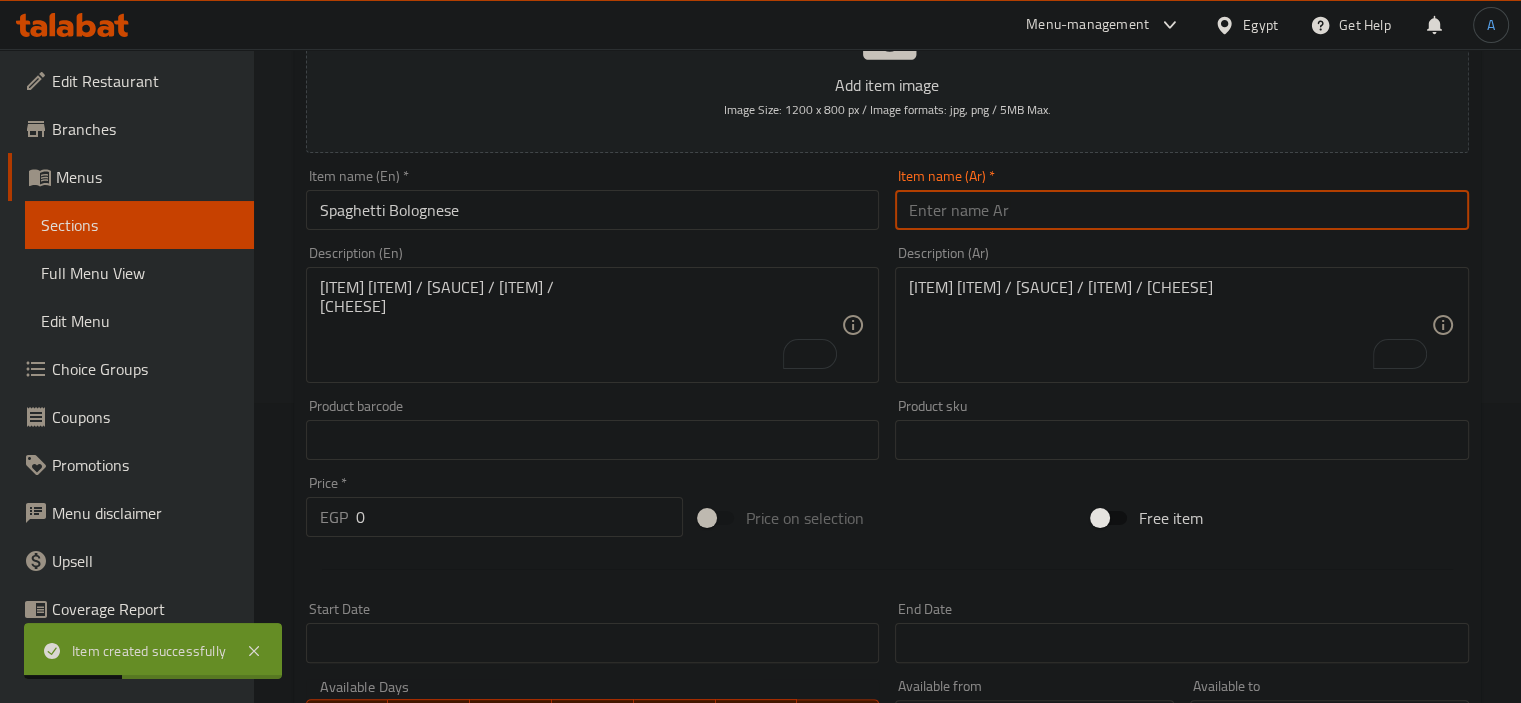 click at bounding box center [1182, 210] 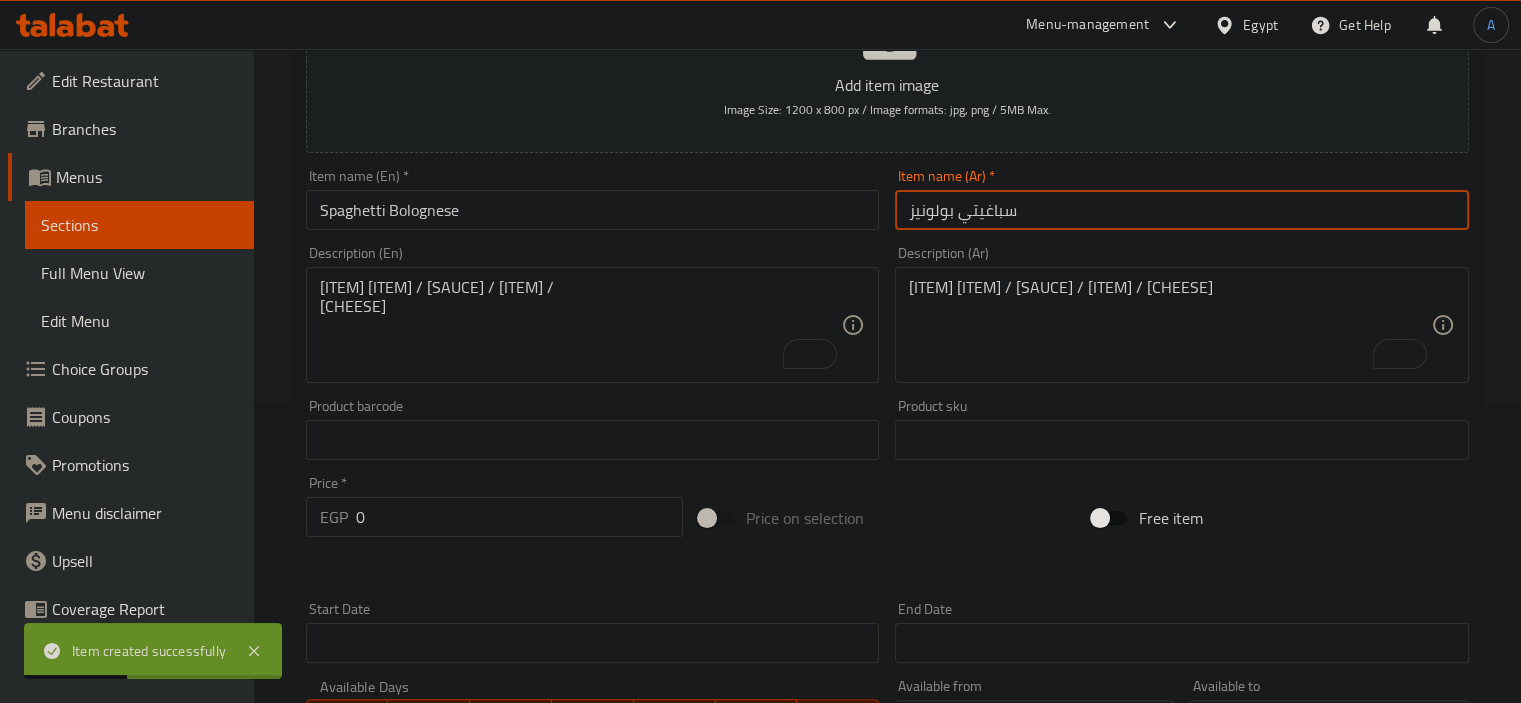 type on "سباغيتي بولونيز" 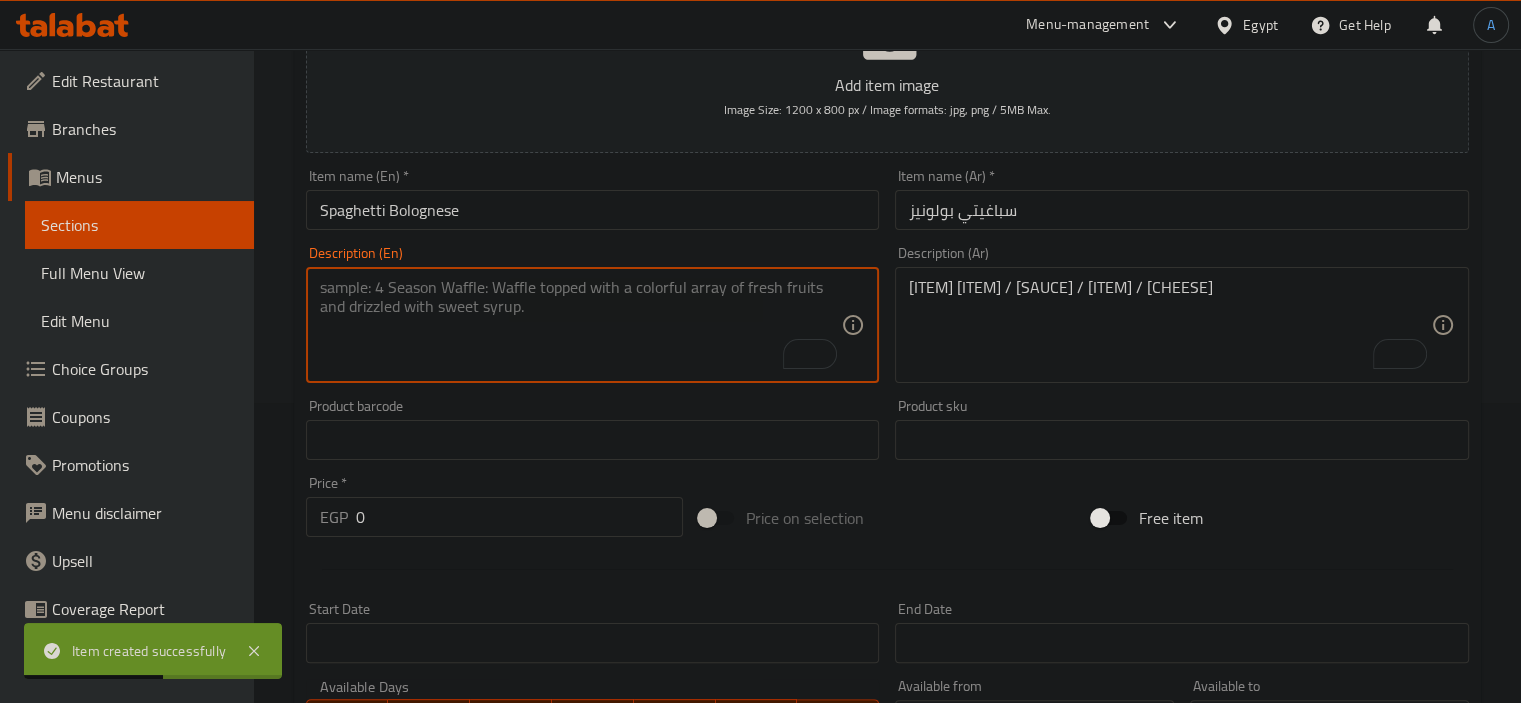 click at bounding box center (581, 325) 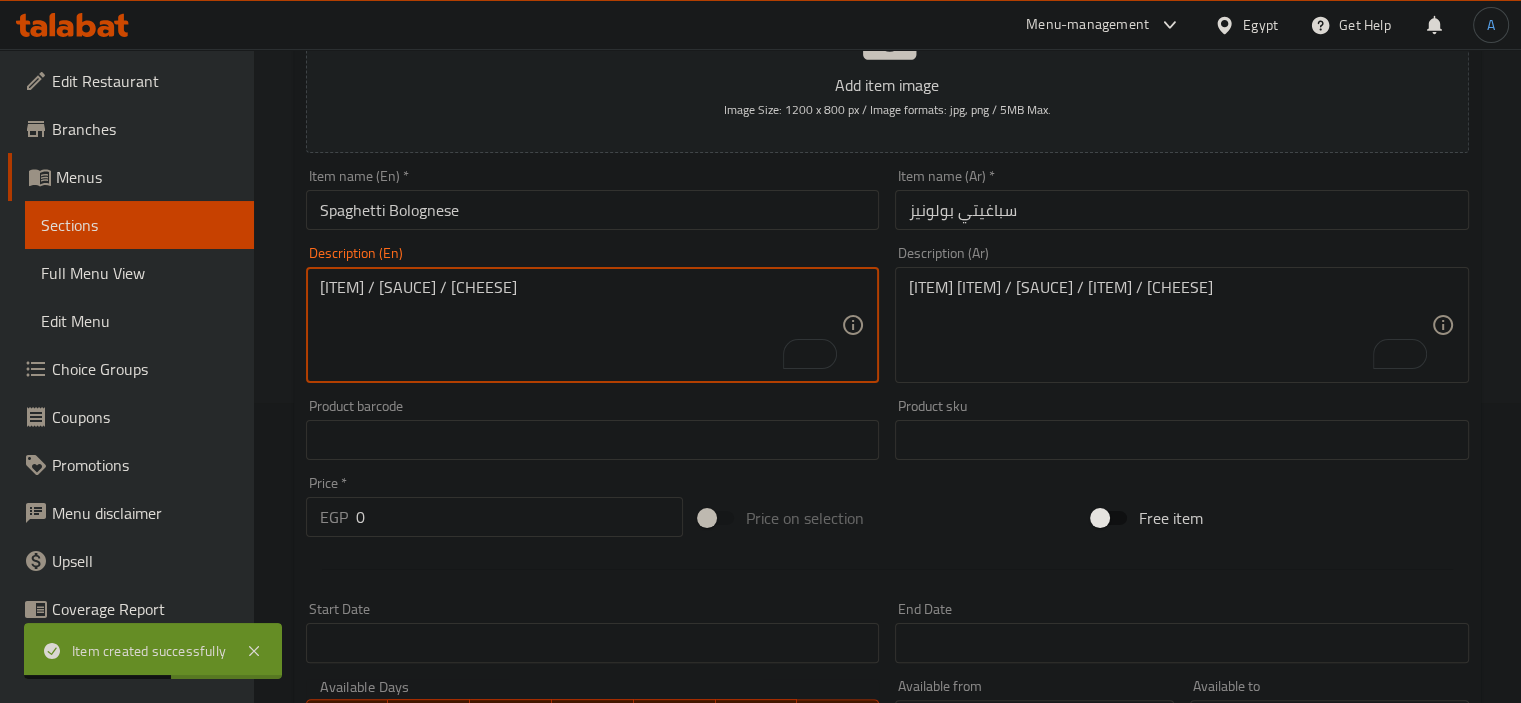 type on "Spaghetti Pasta / Bolognese Sauce / Parmesan Cheese" 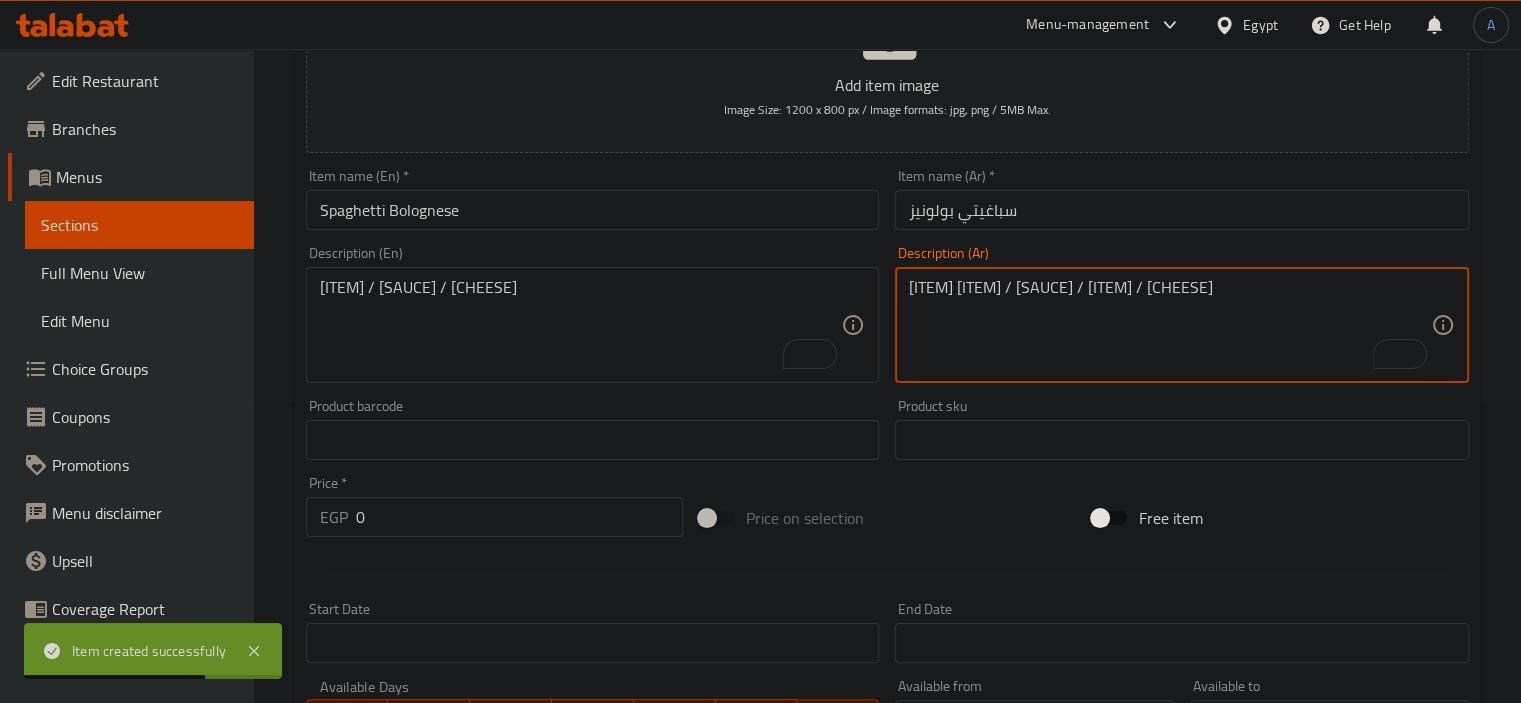 click on "صدور دجاج مشوية / صلصة ألفريدو / فطر / جبنة بارميزان" at bounding box center (1170, 325) 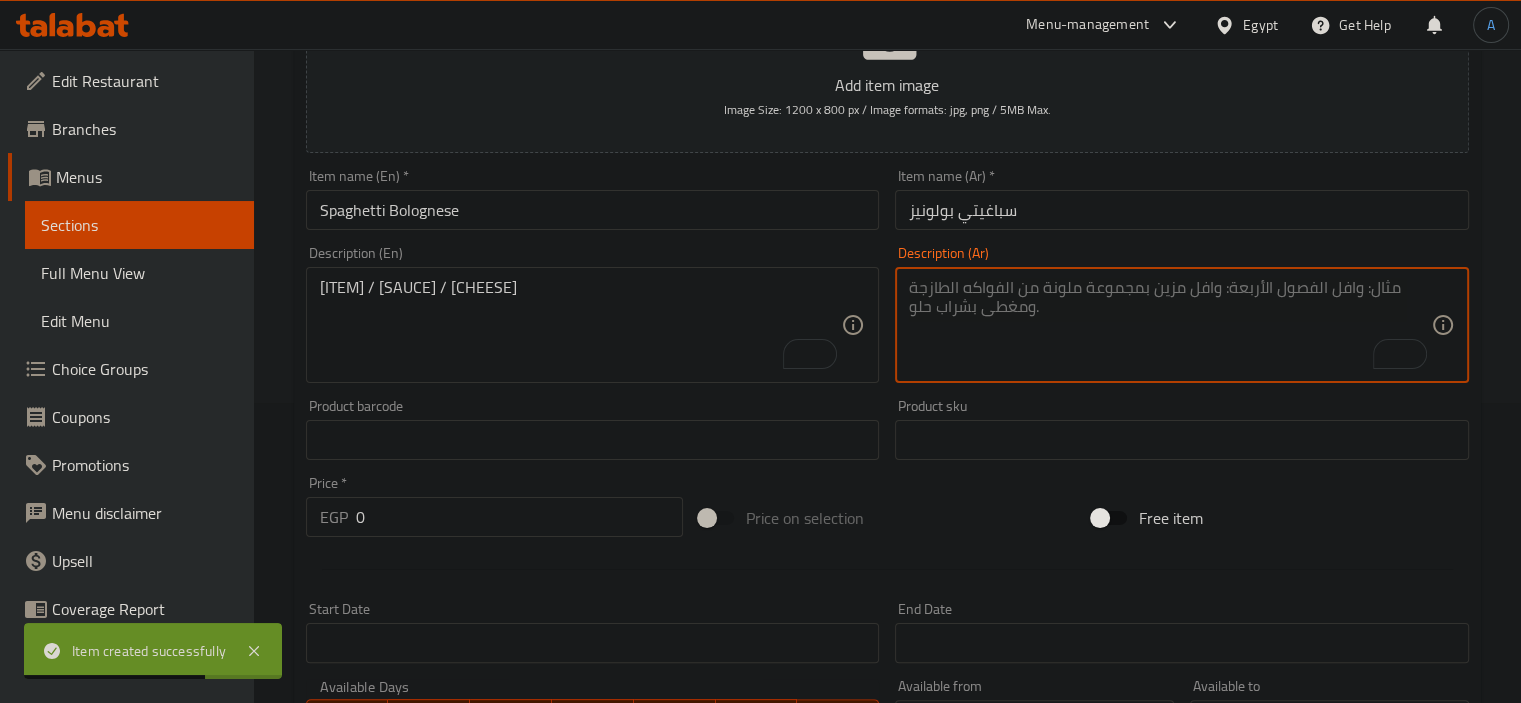 paste on "معكرونة اسباجيتي / صلصة بولونيز / جبنة بارميزان" 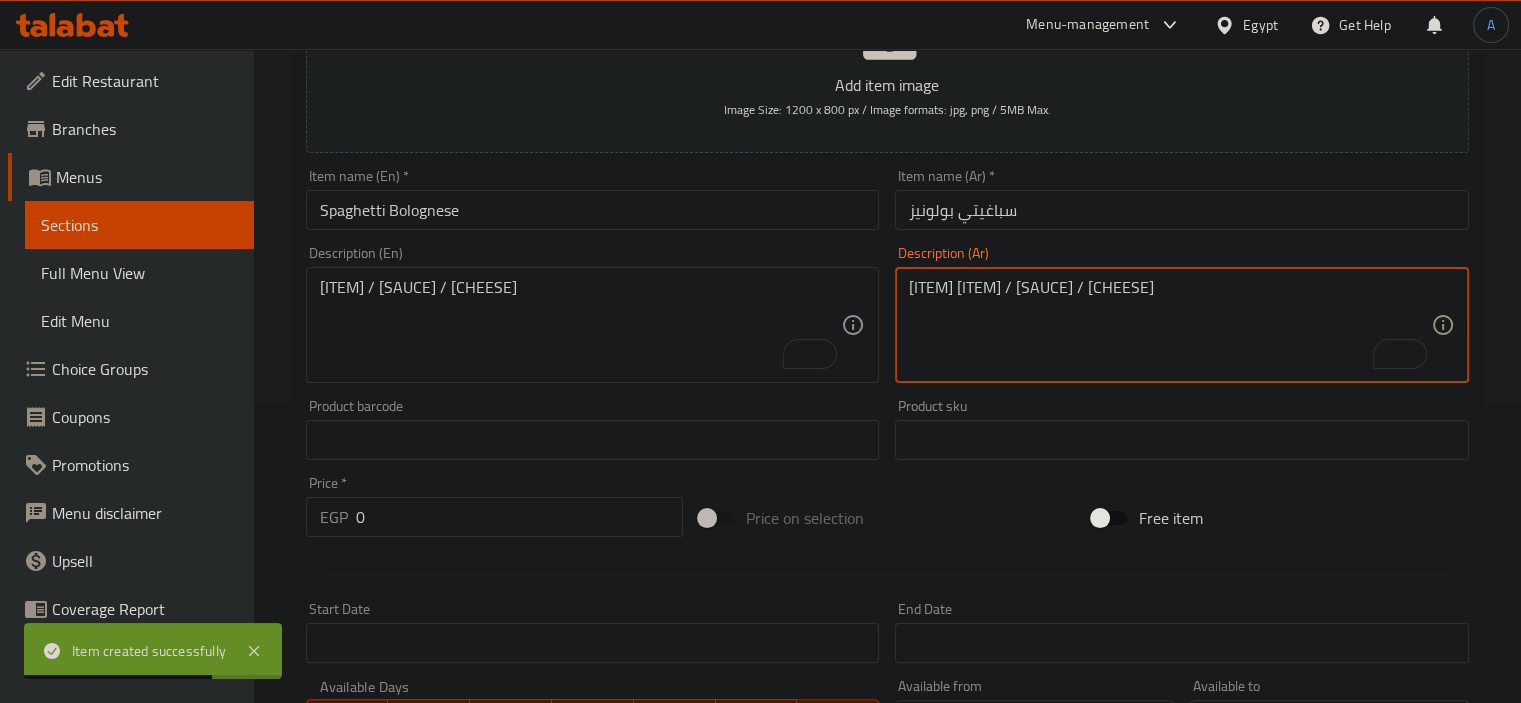 type on "معكرونة اسباجيتي / صلصة بولونيز / جبنة بارميزان" 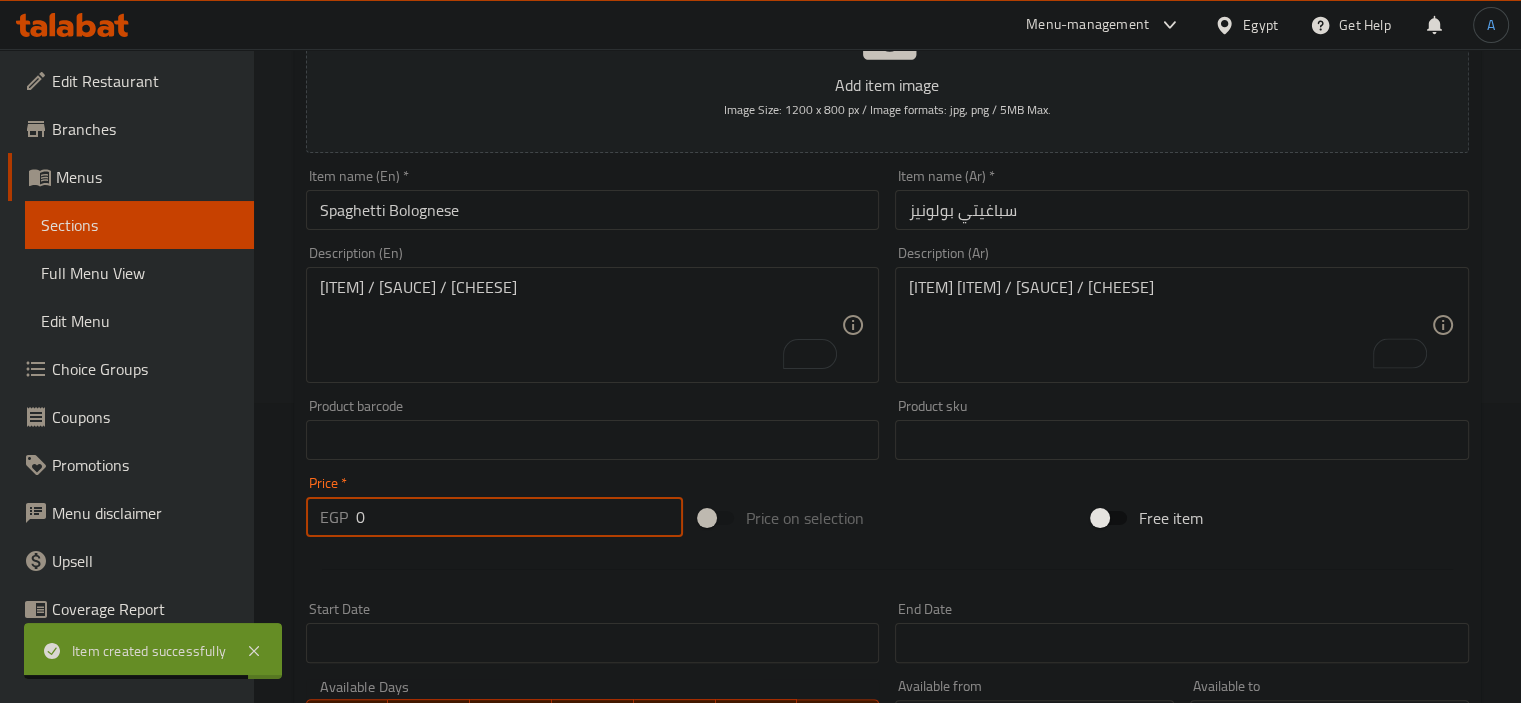 drag, startPoint x: 416, startPoint y: 515, endPoint x: 220, endPoint y: 495, distance: 197.01776 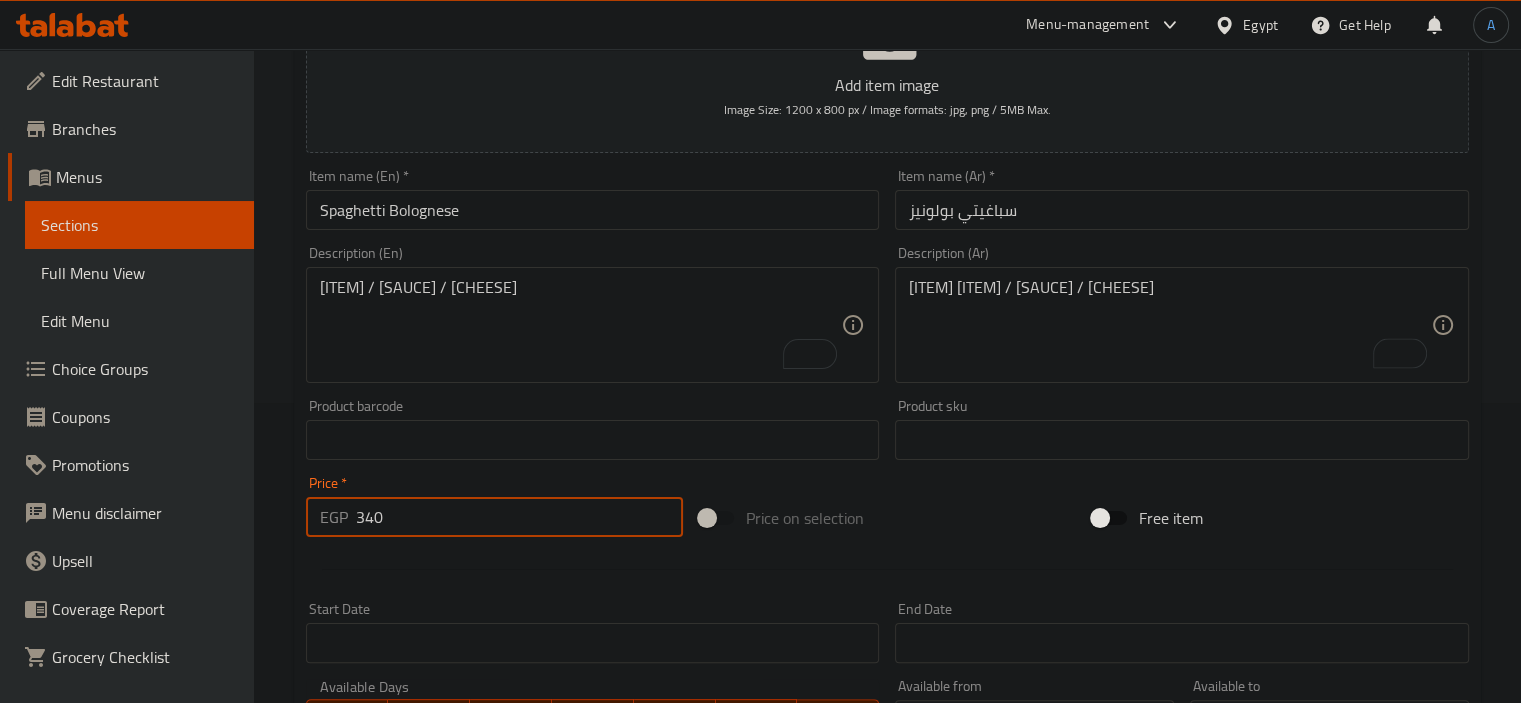type on "340" 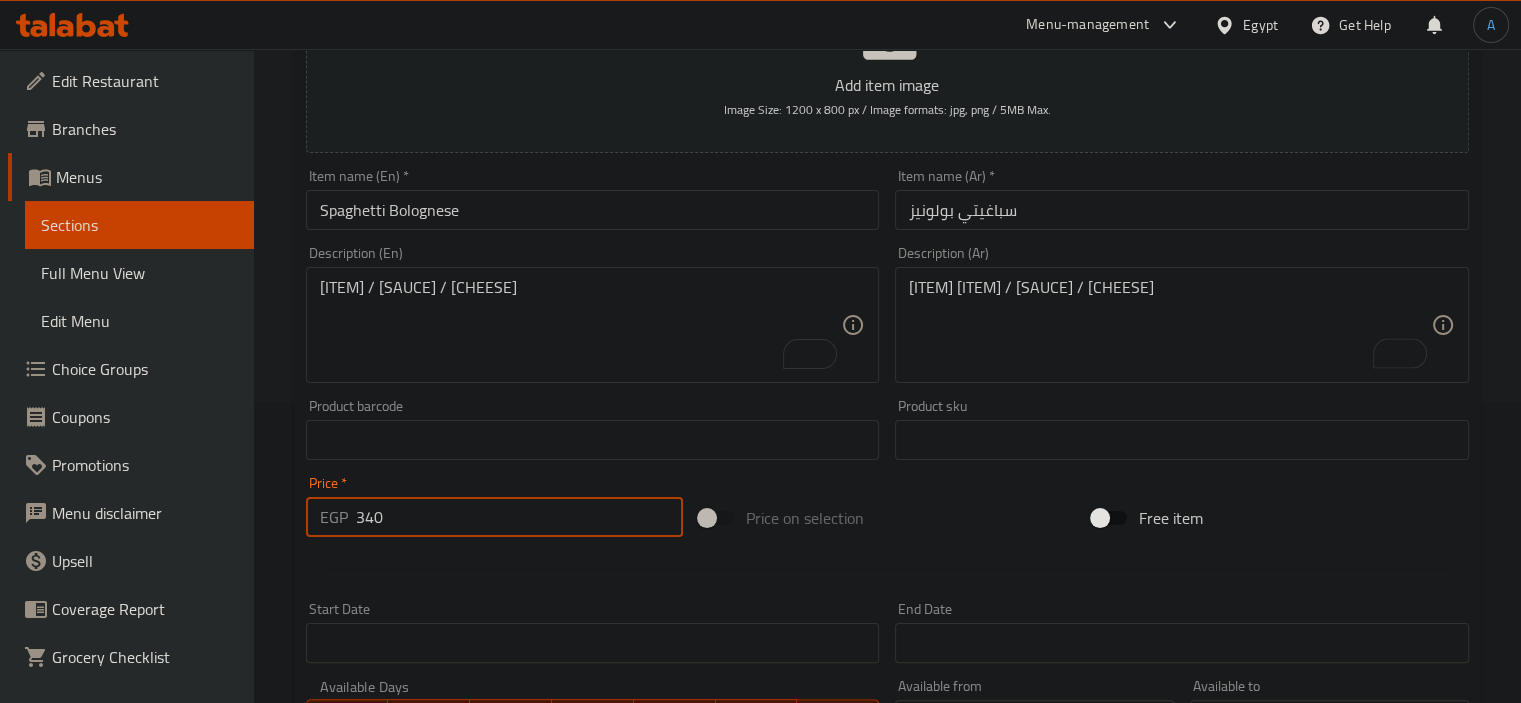 click on "Create" at bounding box center (445, 1026) 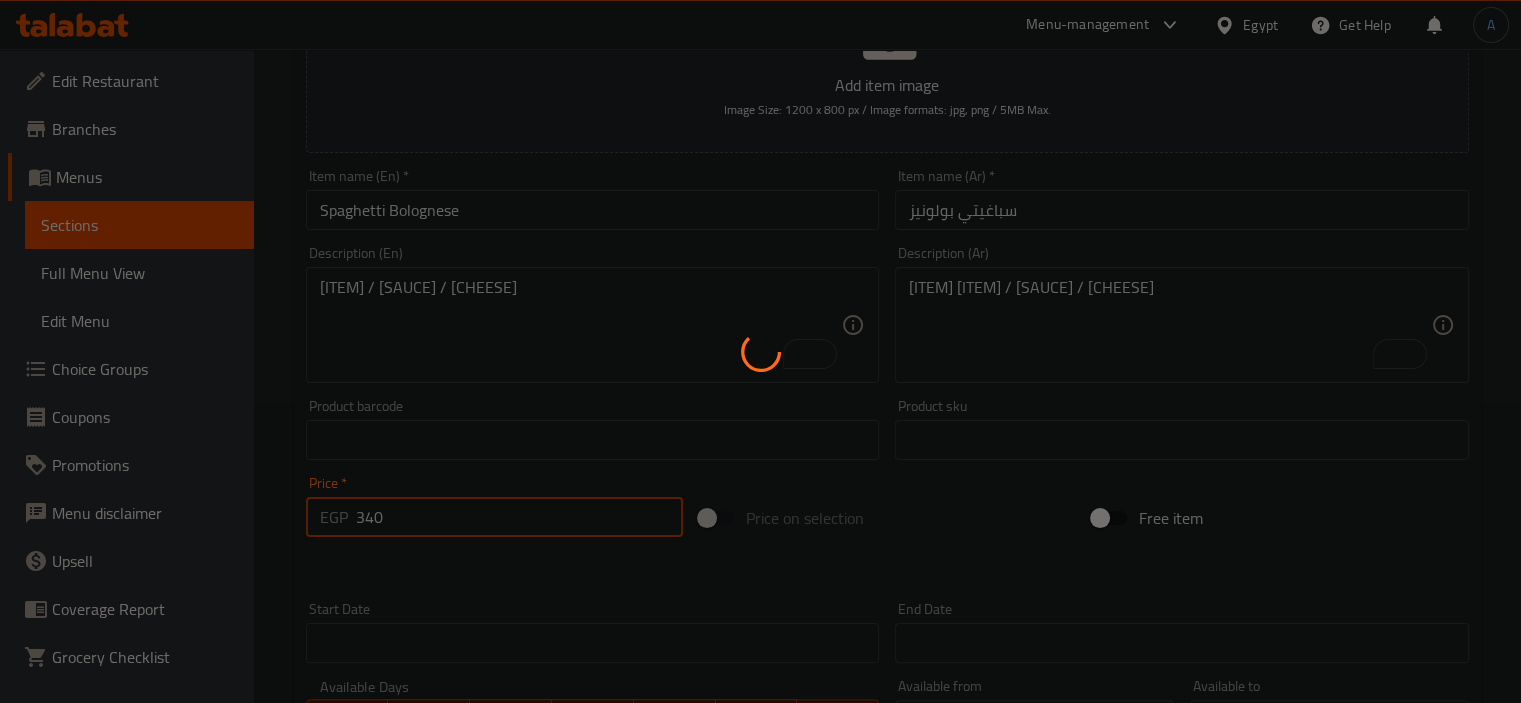 type 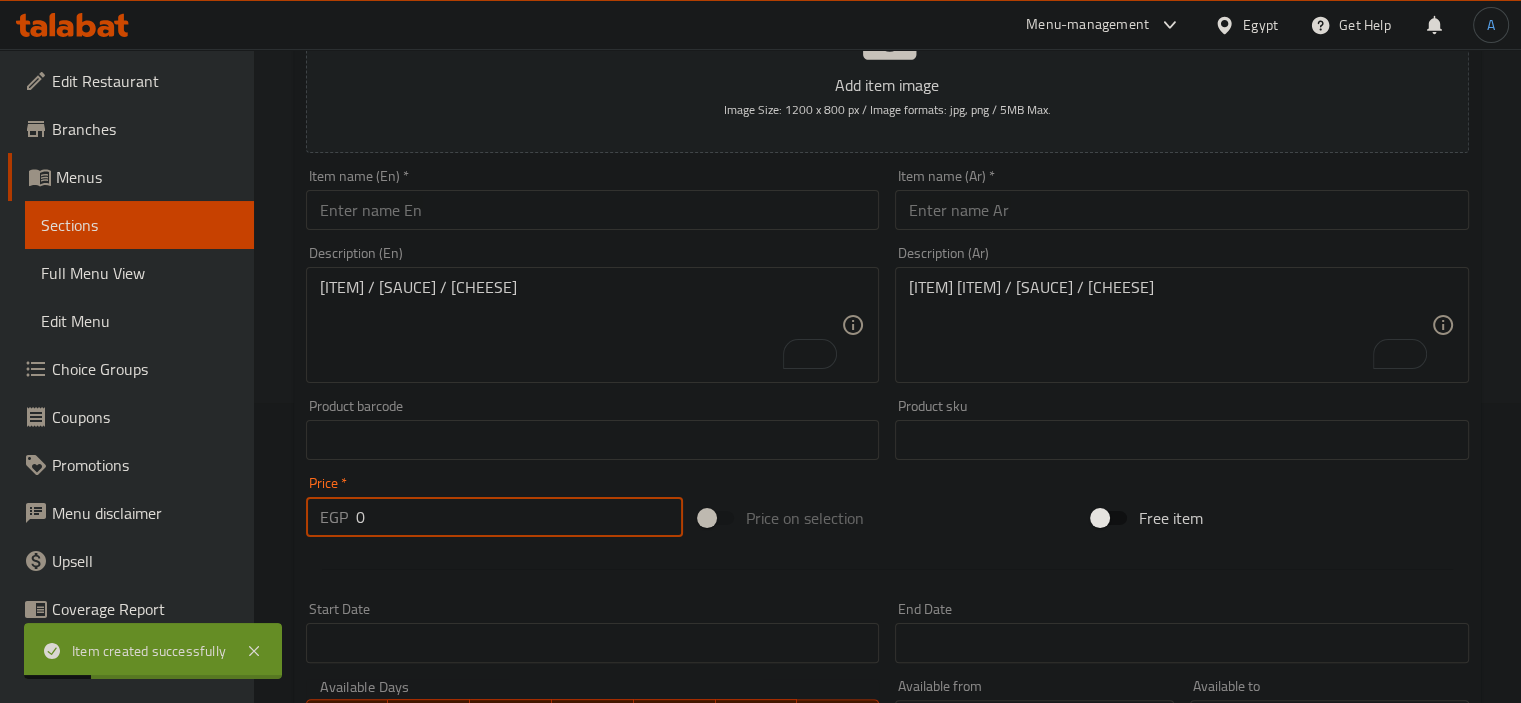 click at bounding box center [593, 210] 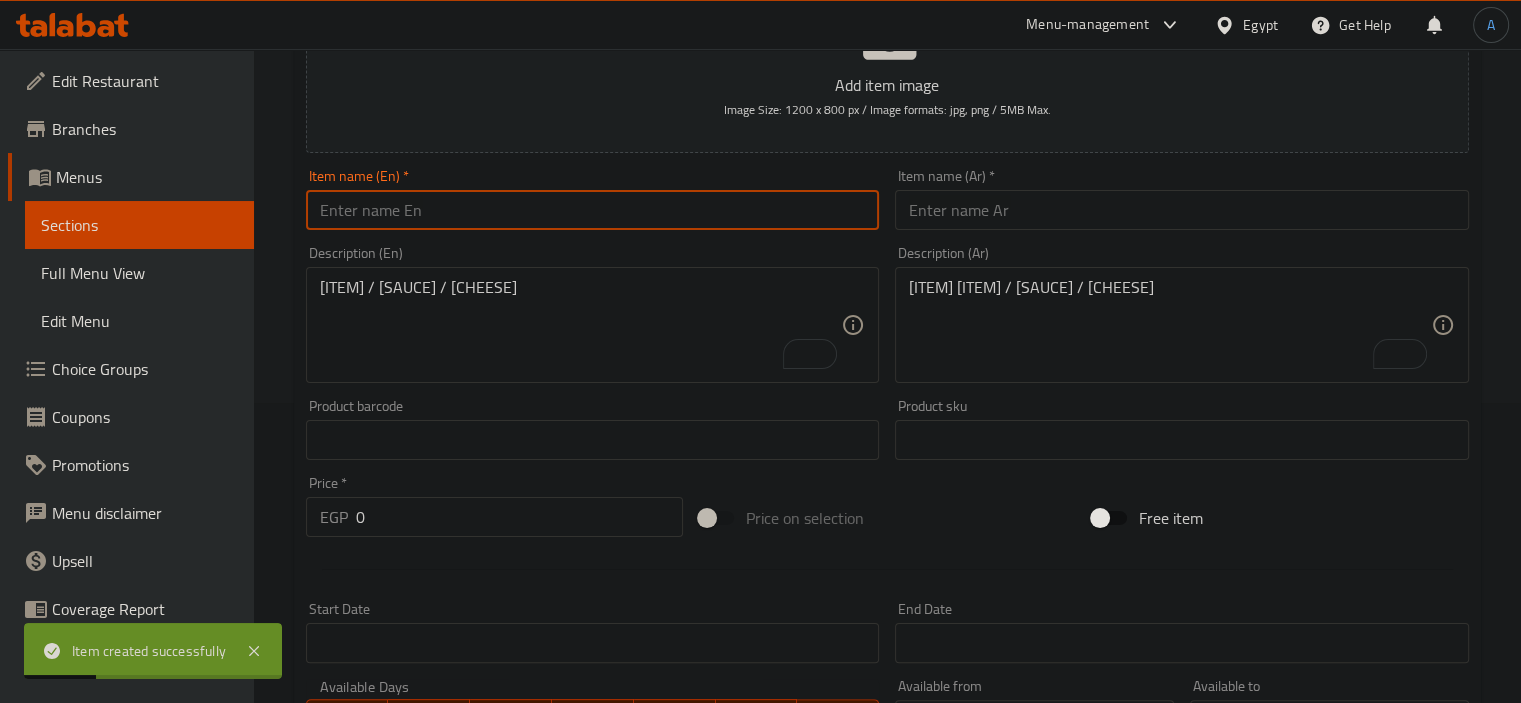 paste on "Beef Arabiata" 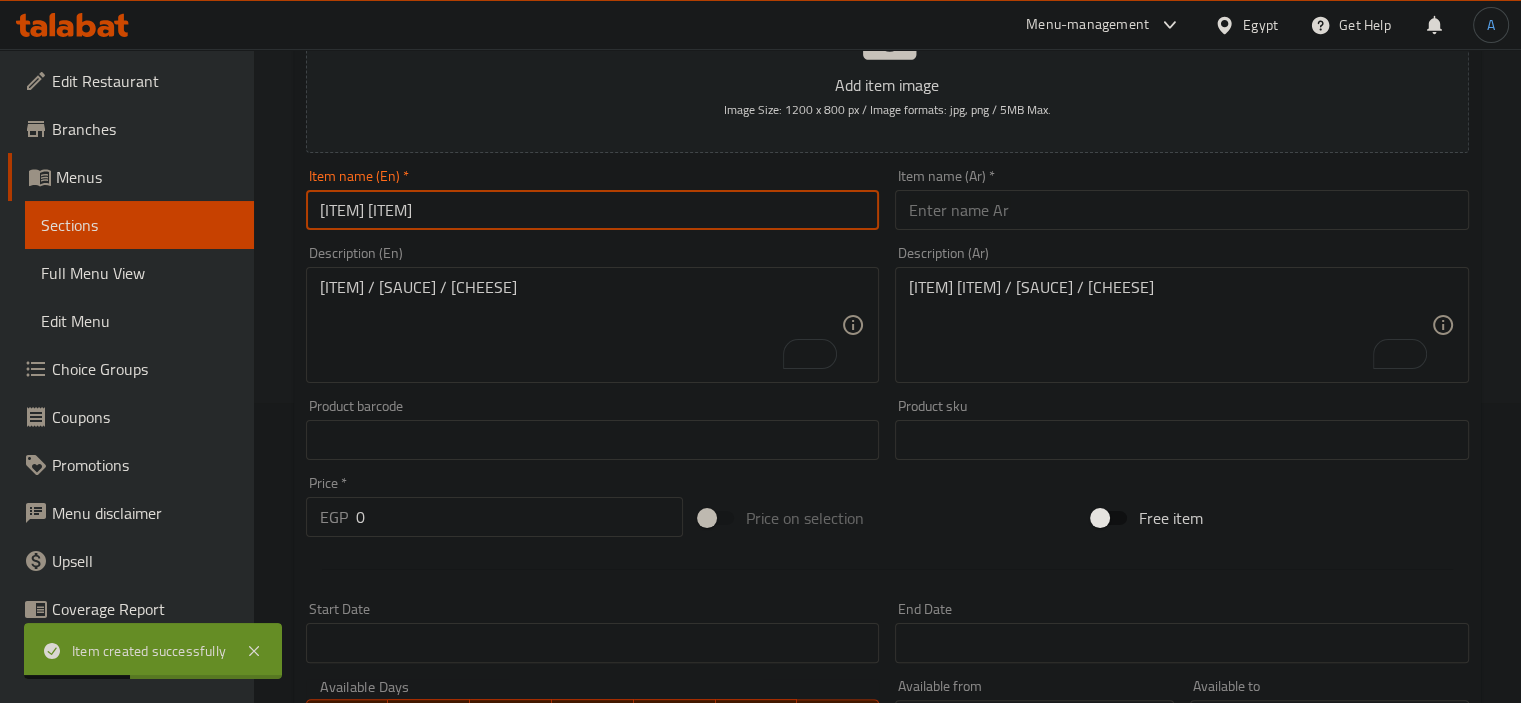 type on "Beef Arabiata" 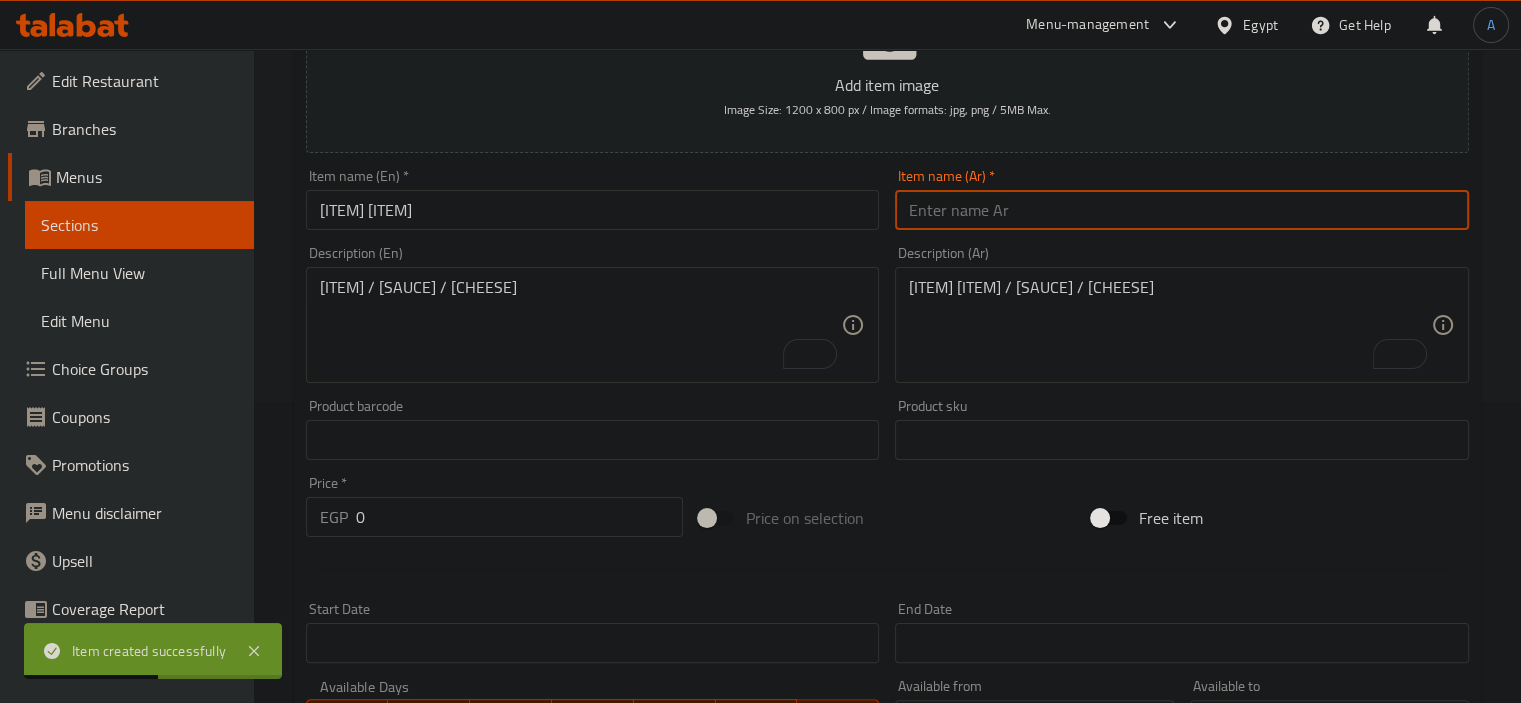 click at bounding box center [1182, 210] 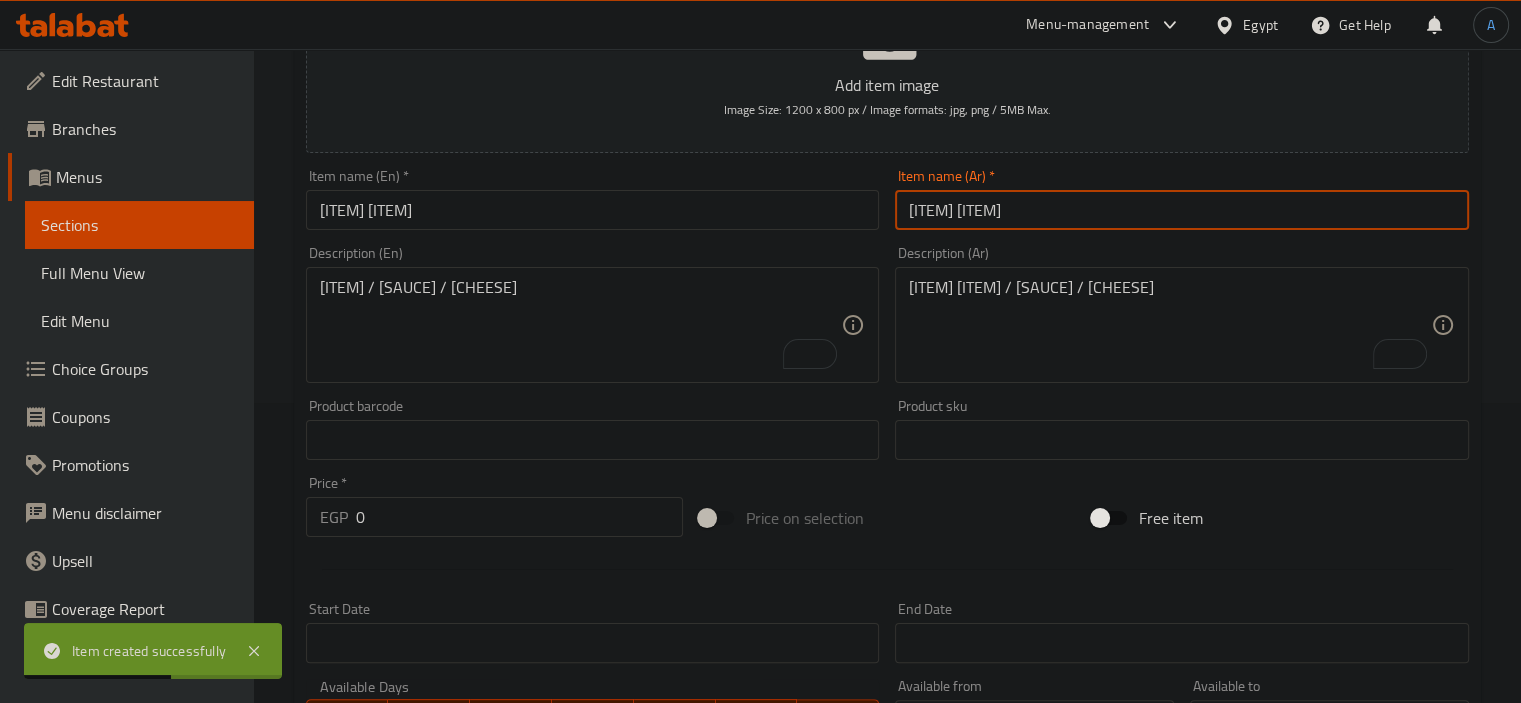 type on "لحم بقري أرابياتا" 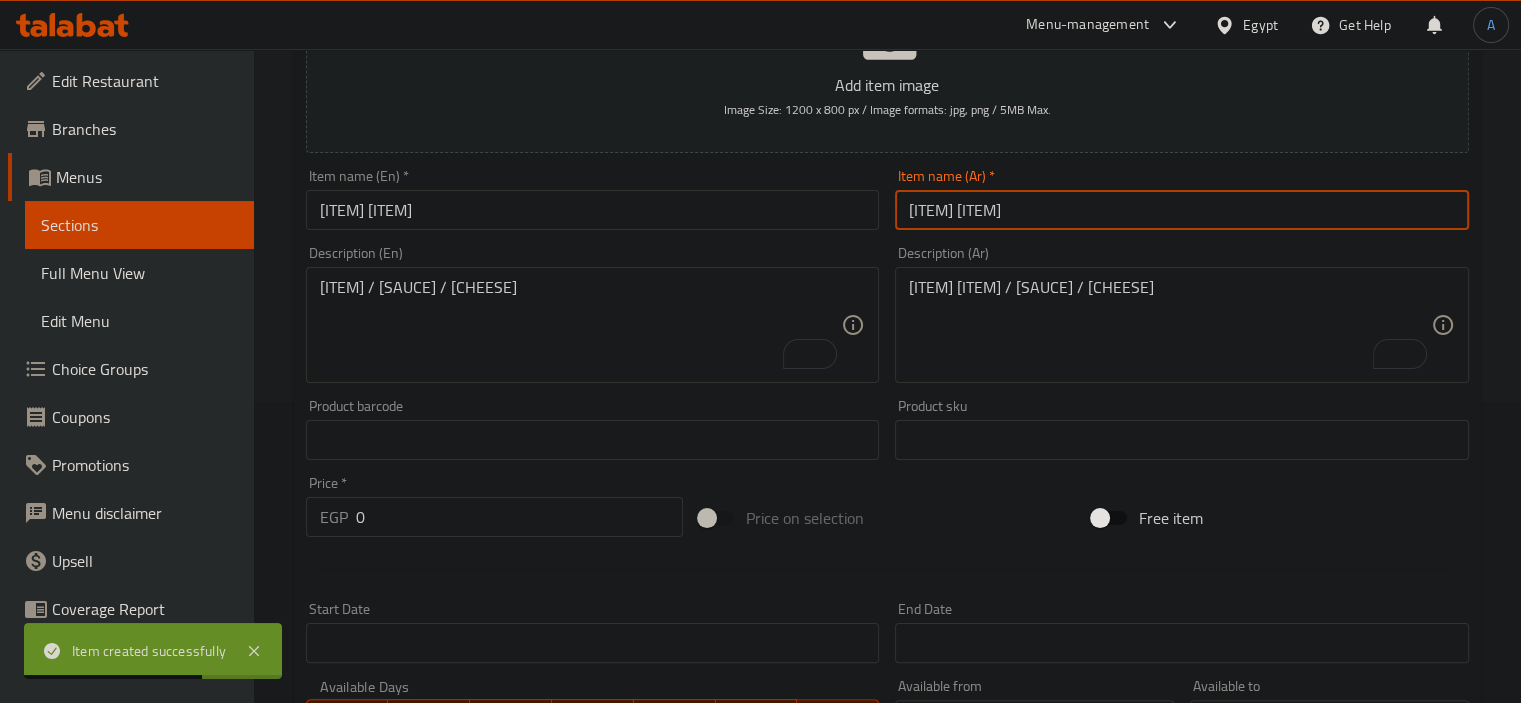 click on "Spaghetti Pasta / Bolognese Sauce / Parmesan Cheese" at bounding box center [581, 325] 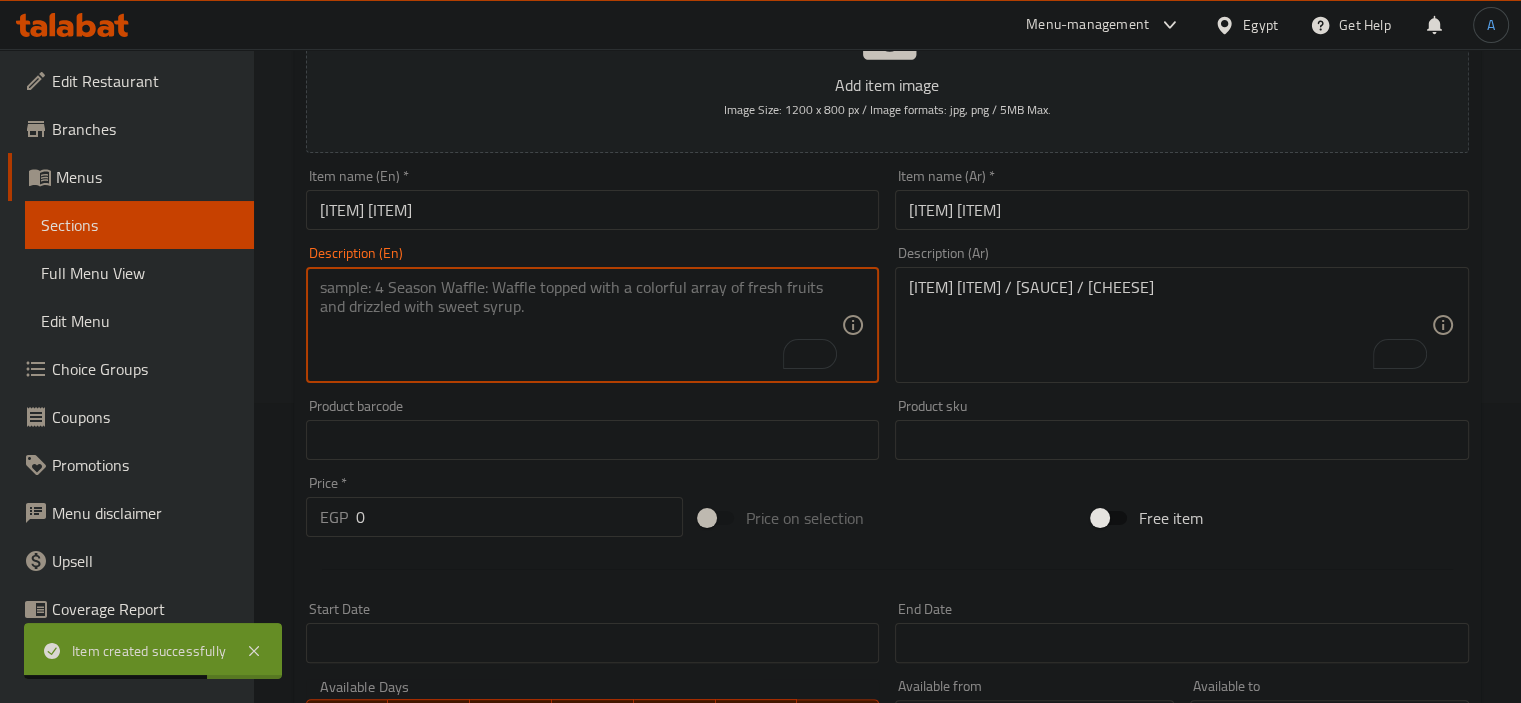 paste on "Penne Pasta / Chilli Tomato Sauce / Beef / Garlic / Bell
Pepper / Black Olives / Olive Oil" 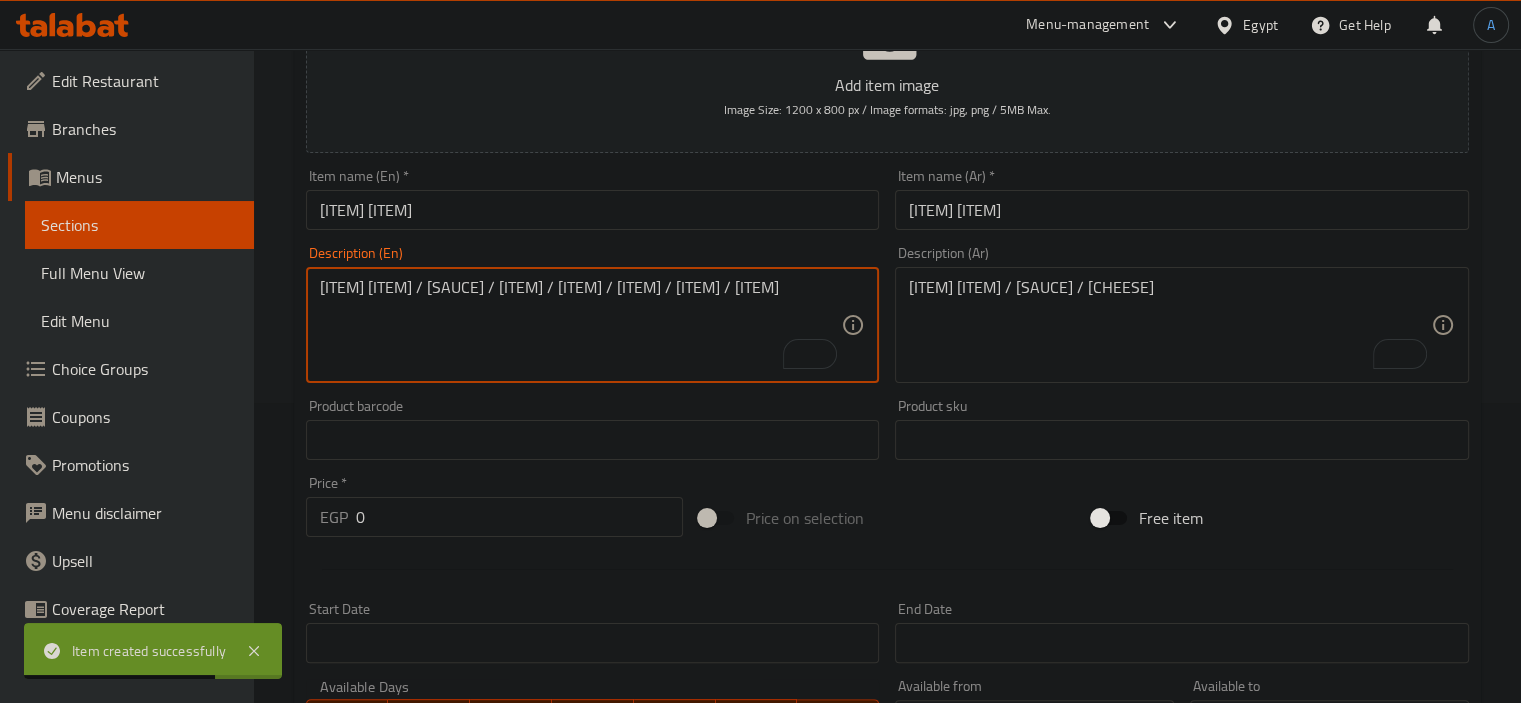 type on "Penne Pasta / Chilli Tomato Sauce / Beef / Garlic / Bell
Pepper / Black Olives / Olive Oil" 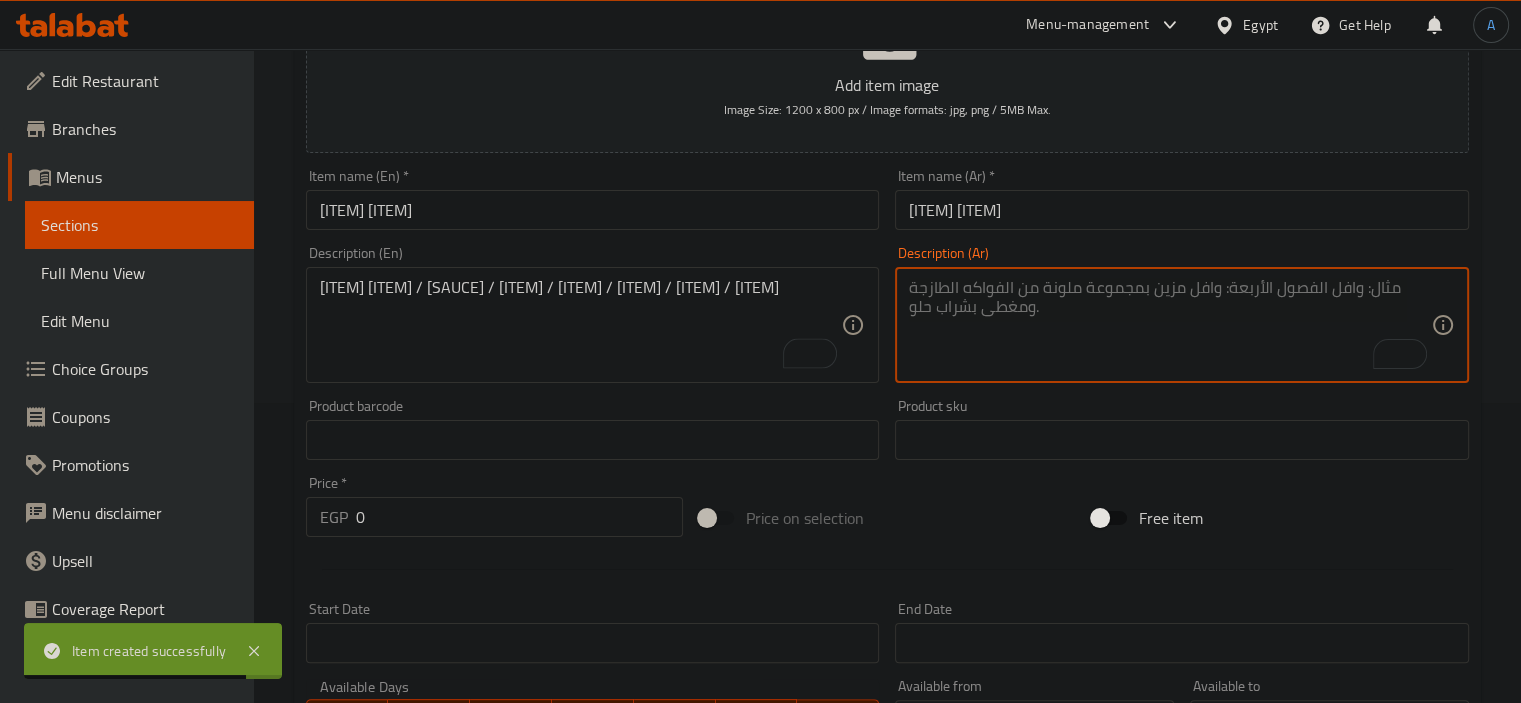 click at bounding box center (1170, 325) 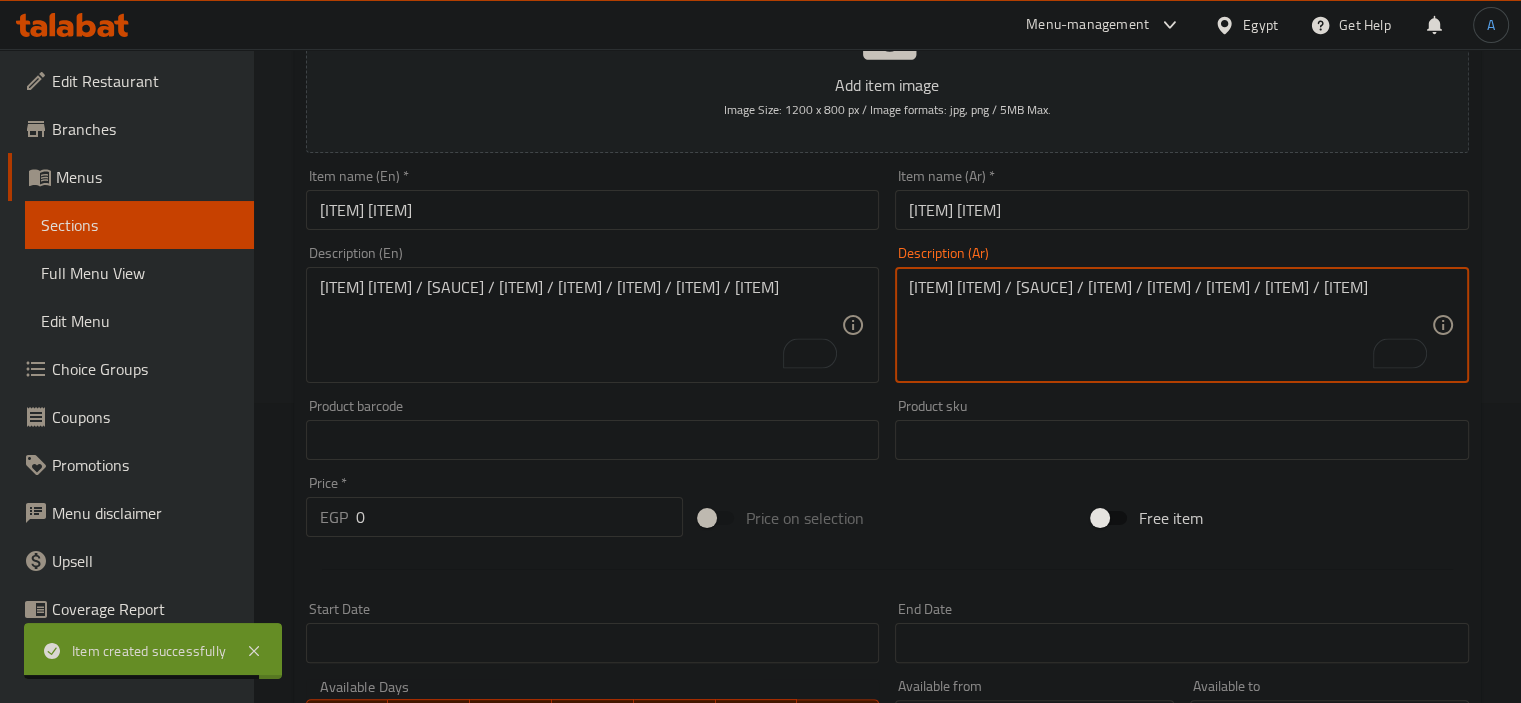 type on "معكرونة بيني / صلصة طماطم حارة / لحم بقري / ثوم / فلفل رومي / زيتون أسود / زيت زيتون" 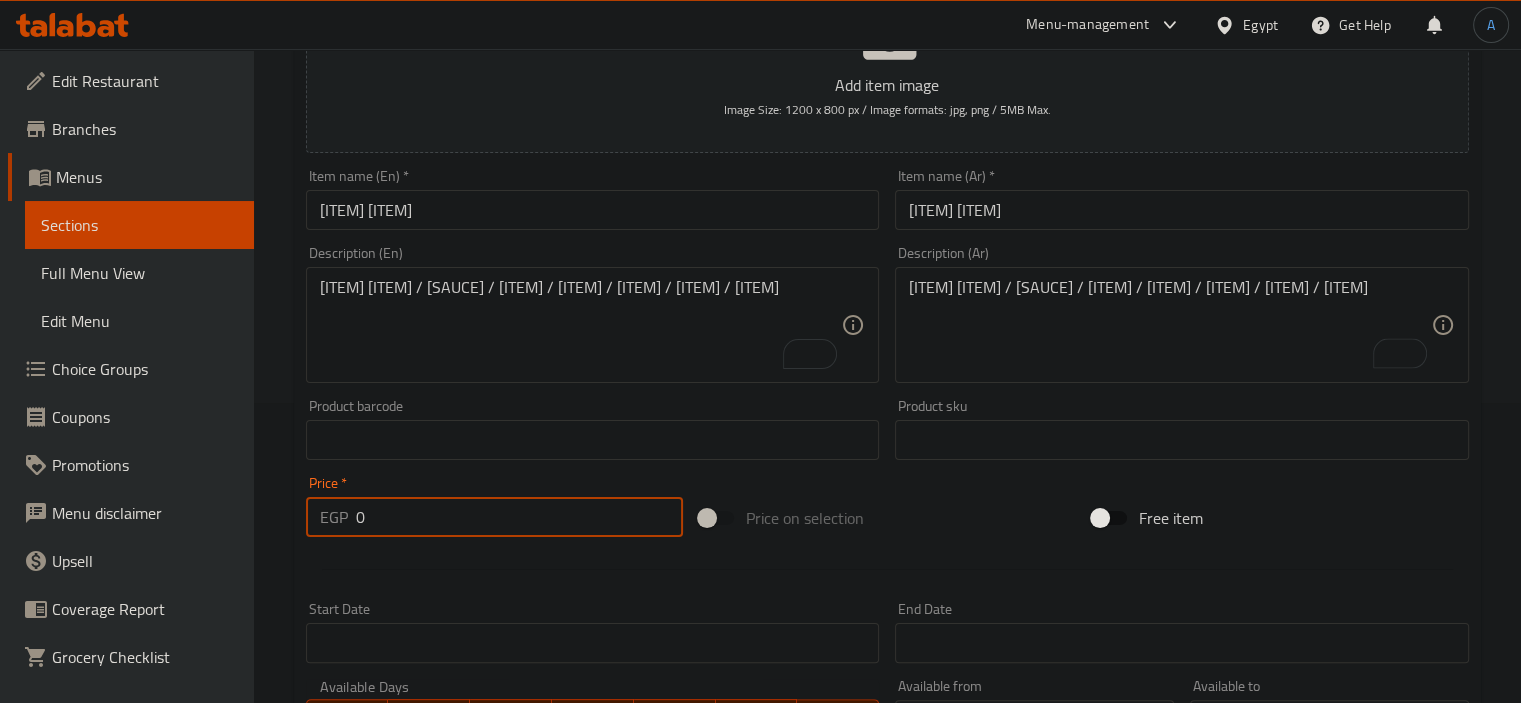 drag, startPoint x: 387, startPoint y: 516, endPoint x: 312, endPoint y: 522, distance: 75.23962 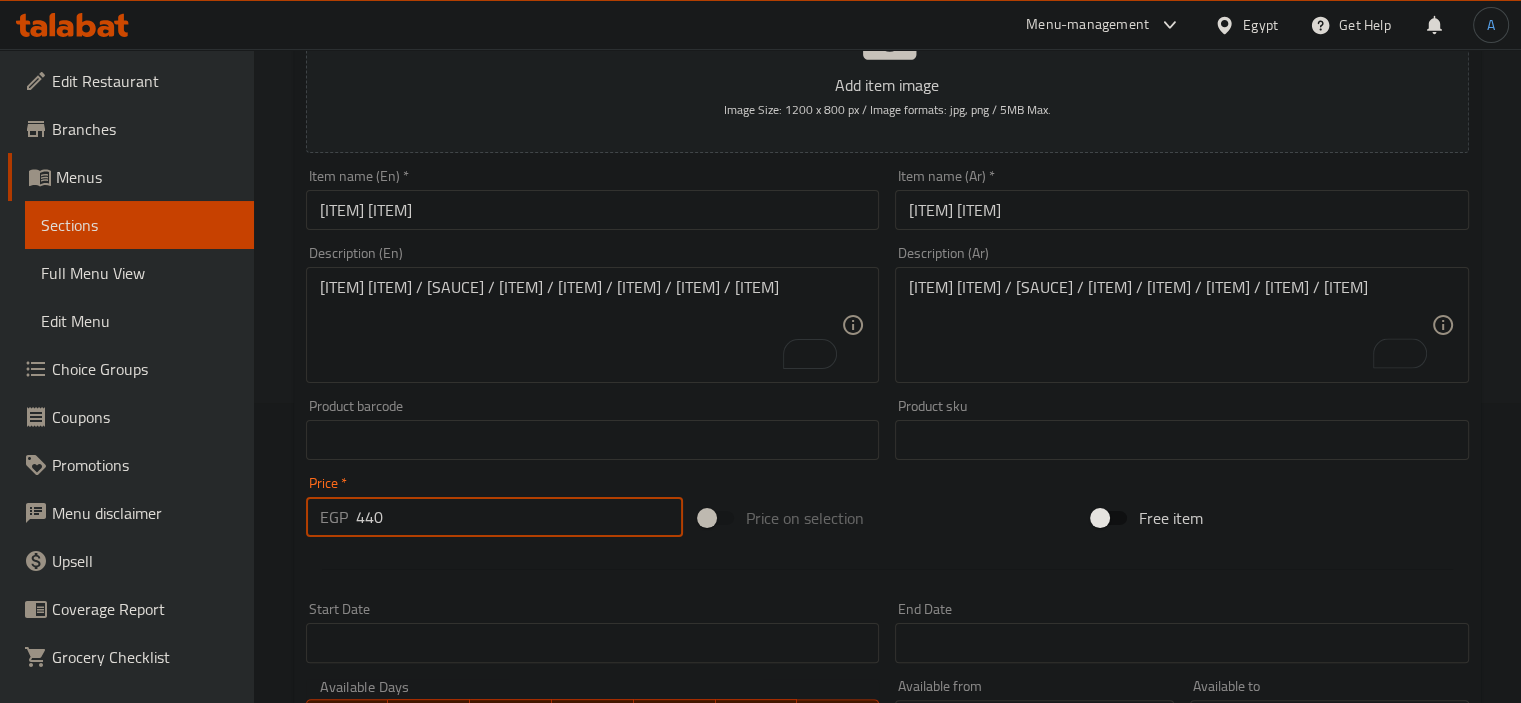 type on "440" 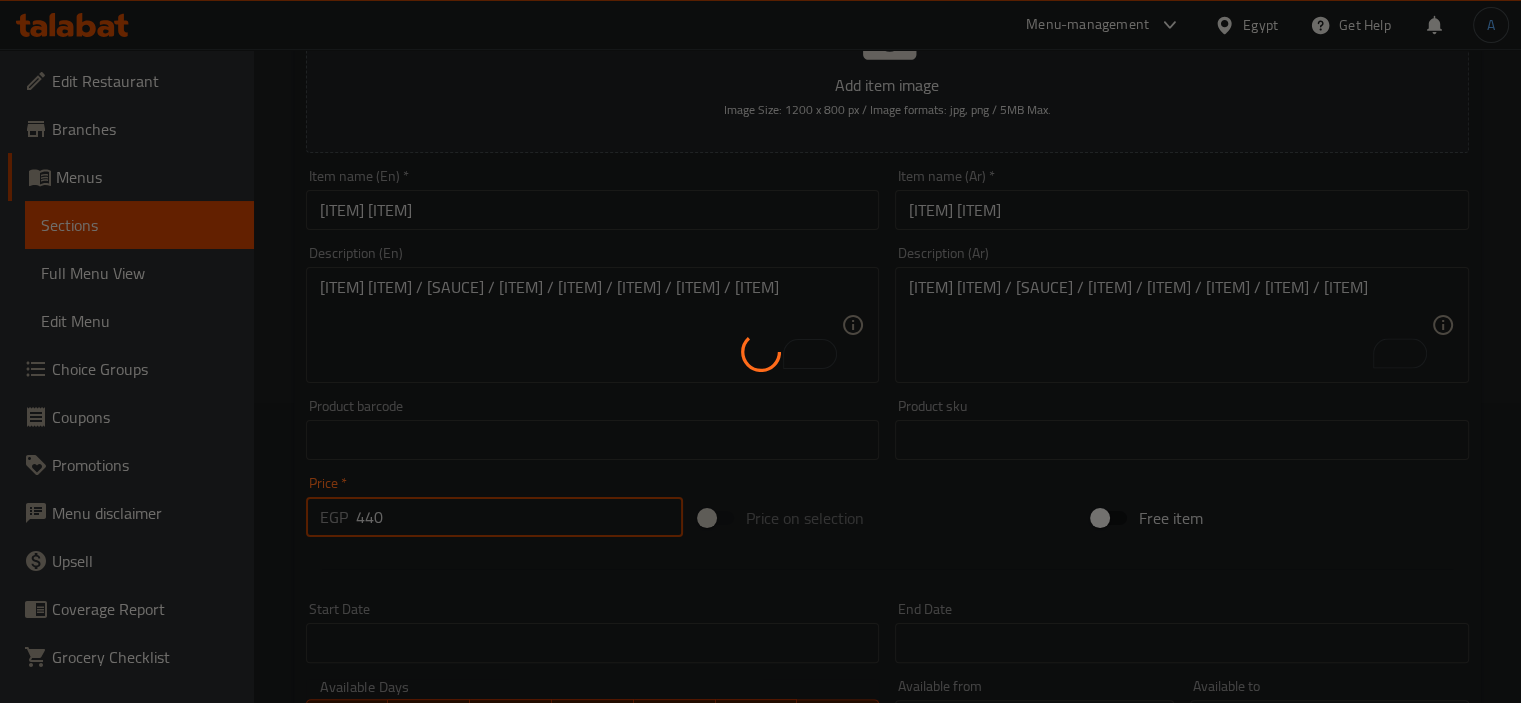 type 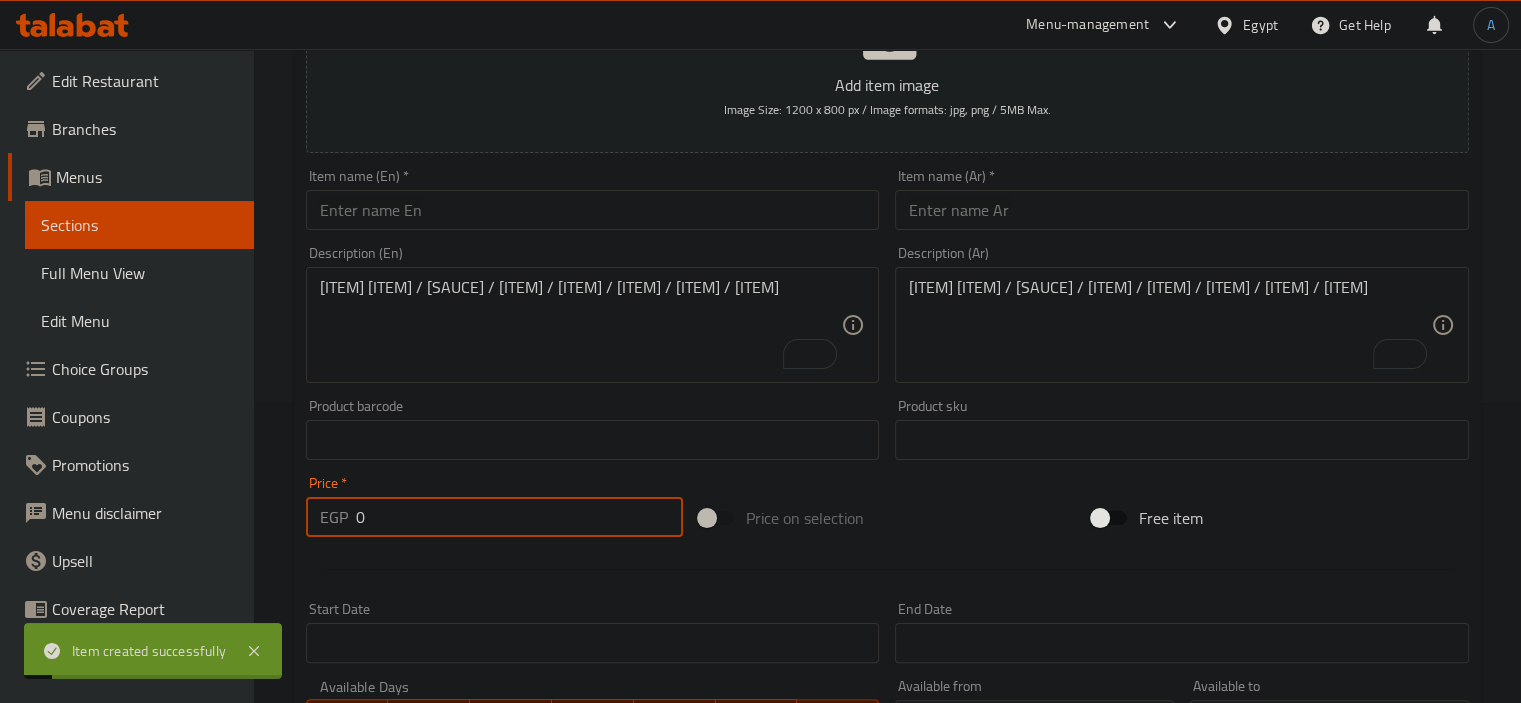 click at bounding box center [593, 210] 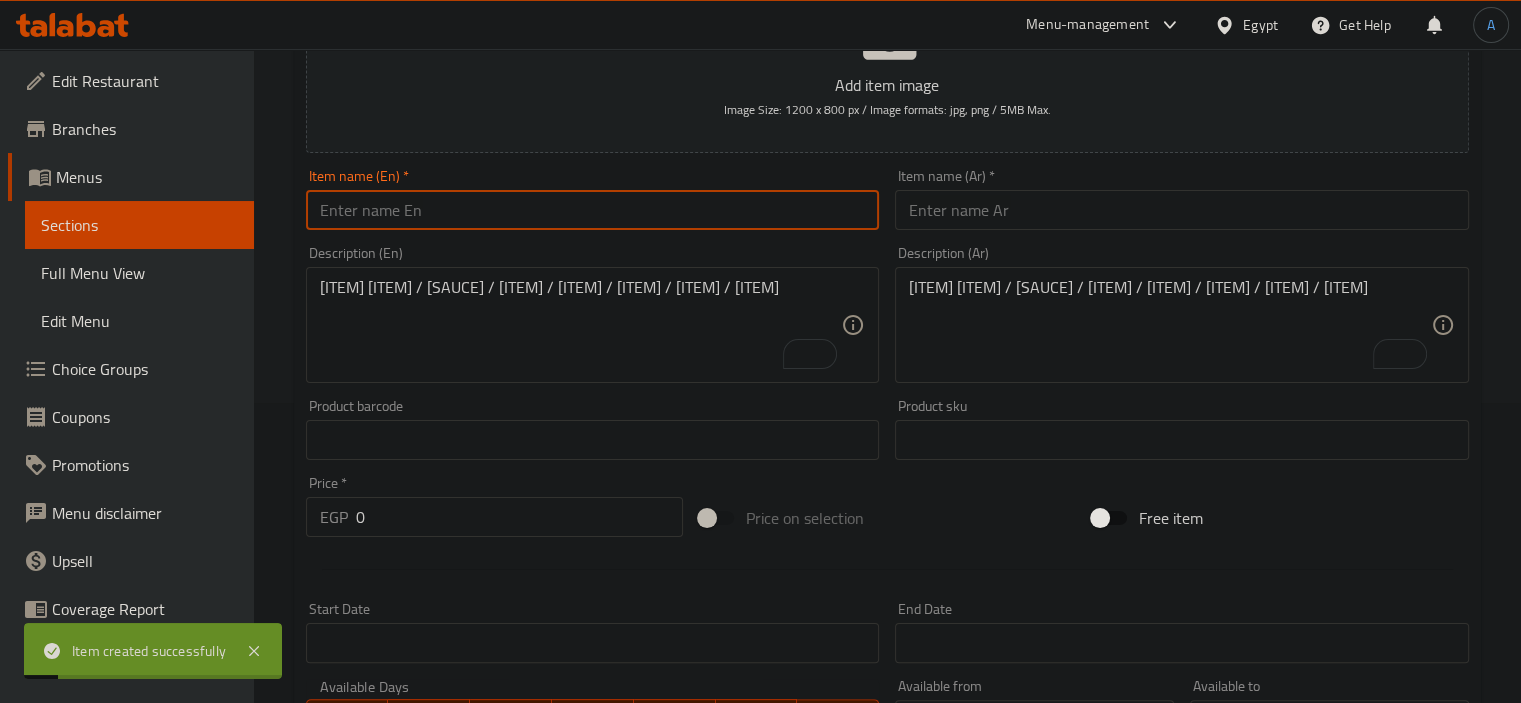 paste on "Seafood Lemon Butter Spaghetti" 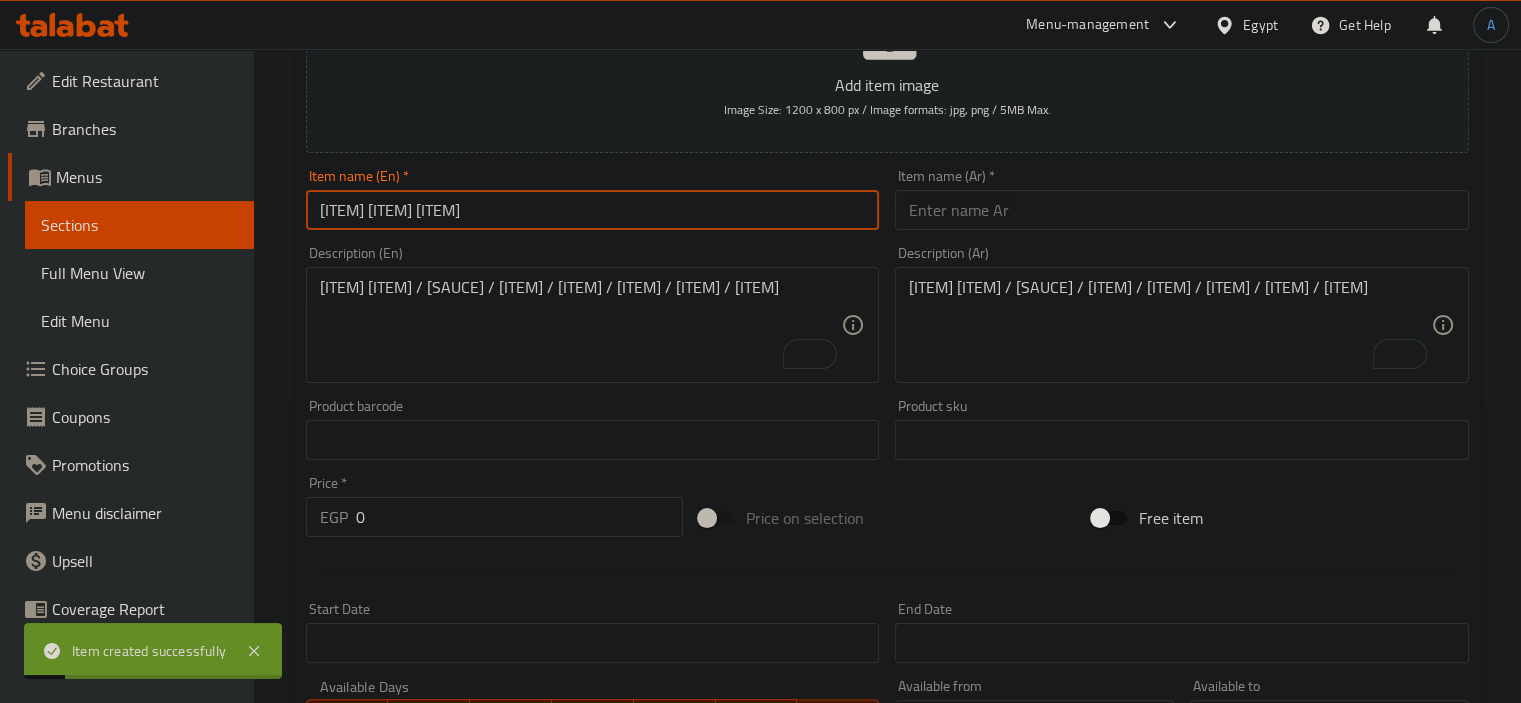 type on "Seafood Lemon Butter Spaghetti" 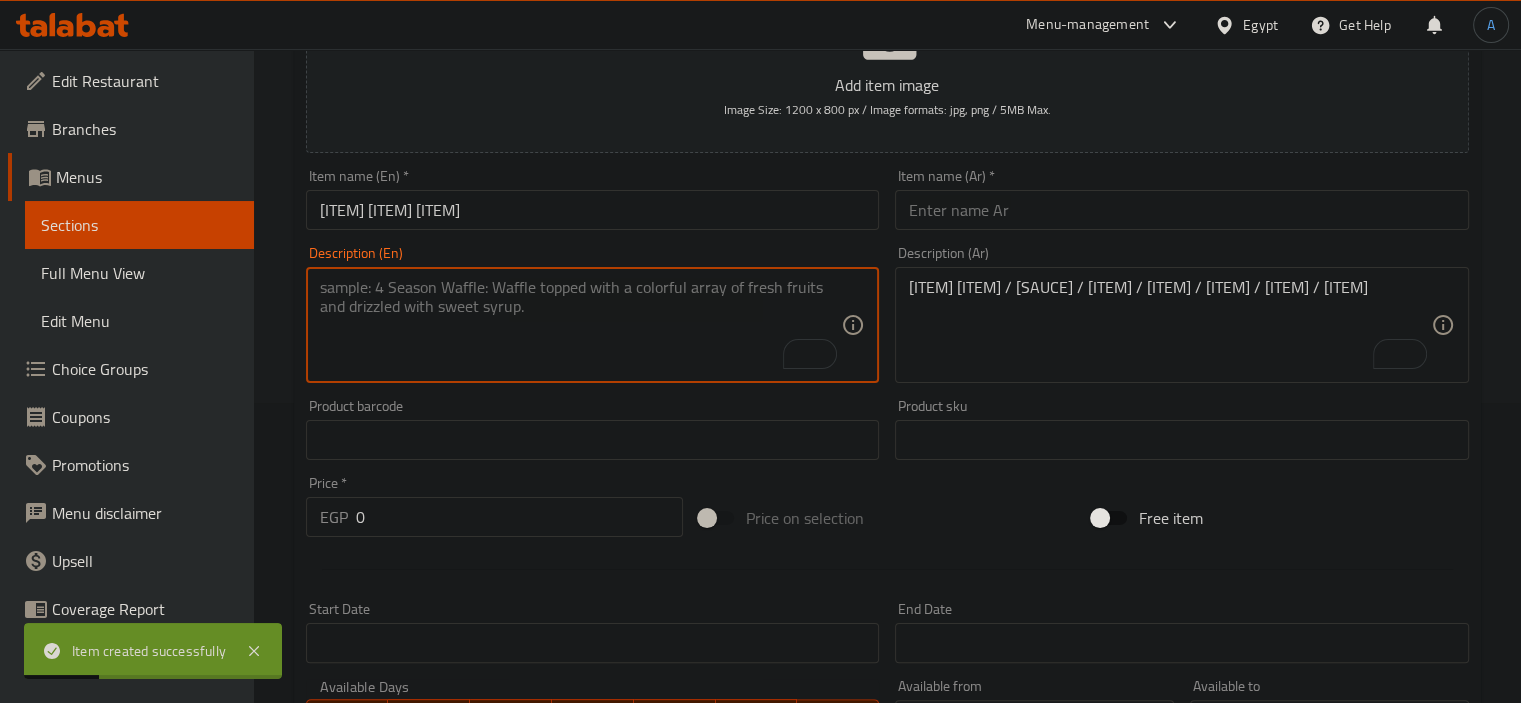 click at bounding box center [581, 325] 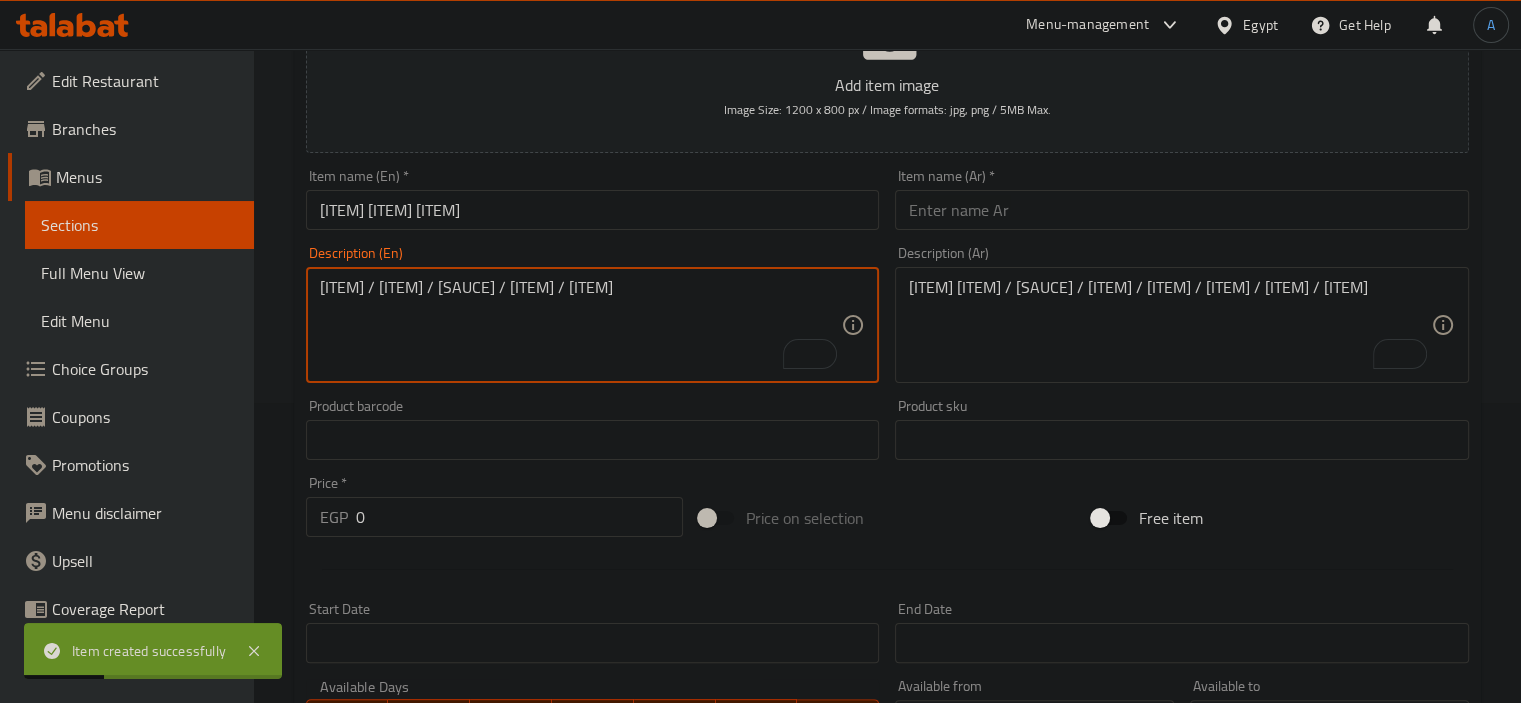 type on "Shrimps / Calamari / Lemon Butter Sauce / Garlic / Dill" 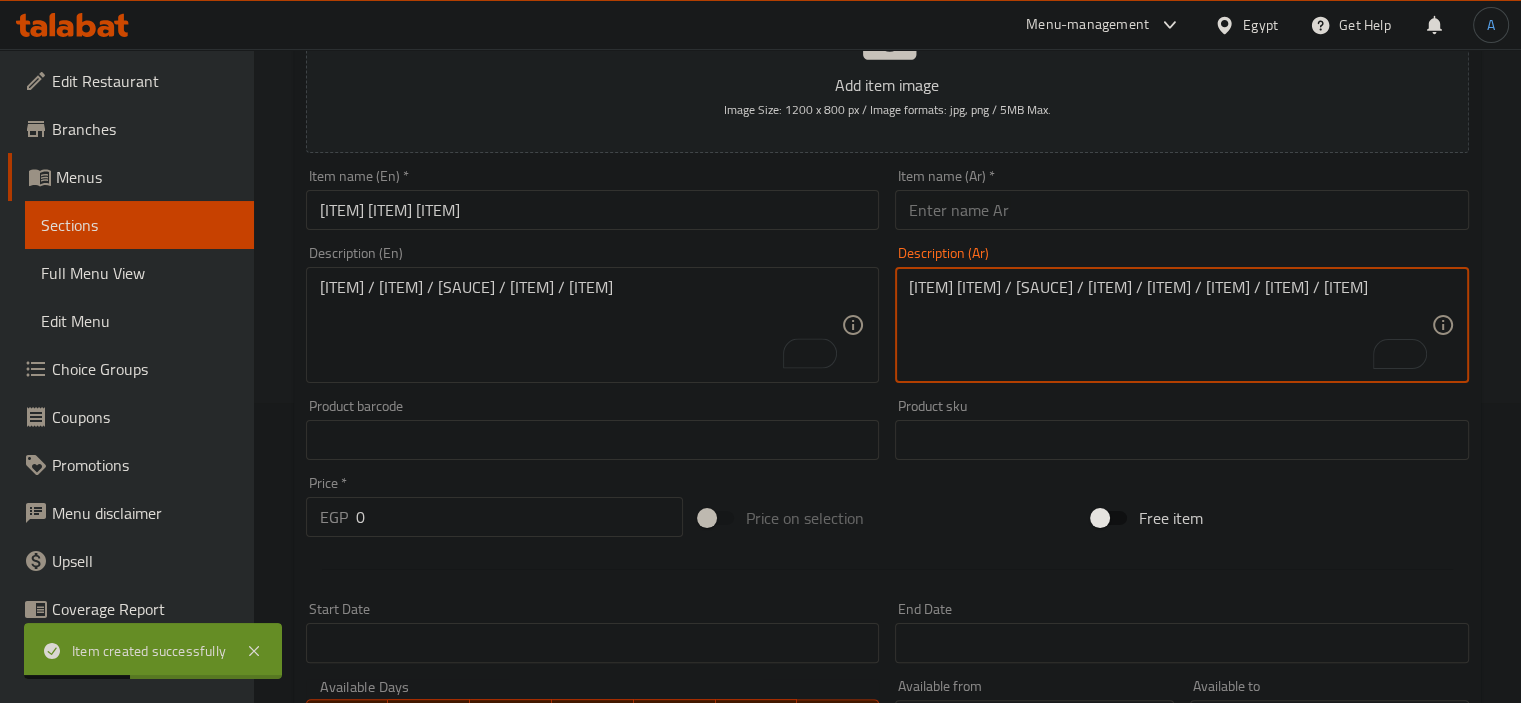 drag, startPoint x: 996, startPoint y: 320, endPoint x: 972, endPoint y: 303, distance: 29.410883 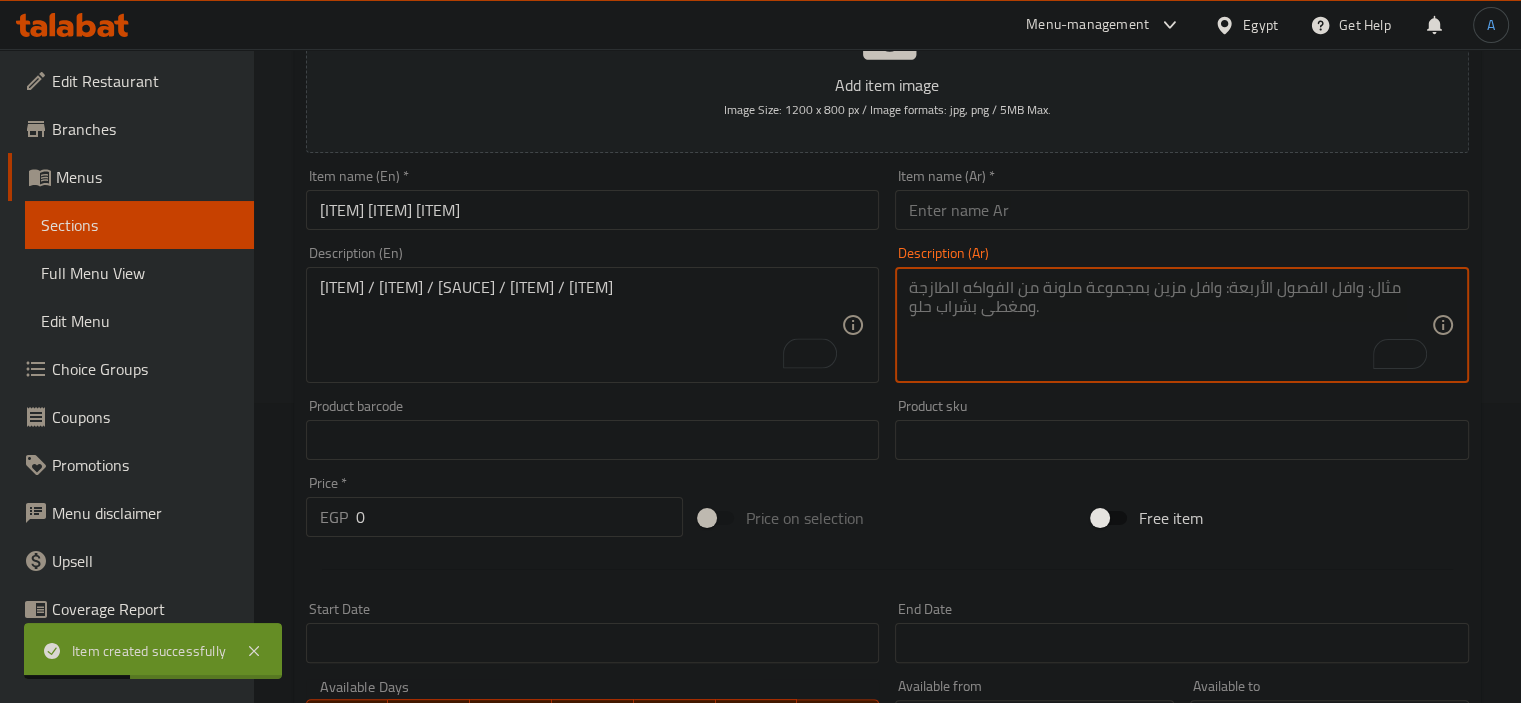 paste on "روبيان / كاليماري / صلصة زبدة الليمون / ثوم / شبت" 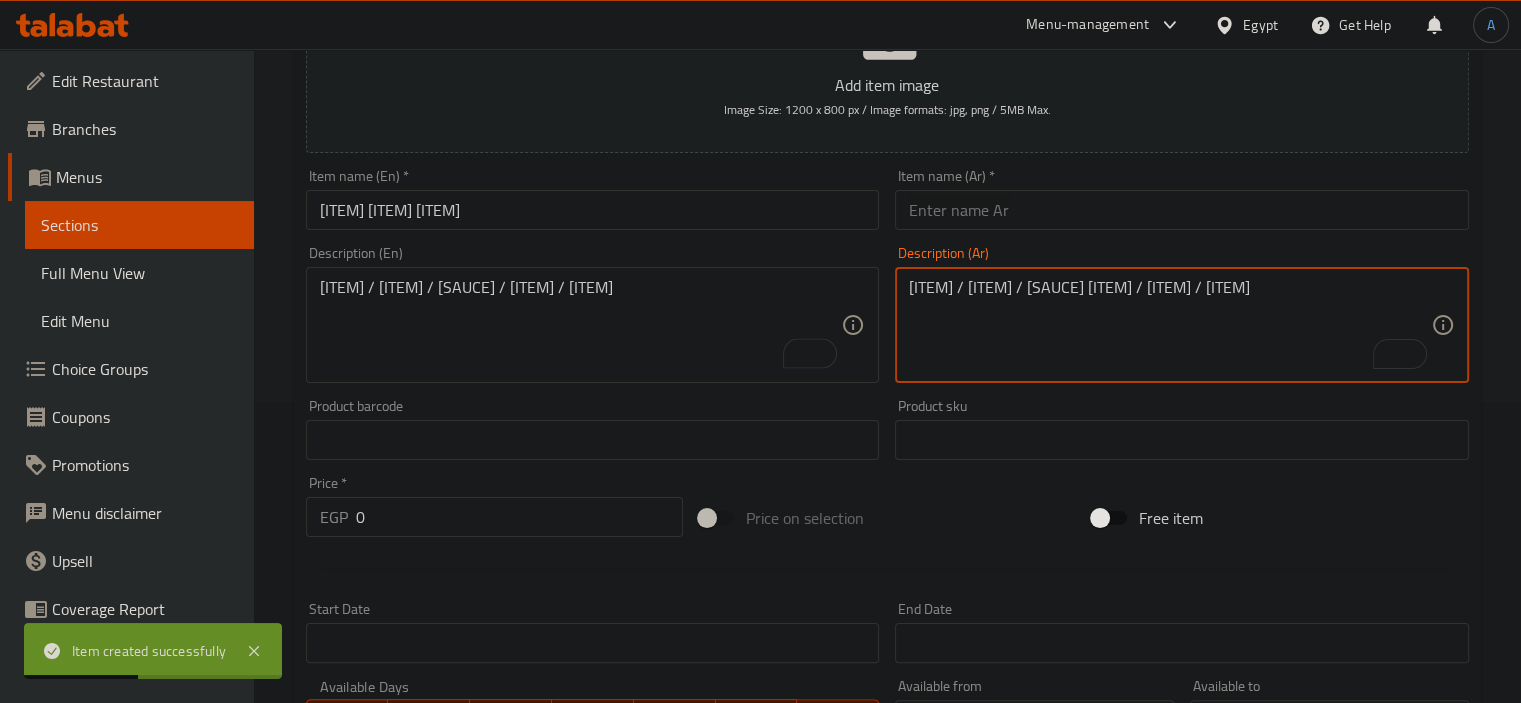type on "روبيان / كاليماري / صلصة زبدة الليمون / ثوم / شبت" 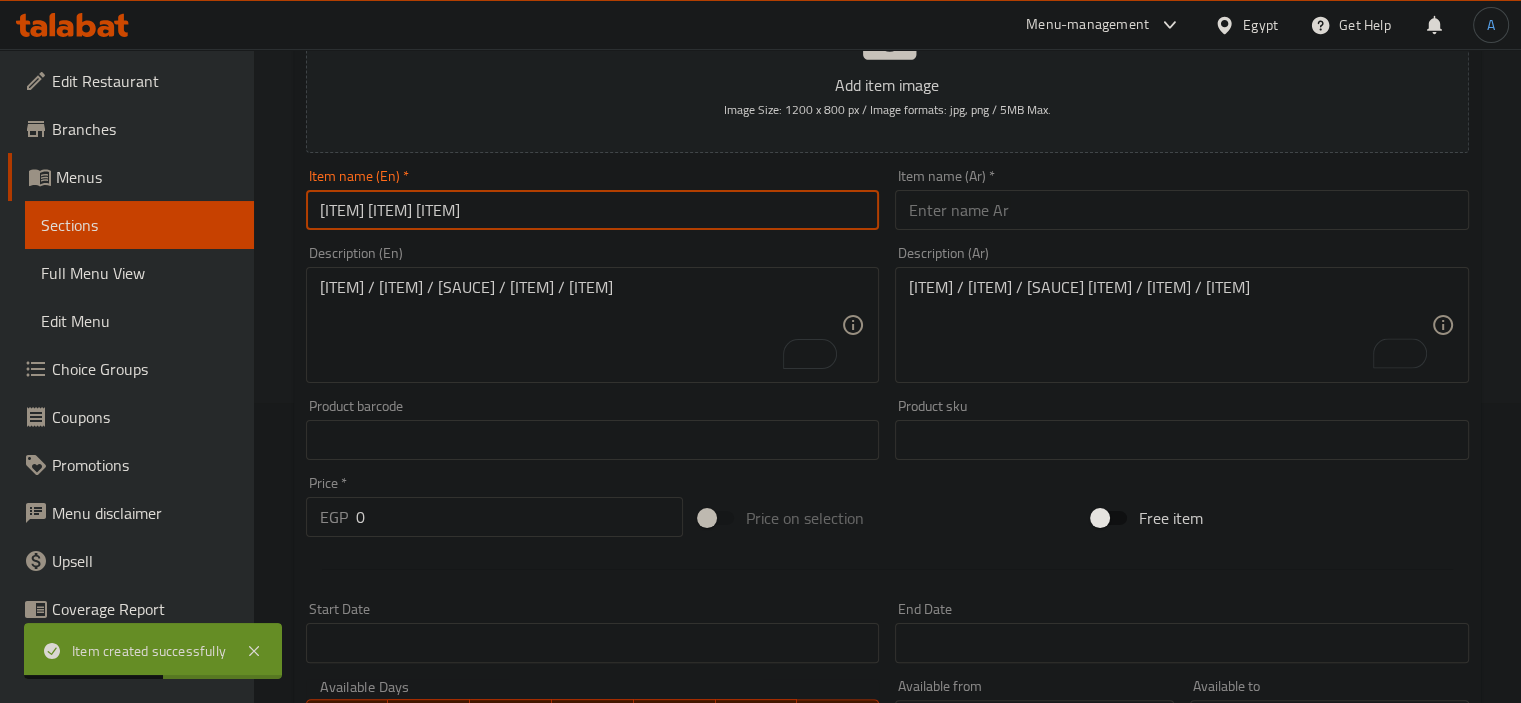 click on "Seafood Lemon Butter Spaghetti" at bounding box center [593, 210] 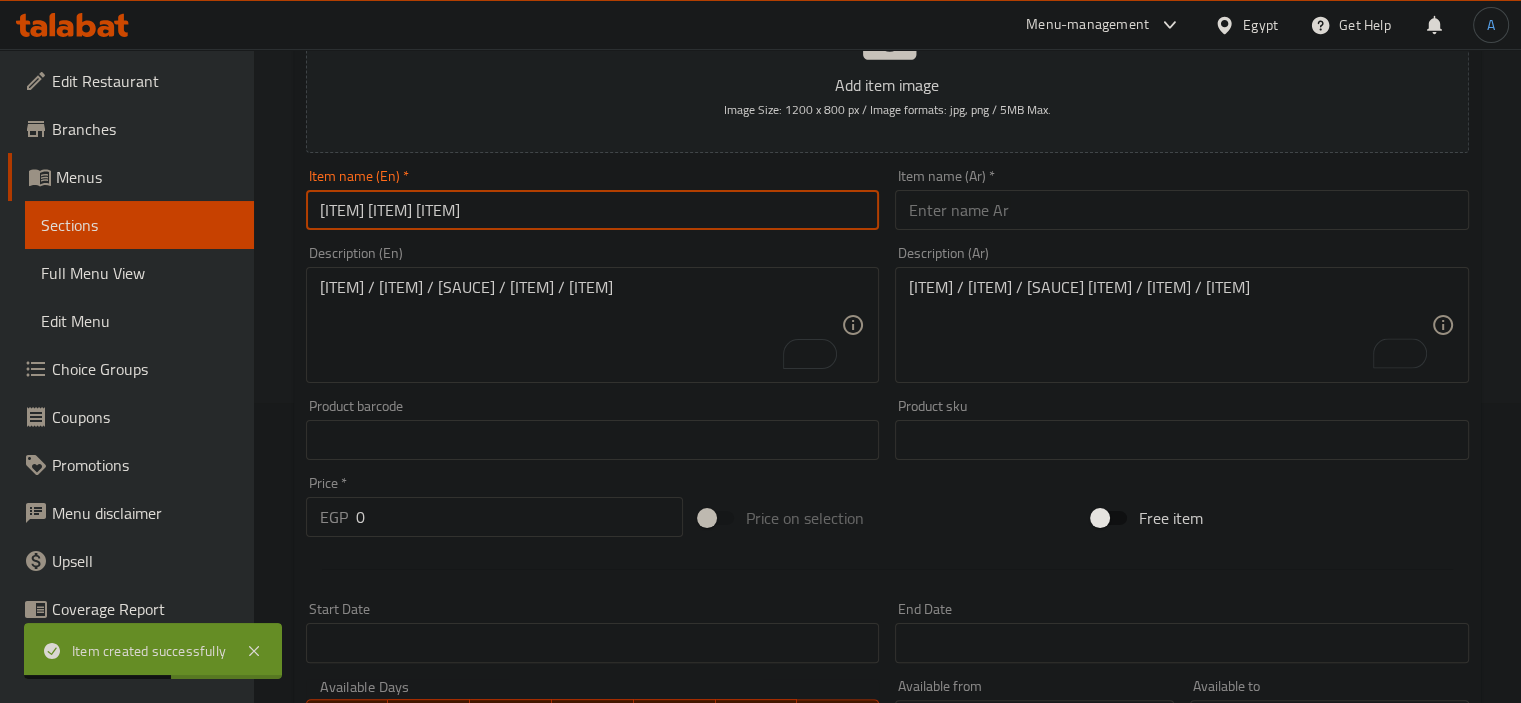 click on "Seafood Lemon Butter Spaghetti" at bounding box center (593, 210) 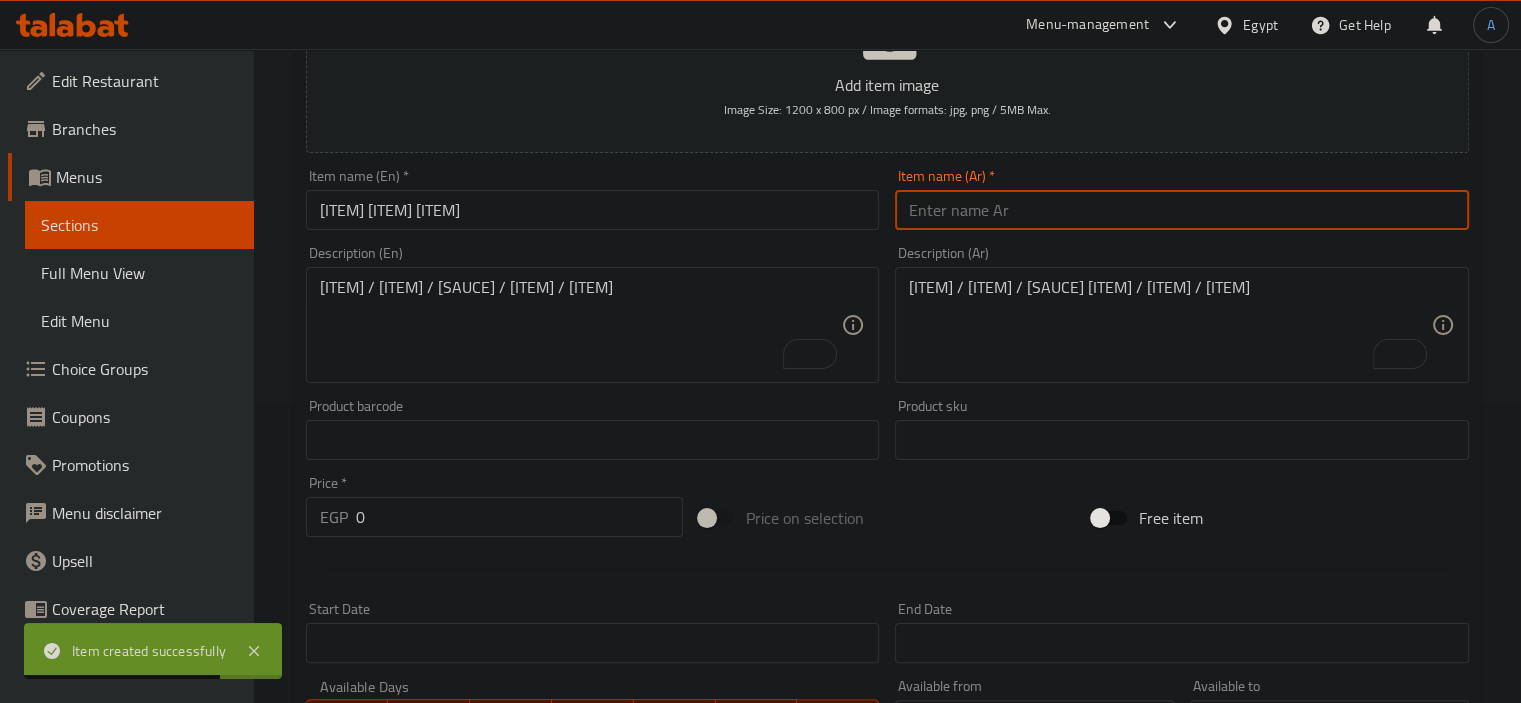 click at bounding box center (1182, 210) 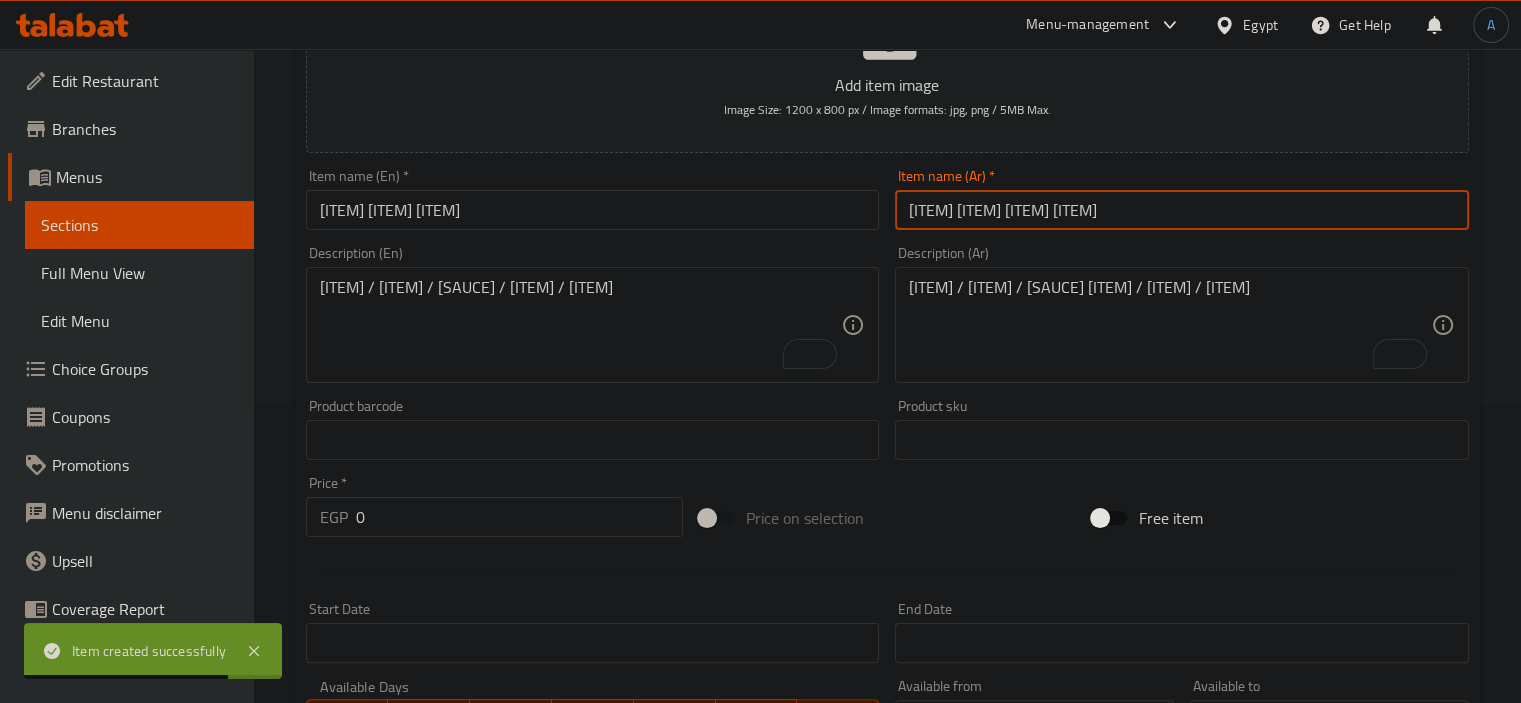 type on "سباغيتي بالزبدة والليمون والمأكولات البحرية" 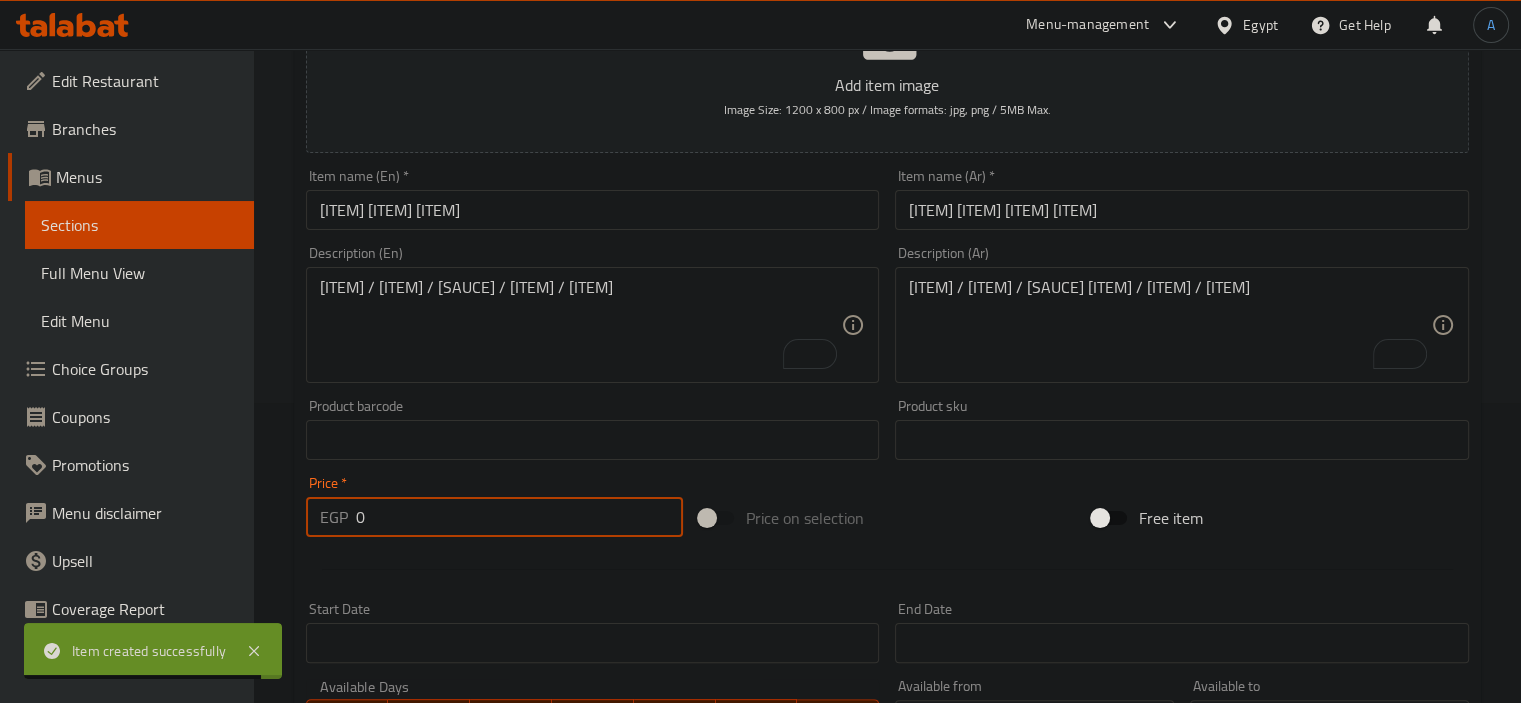 drag, startPoint x: 428, startPoint y: 518, endPoint x: 305, endPoint y: 510, distance: 123.25989 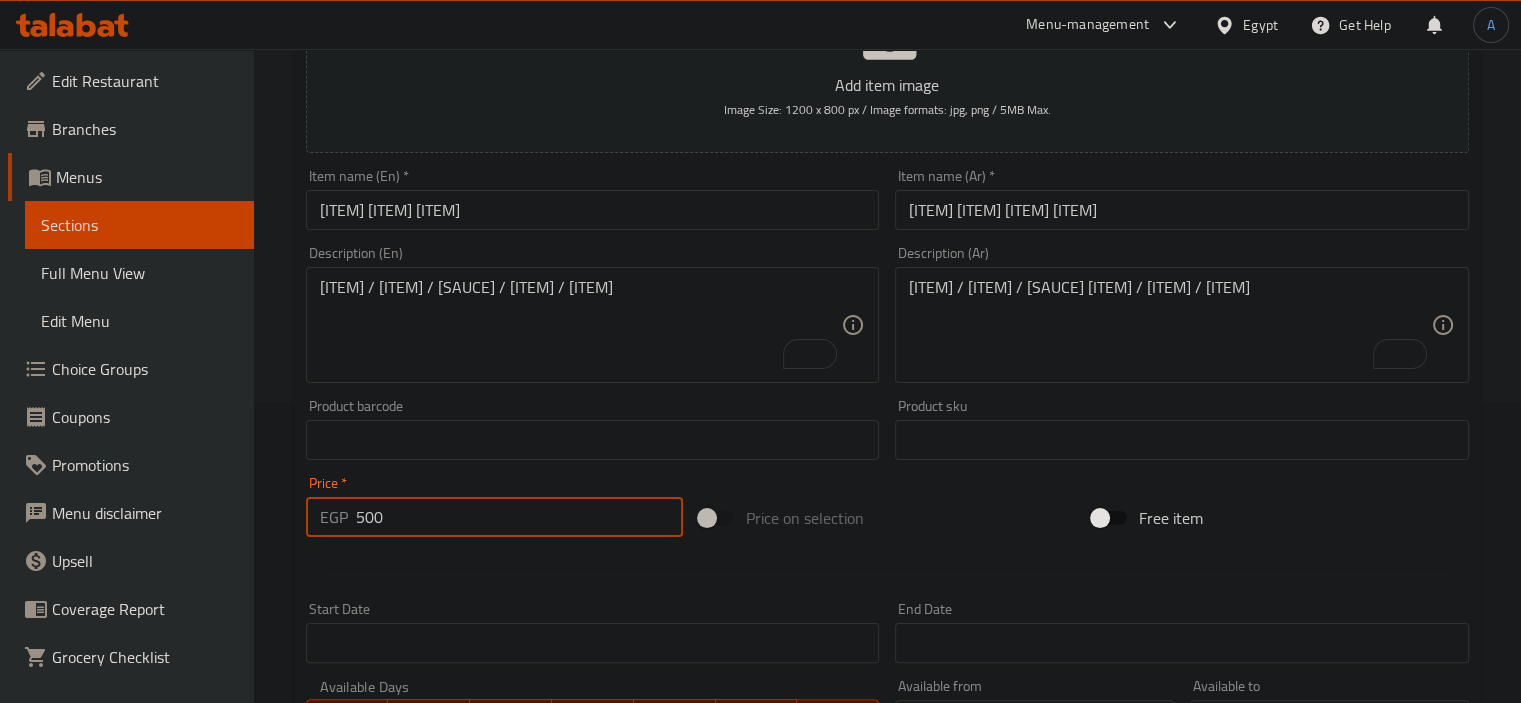 type on "500" 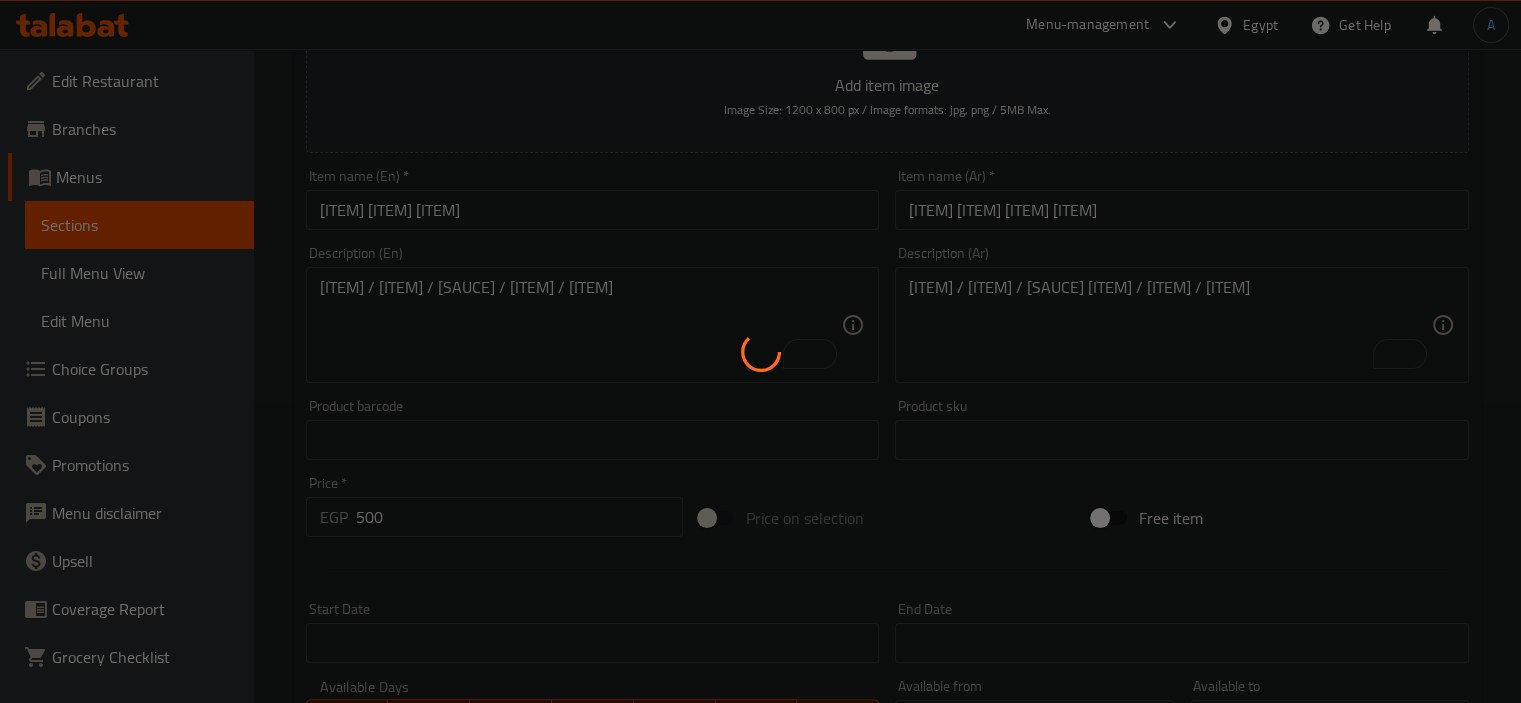 type 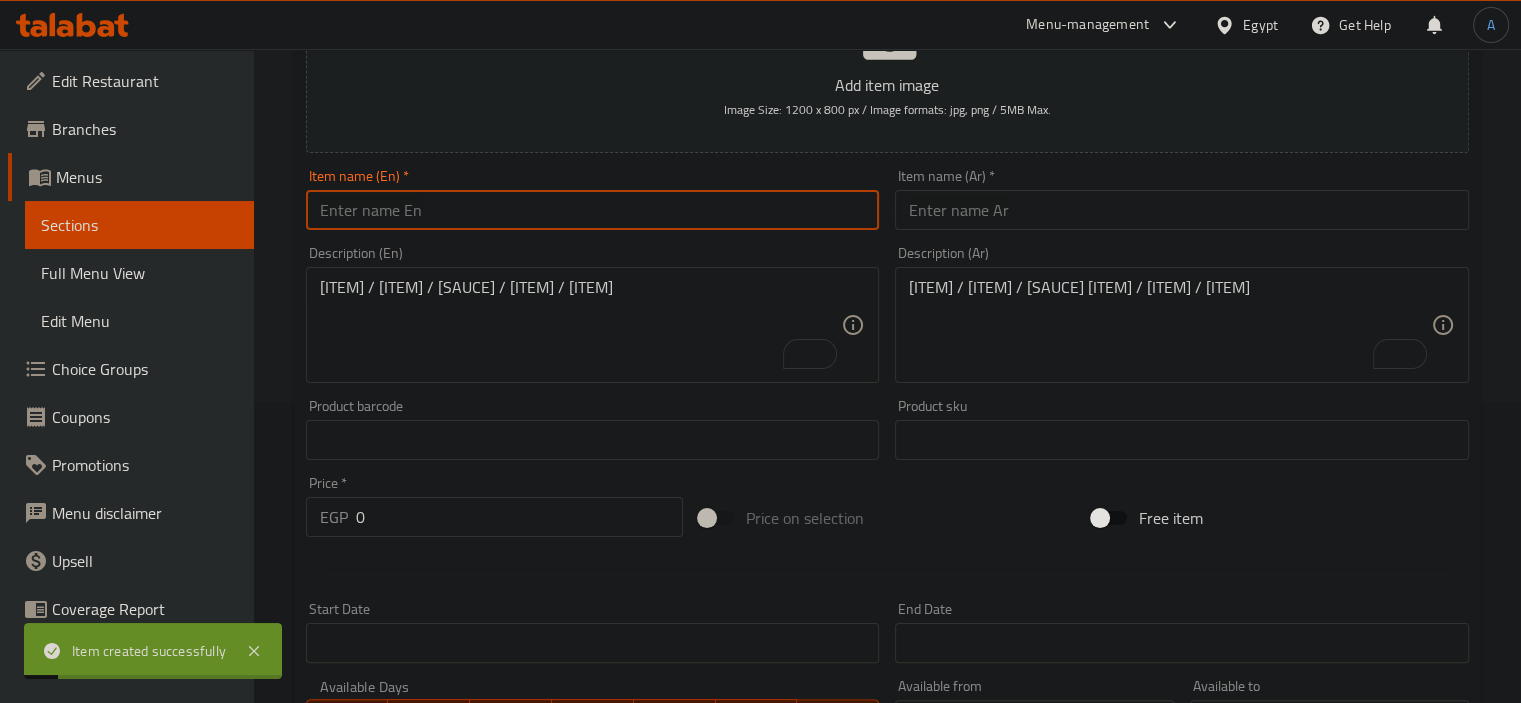 click at bounding box center [593, 210] 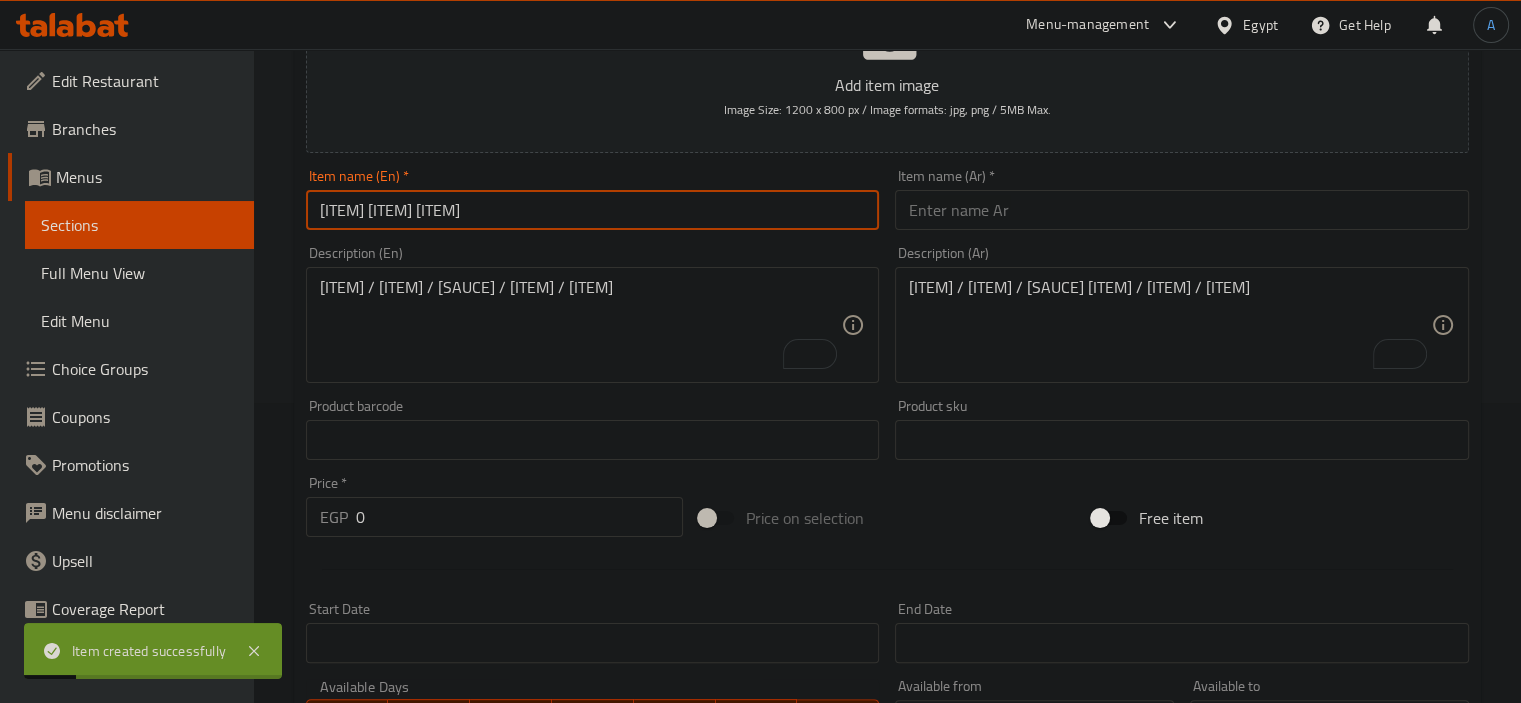 type on "Shrimp Scampi Pasta" 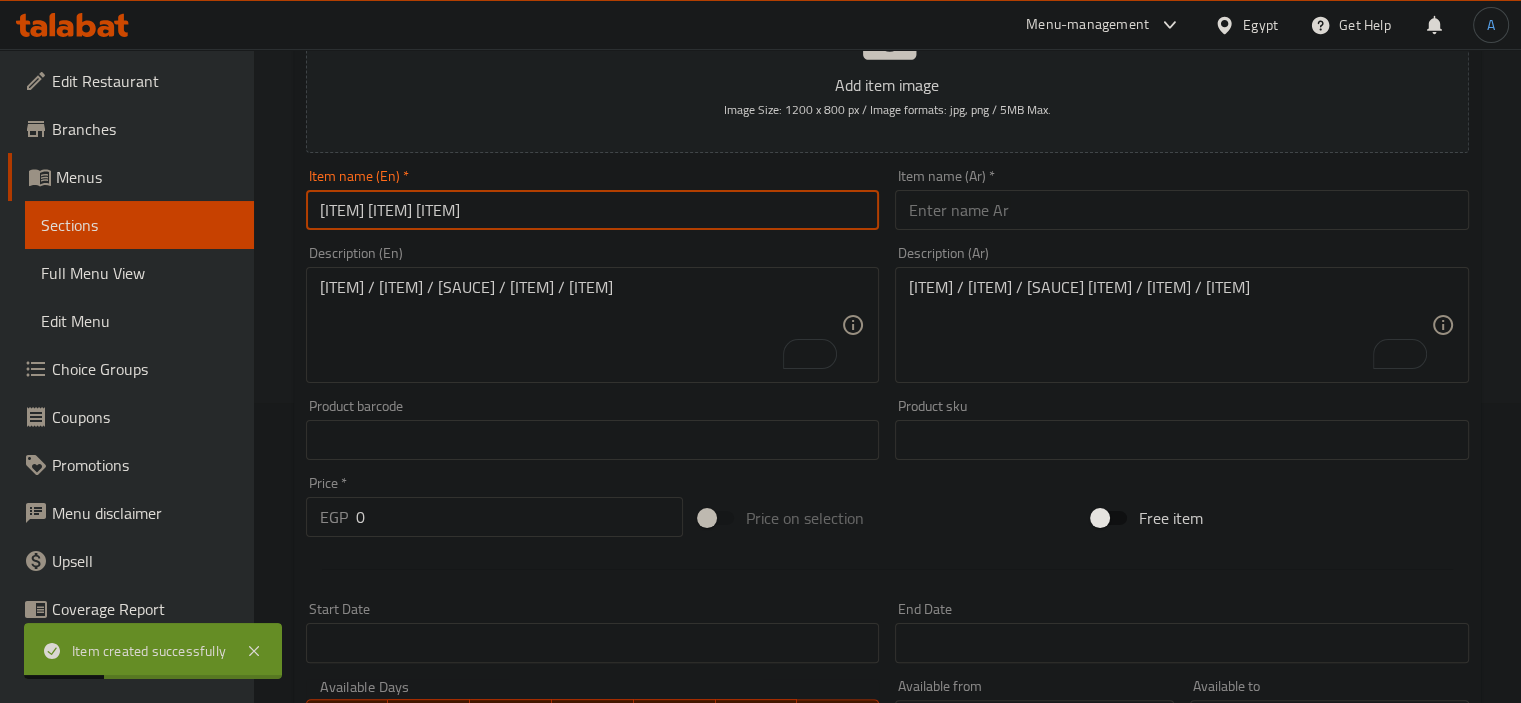 click at bounding box center [1182, 210] 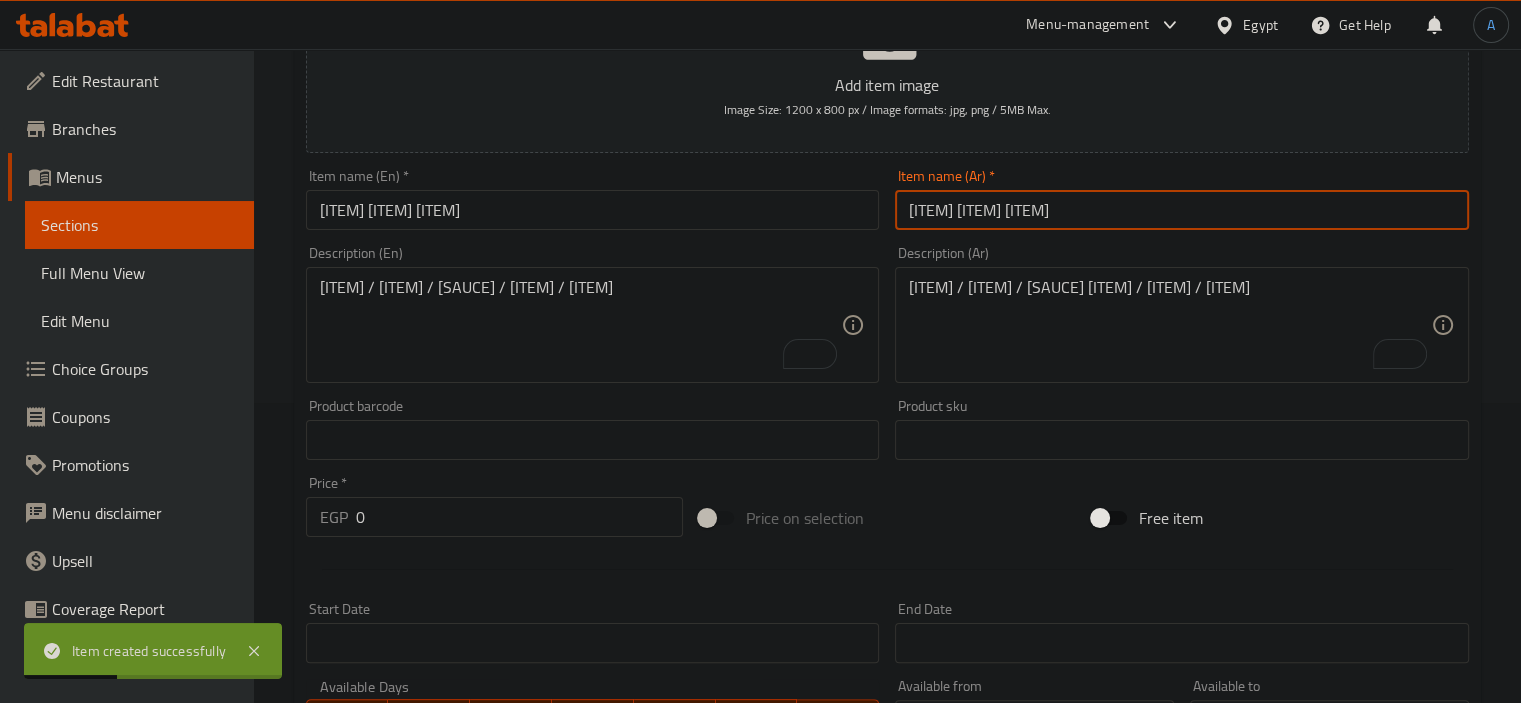 type on "معكرونة الروبيان سكامبي" 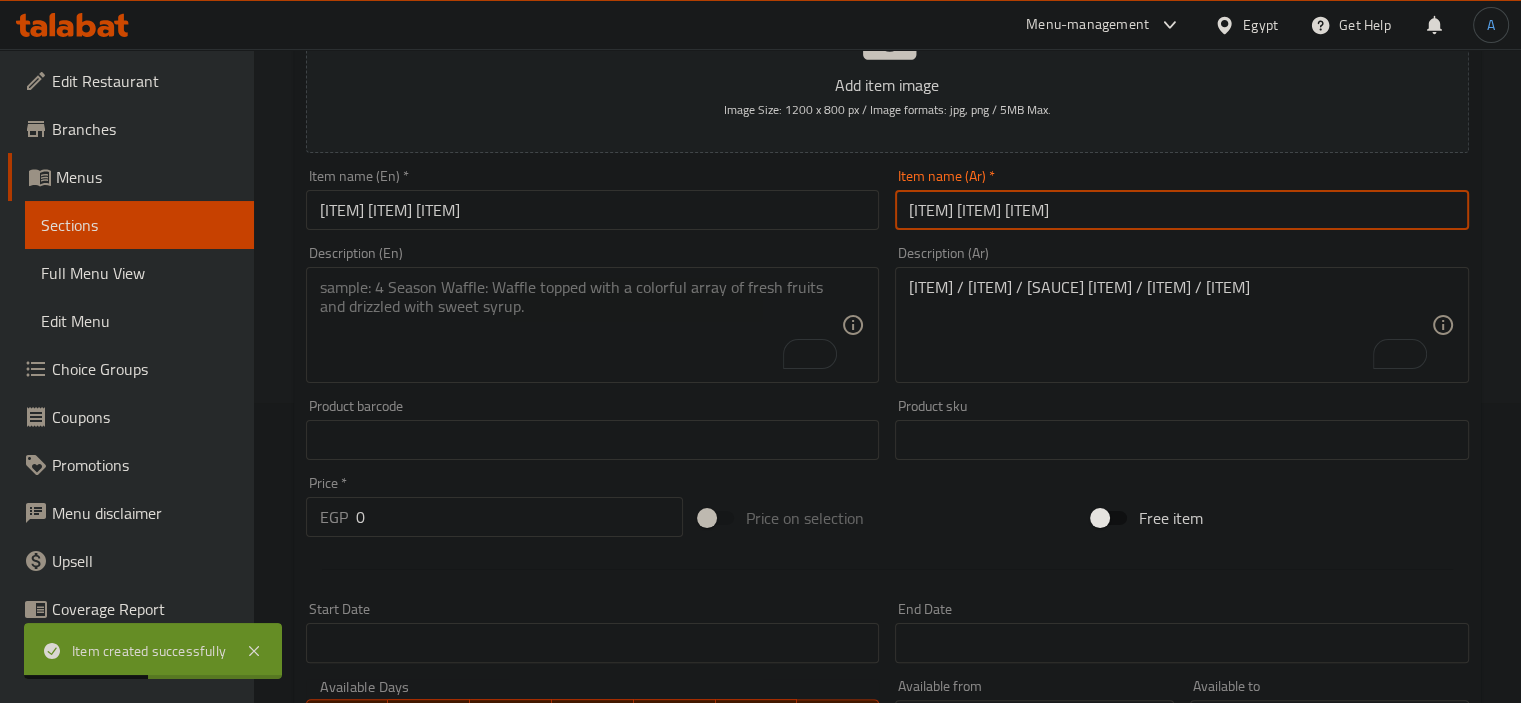 click at bounding box center [581, 325] 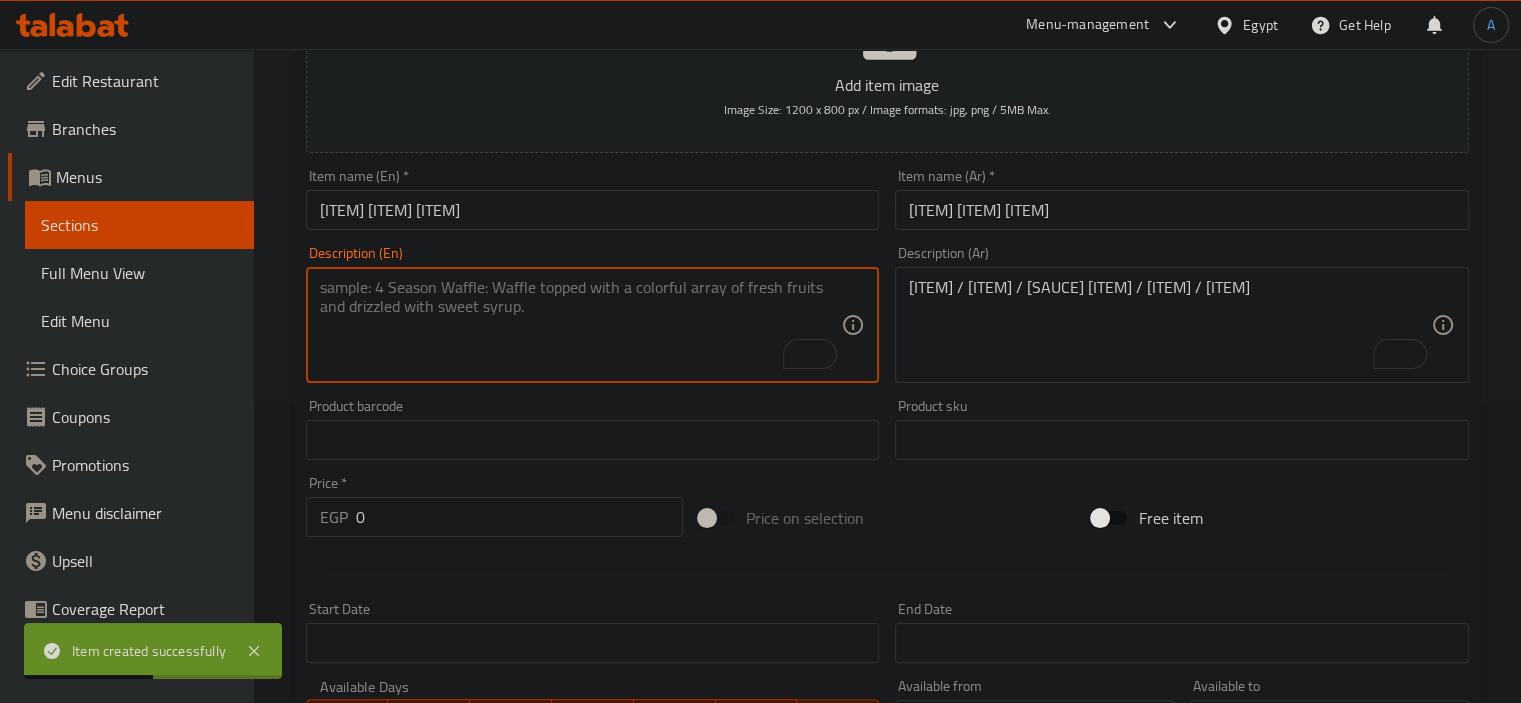 paste on "Shrimps / Grilled Chicken / White Sauce / Sun -dried
Tomatoes / Basil / Butter" 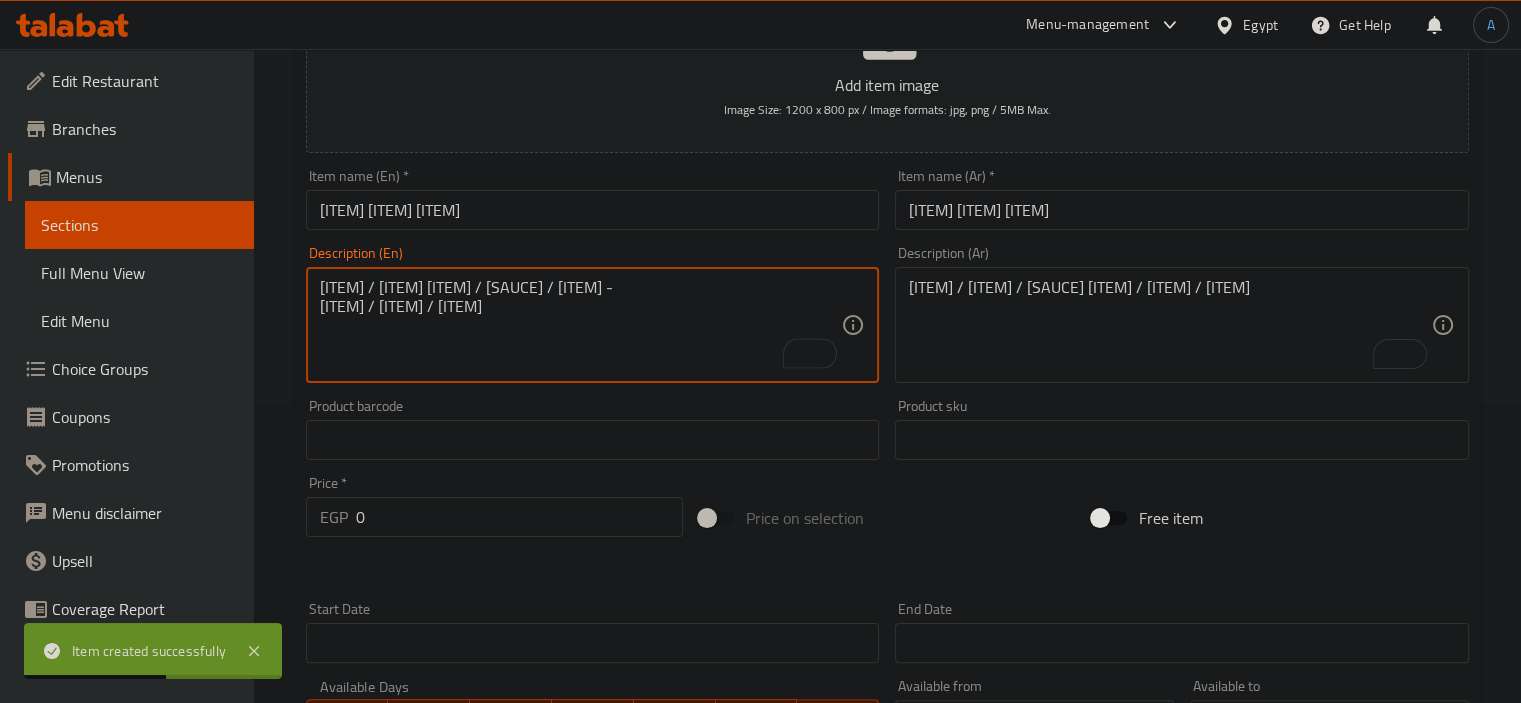 type on "Shrimps / Grilled Chicken / White Sauce / Sun -dried
Tomatoes / Basil / Butter" 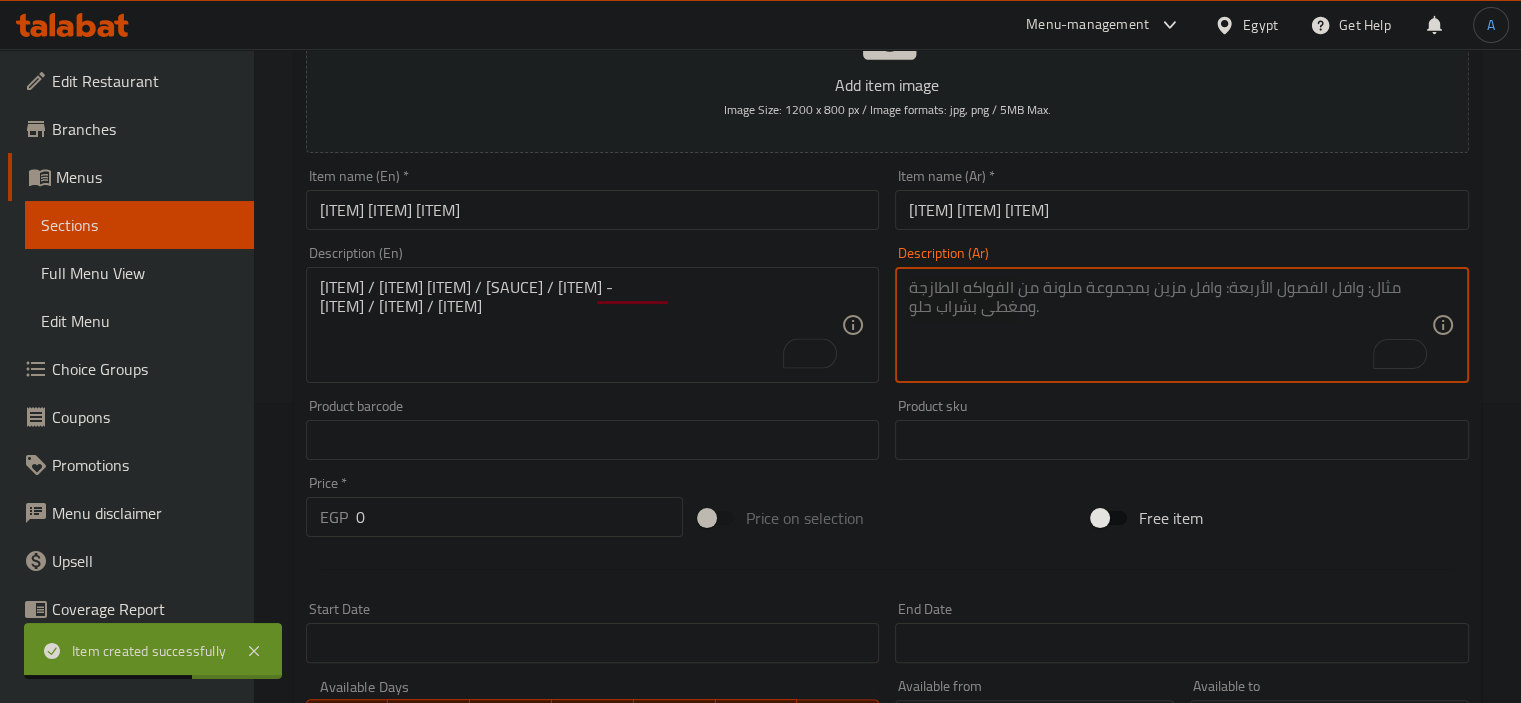 click at bounding box center (1170, 325) 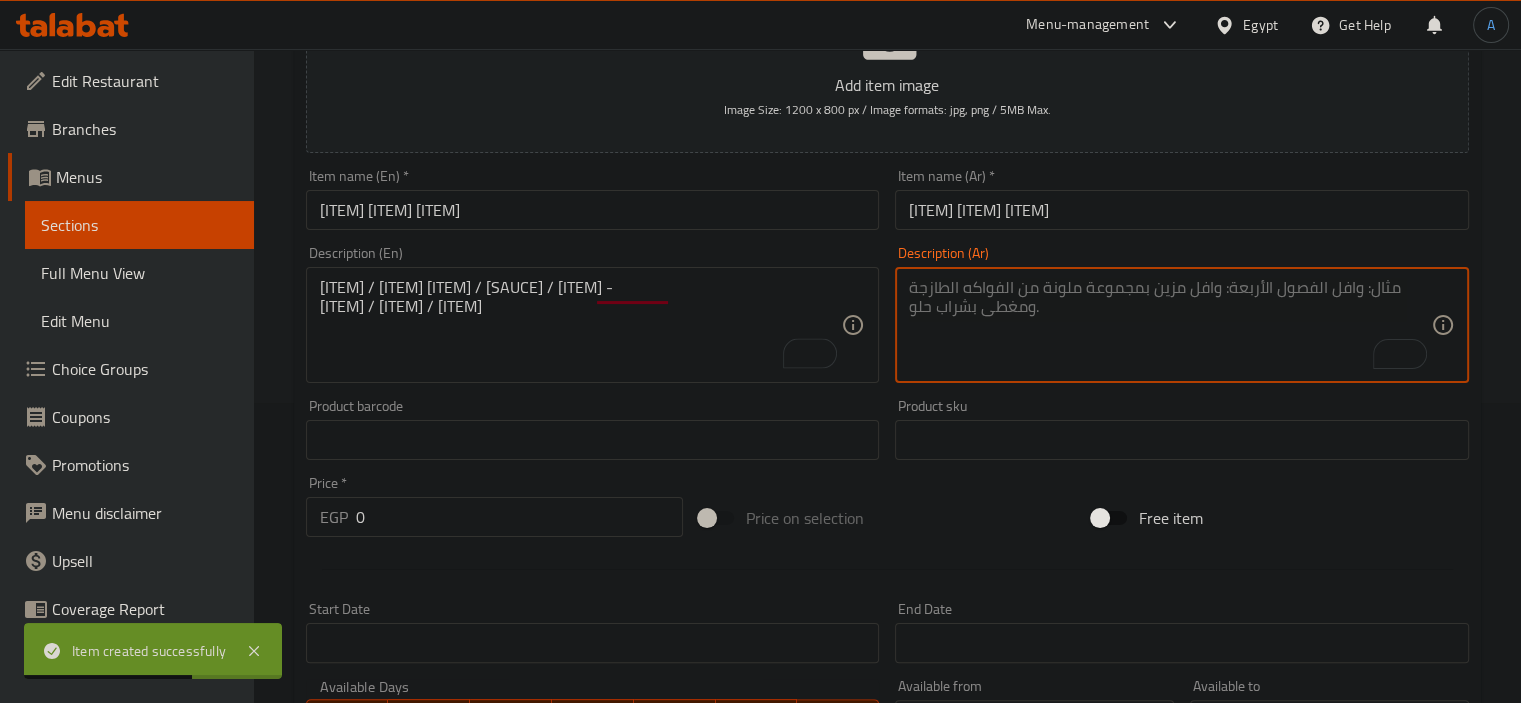 paste on "روبيان / دجاج مشوي / صلصة بيضاء / طماطم مجففة / ريحان / زبدة" 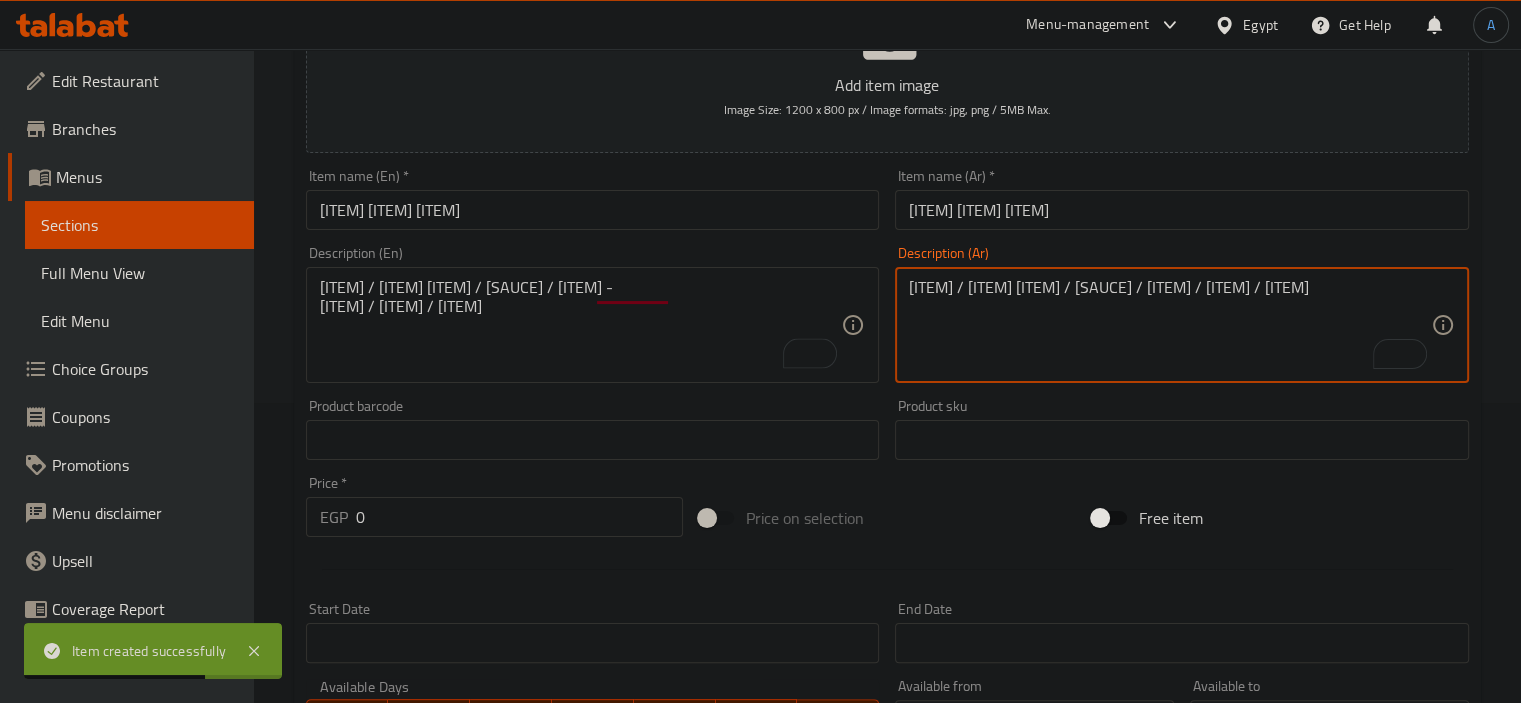 type on "روبيان / دجاج مشوي / صلصة بيضاء / طماطم مجففة / ريحان / زبدة" 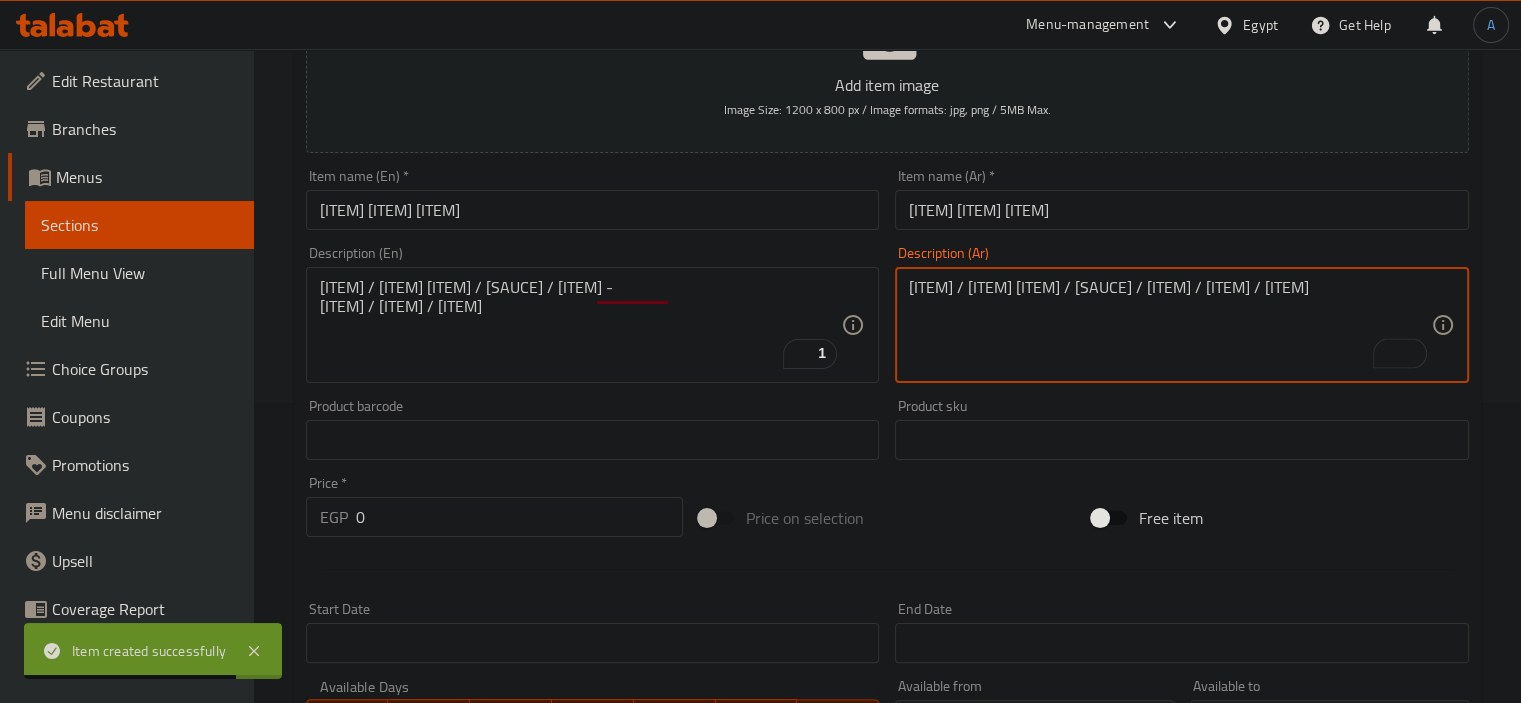 drag, startPoint x: 440, startPoint y: 524, endPoint x: 338, endPoint y: 534, distance: 102.48902 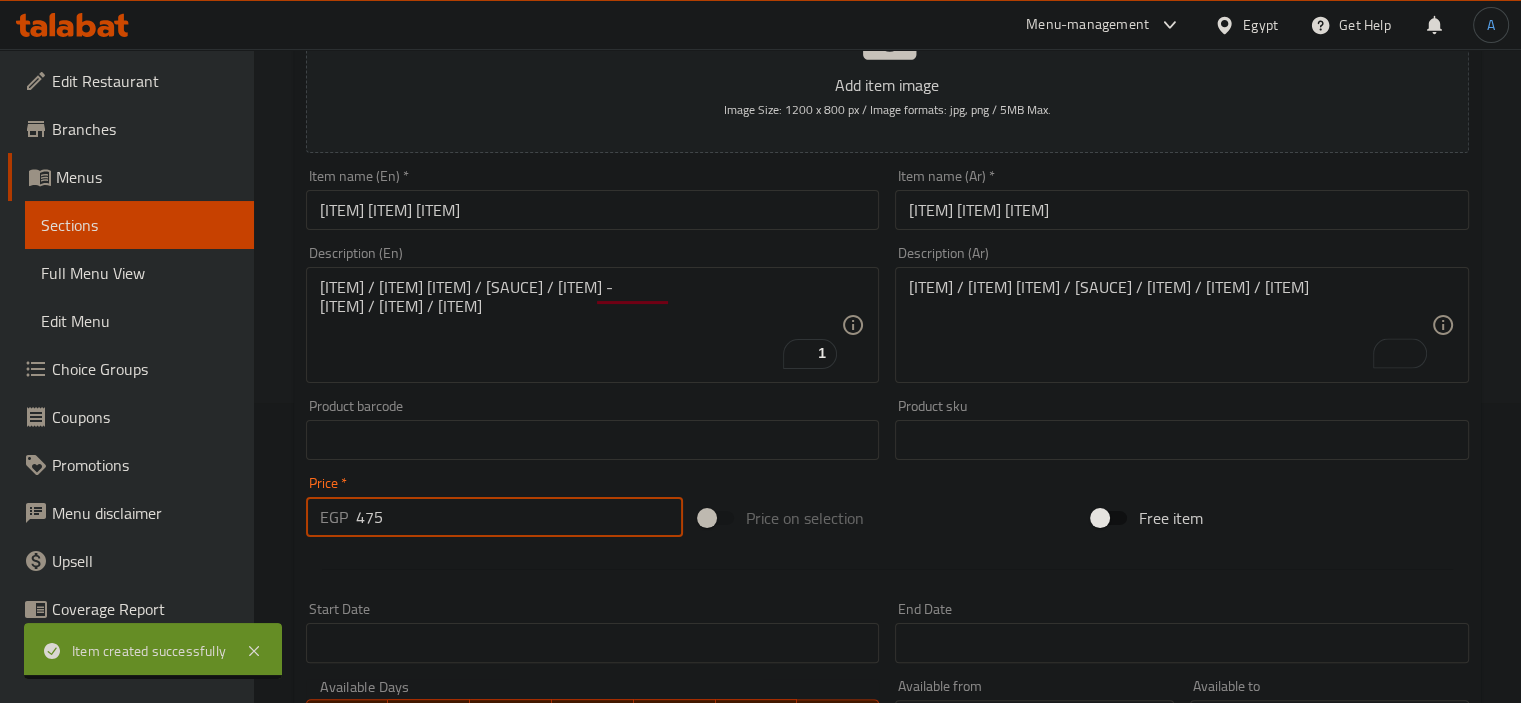 type on "475" 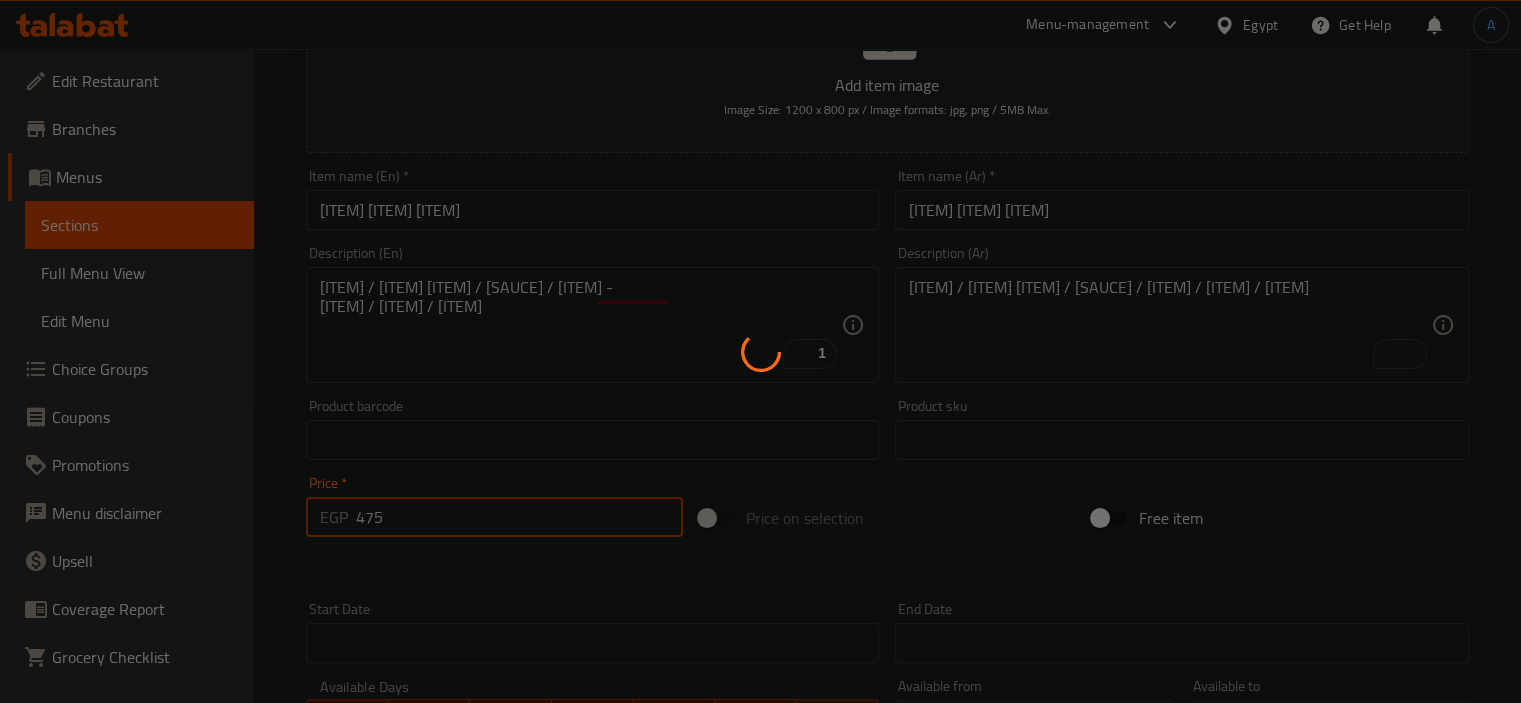 type 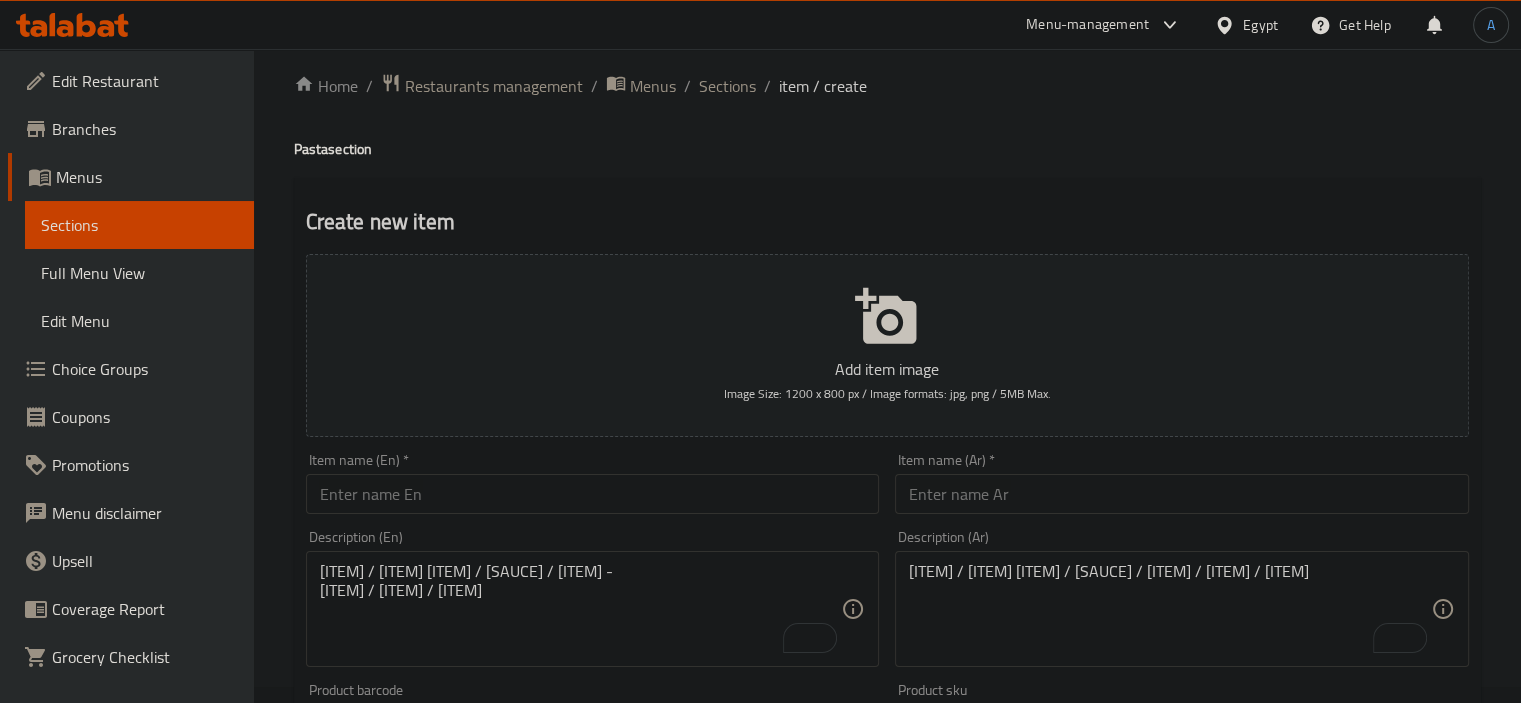 scroll, scrollTop: 0, scrollLeft: 0, axis: both 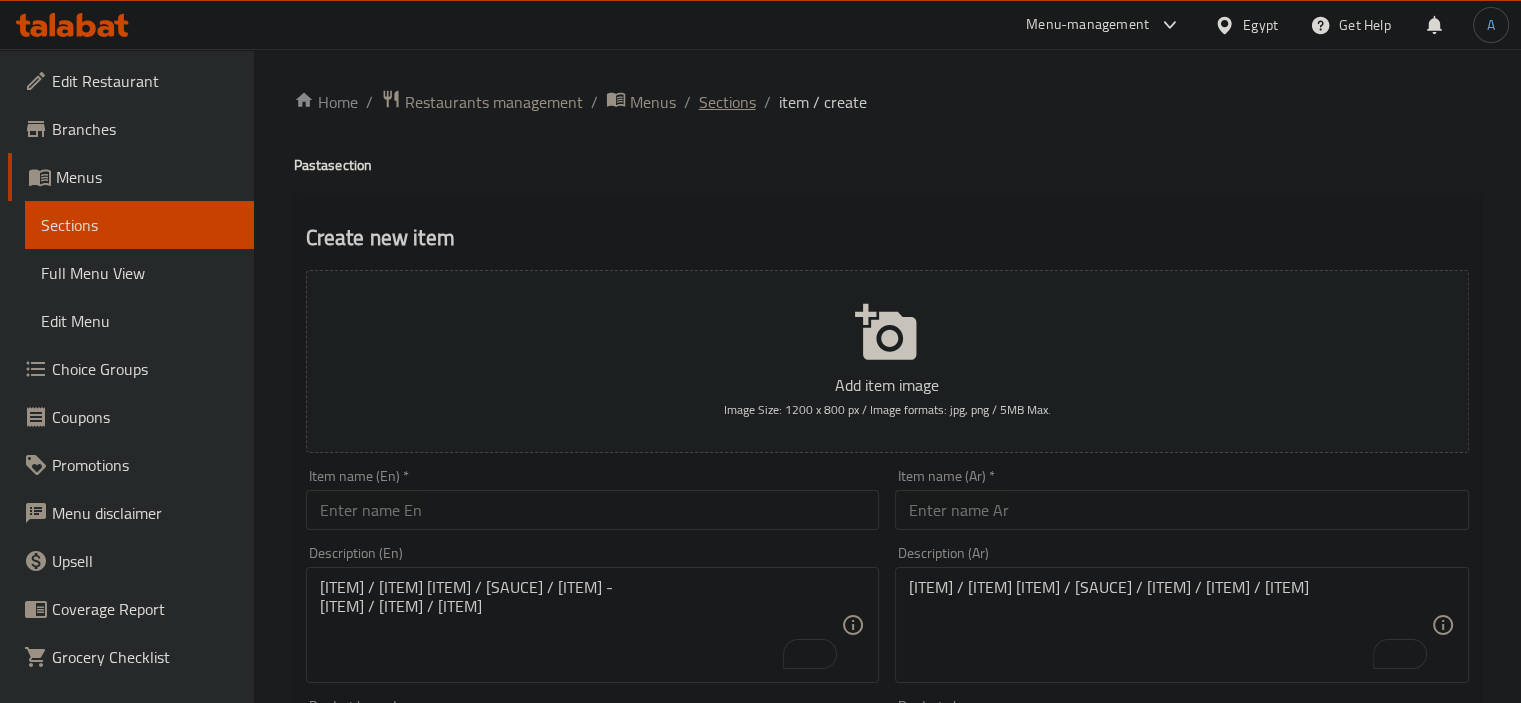 click on "Sections" at bounding box center (727, 102) 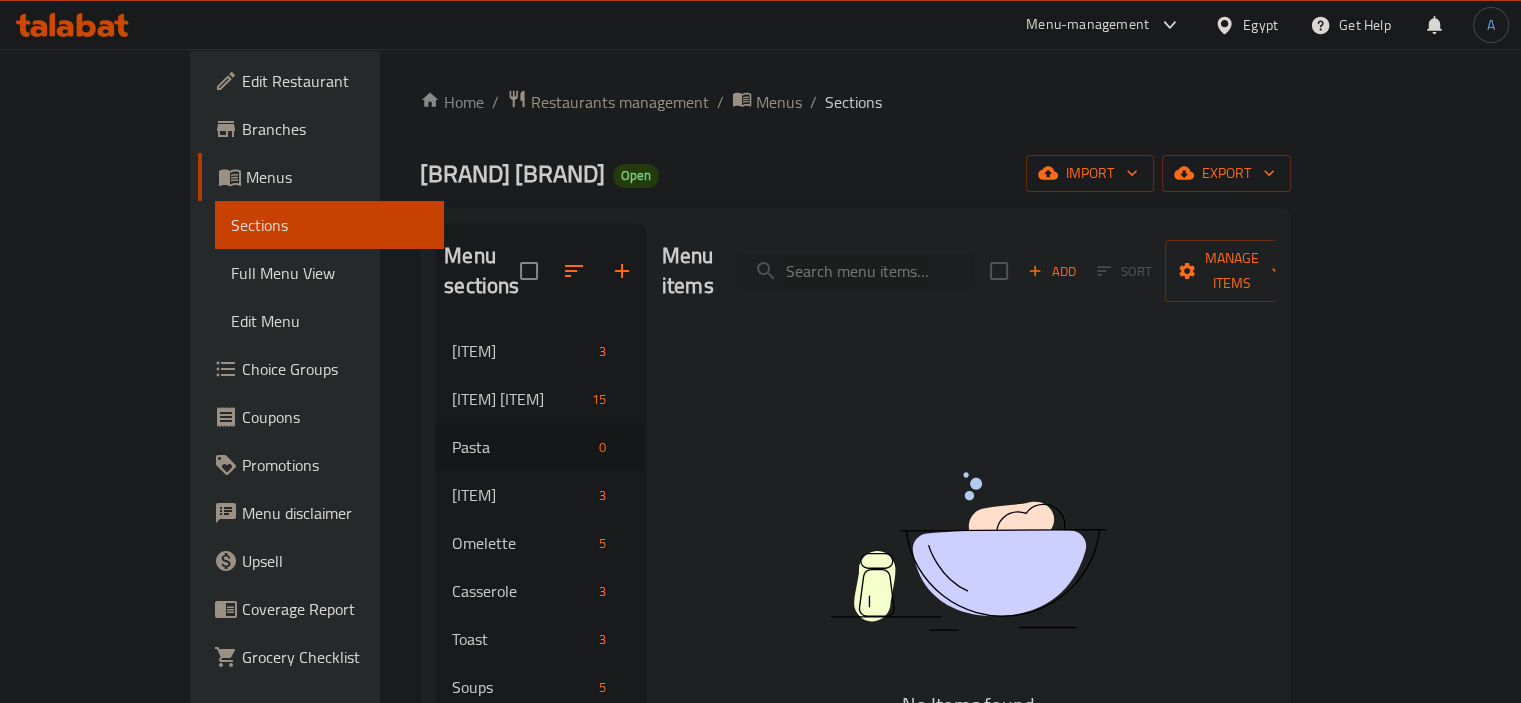 click 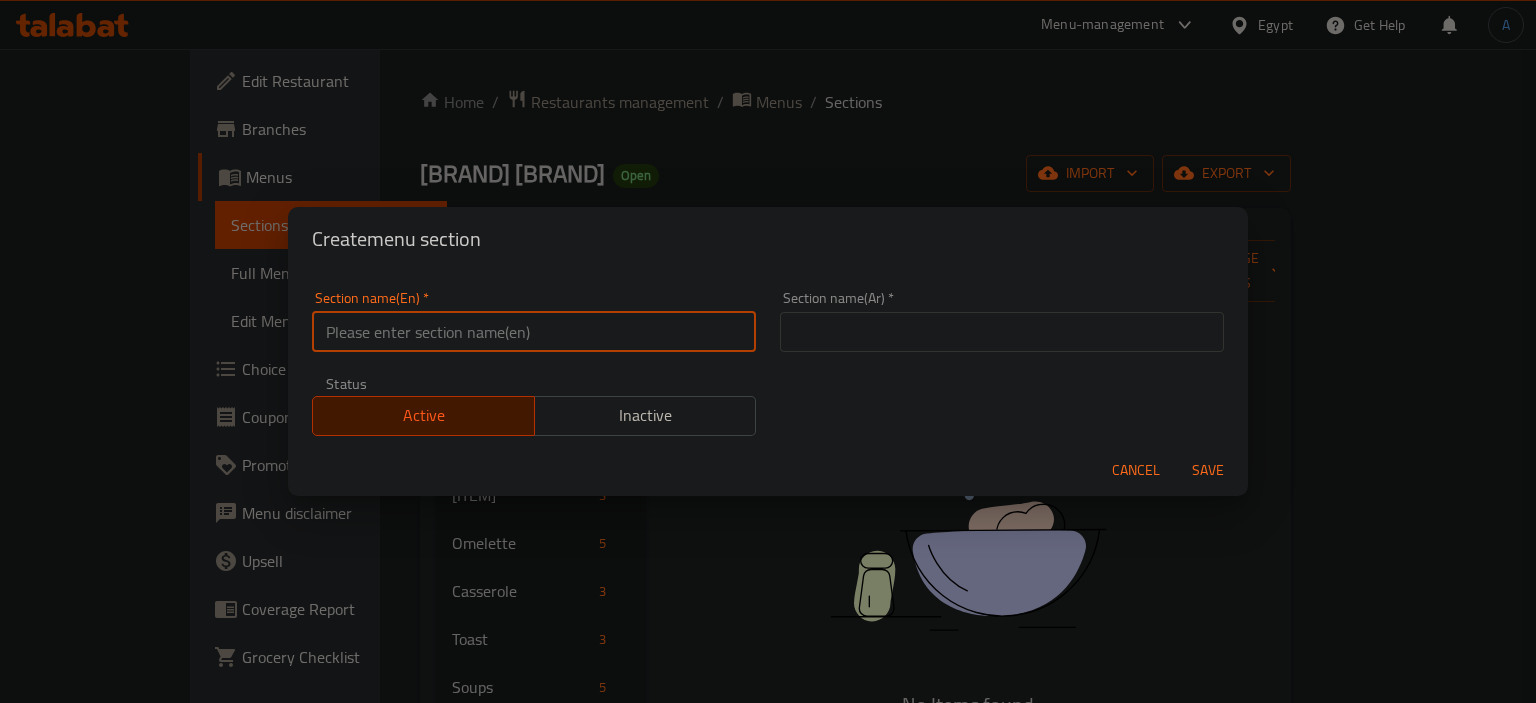 click at bounding box center [534, 332] 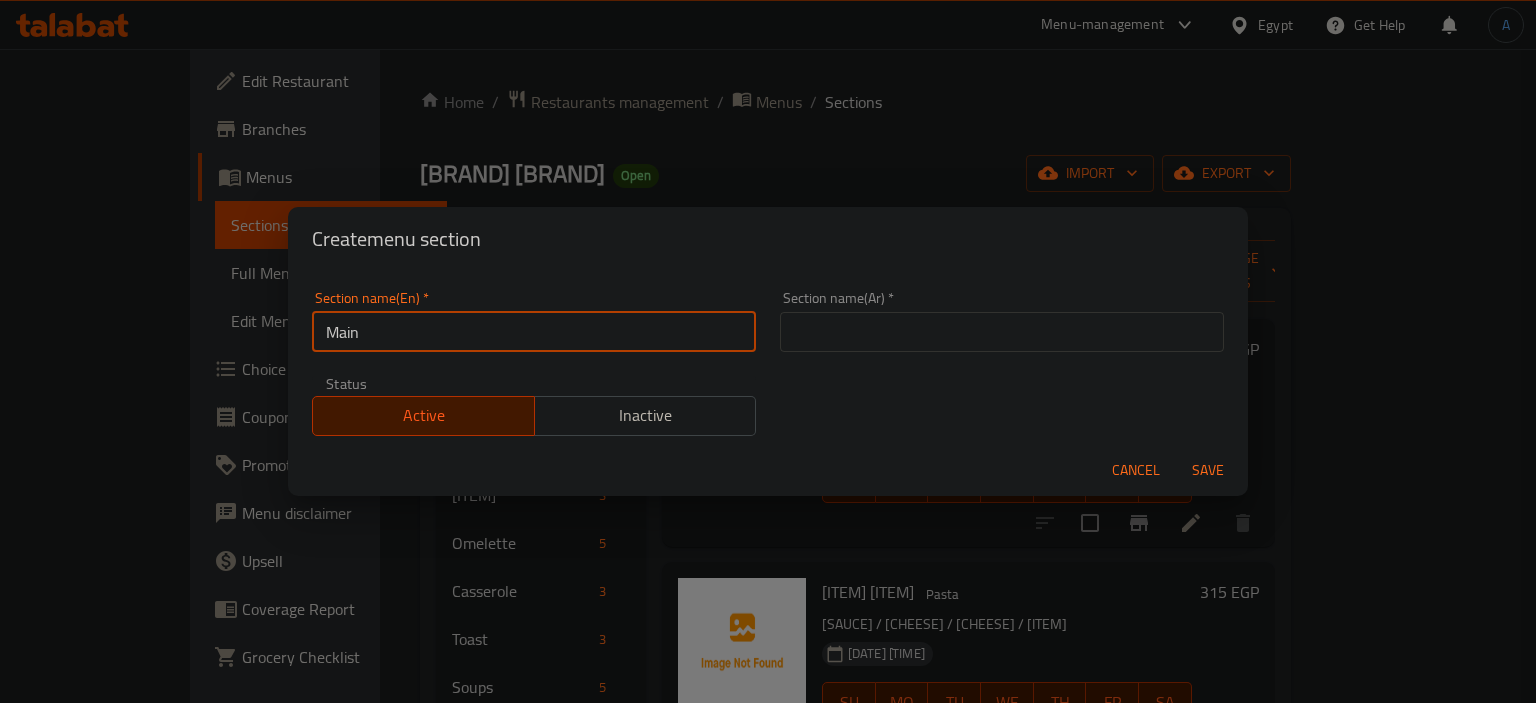 type on "Main Course" 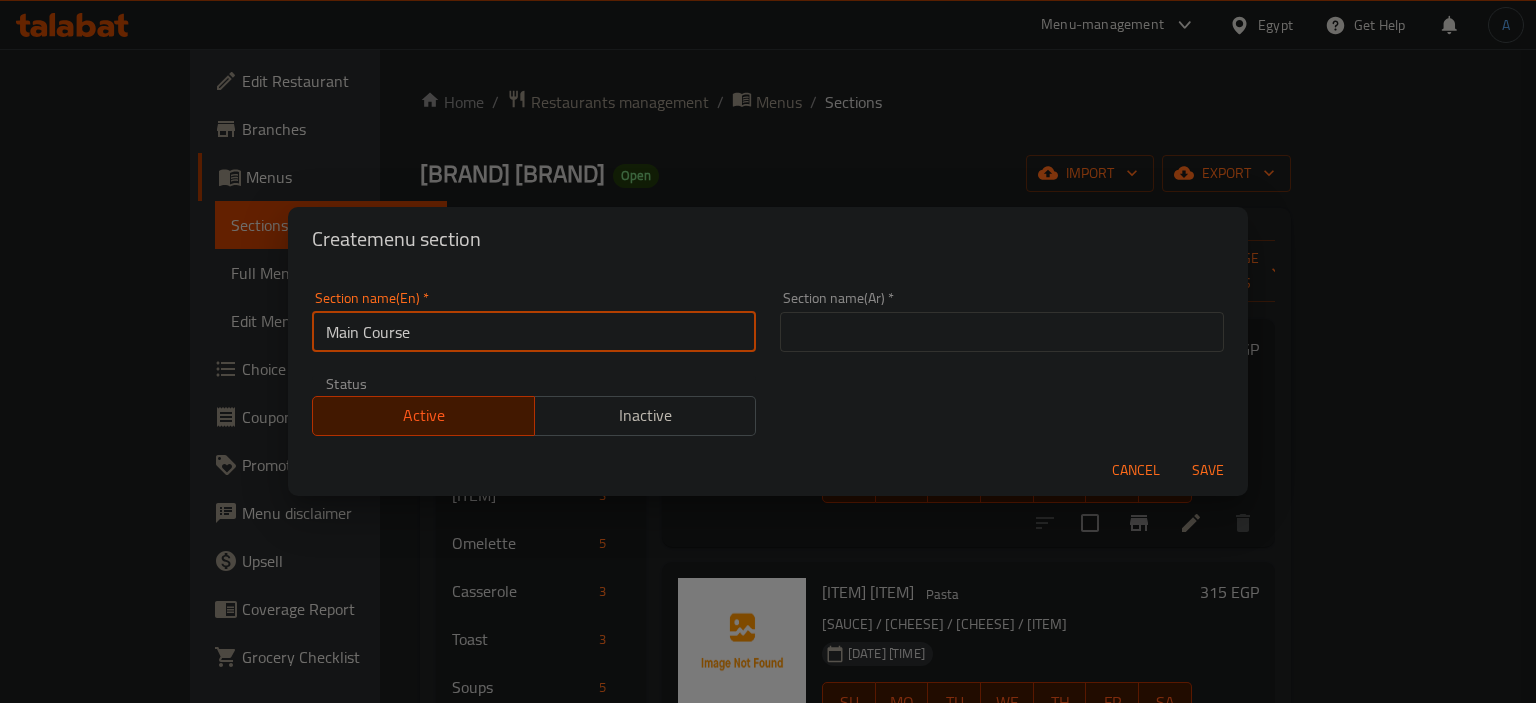 click at bounding box center (1002, 332) 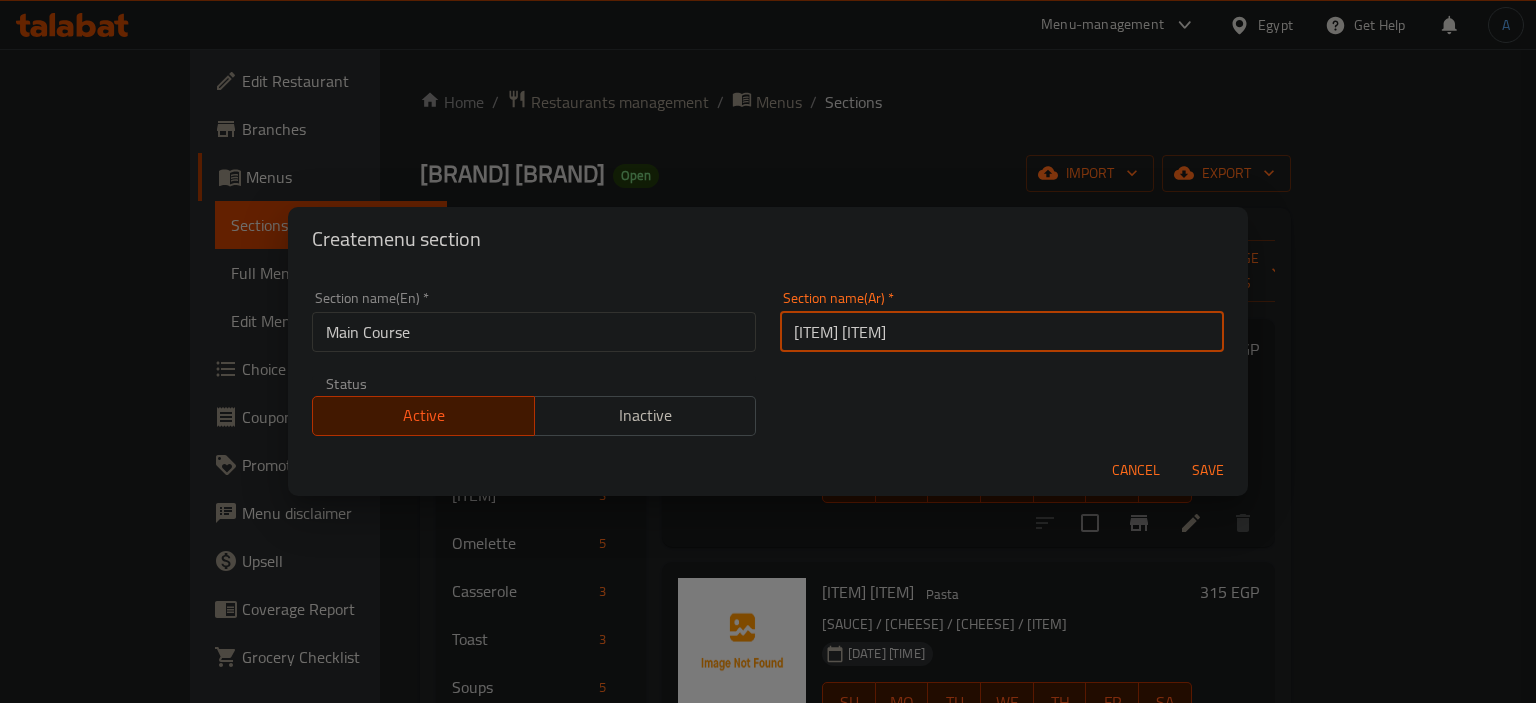 click on "الاطباق الخاصة" at bounding box center [1002, 332] 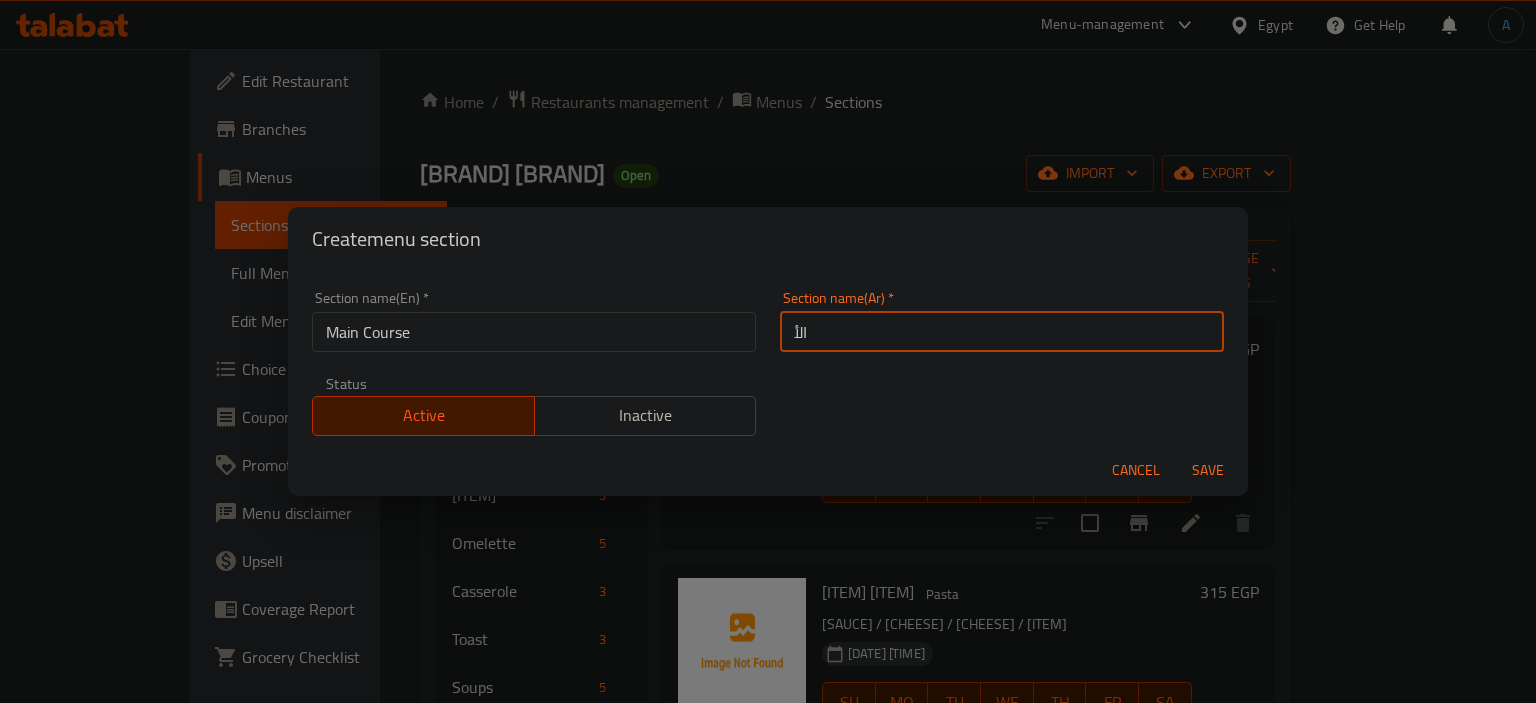 type on "الأطباق الرئيسية" 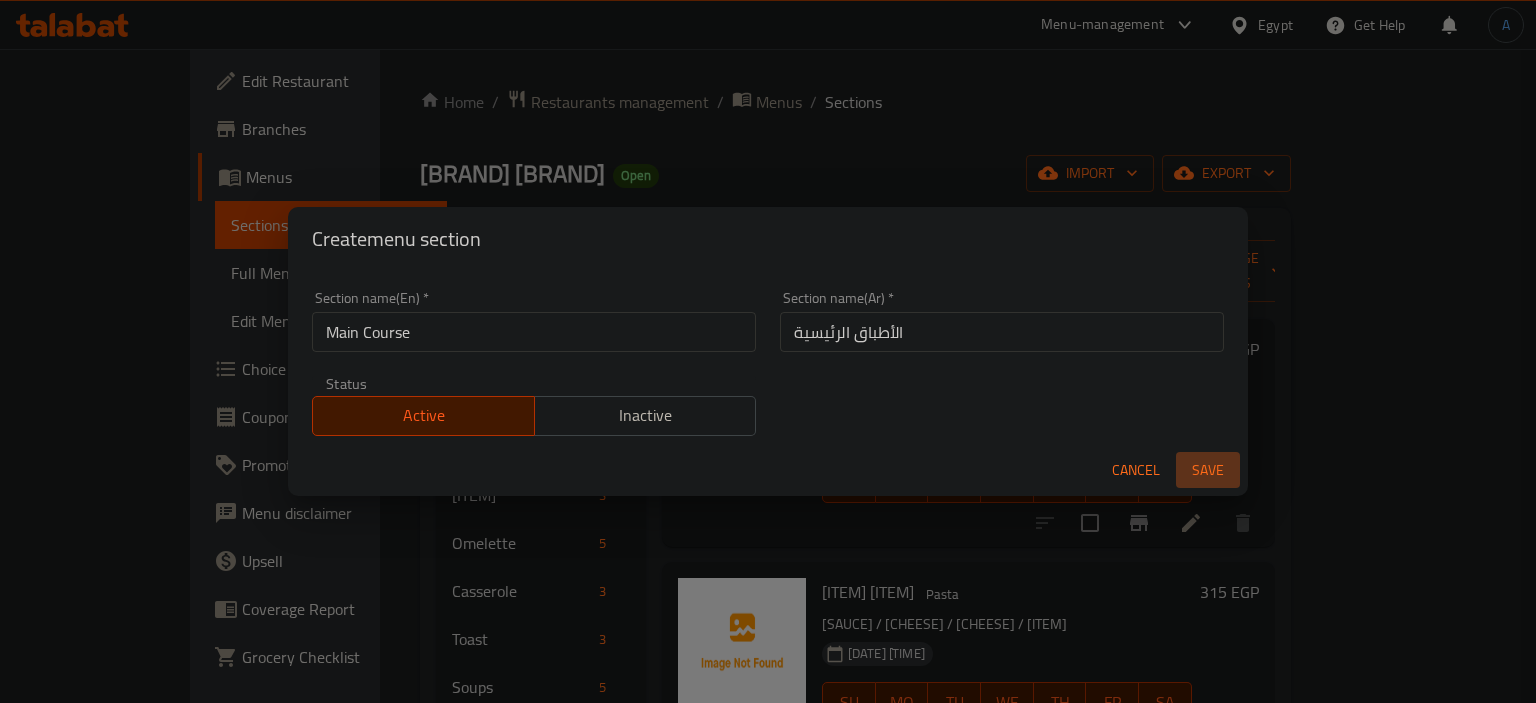 click on "Save" at bounding box center (1208, 470) 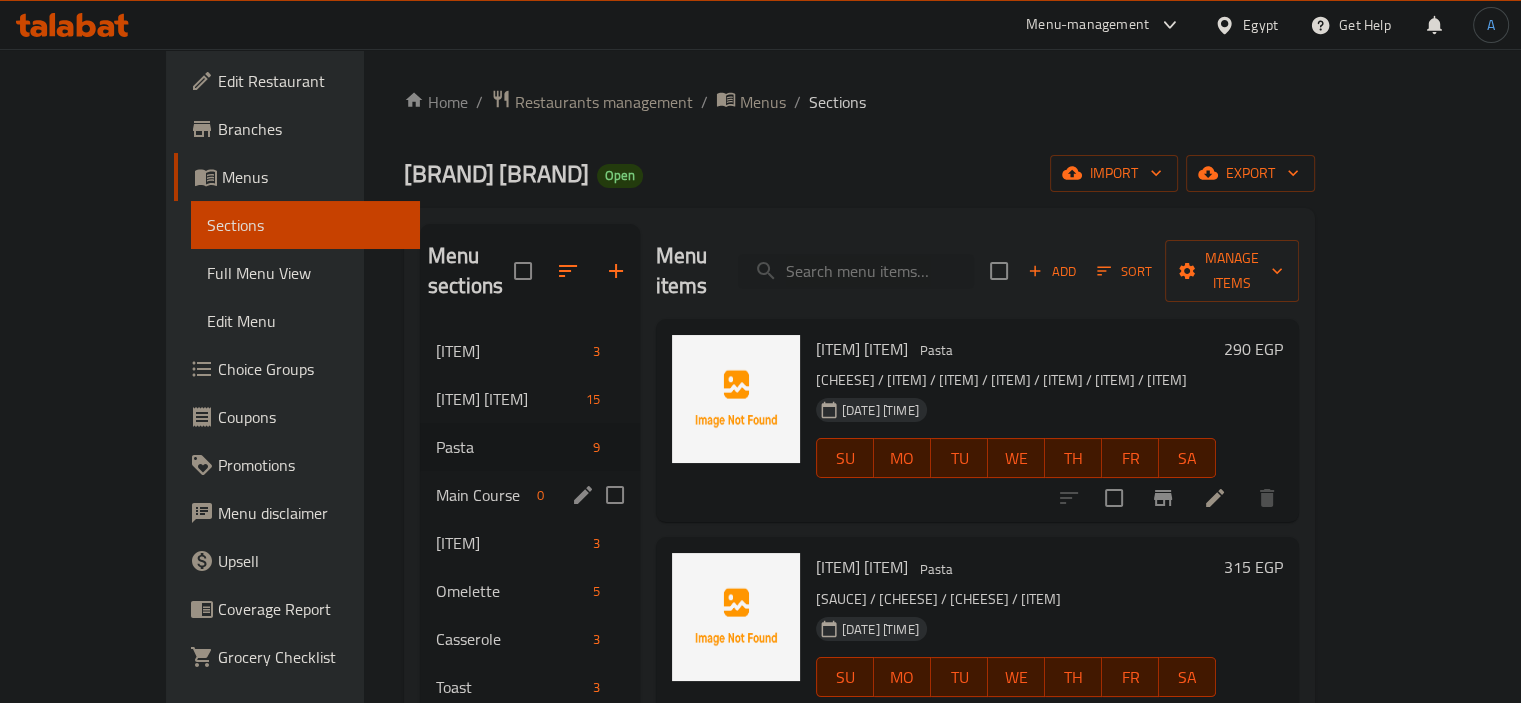 click on "Main Course" at bounding box center [482, 495] 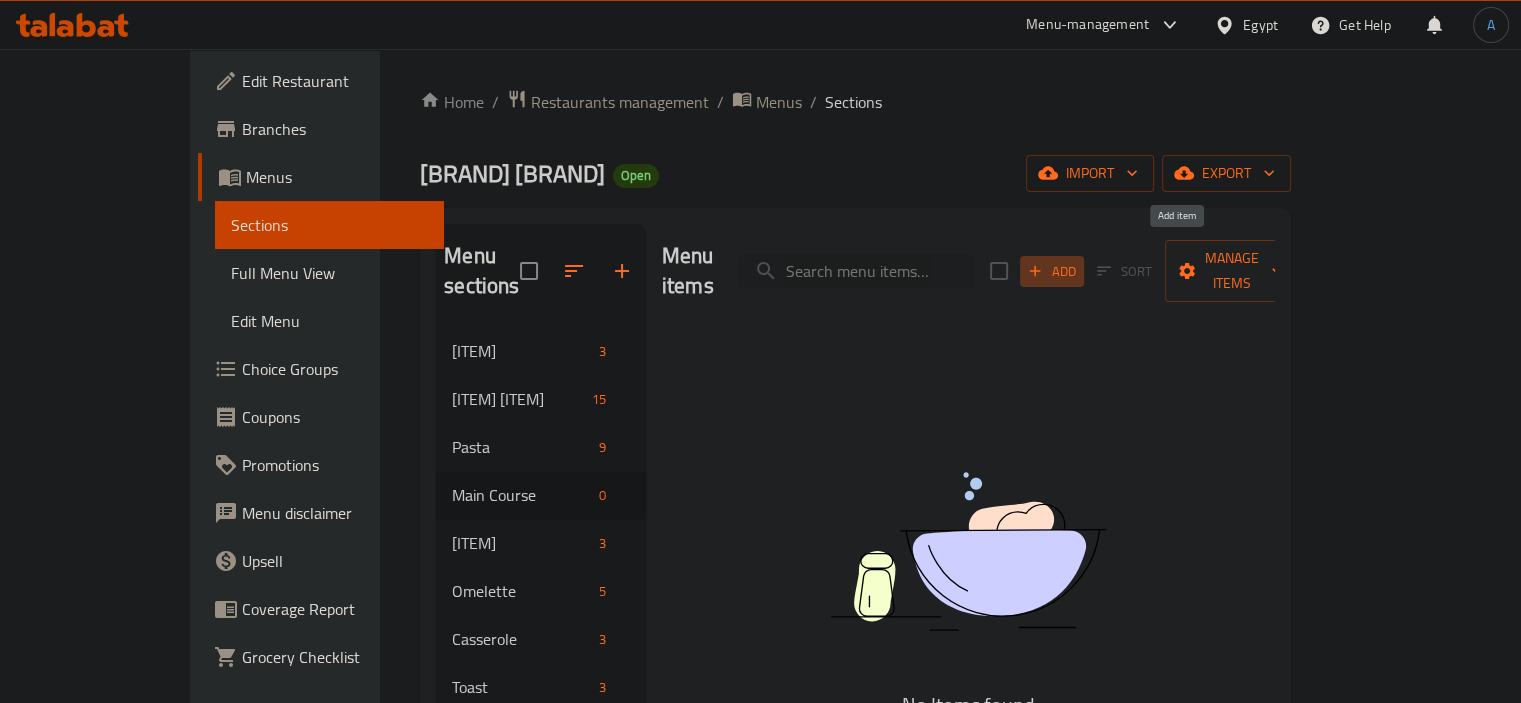 click on "Add" at bounding box center (1052, 271) 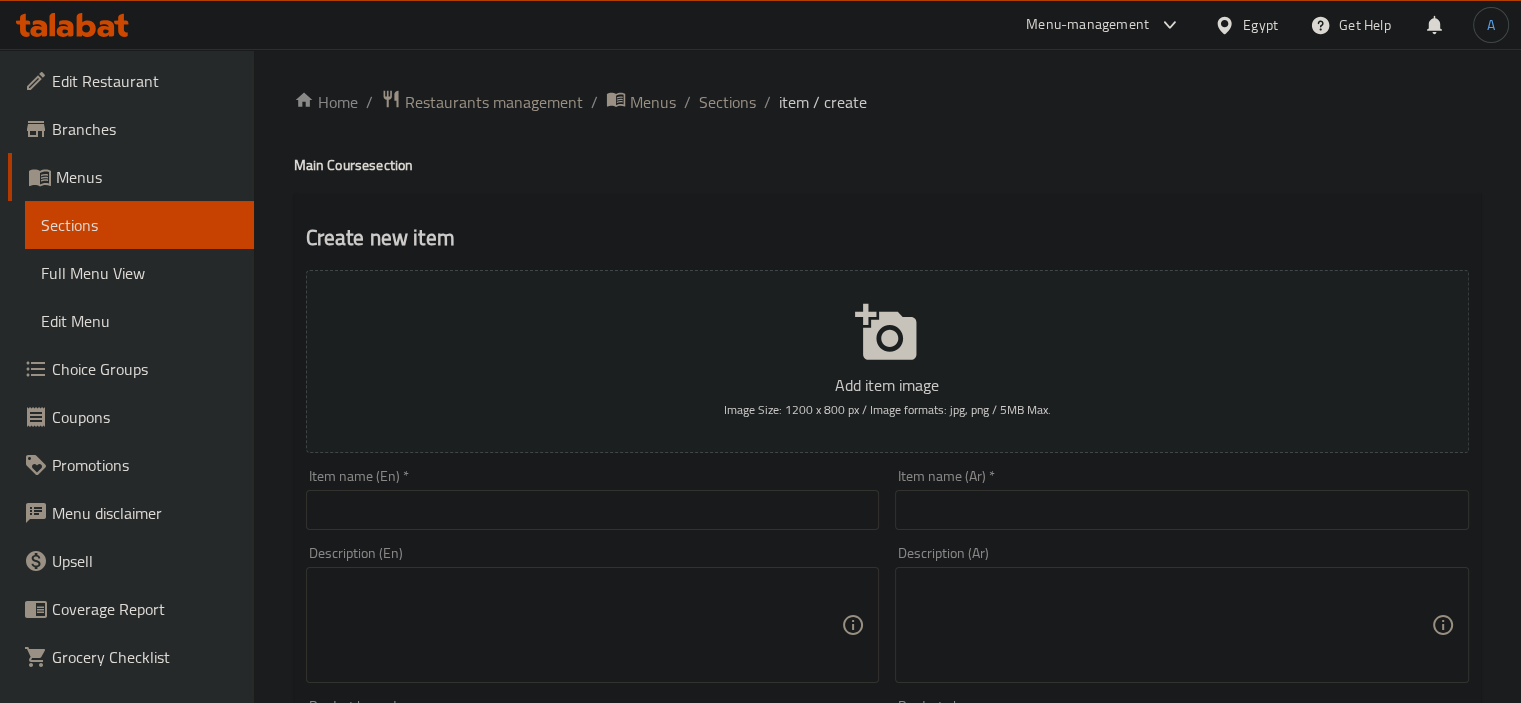click at bounding box center [593, 510] 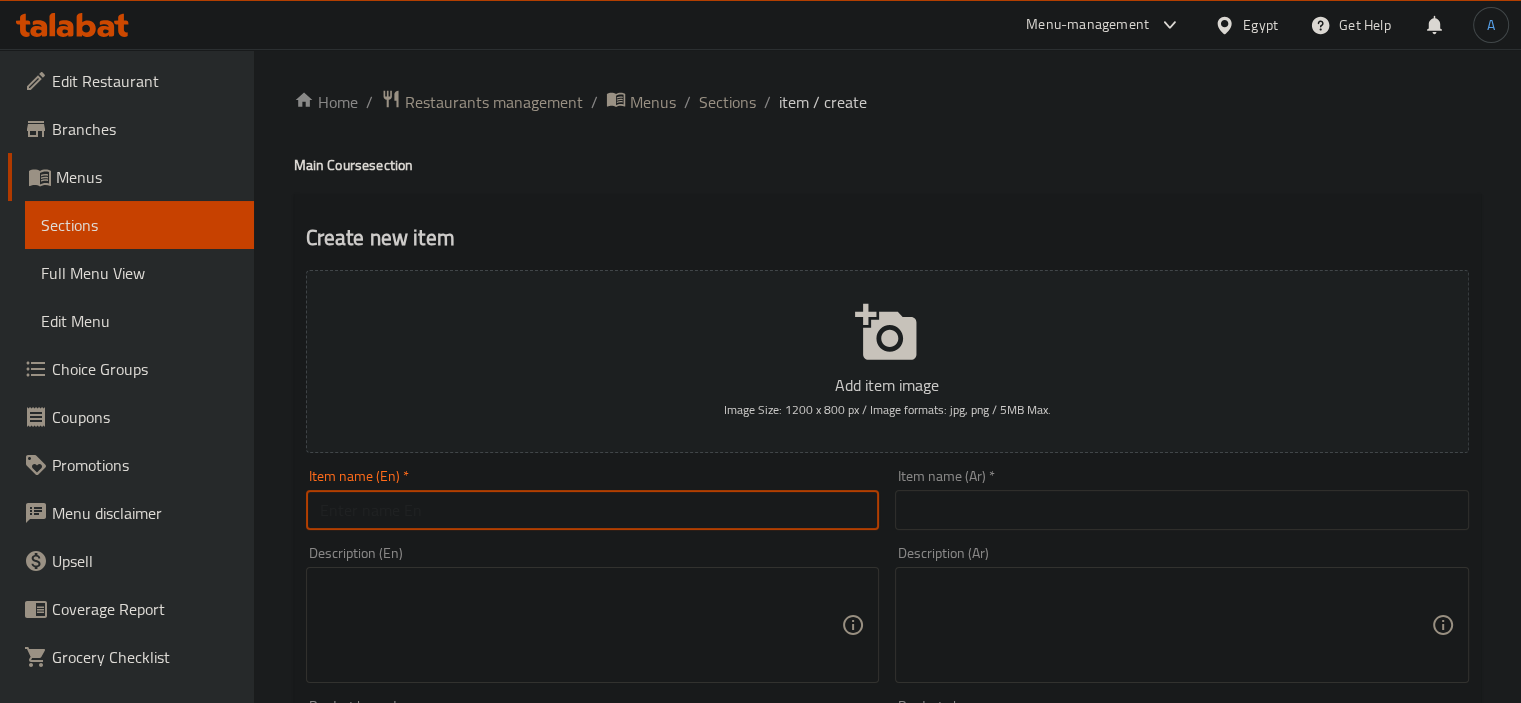 paste on "Boneless Chicken with Thyme" 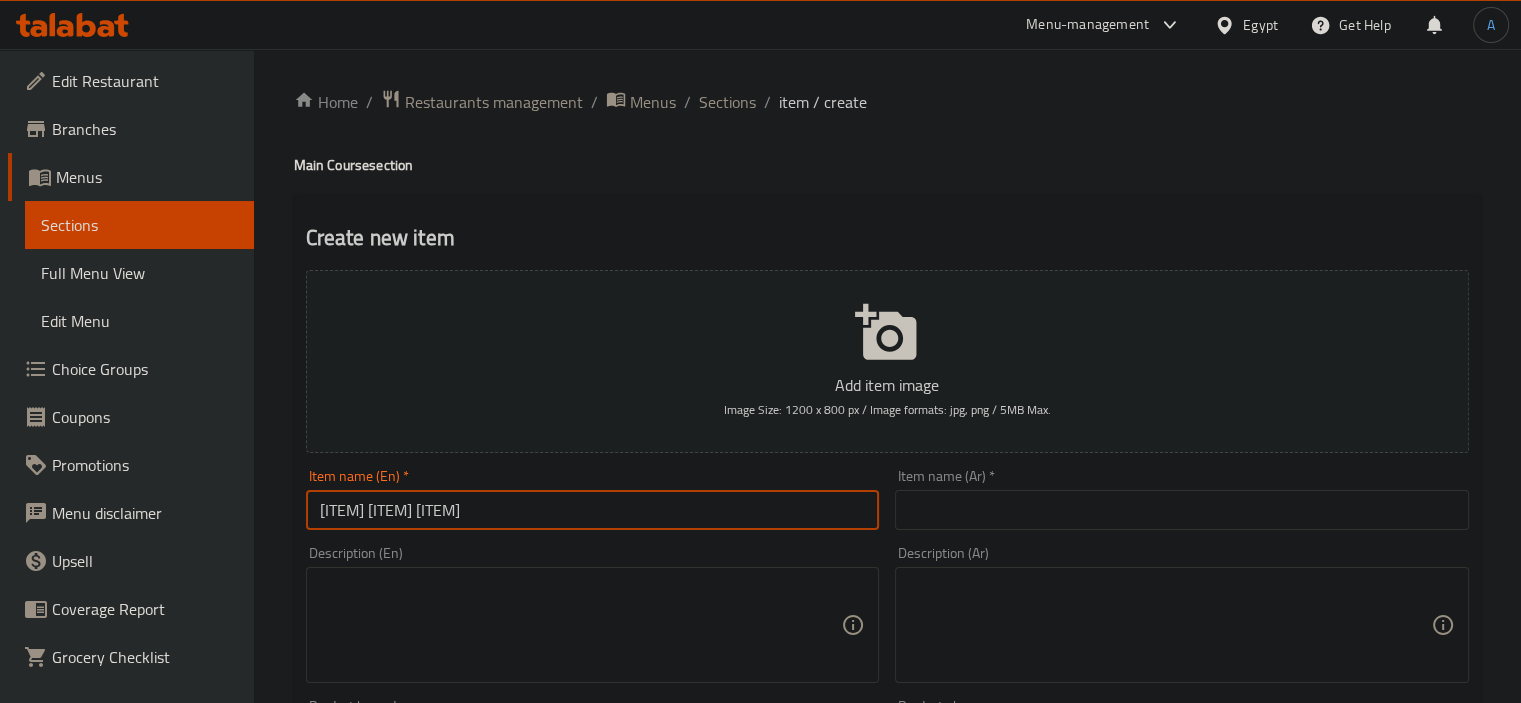 type on "Boneless Chicken with Thyme" 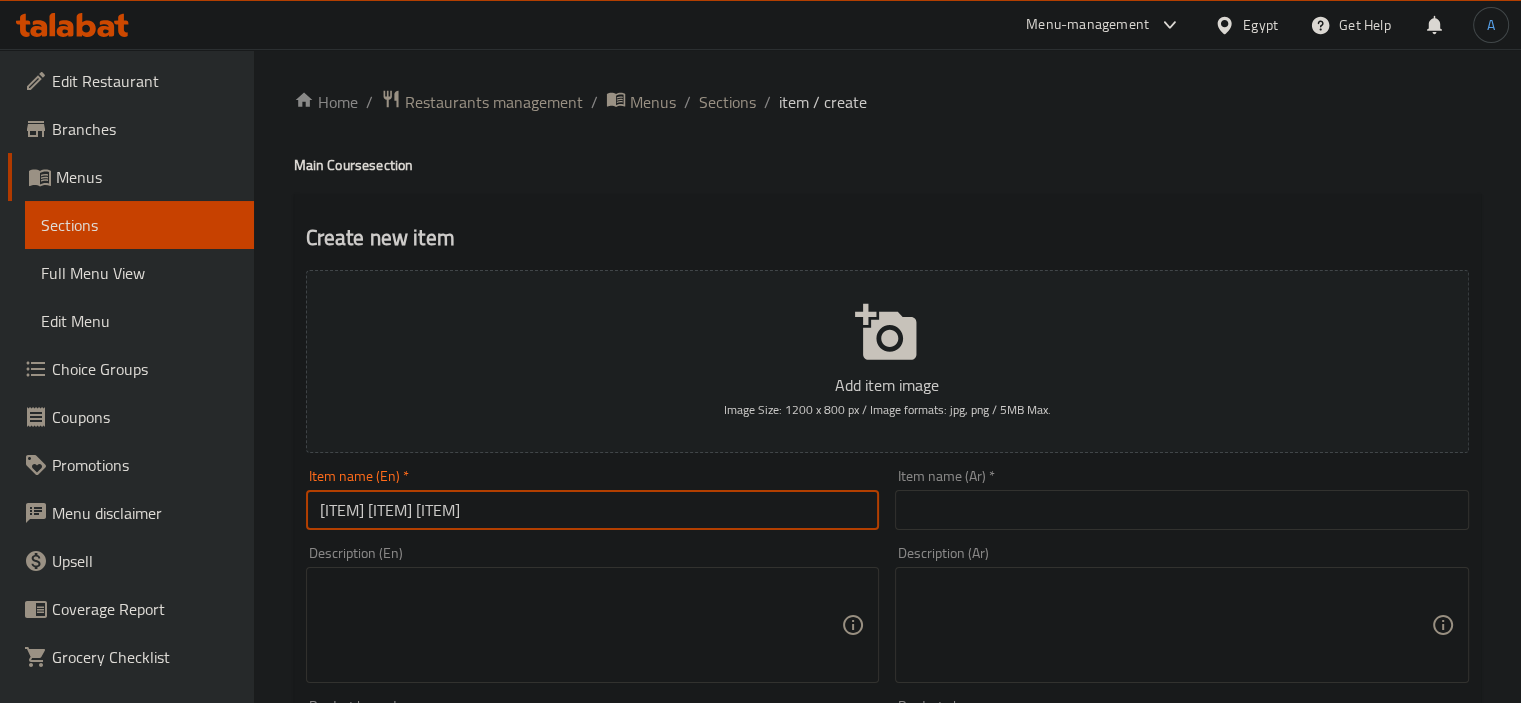 click at bounding box center (1182, 510) 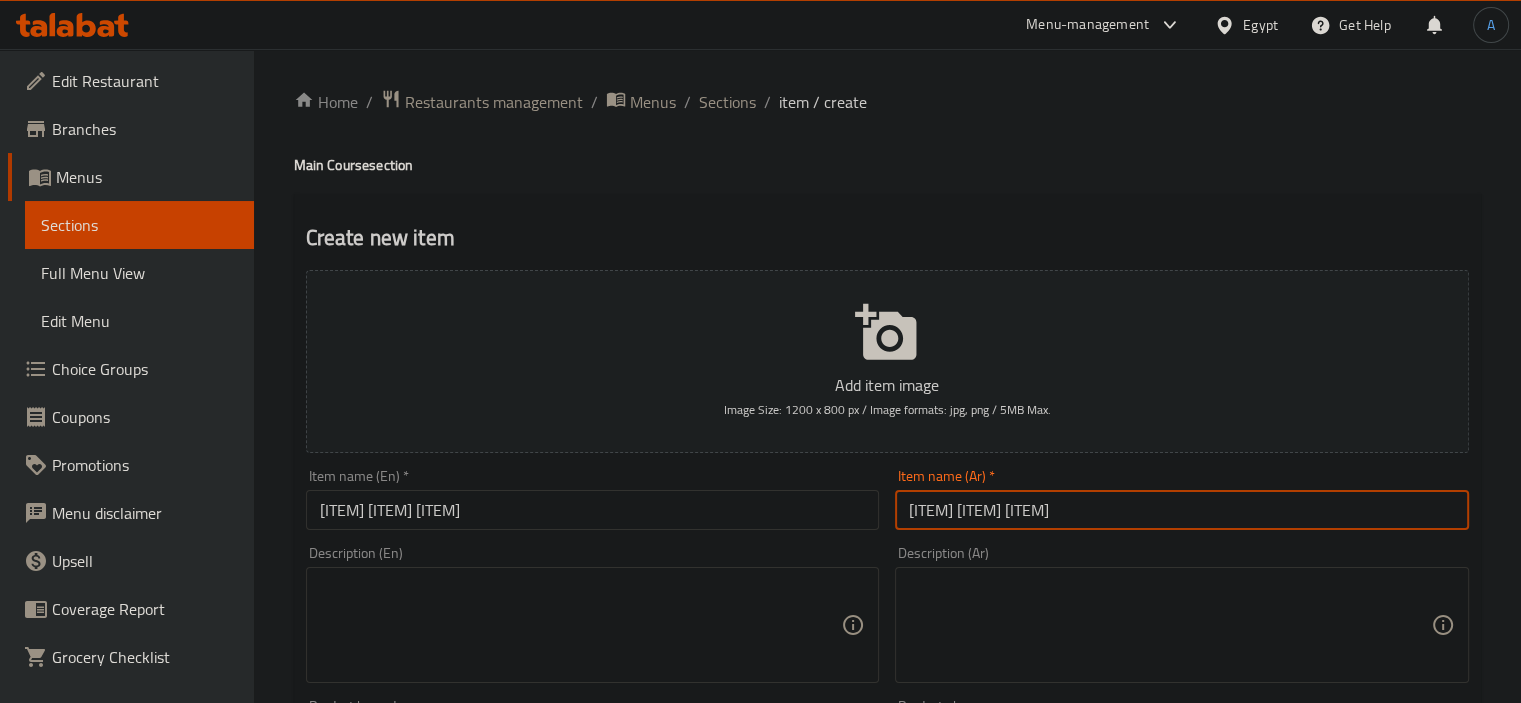 type on "دجاج منزوع العظم مع الزعتر" 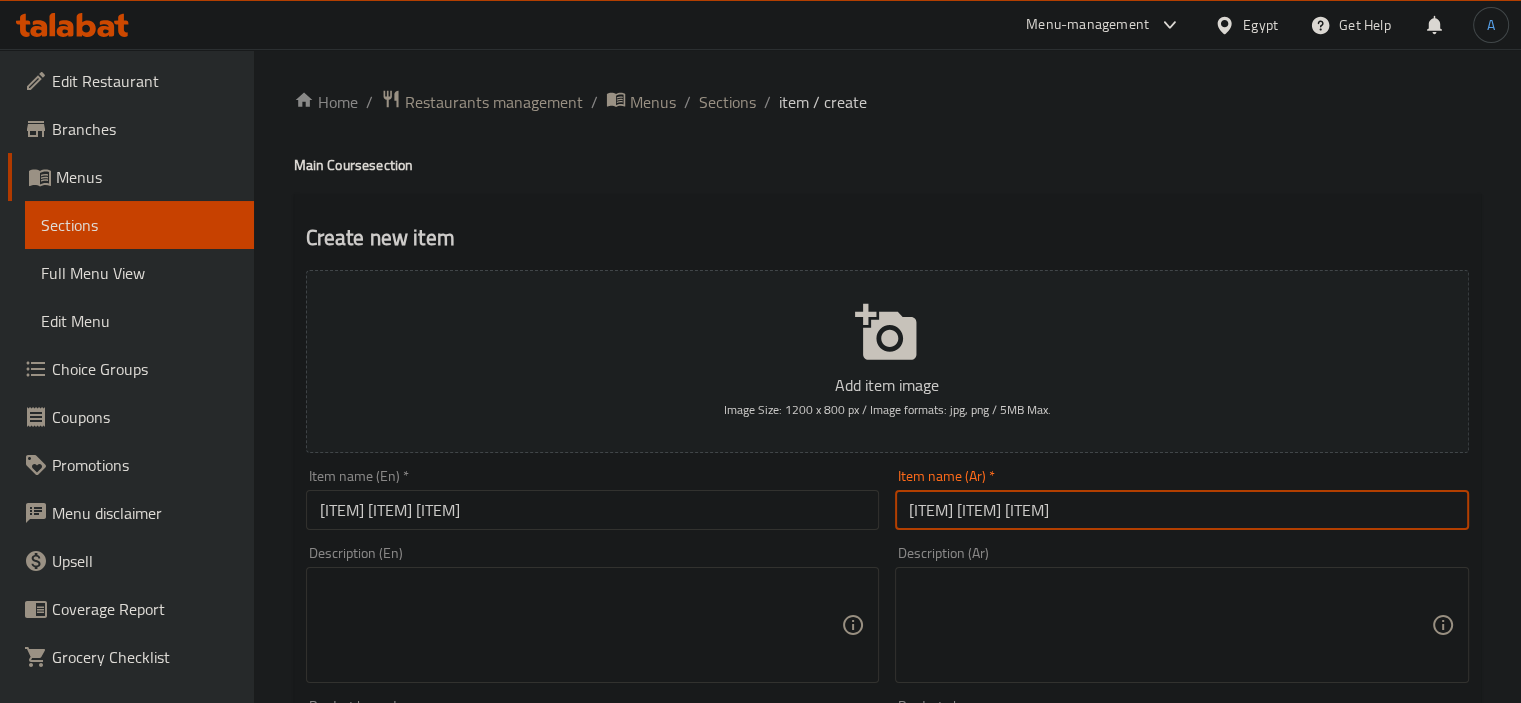 click on "Boneless Chicken with Thyme" at bounding box center (593, 510) 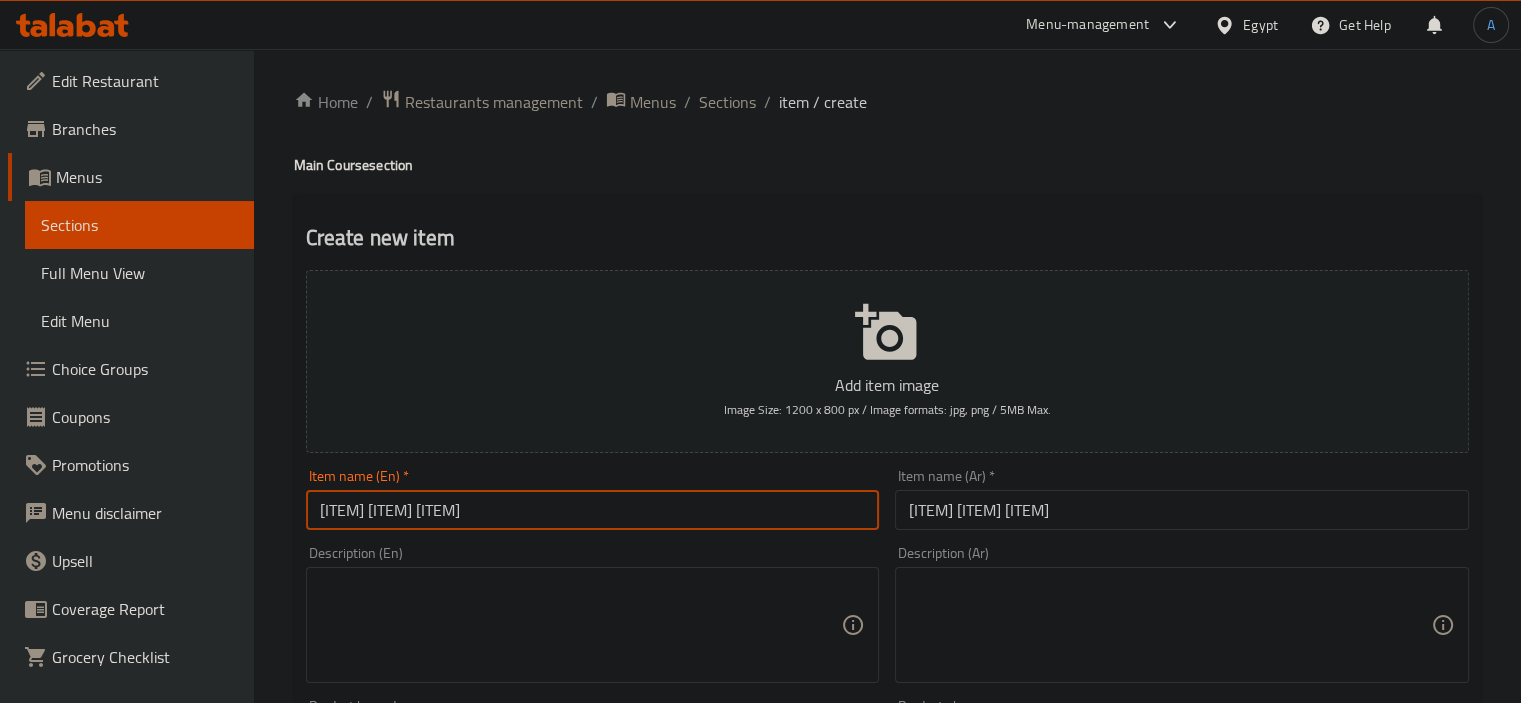click on "Boneless Chicken with Thyme" at bounding box center [593, 510] 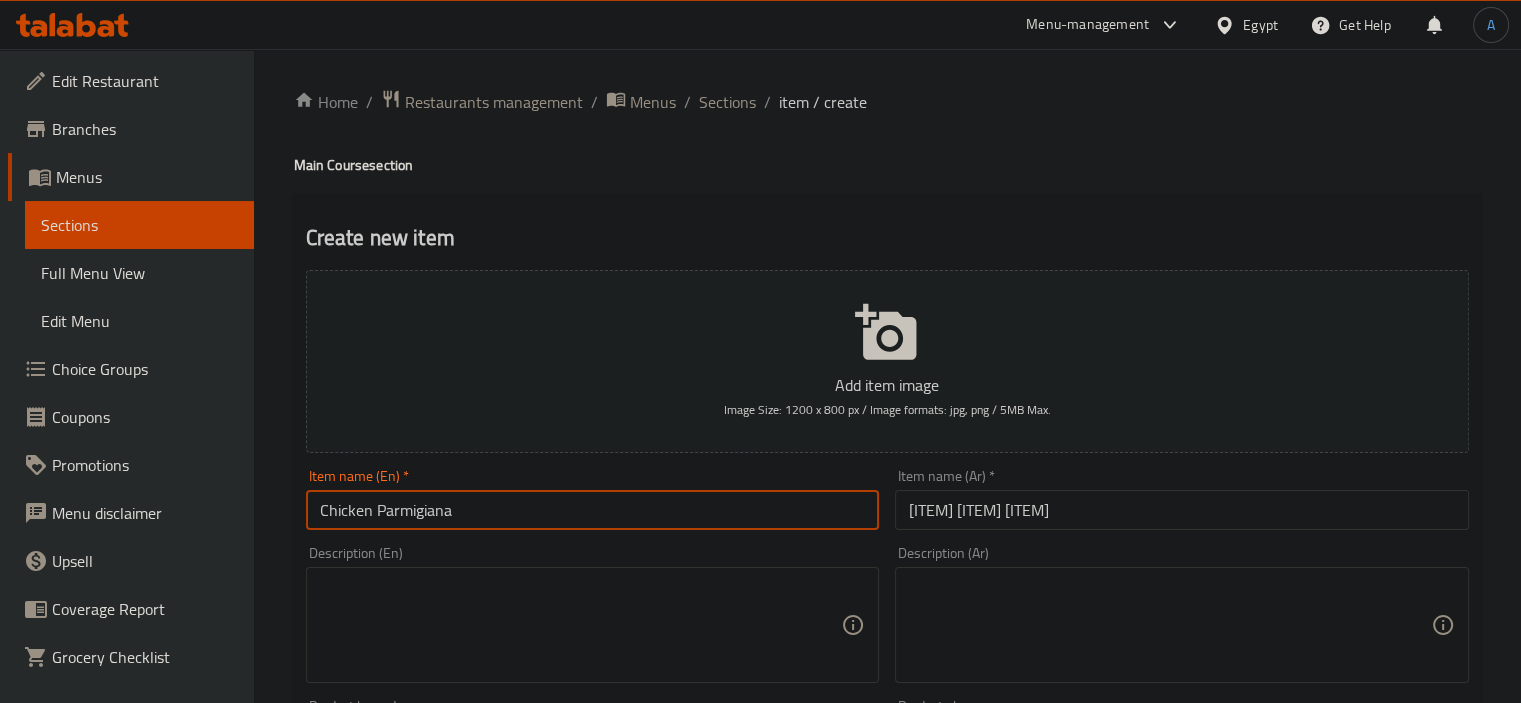 type on "Chicken Parmigiana" 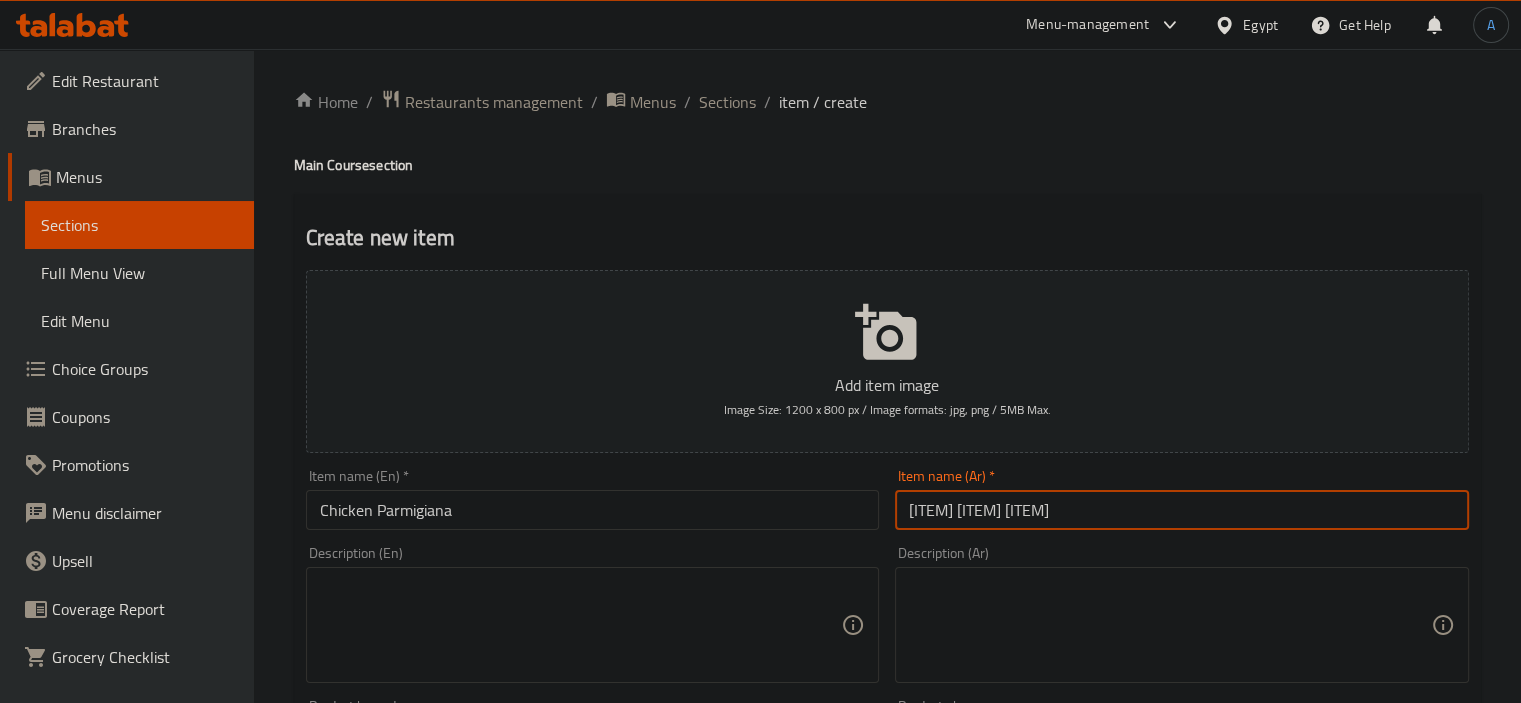 click on "دجاج منزوع العظم مع الزعتر" at bounding box center (1182, 510) 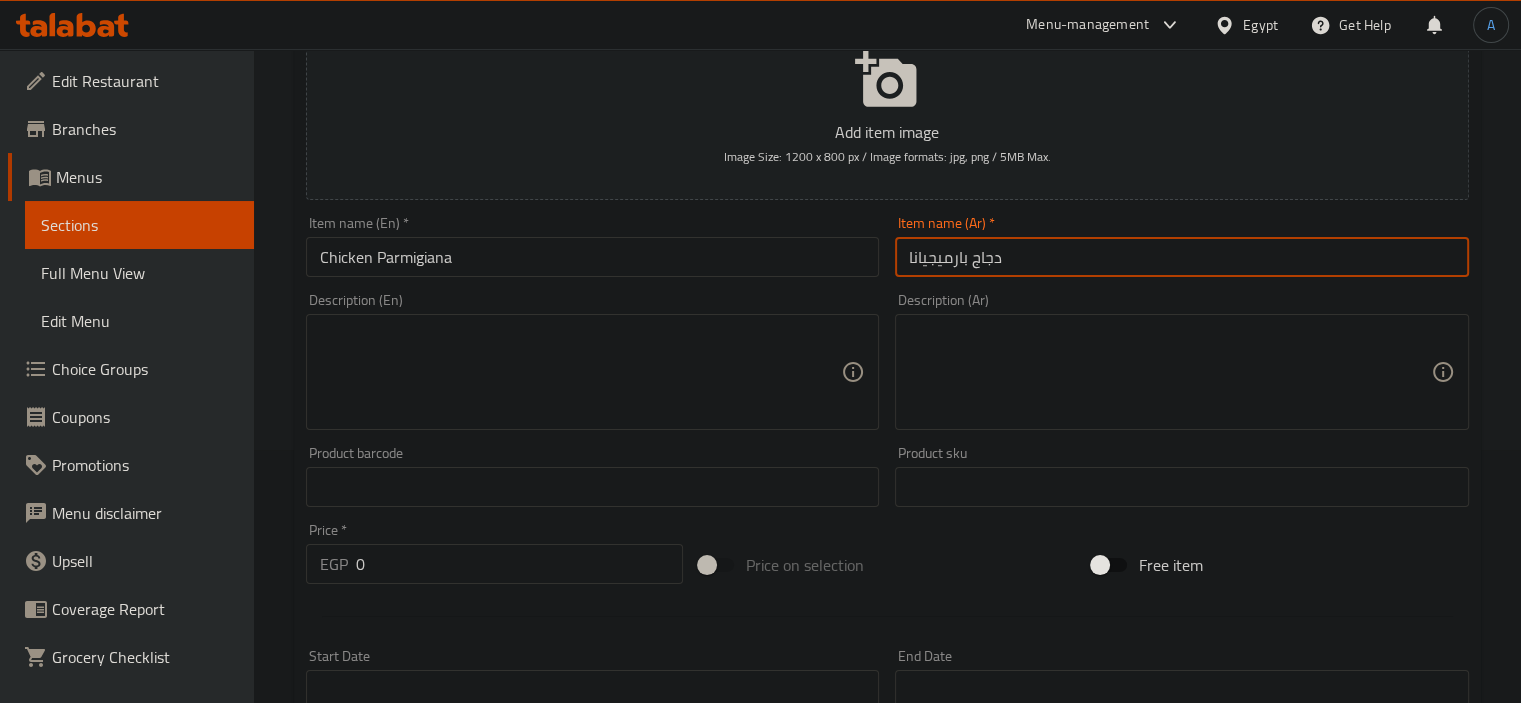 scroll, scrollTop: 300, scrollLeft: 0, axis: vertical 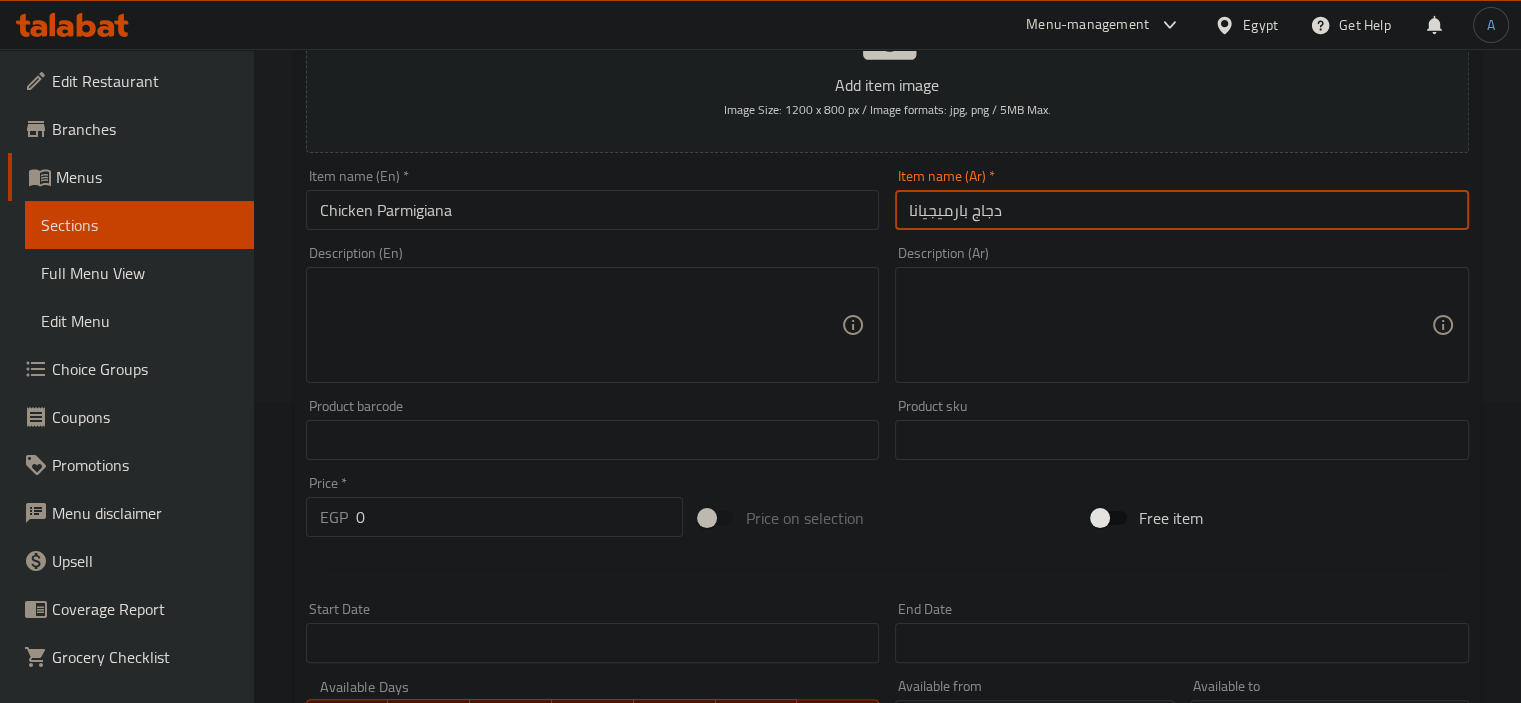 type on "دجاج بارميجيانا" 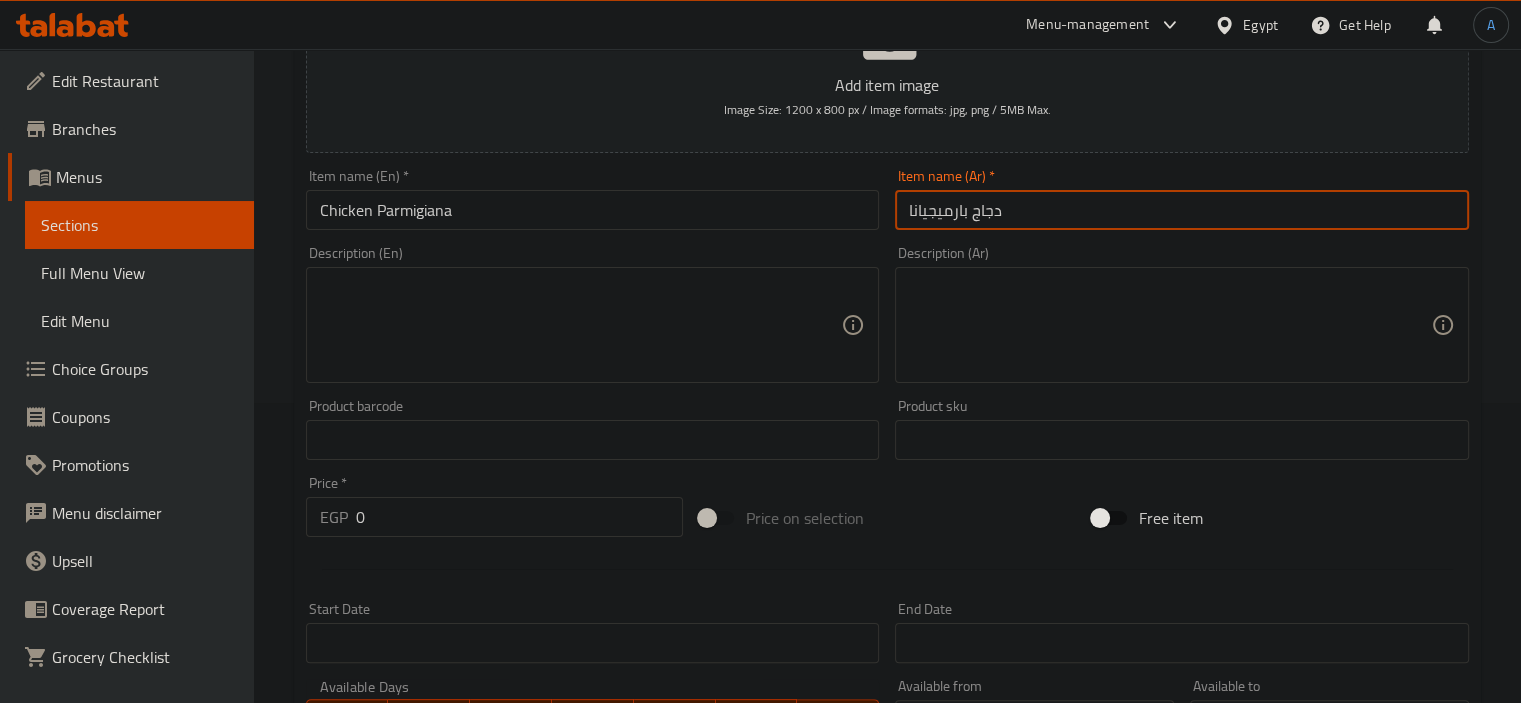 click at bounding box center [581, 325] 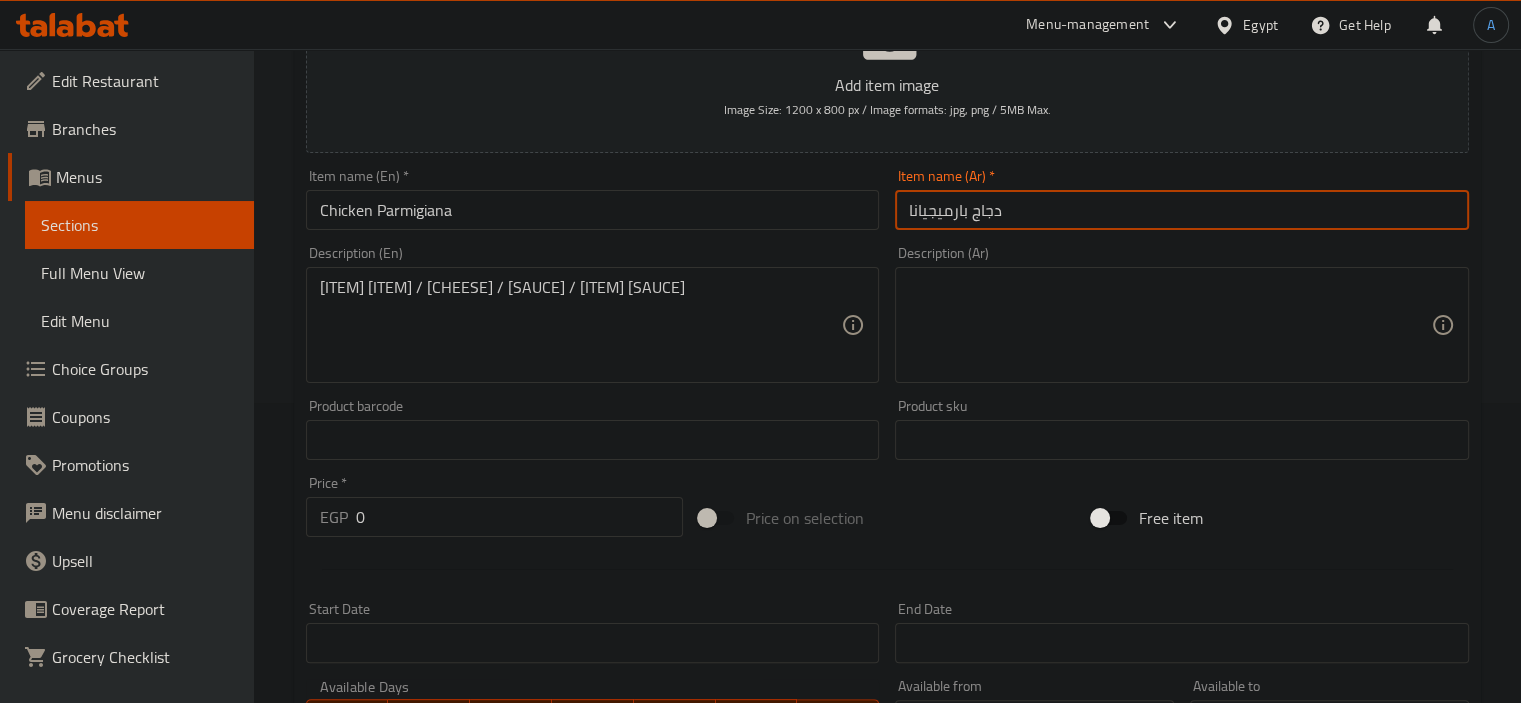 type on "Fried Chicken Breasts / Mozzarella / Tomato Sauce / Spaghetti withTomato Sauce" 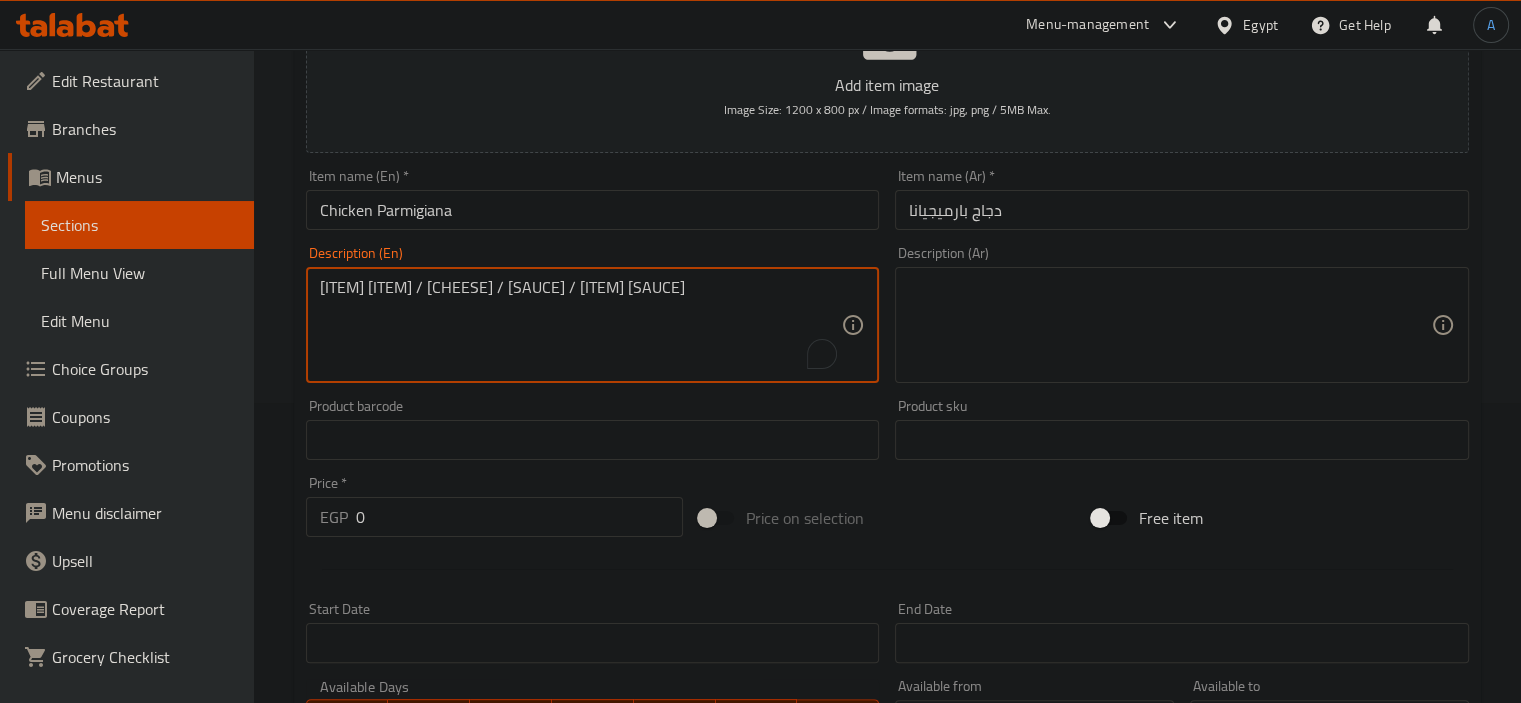 click at bounding box center [1170, 325] 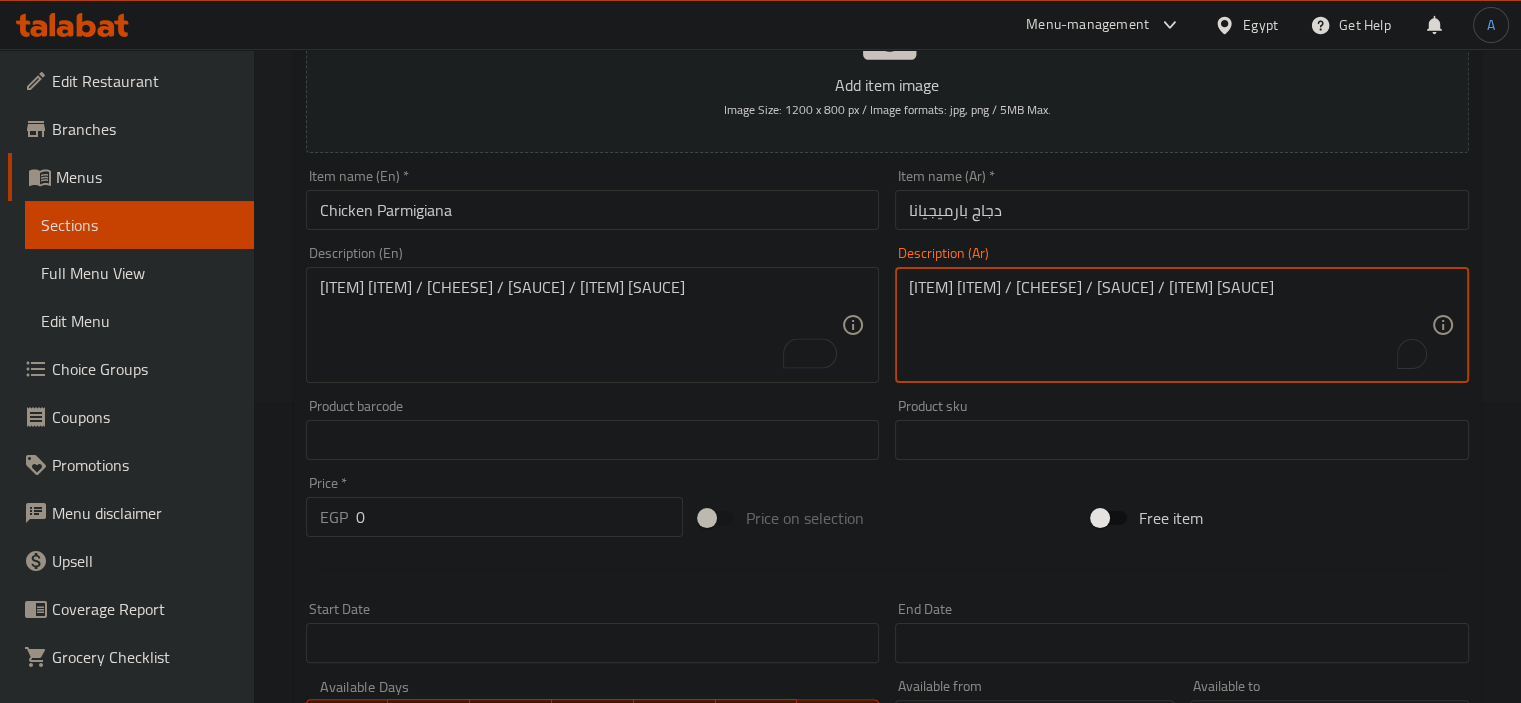 type on "صدور دجاج مقلية / موزاريلا / صلصة طماطم / سباغيتي مع صلصة طماطم" 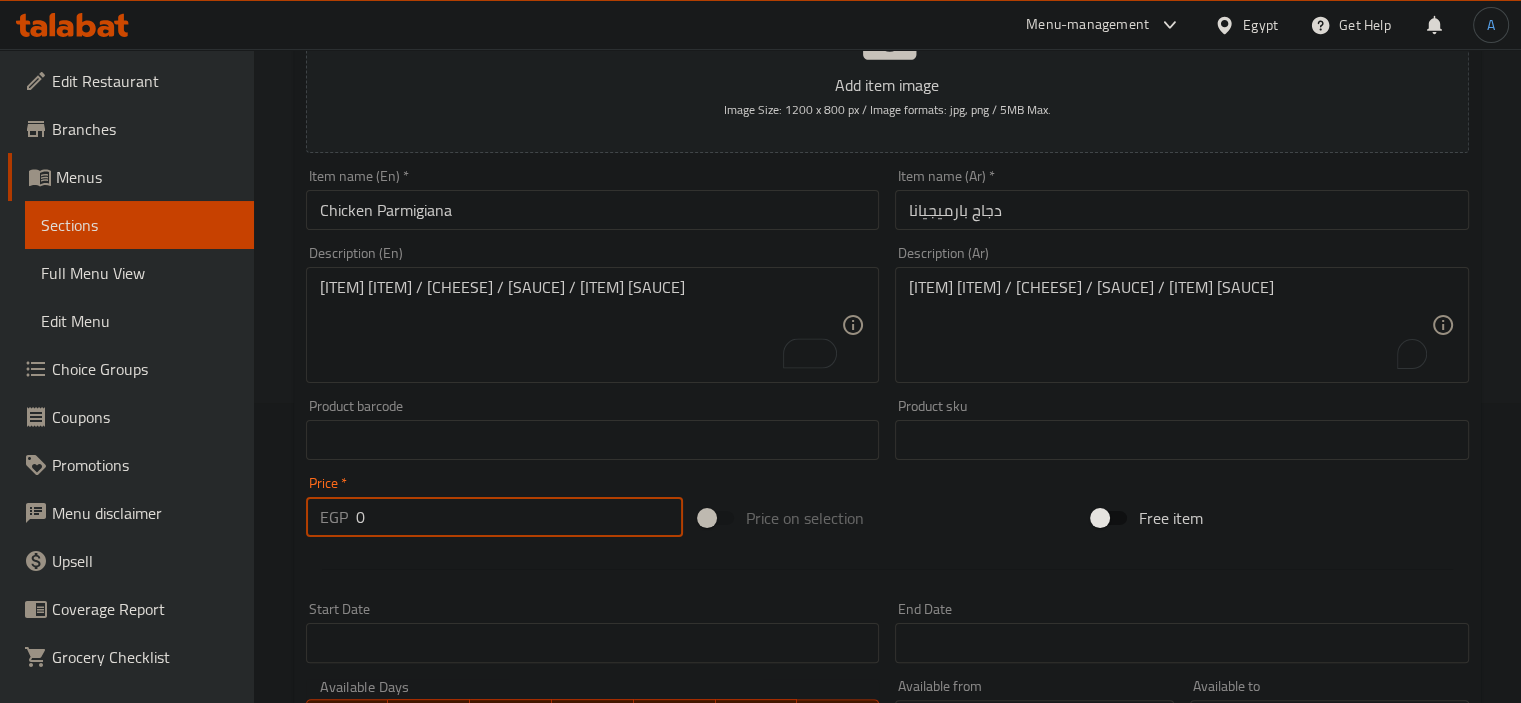 drag, startPoint x: 448, startPoint y: 527, endPoint x: 274, endPoint y: 524, distance: 174.02586 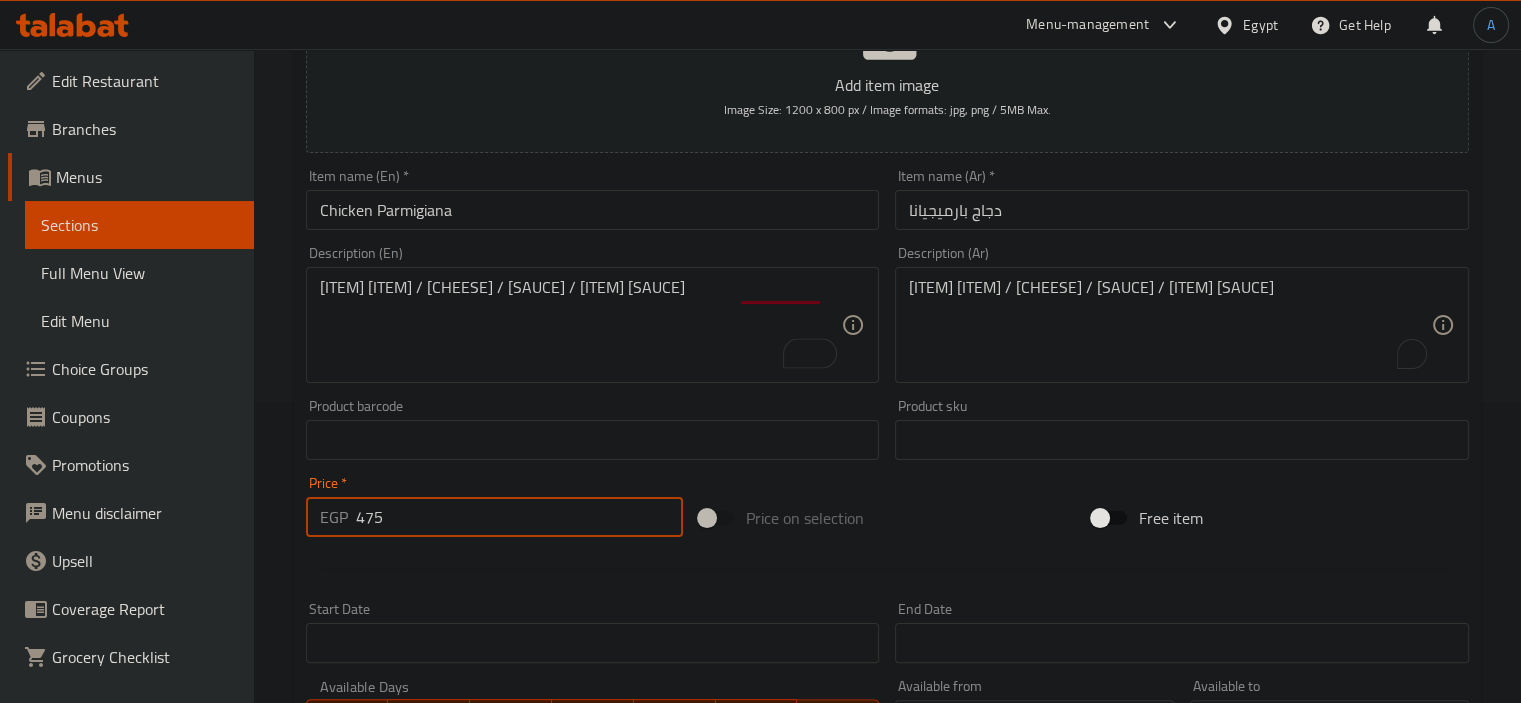 type on "475" 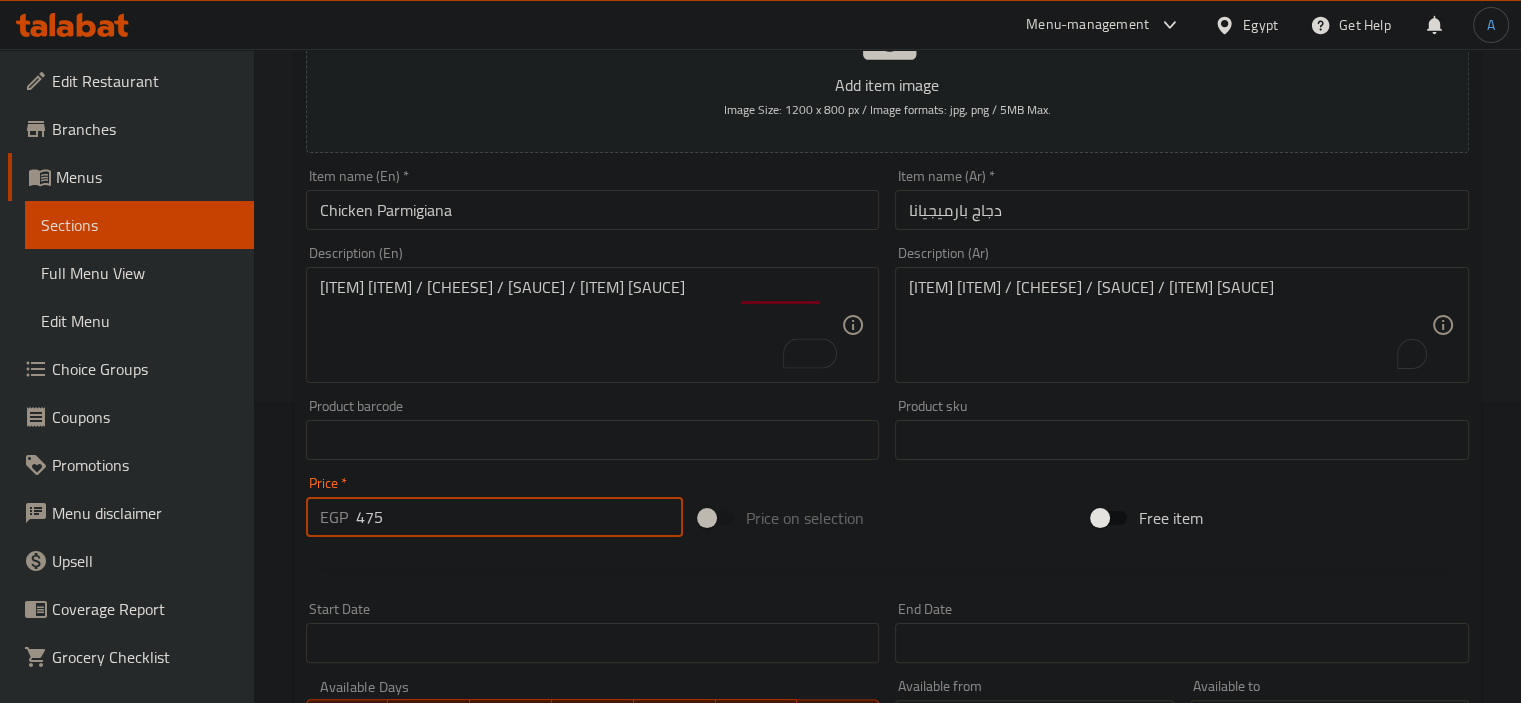 click on "Create" at bounding box center [445, 1026] 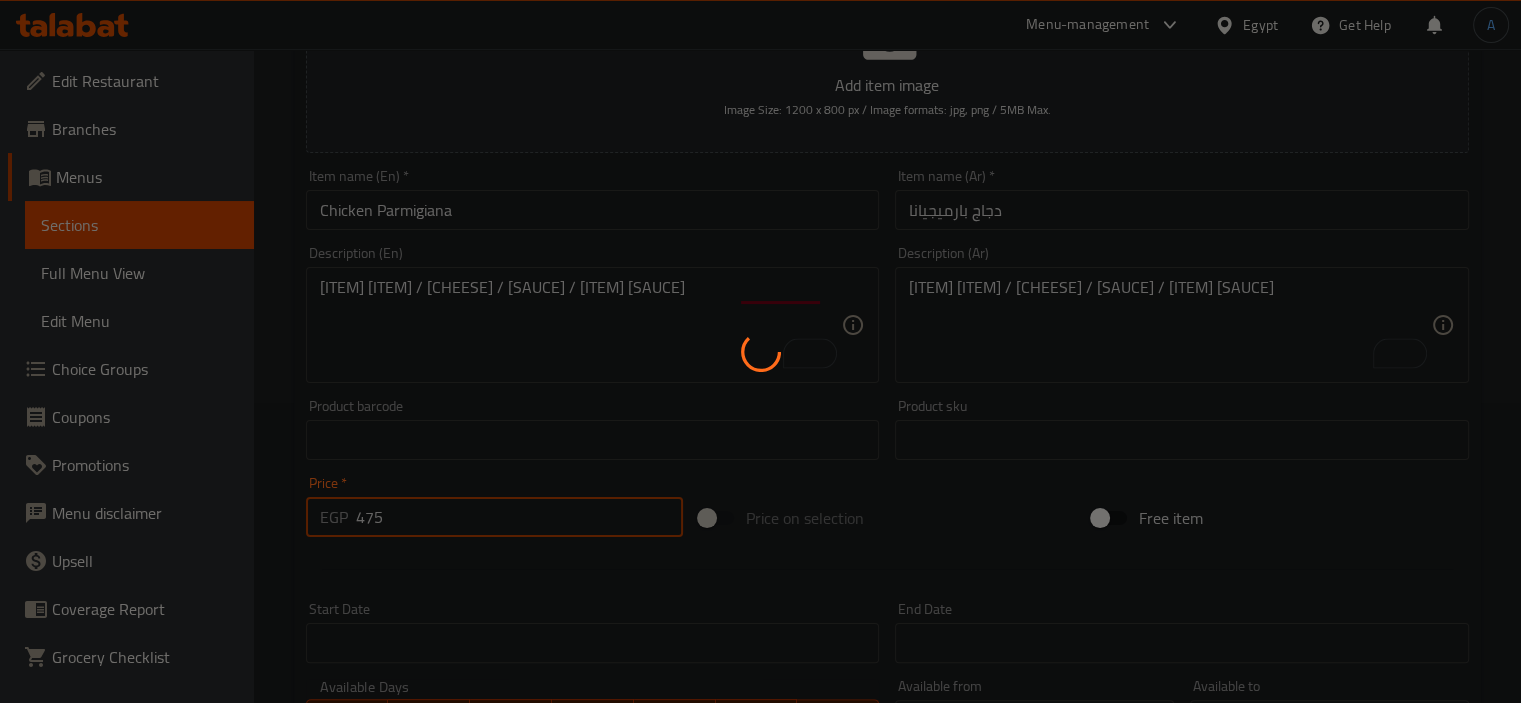 type 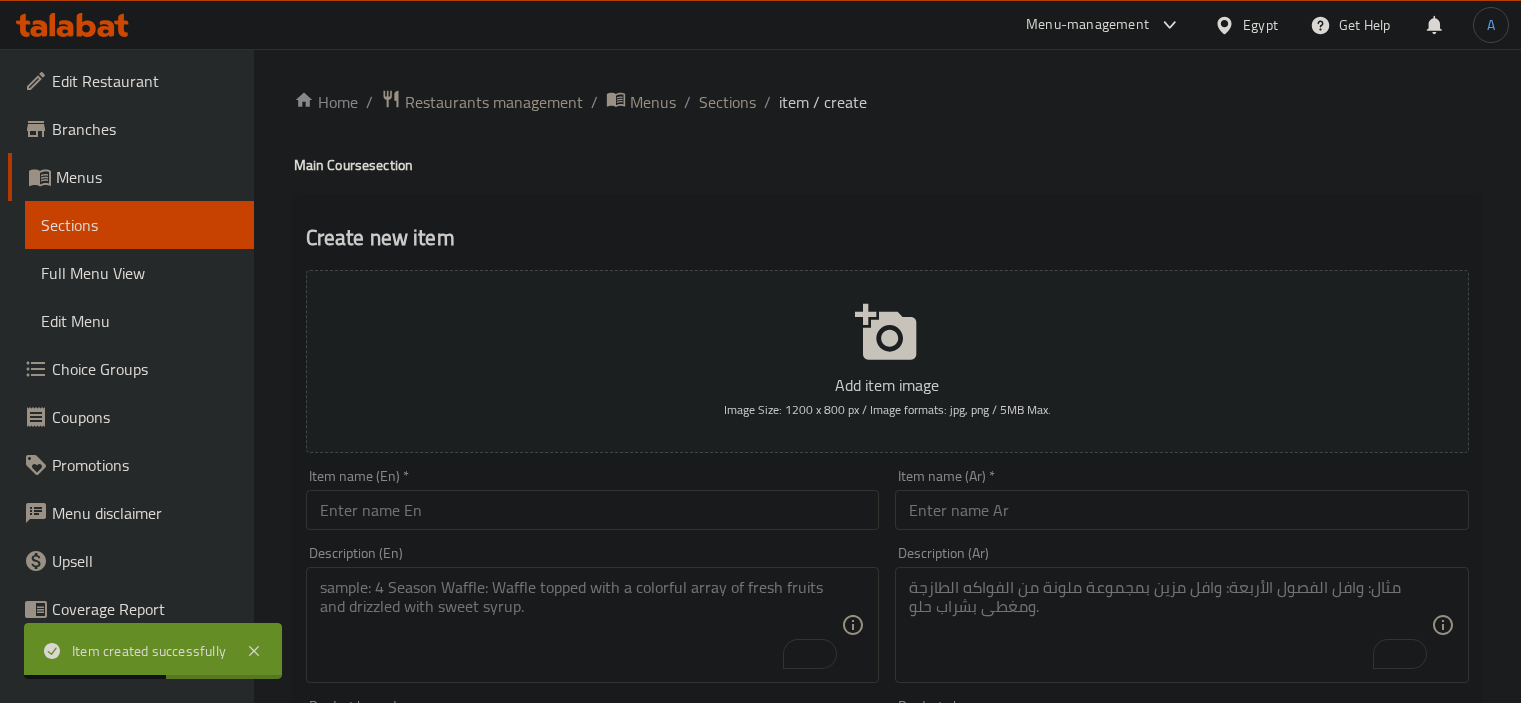 scroll, scrollTop: 300, scrollLeft: 0, axis: vertical 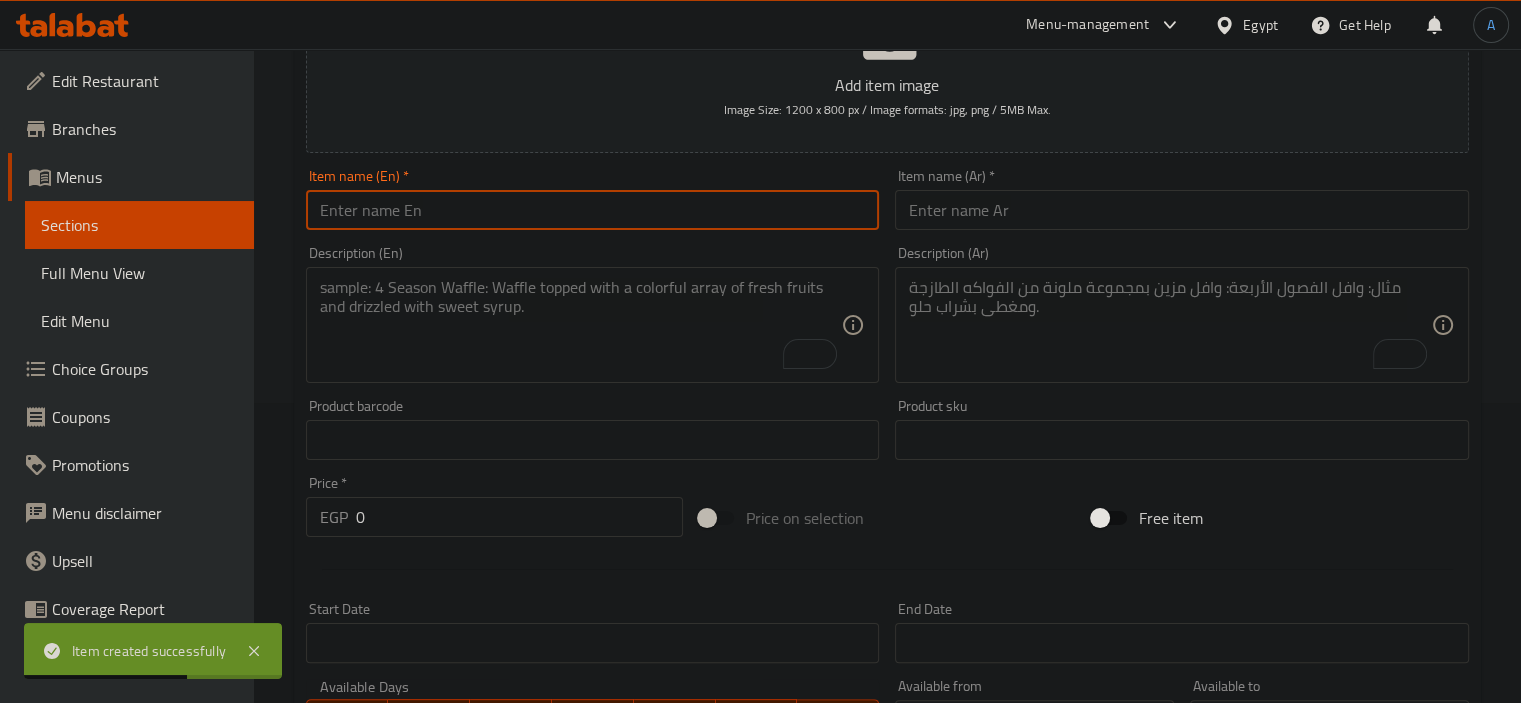 click at bounding box center [593, 210] 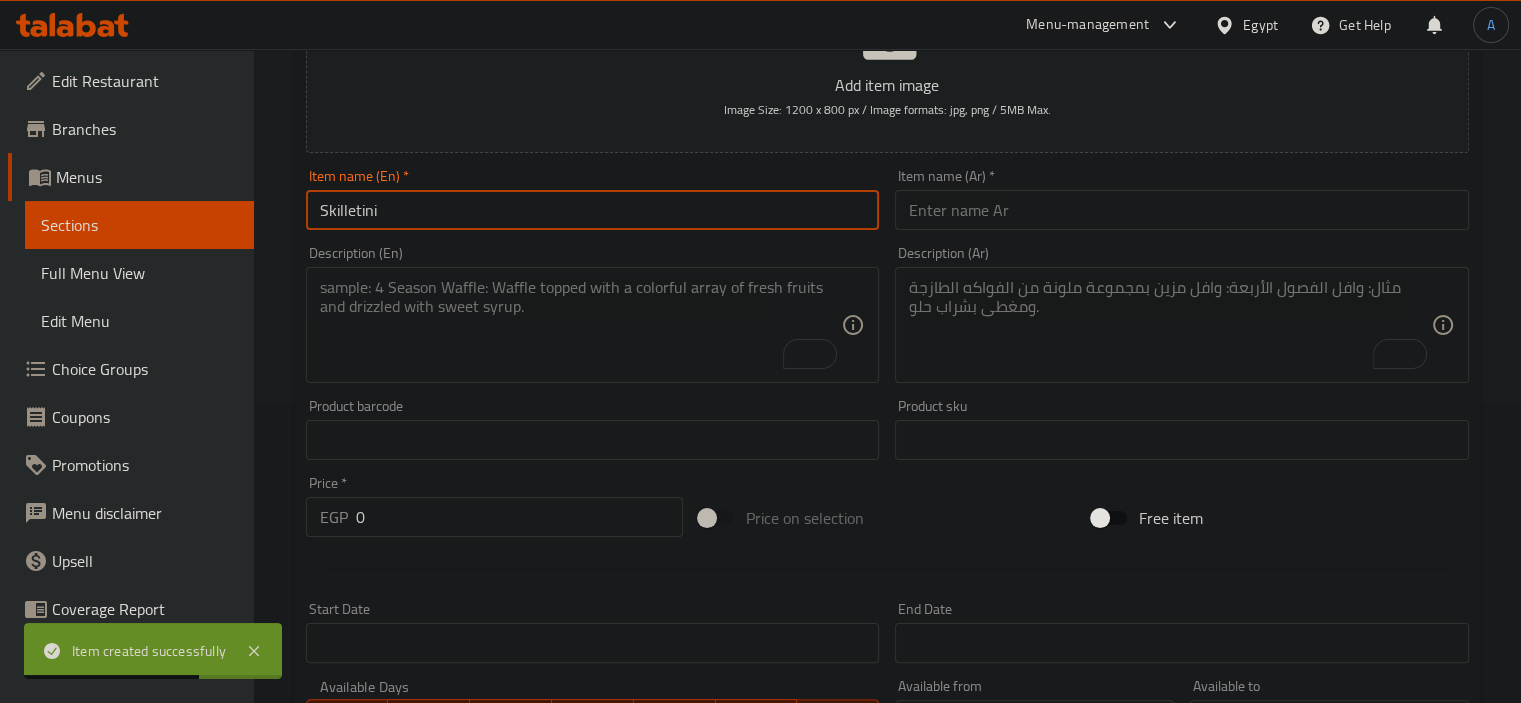 type on "Skilletini" 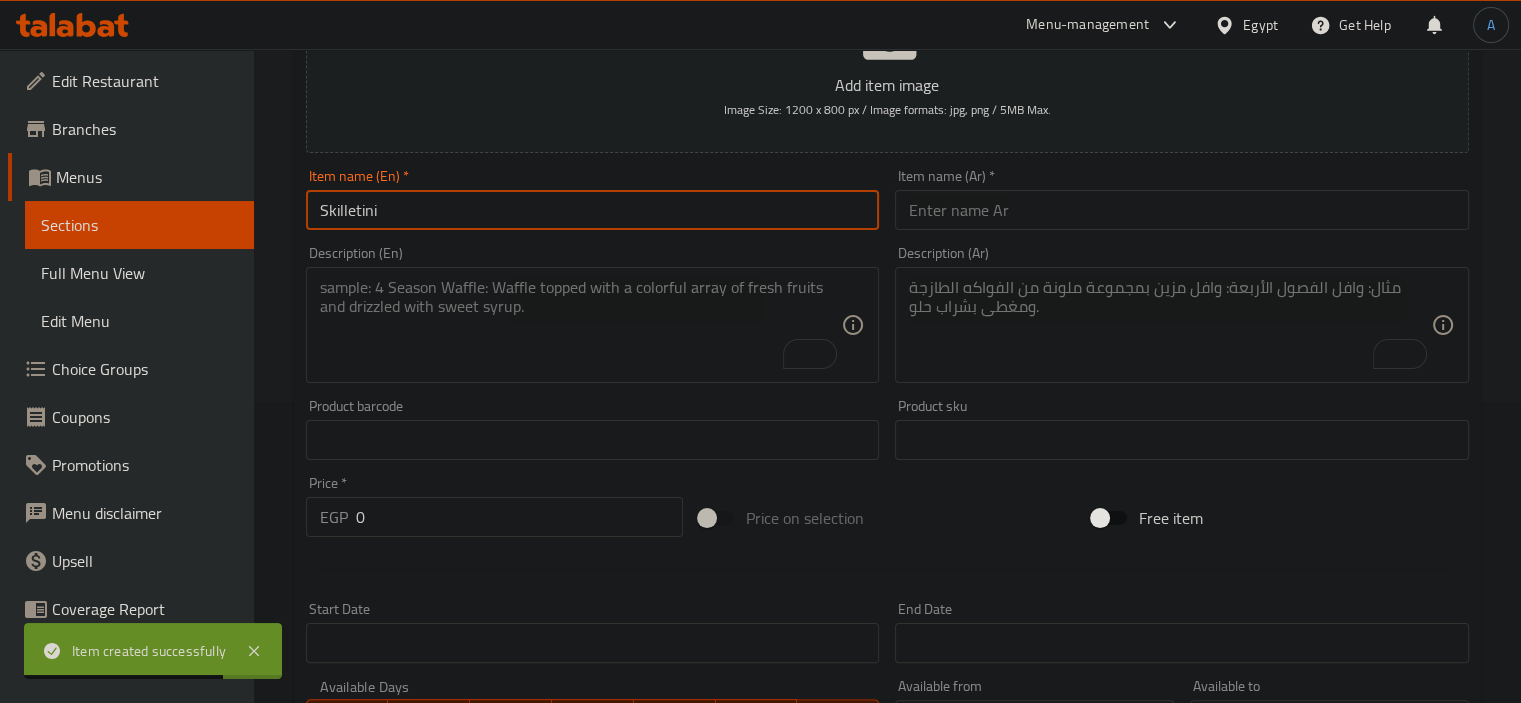 click at bounding box center [1182, 210] 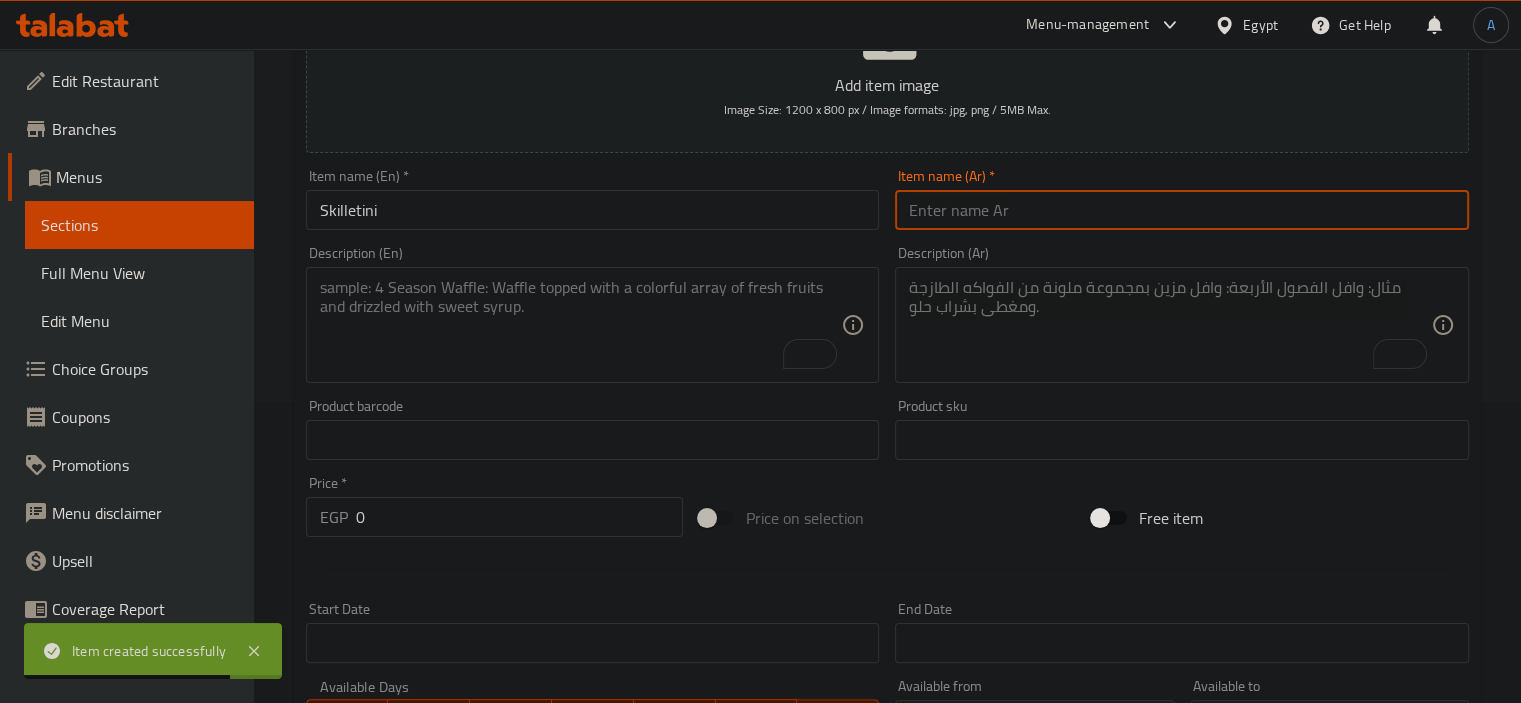 paste on "سكيليتيني" 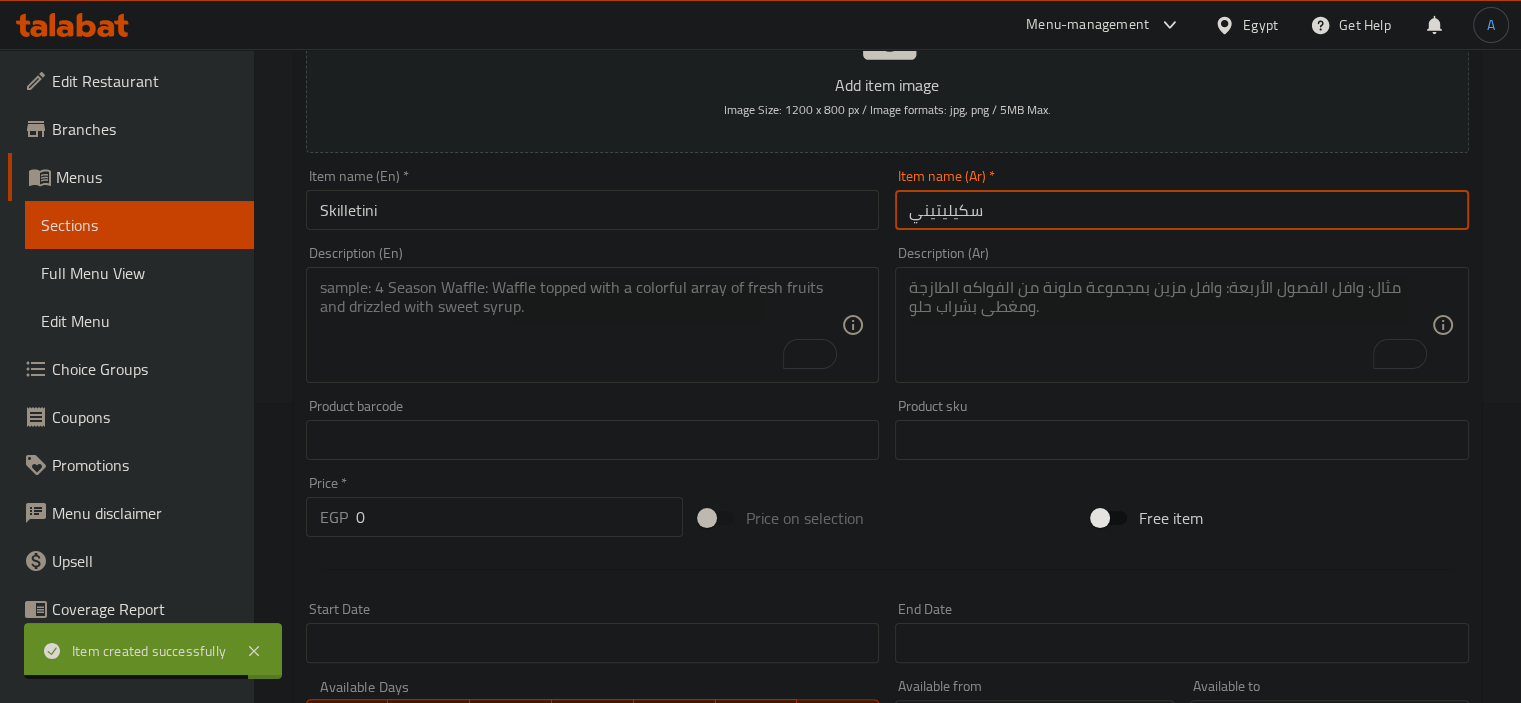 scroll, scrollTop: 400, scrollLeft: 0, axis: vertical 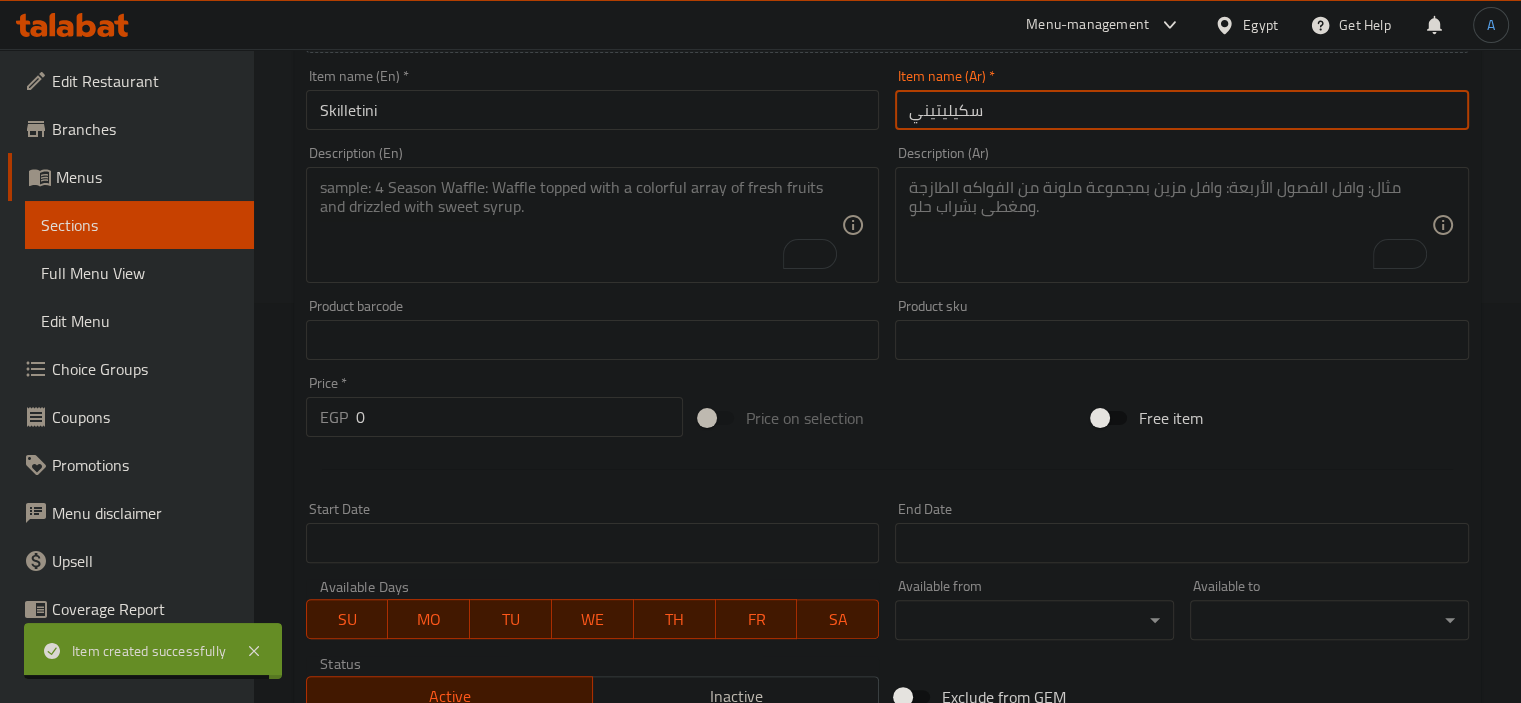 type on "سكيليتيني" 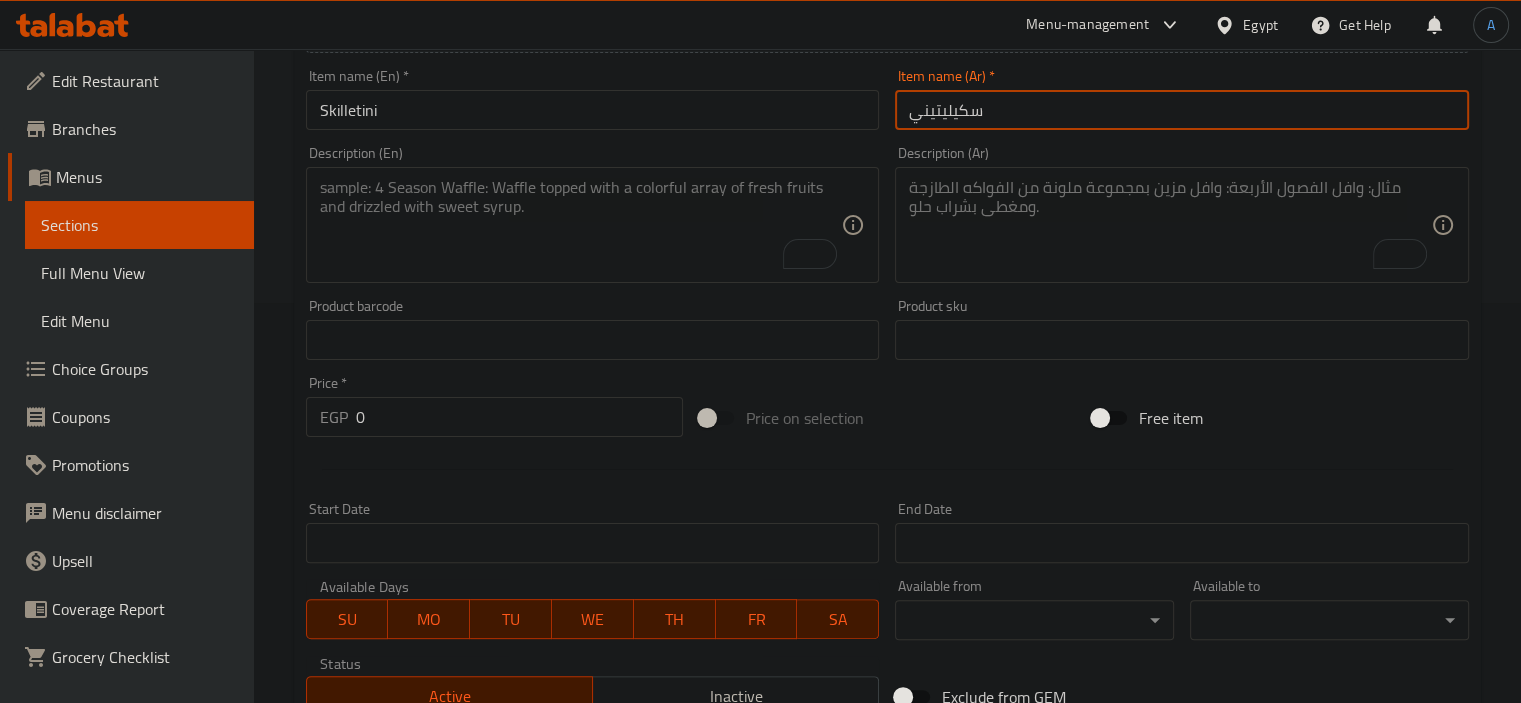 click at bounding box center [581, 225] 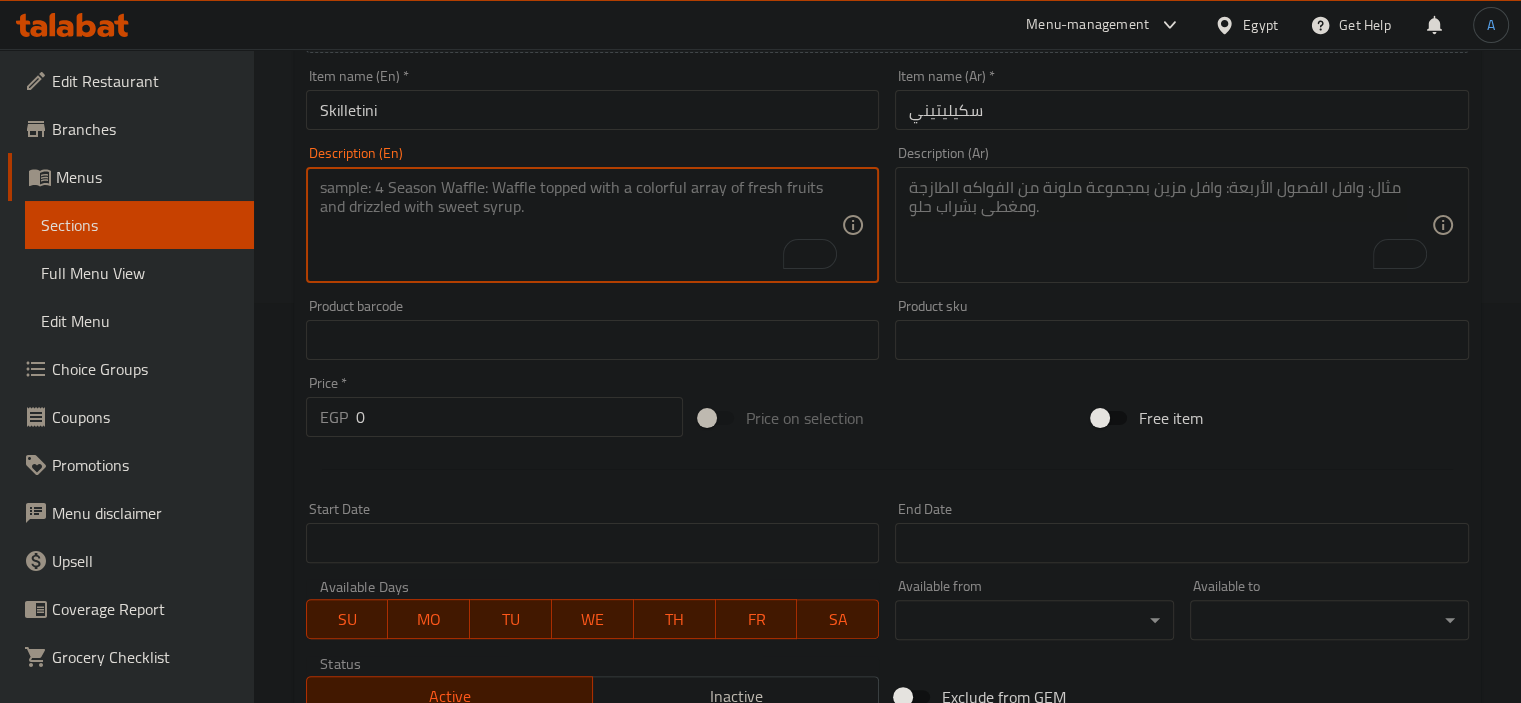 paste on "BBQ Sauce / Bell Pepper / Onion / Spaghetti with Tomato
Sauce / Parmesan Cheese" 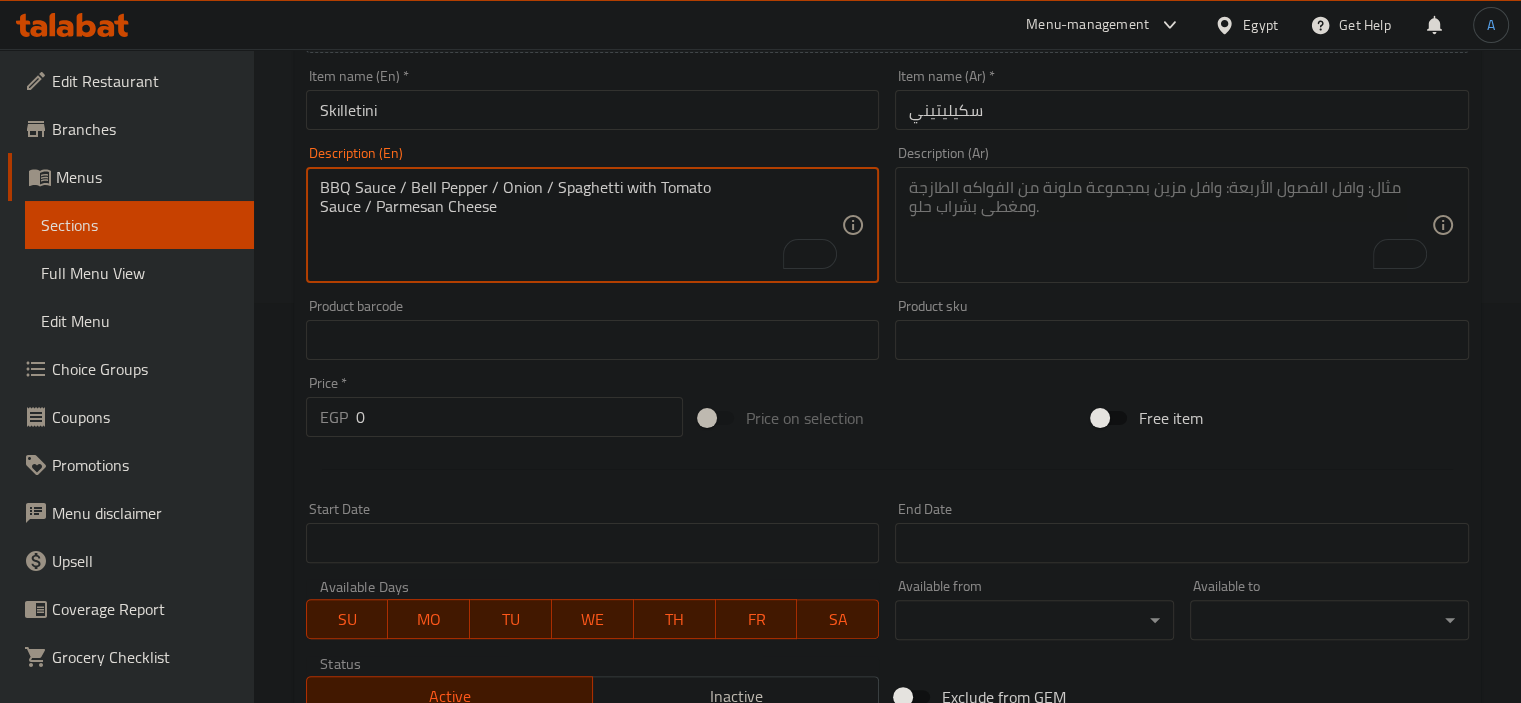 type on "BBQ Sauce / Bell Pepper / Onion / Spaghetti with Tomato
Sauce / Parmesan Cheese" 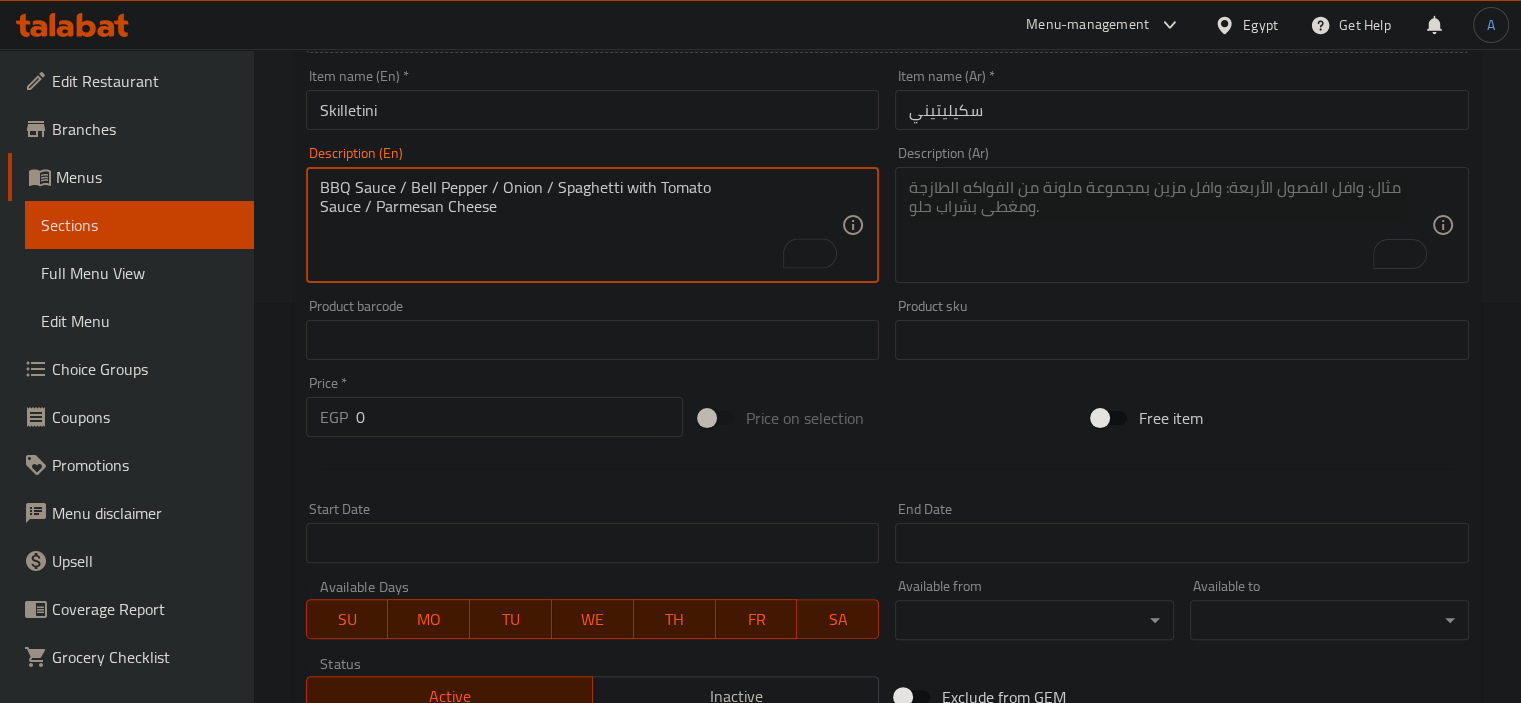 click at bounding box center (1170, 225) 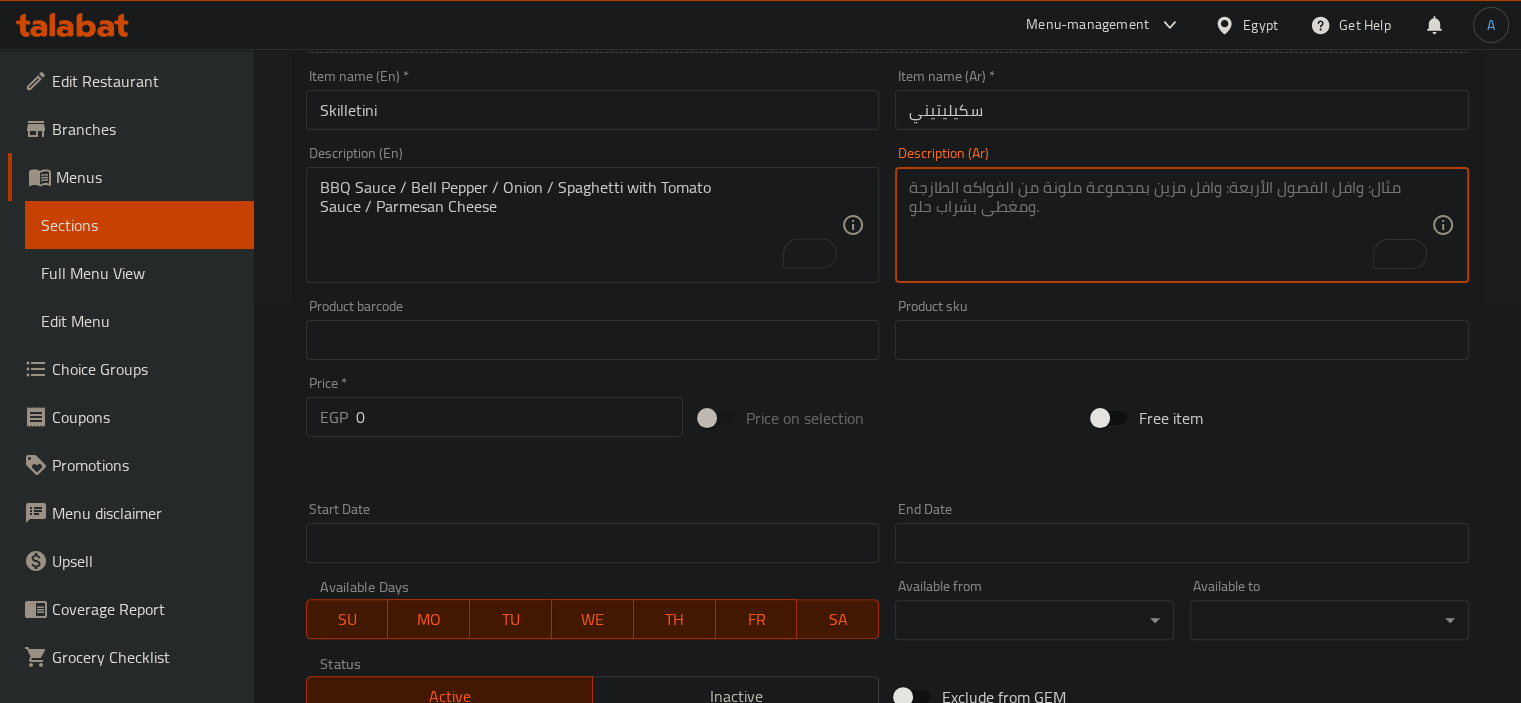 paste on "صلصة باربيكيو / فلفل رومي / بصل / سباغيتي مع صلصة طماطم / جبنة بارميزان" 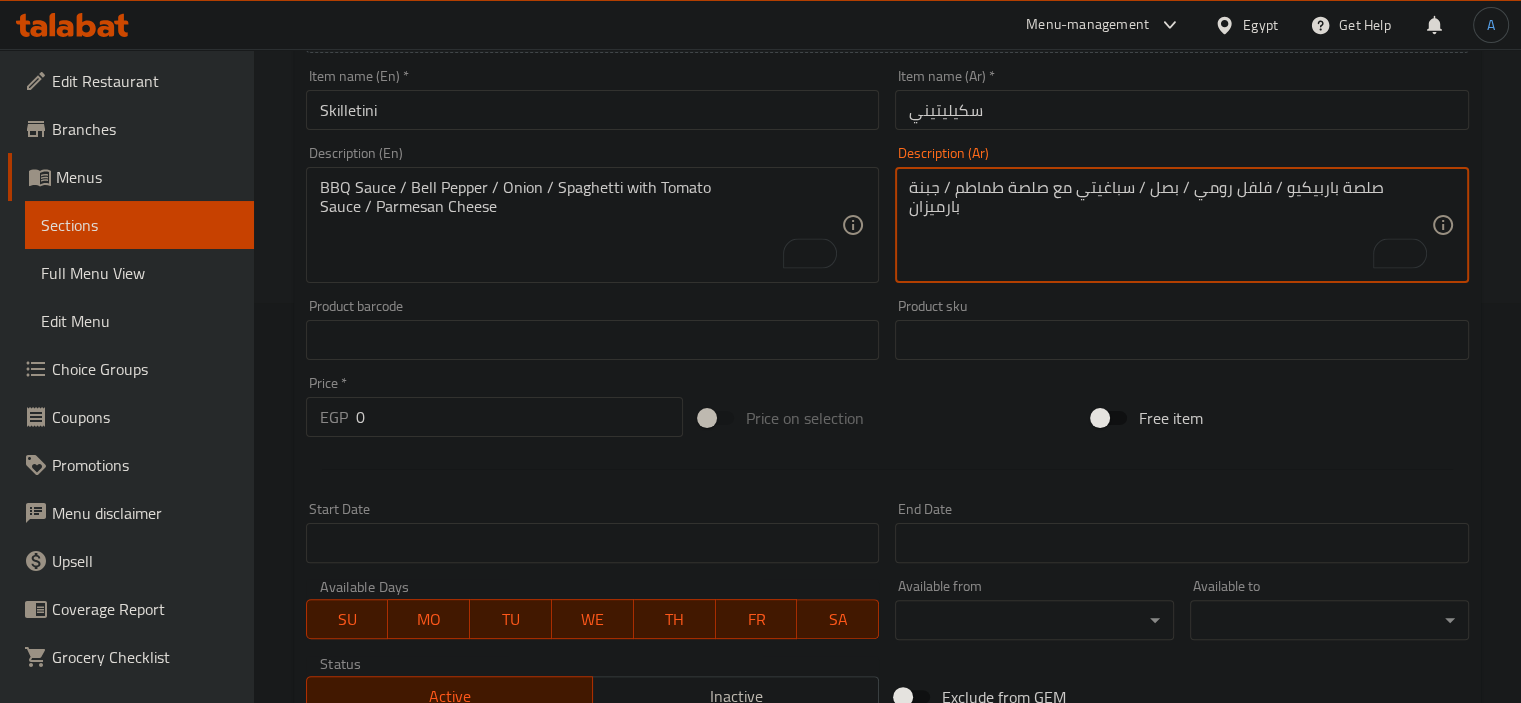 type on "صلصة باربيكيو / فلفل رومي / بصل / سباغيتي مع صلصة طماطم / جبنة بارميزان" 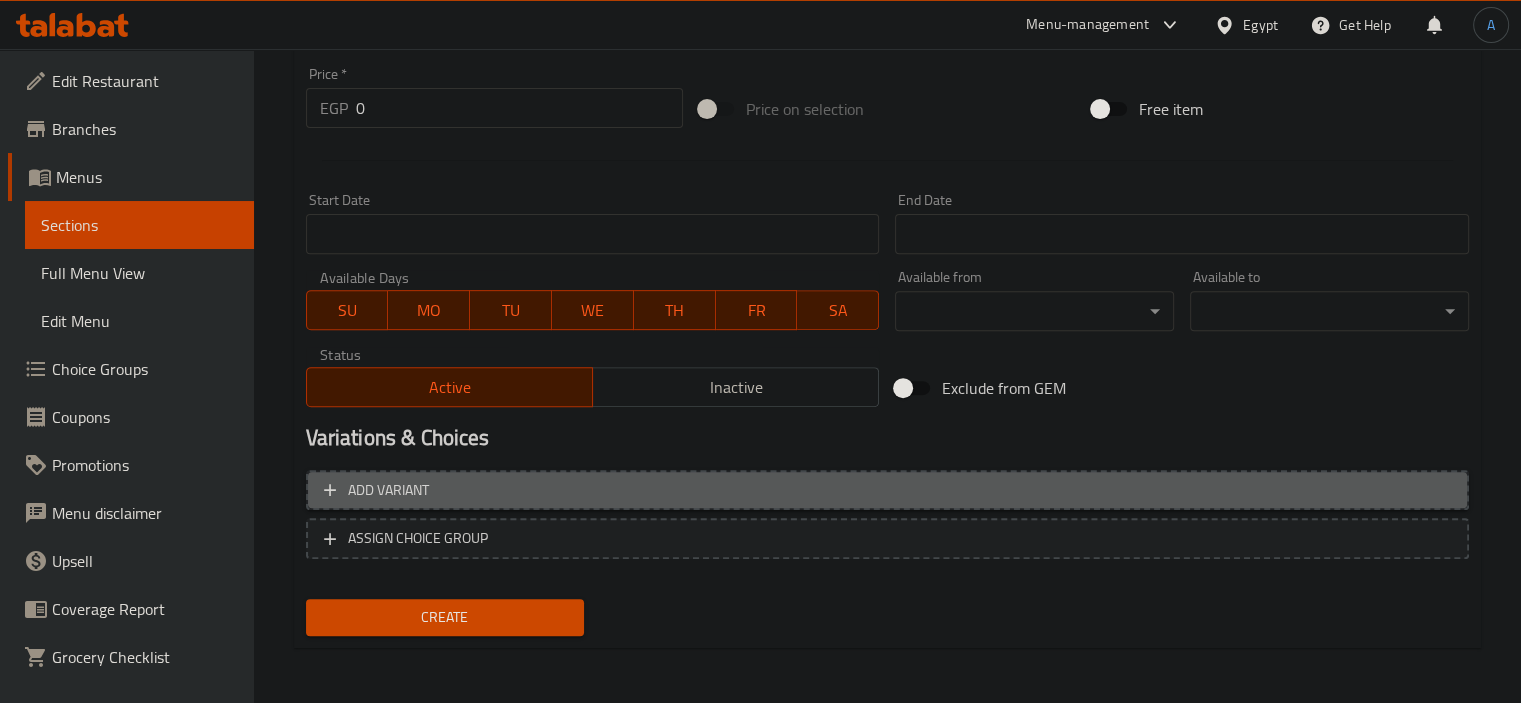click on "Add variant" at bounding box center [887, 490] 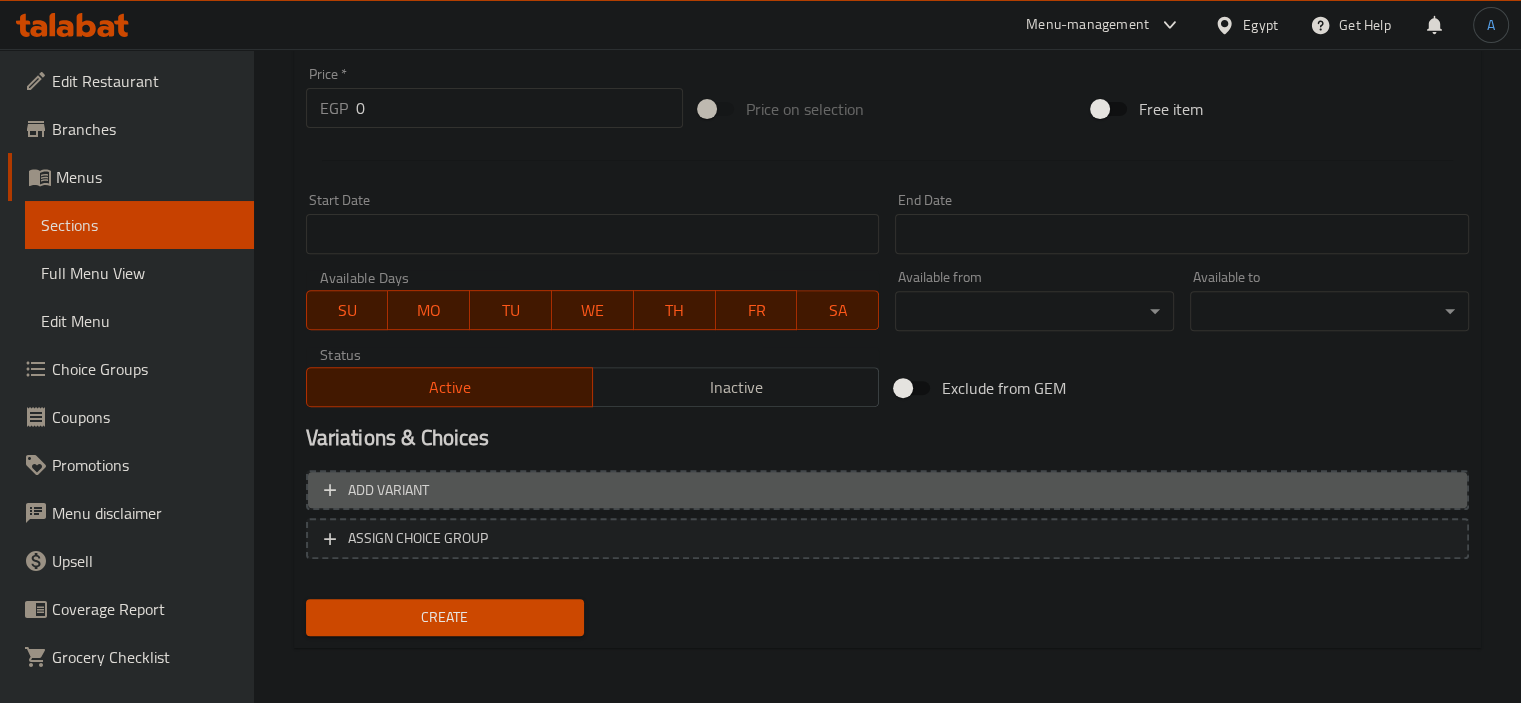 scroll, scrollTop: 696, scrollLeft: 0, axis: vertical 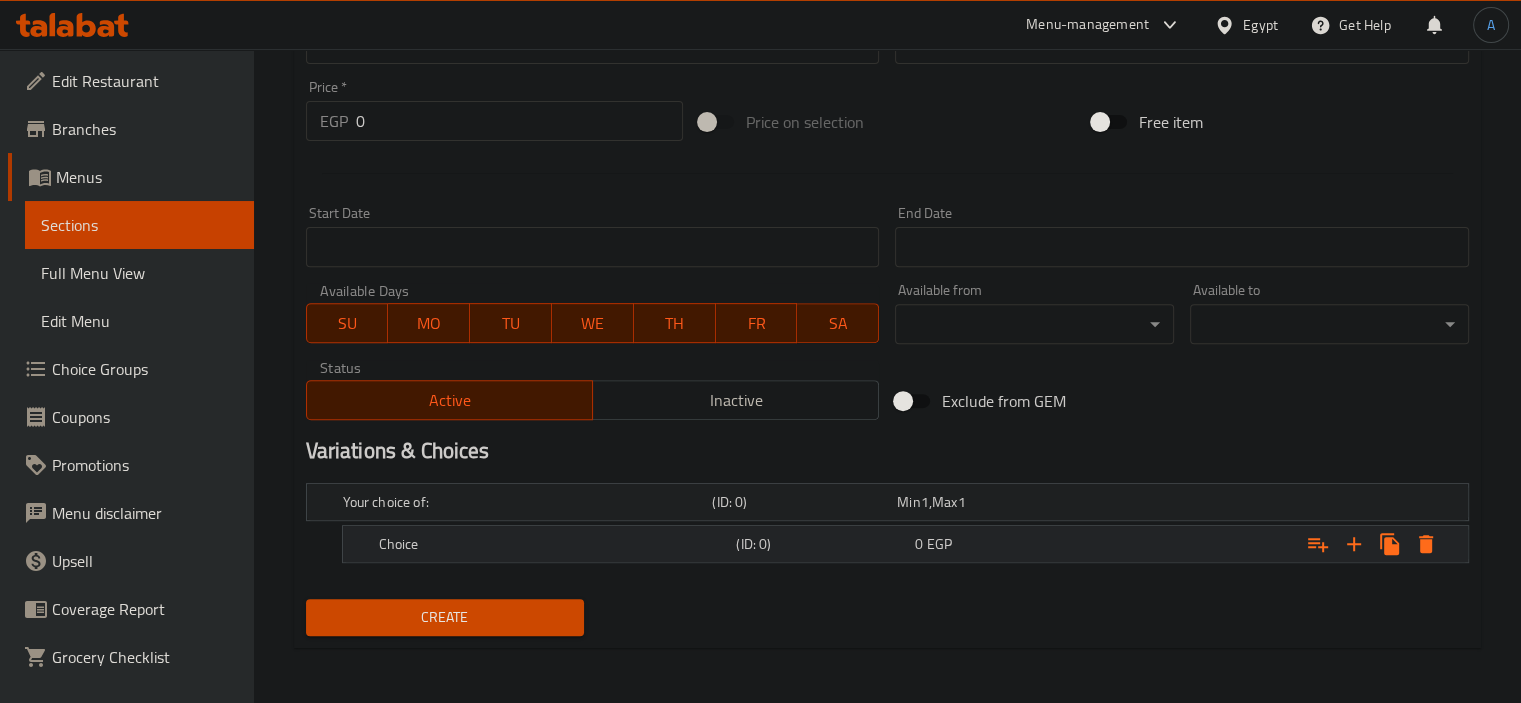 click 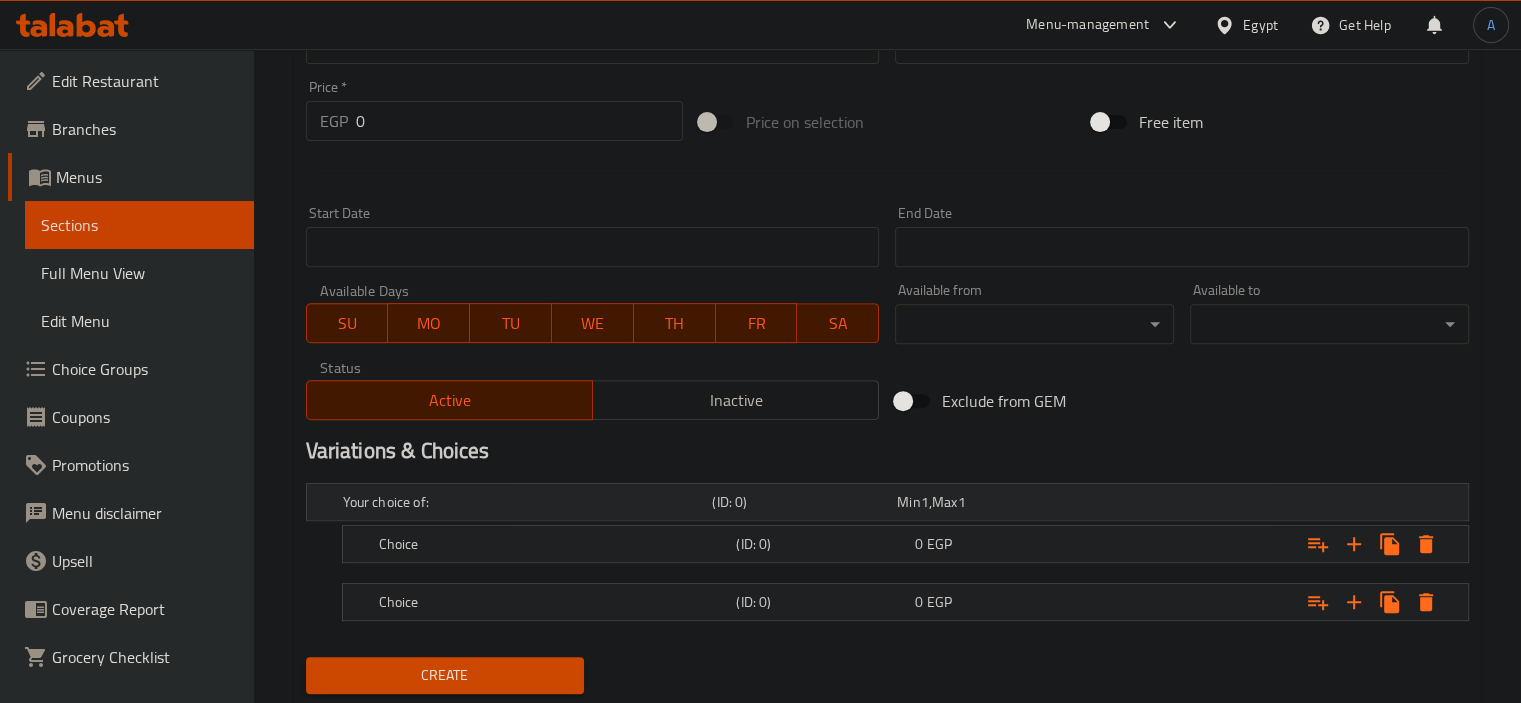 scroll, scrollTop: 753, scrollLeft: 0, axis: vertical 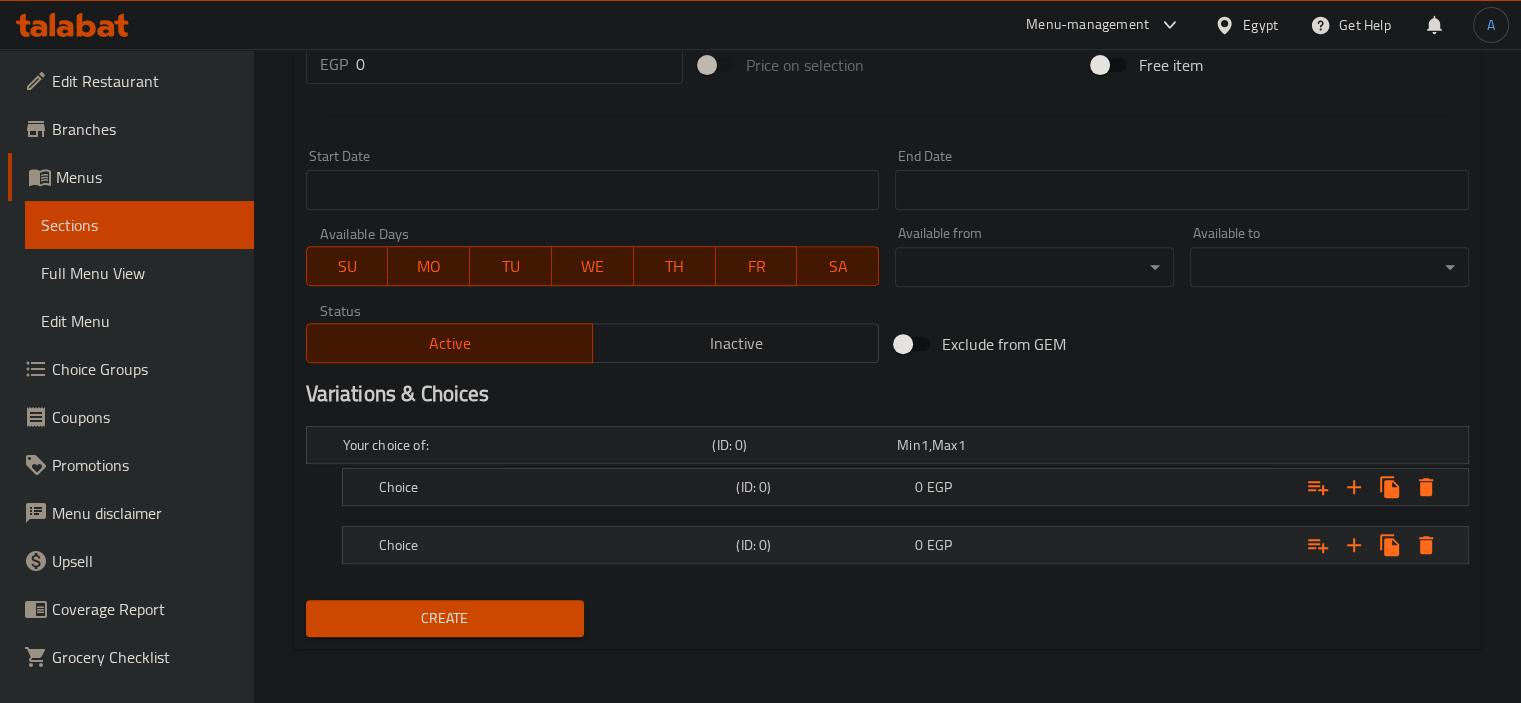 click on "0   EGP" at bounding box center [985, 445] 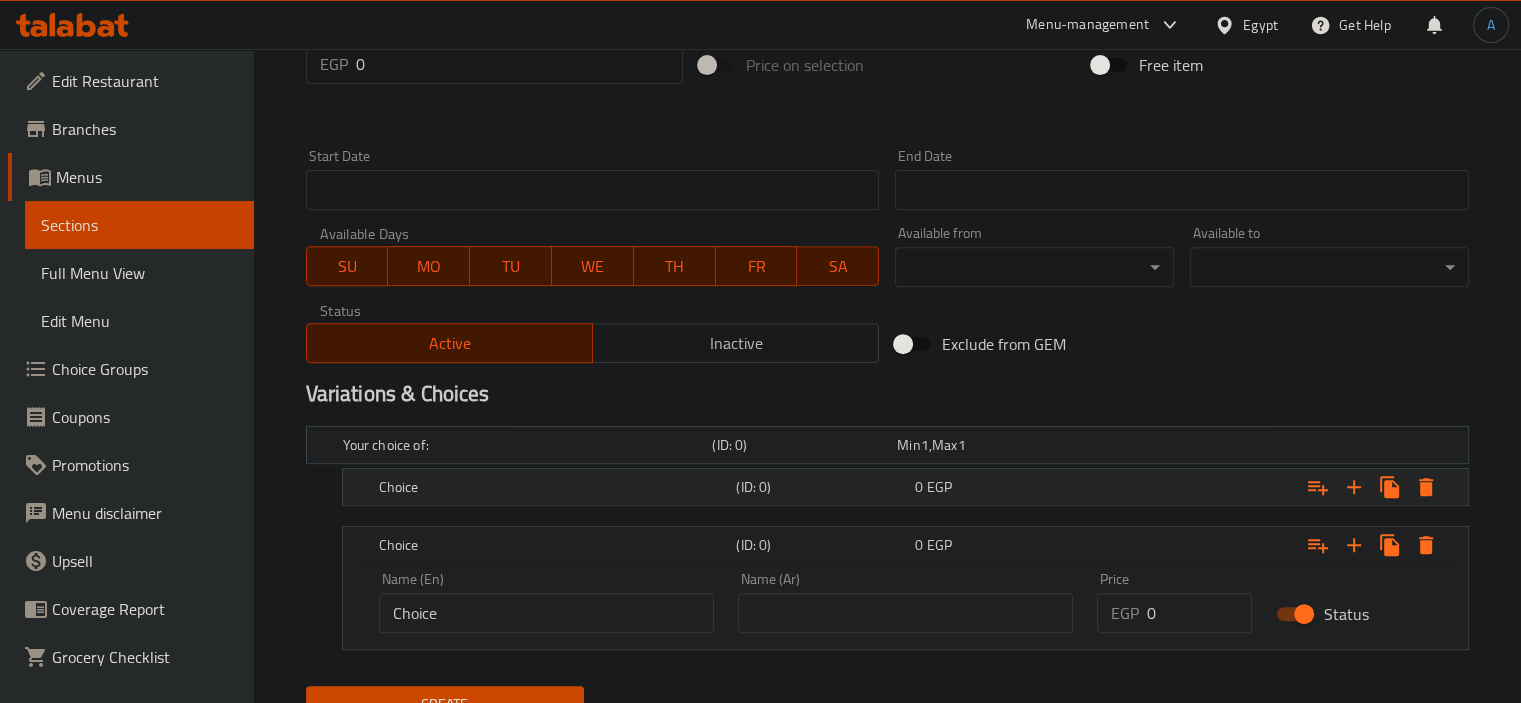 click on "0   EGP" at bounding box center (985, 445) 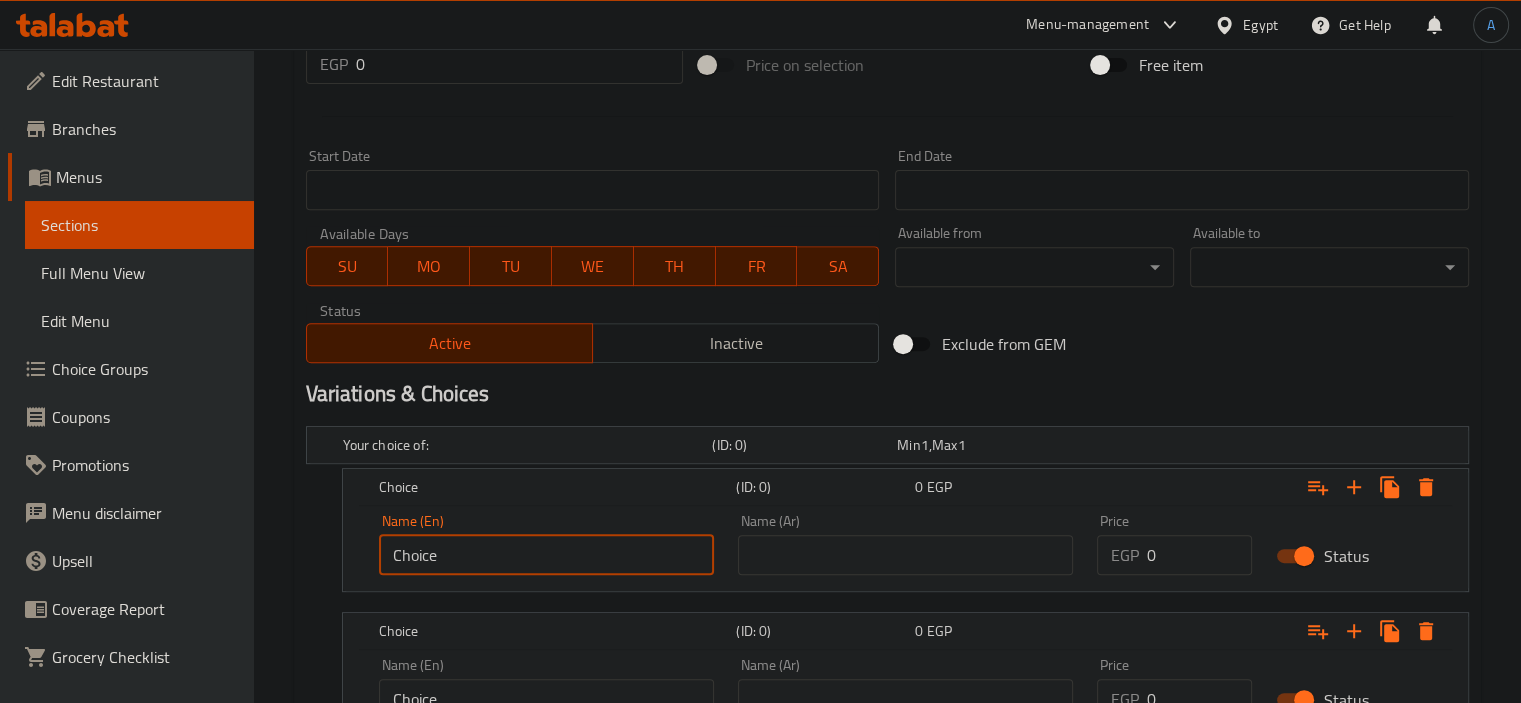 drag, startPoint x: 381, startPoint y: 546, endPoint x: 296, endPoint y: 537, distance: 85.47514 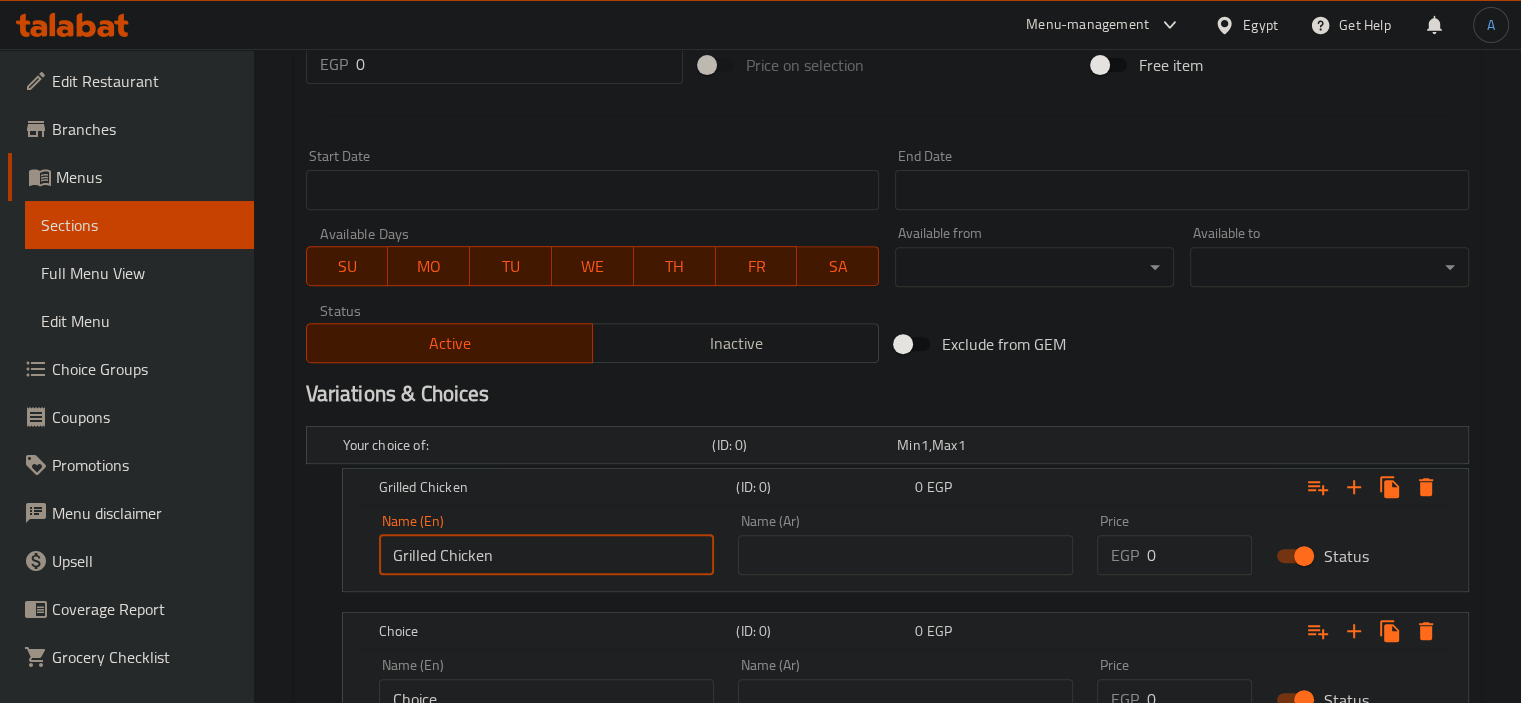type on "Grilled Chicken" 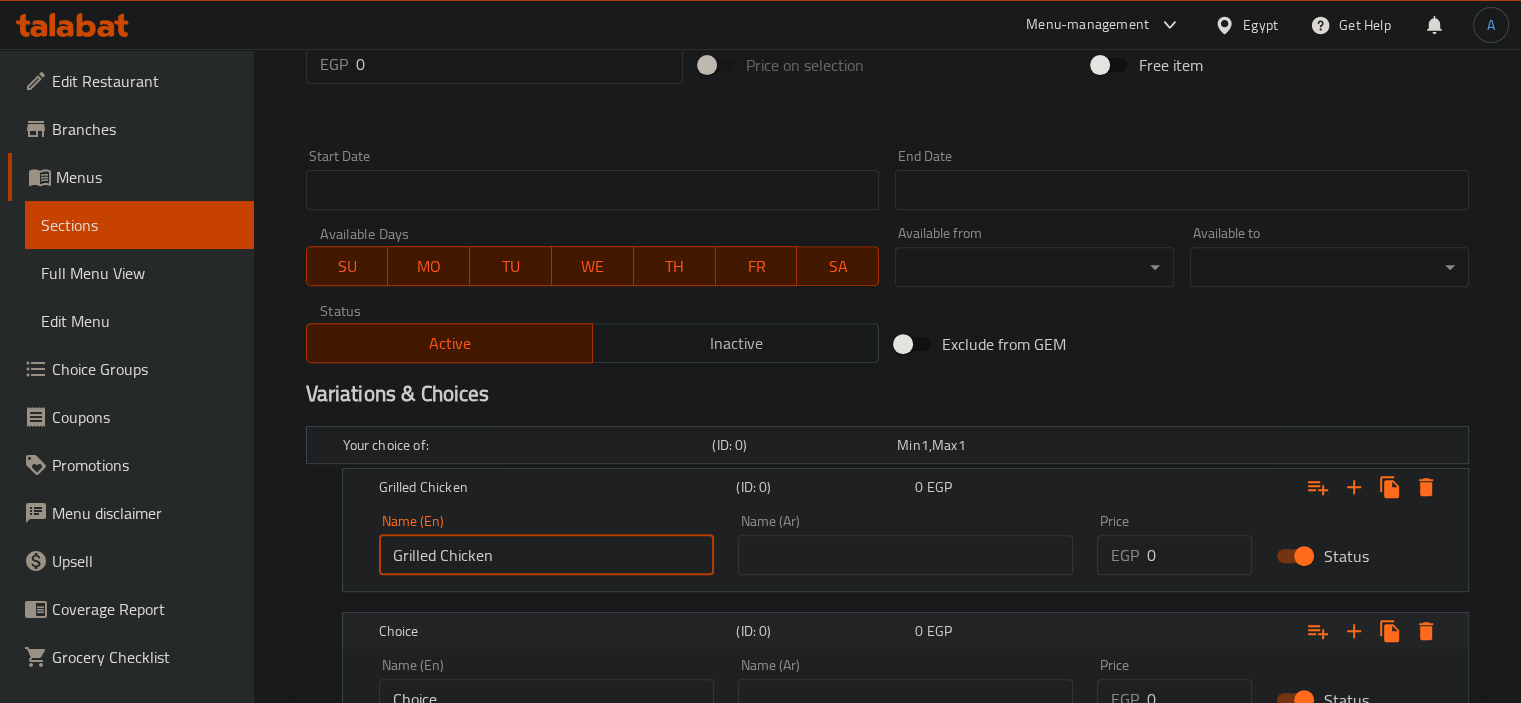 scroll, scrollTop: 853, scrollLeft: 0, axis: vertical 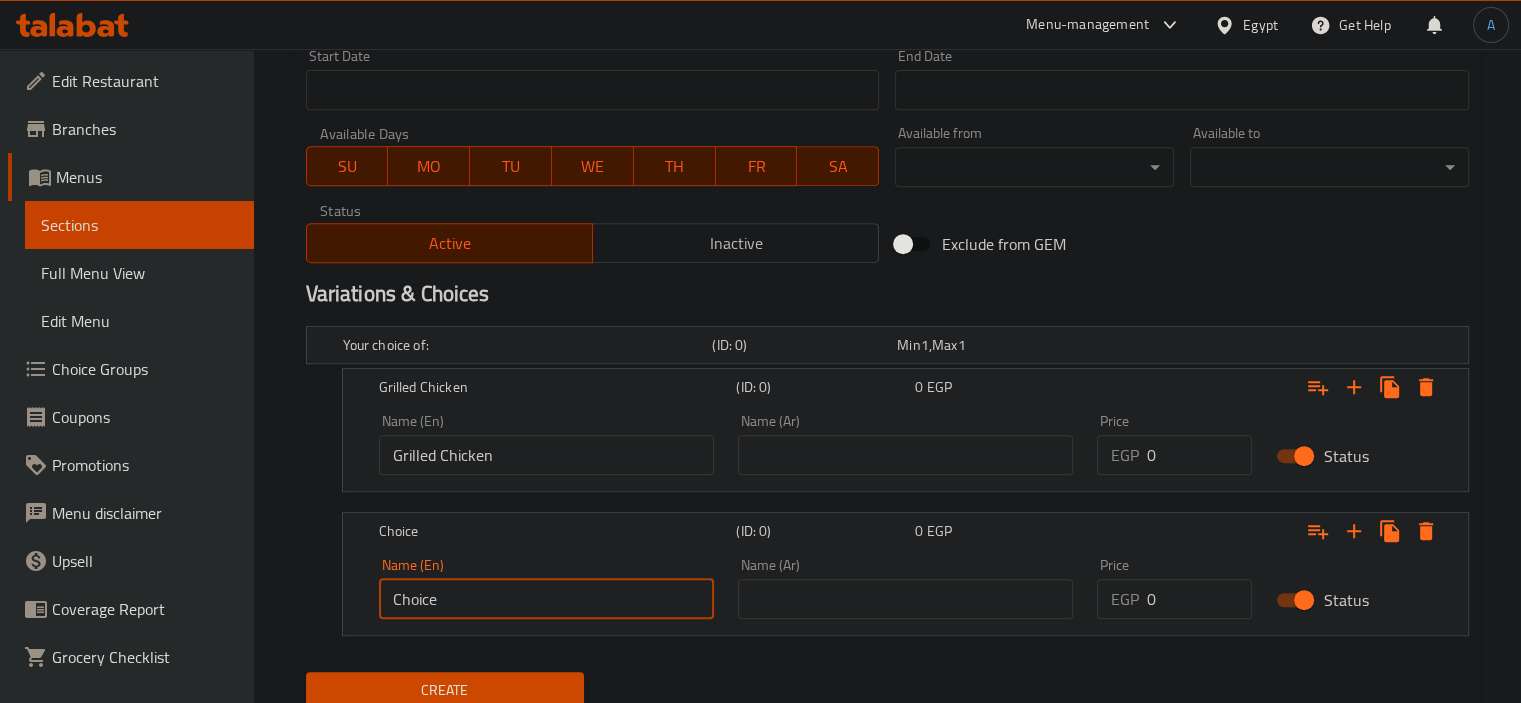 drag, startPoint x: 512, startPoint y: 595, endPoint x: 243, endPoint y: 587, distance: 269.11893 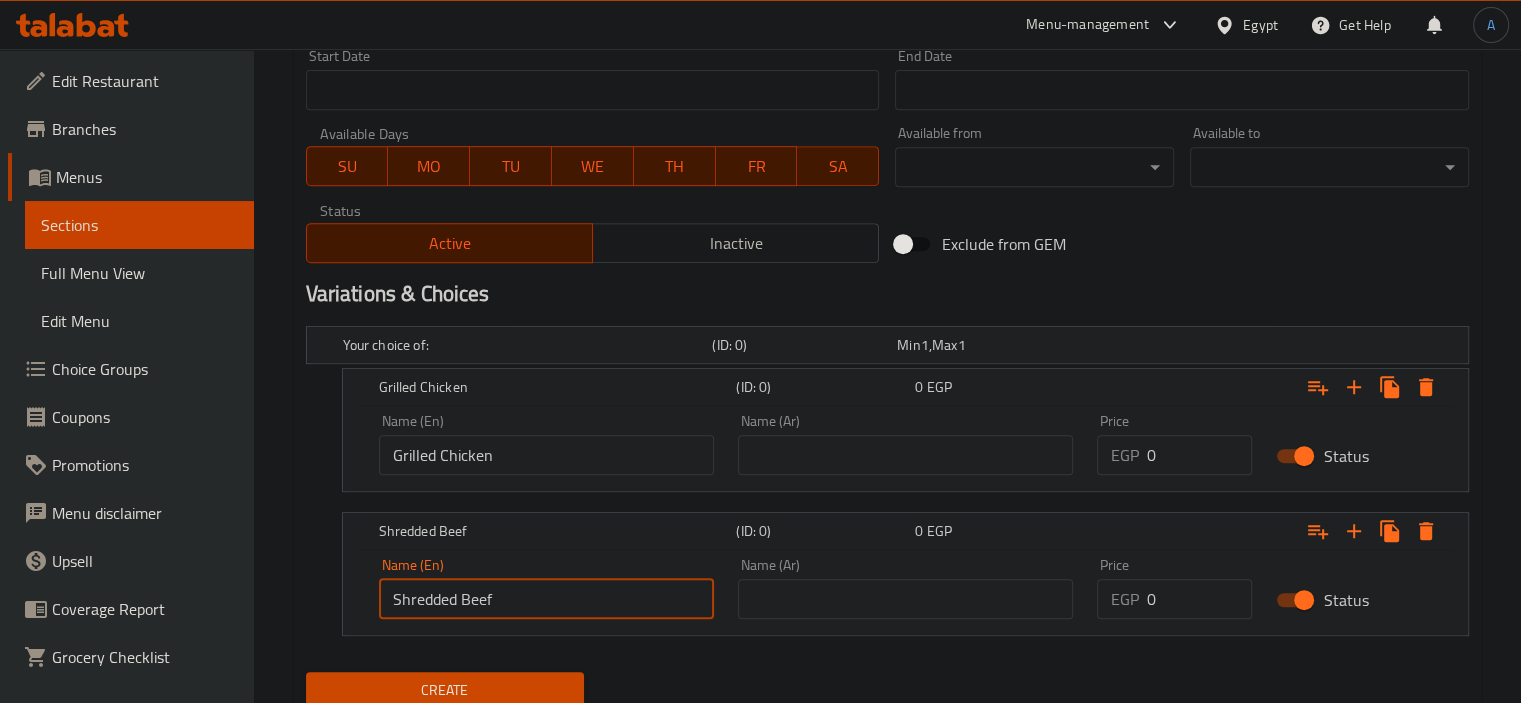 type on "Shredded Beef" 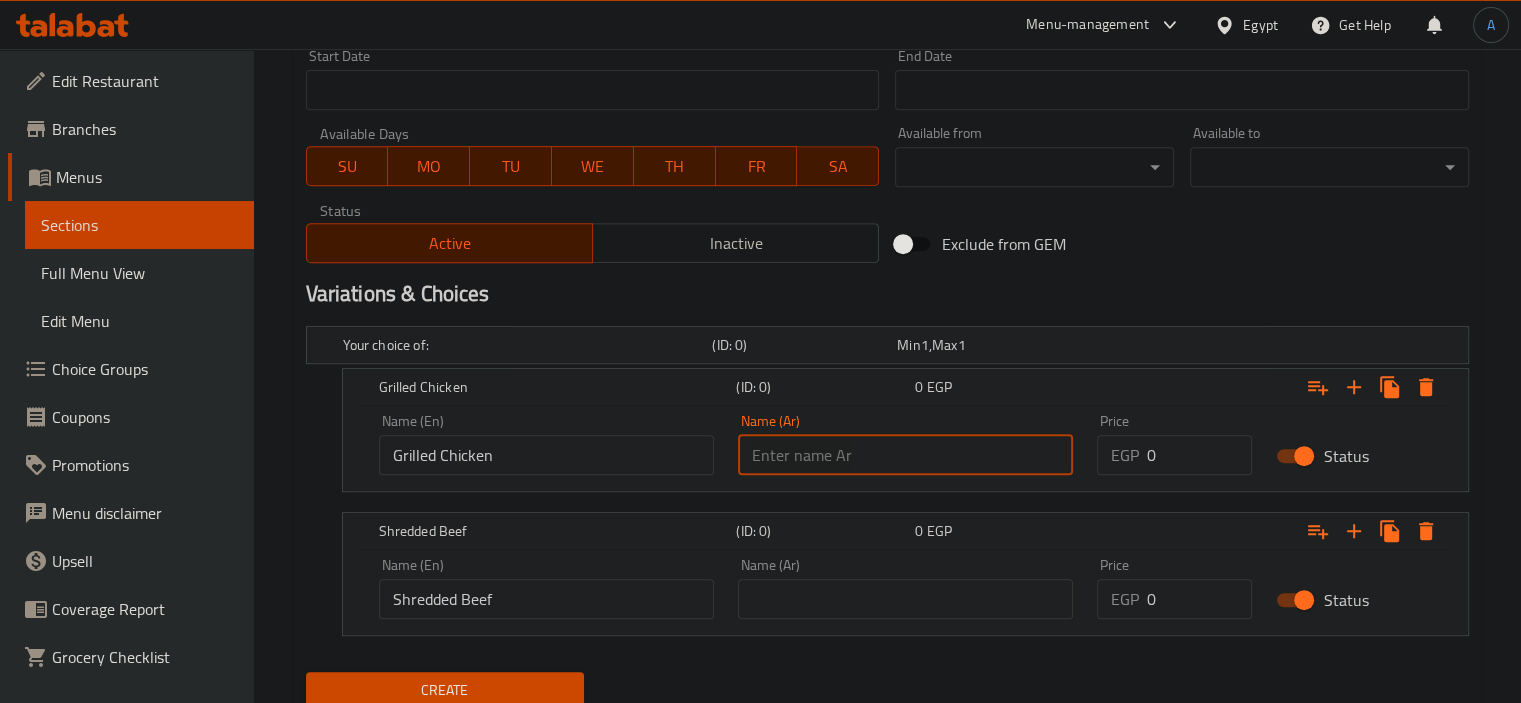click at bounding box center [905, 455] 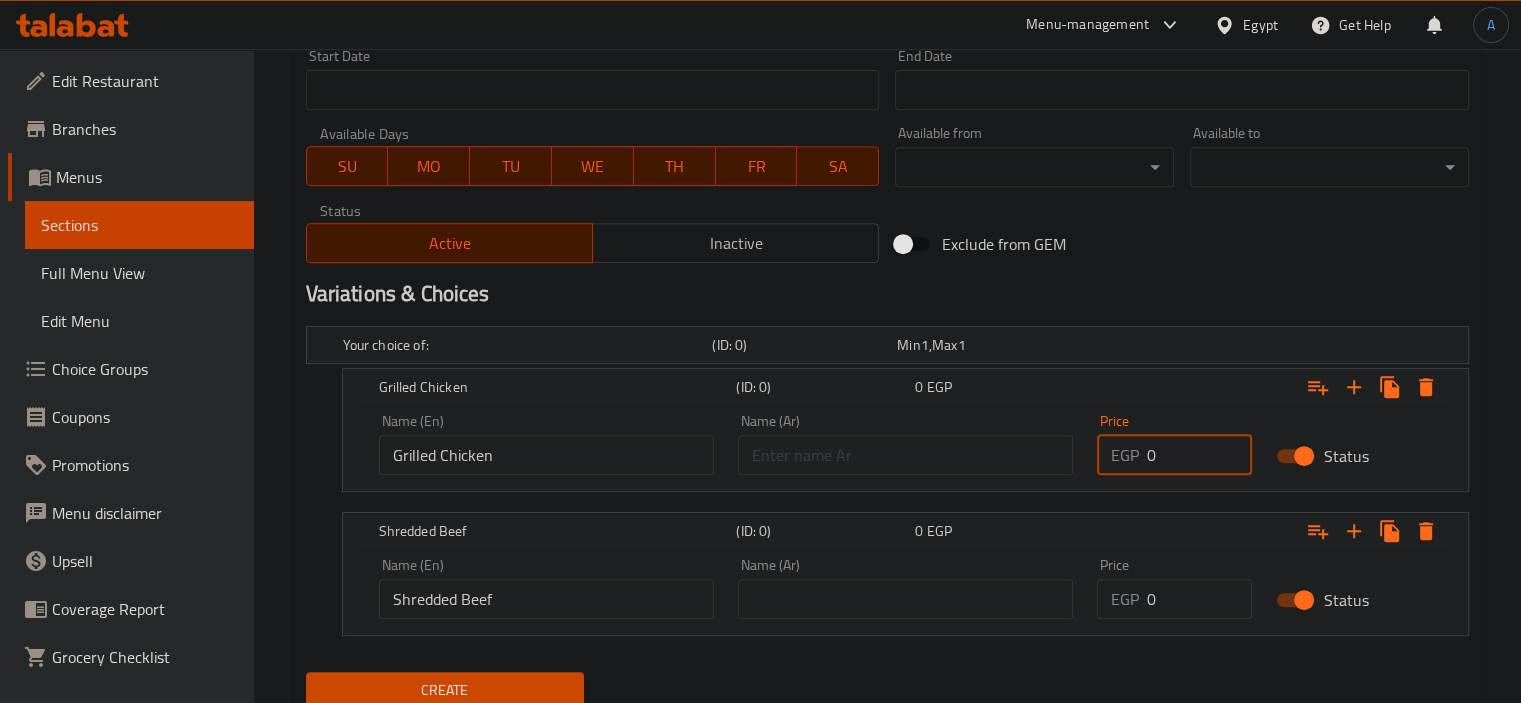 drag, startPoint x: 1187, startPoint y: 444, endPoint x: 1118, endPoint y: 449, distance: 69.18092 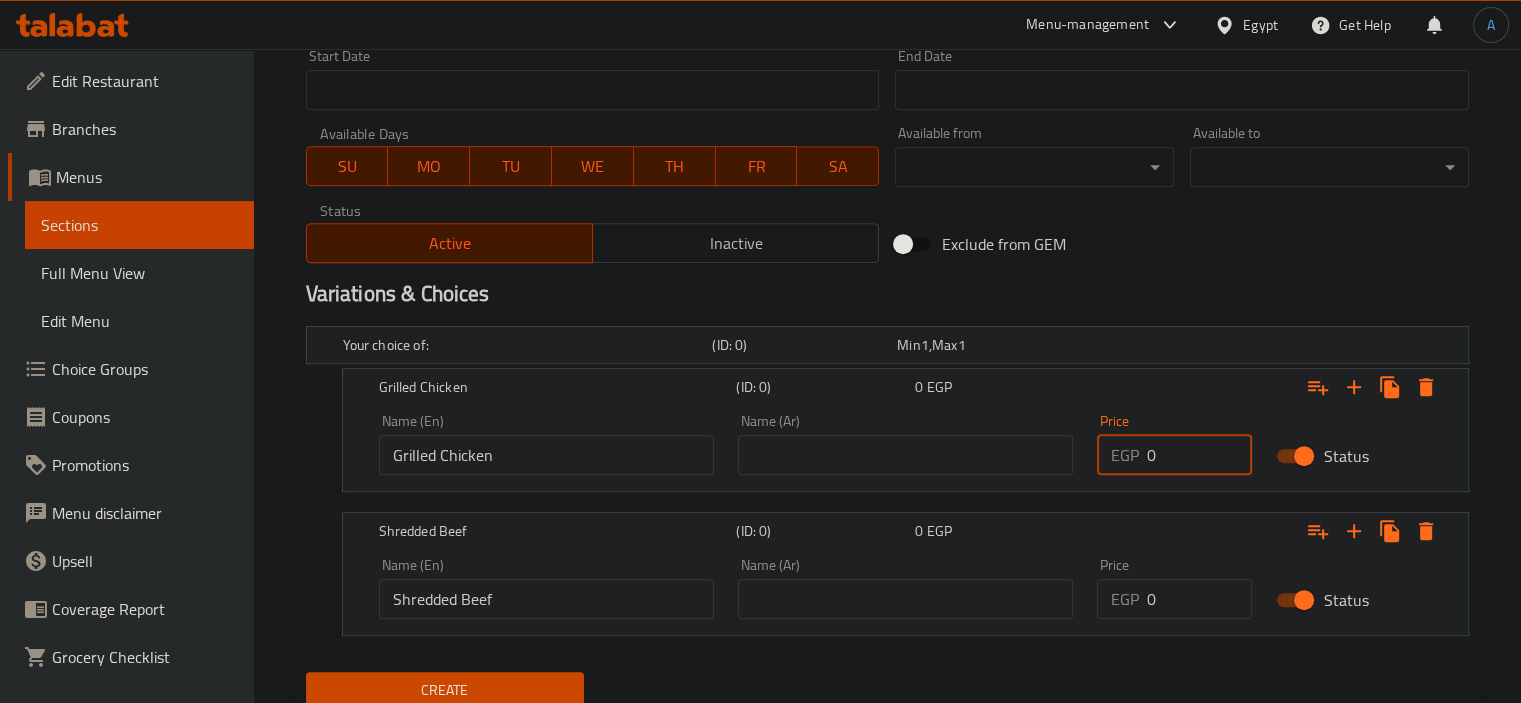 click on "EGP 0 Price" at bounding box center (1175, 455) 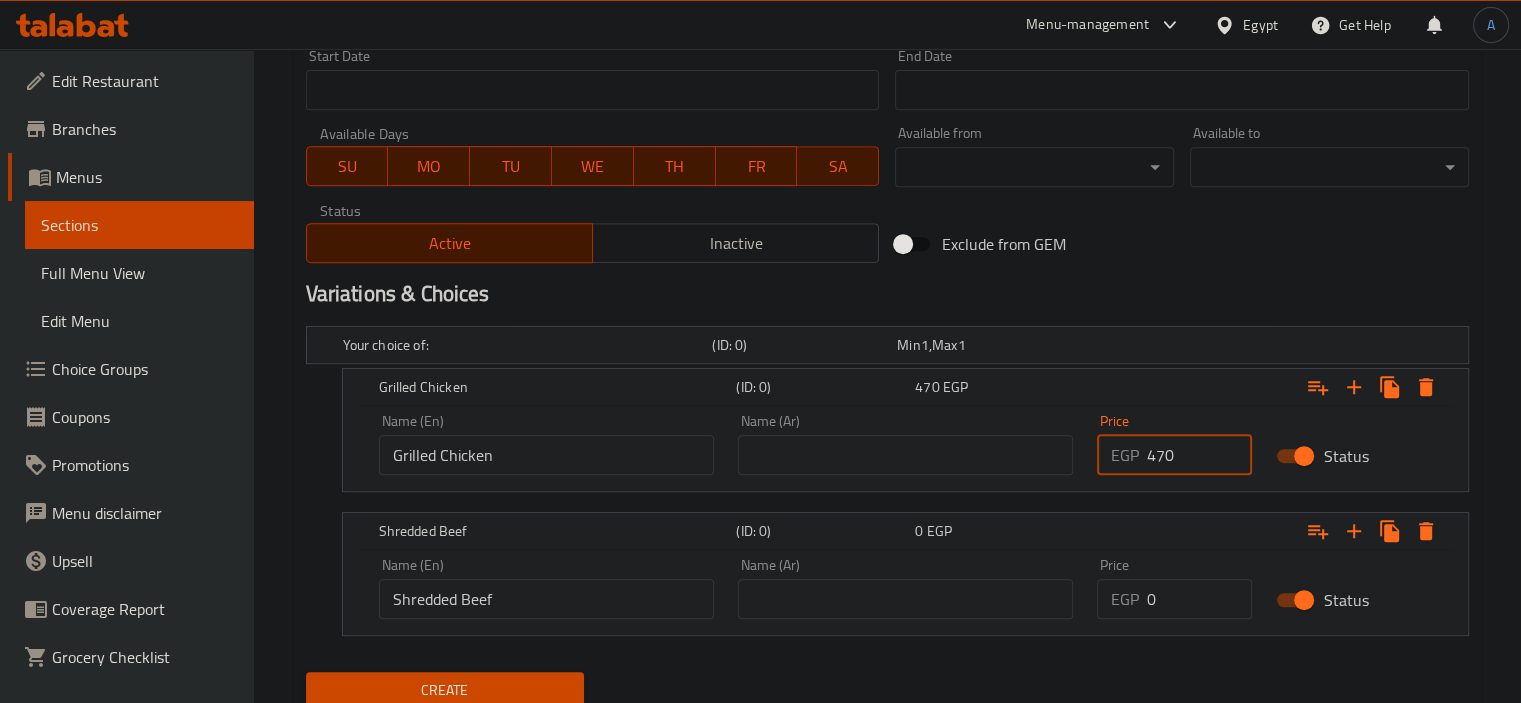 type on "470" 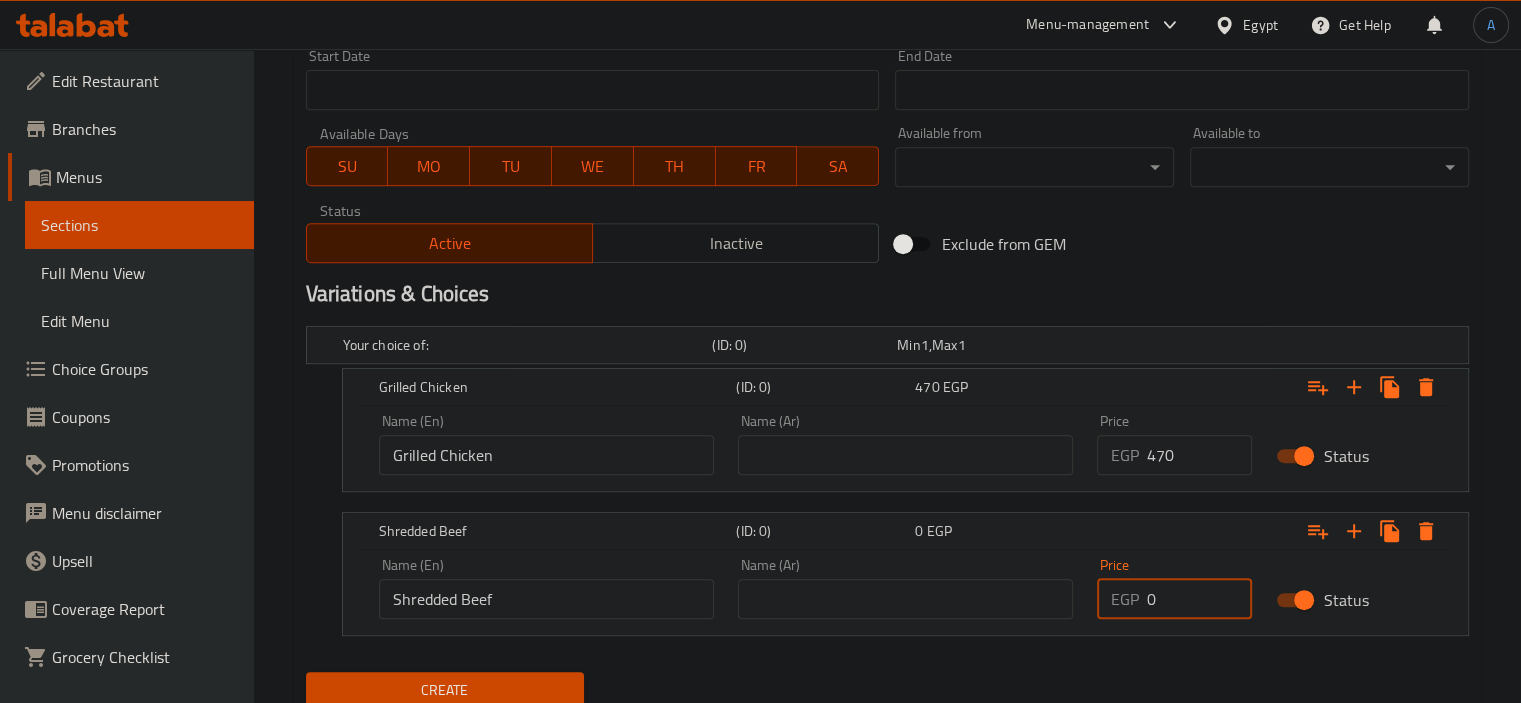 drag, startPoint x: 1156, startPoint y: 599, endPoint x: 1053, endPoint y: 605, distance: 103.17461 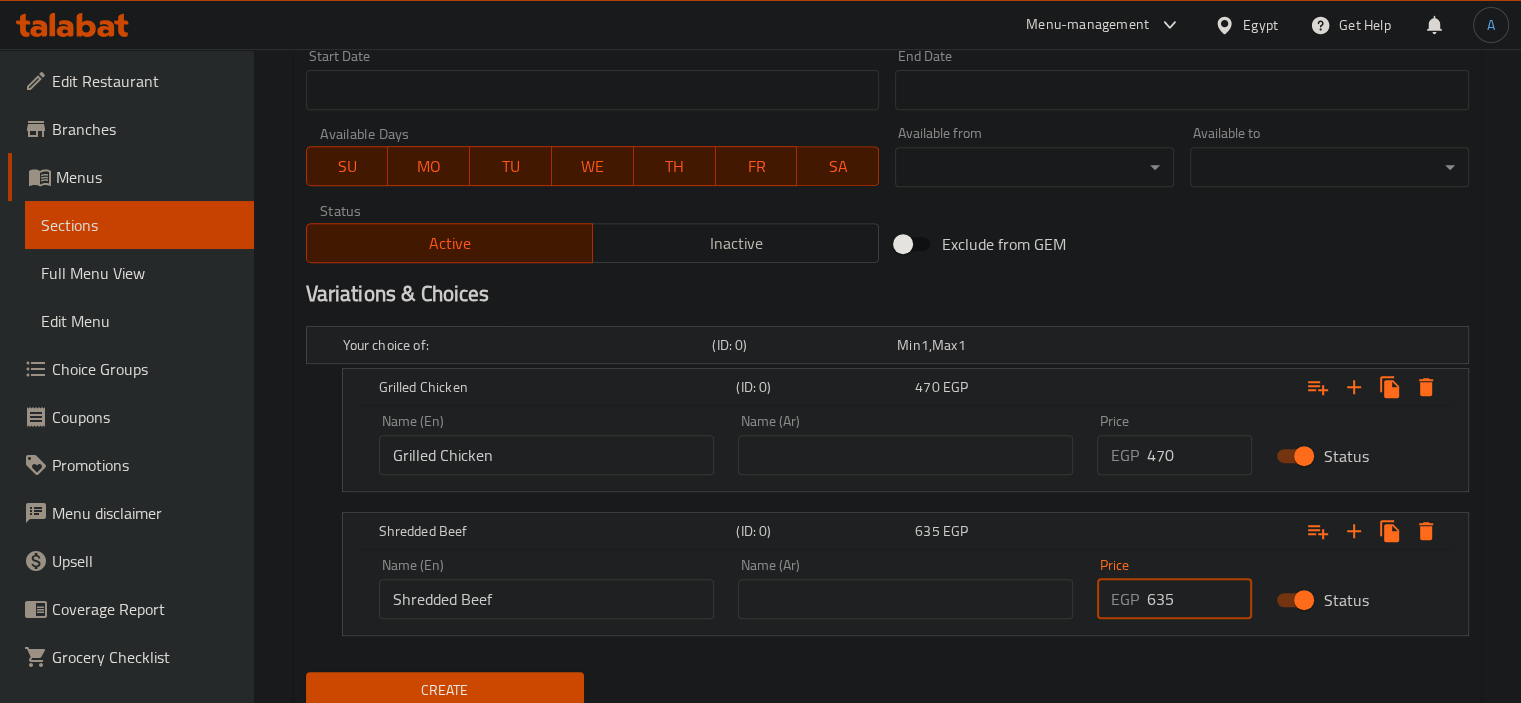 type on "635" 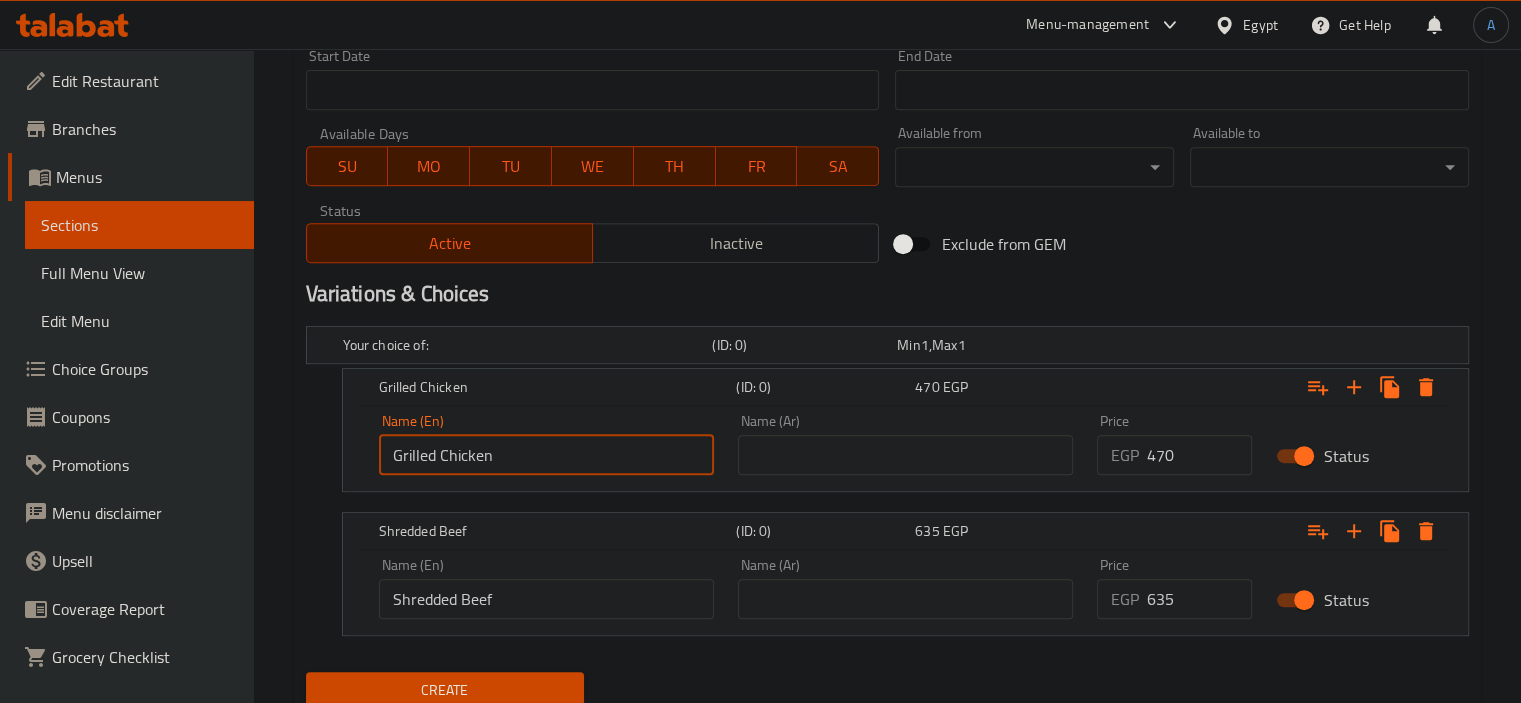 click on "Grilled Chicken" at bounding box center (546, 455) 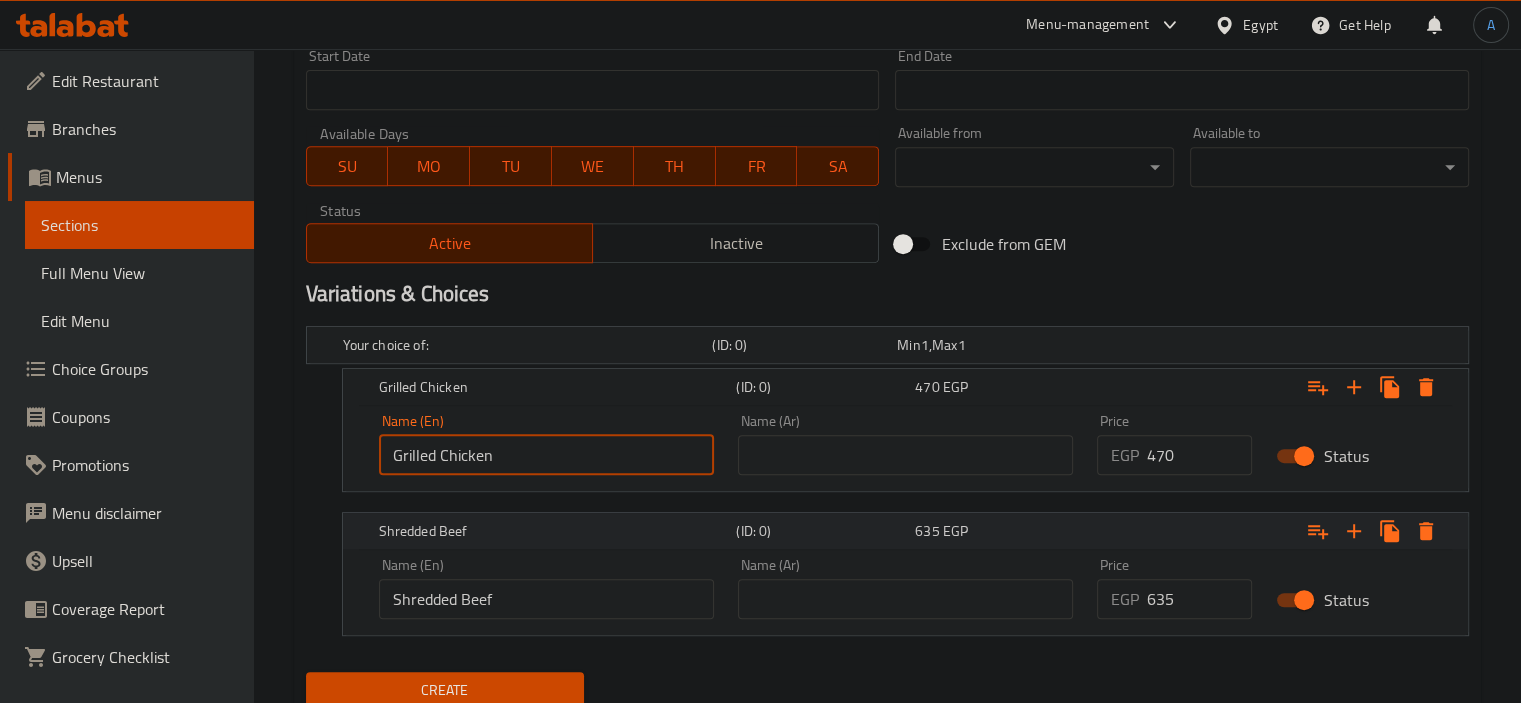 drag, startPoint x: 876, startPoint y: 451, endPoint x: 678, endPoint y: 550, distance: 221.37073 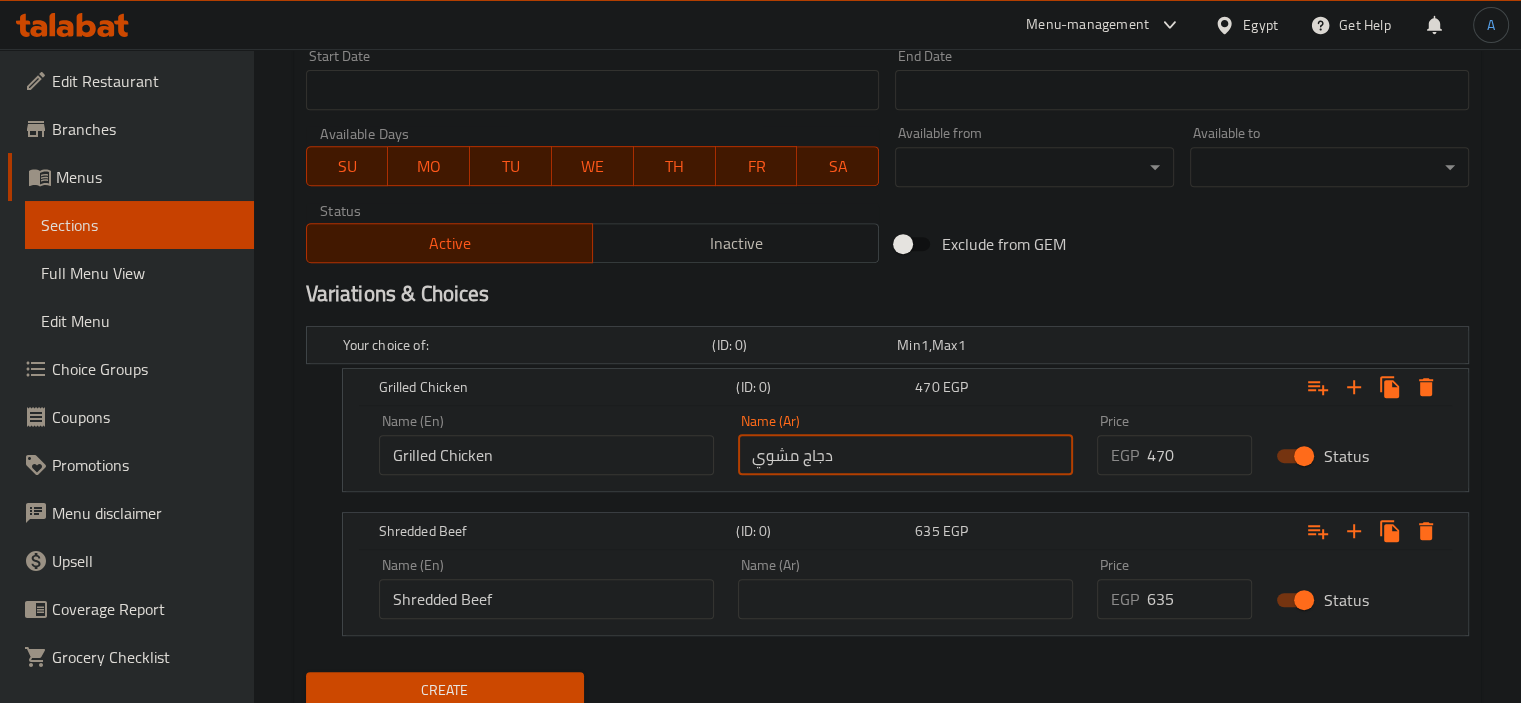 type on "دجاج مشوي" 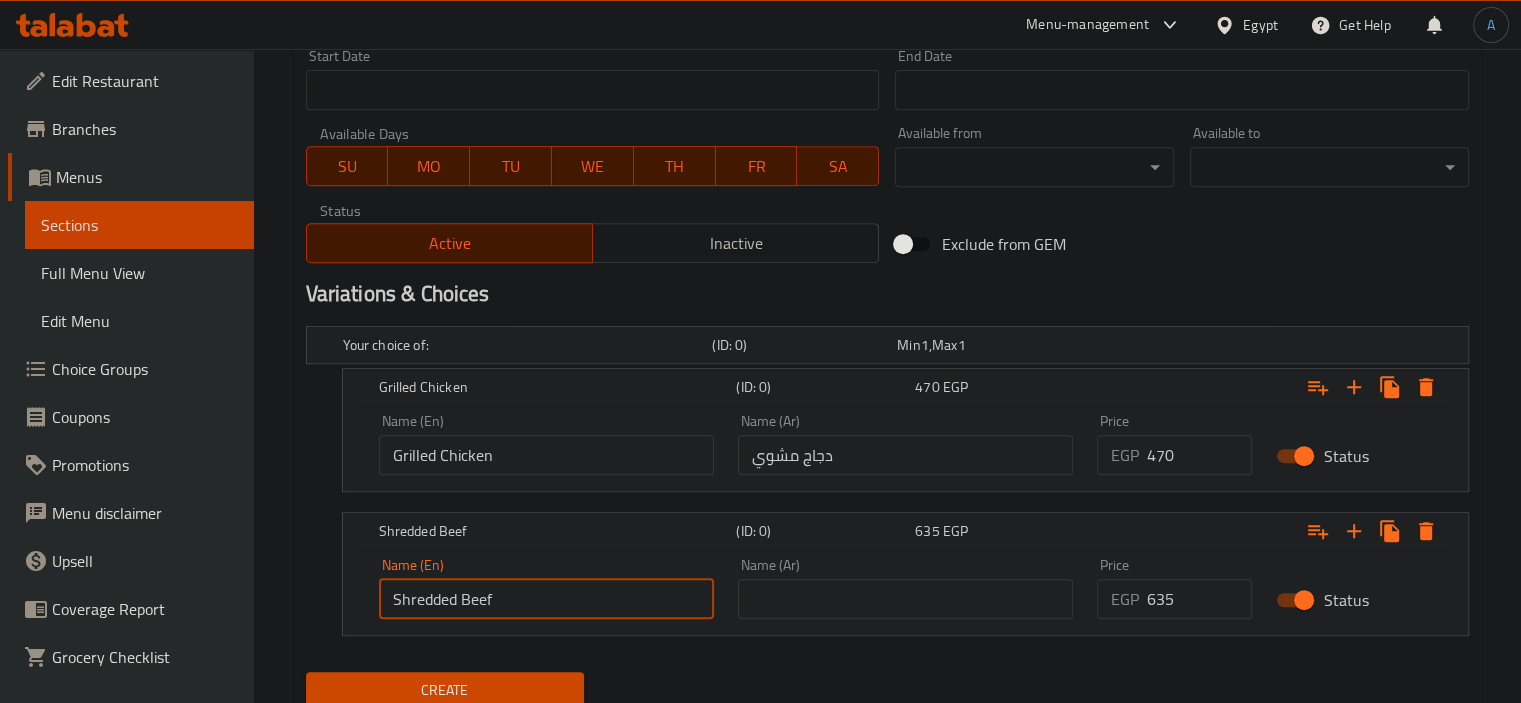 click on "Shredded Beef" at bounding box center (546, 599) 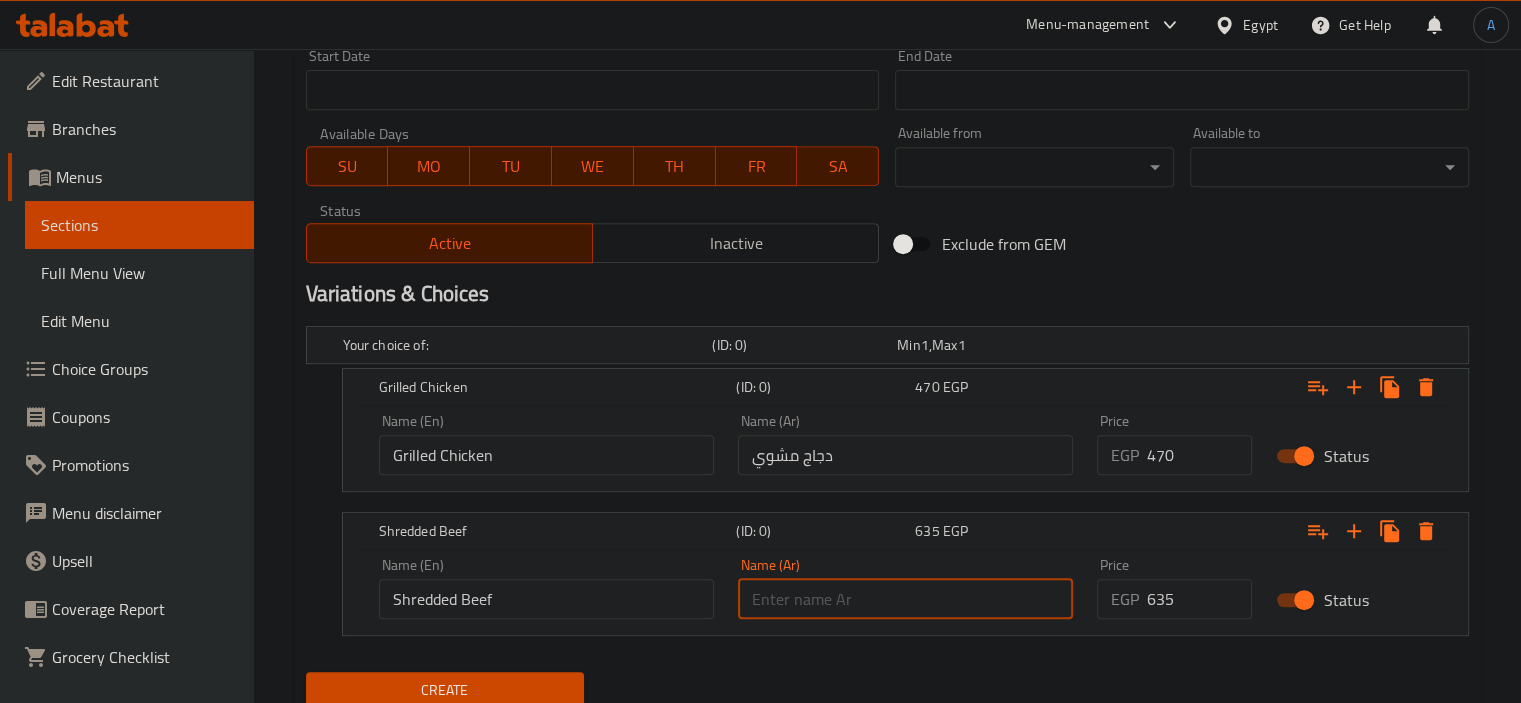 click at bounding box center [905, 599] 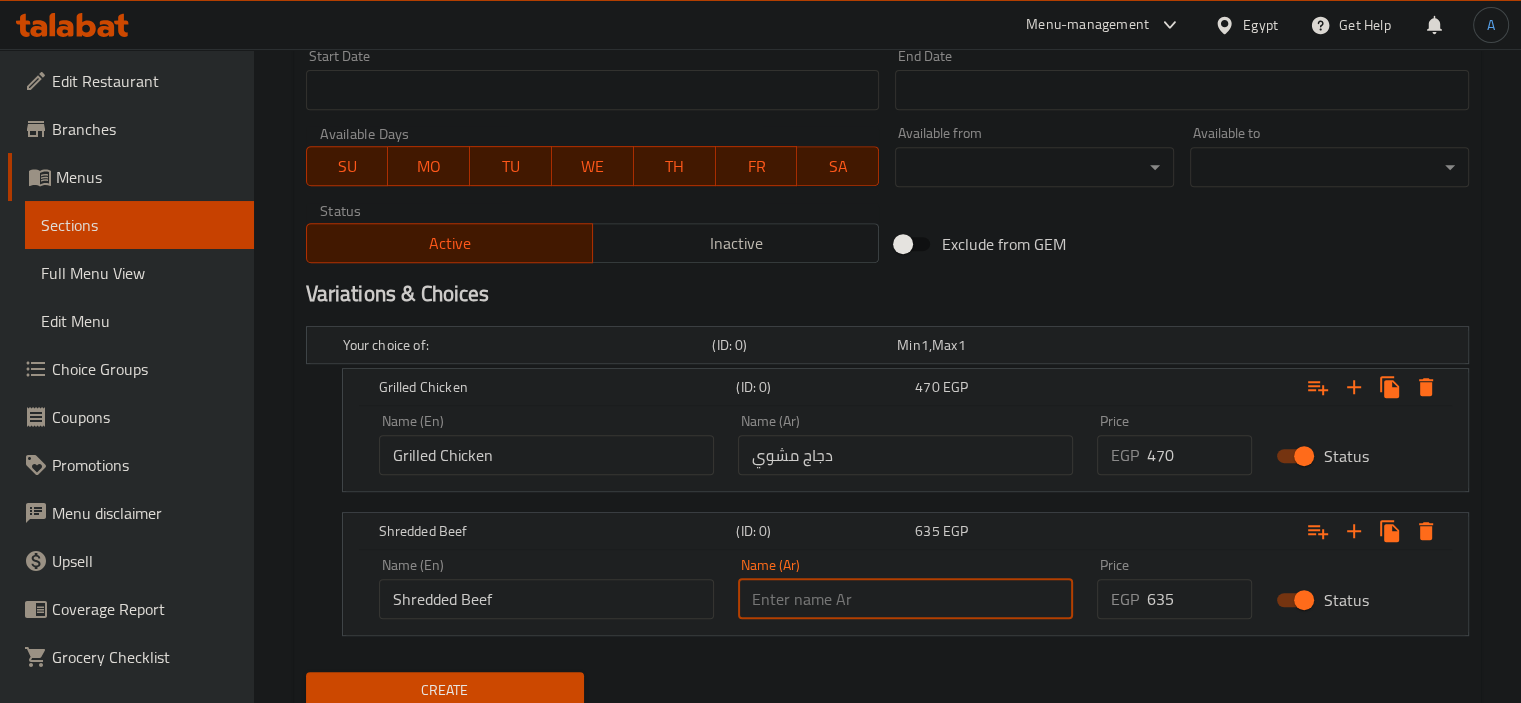 paste on "لحم بقري مبشور" 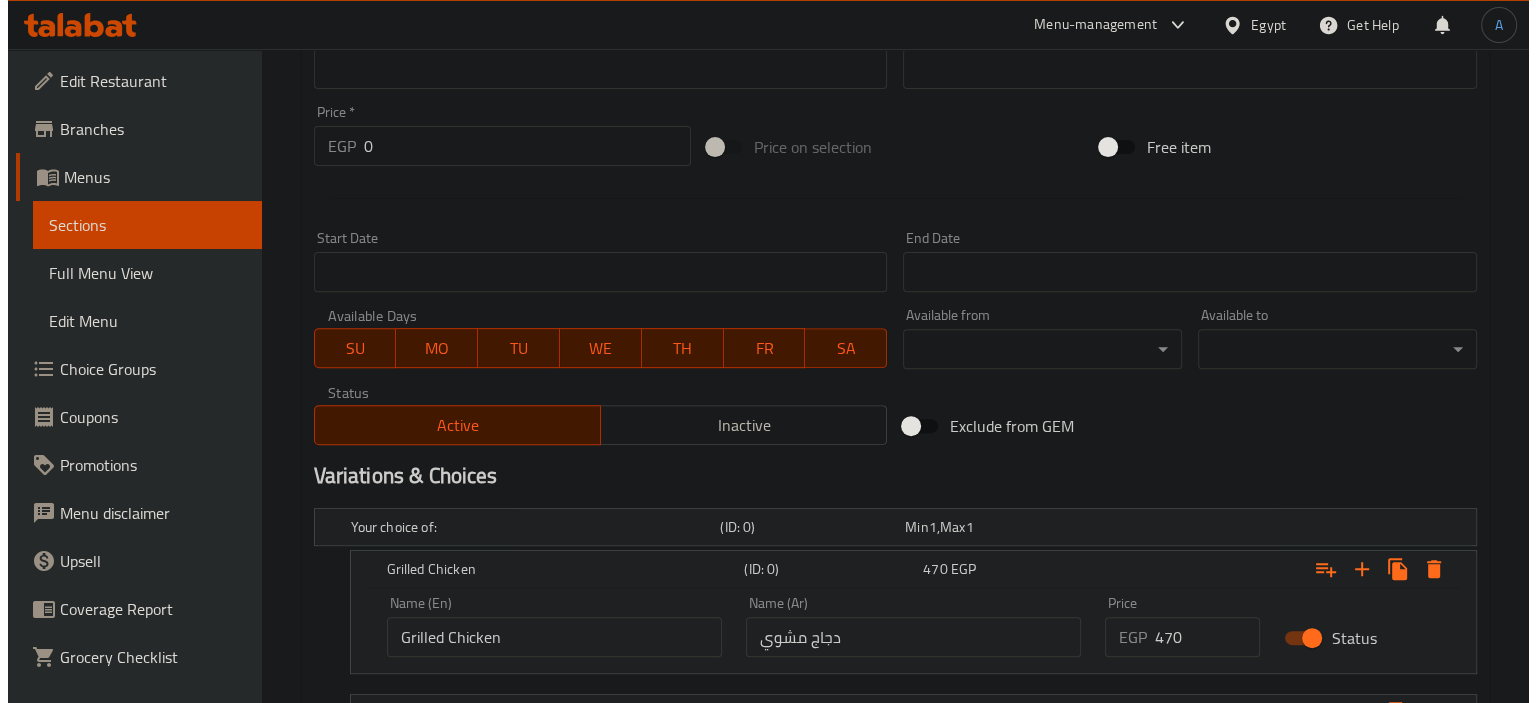 scroll, scrollTop: 925, scrollLeft: 0, axis: vertical 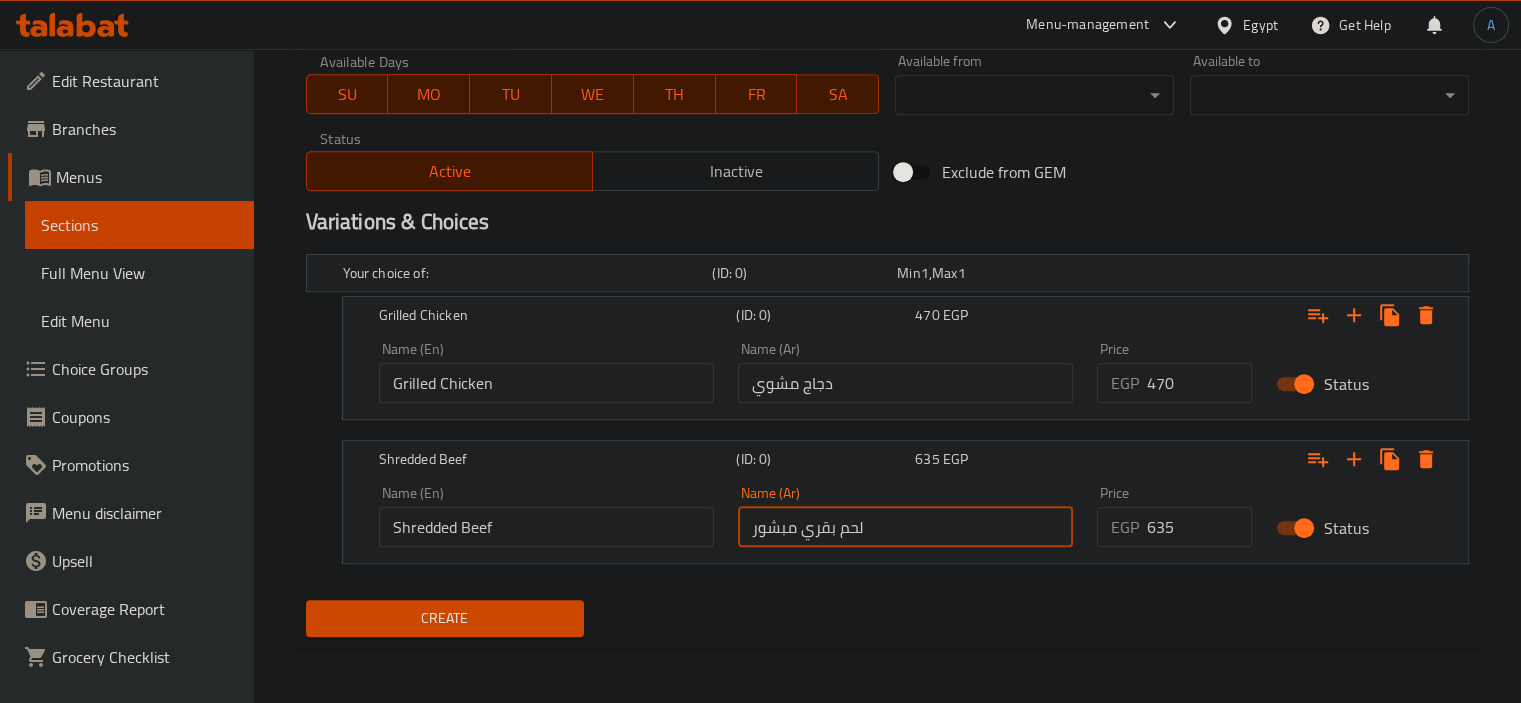 type on "لحم بقري مبشور" 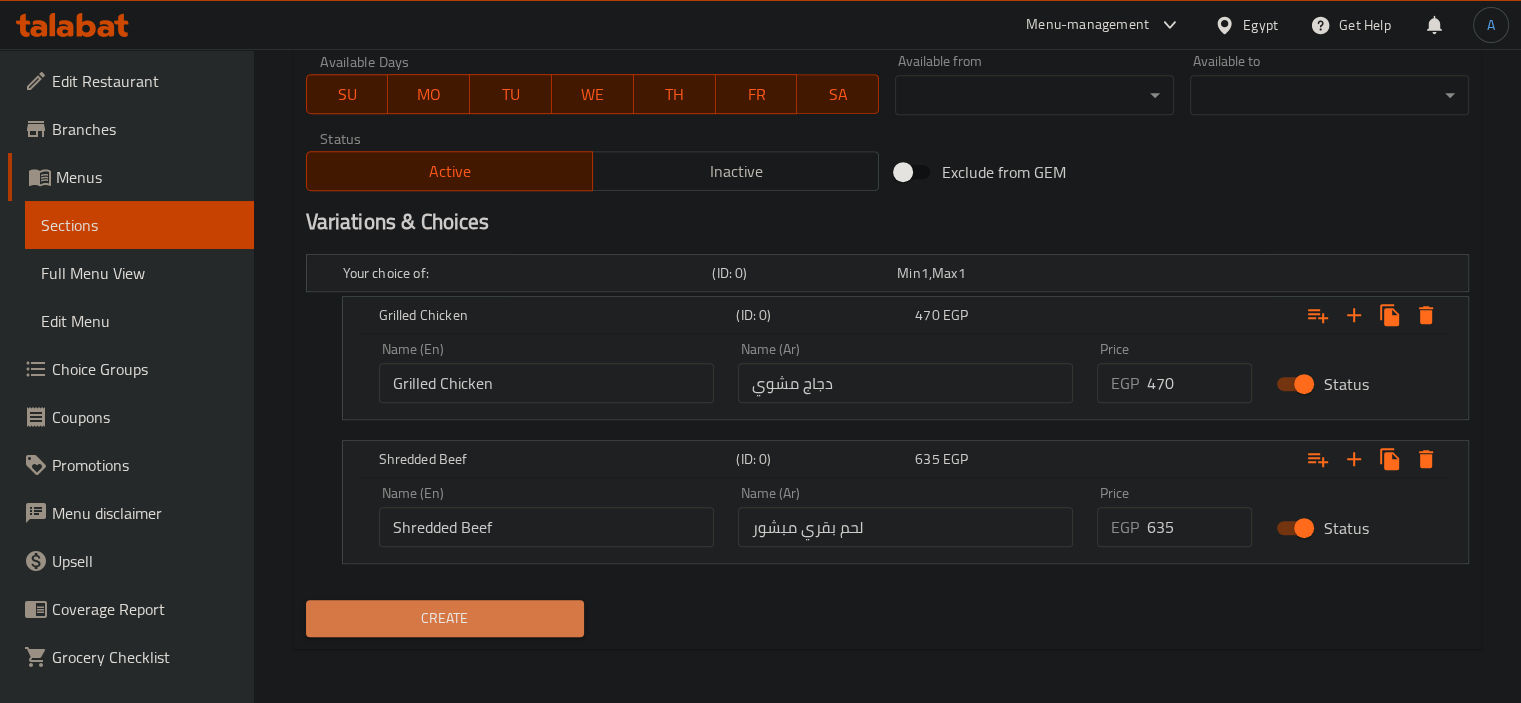 click on "Create" at bounding box center (445, 618) 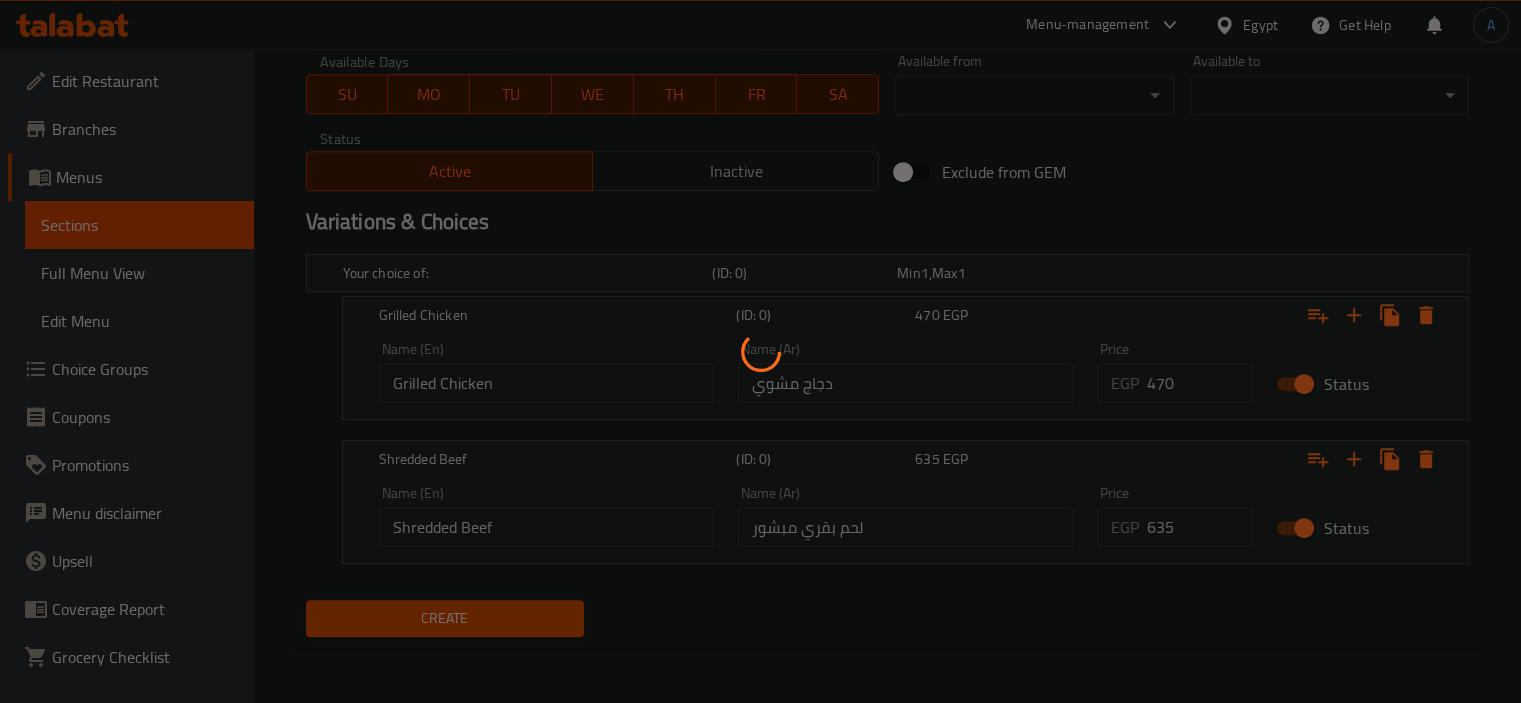 type 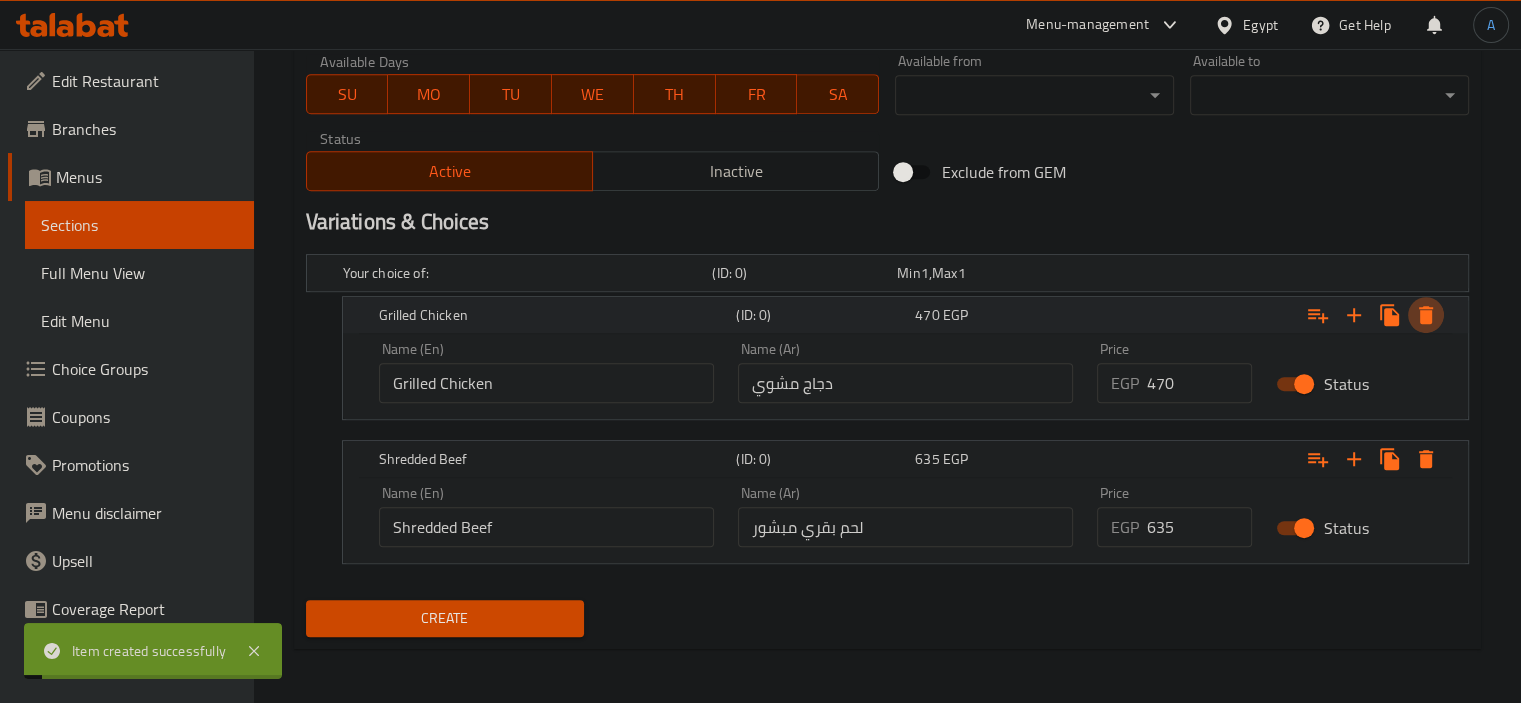 click 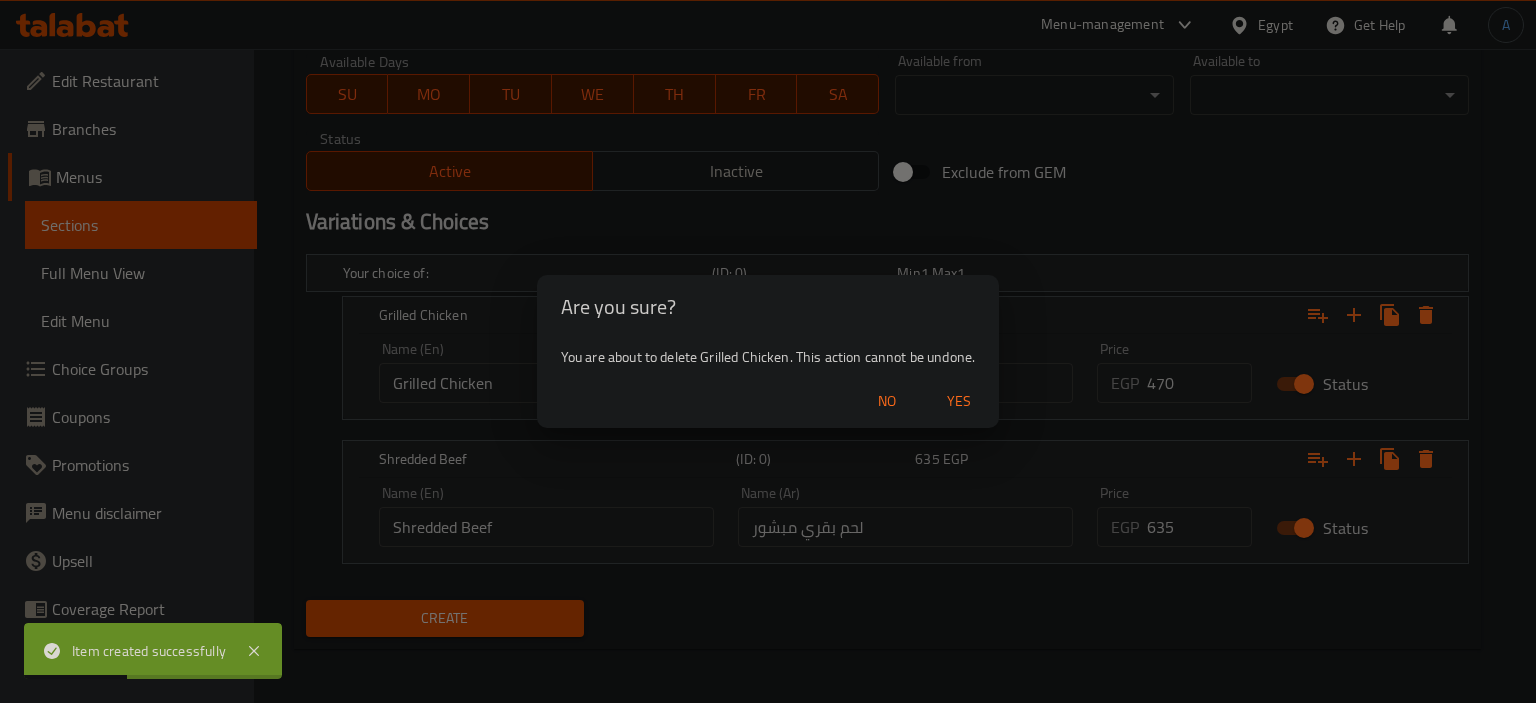 click on "Yes" at bounding box center [959, 401] 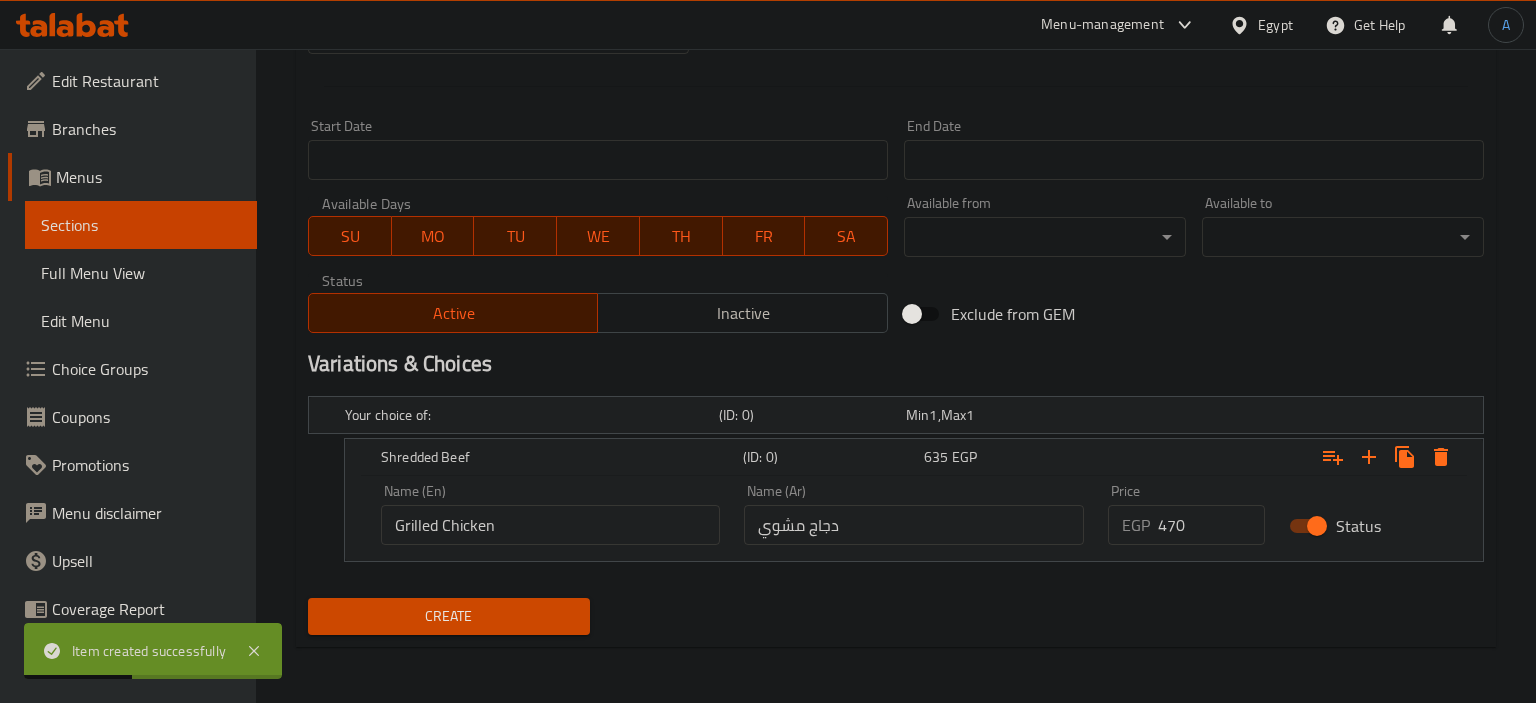 scroll, scrollTop: 782, scrollLeft: 0, axis: vertical 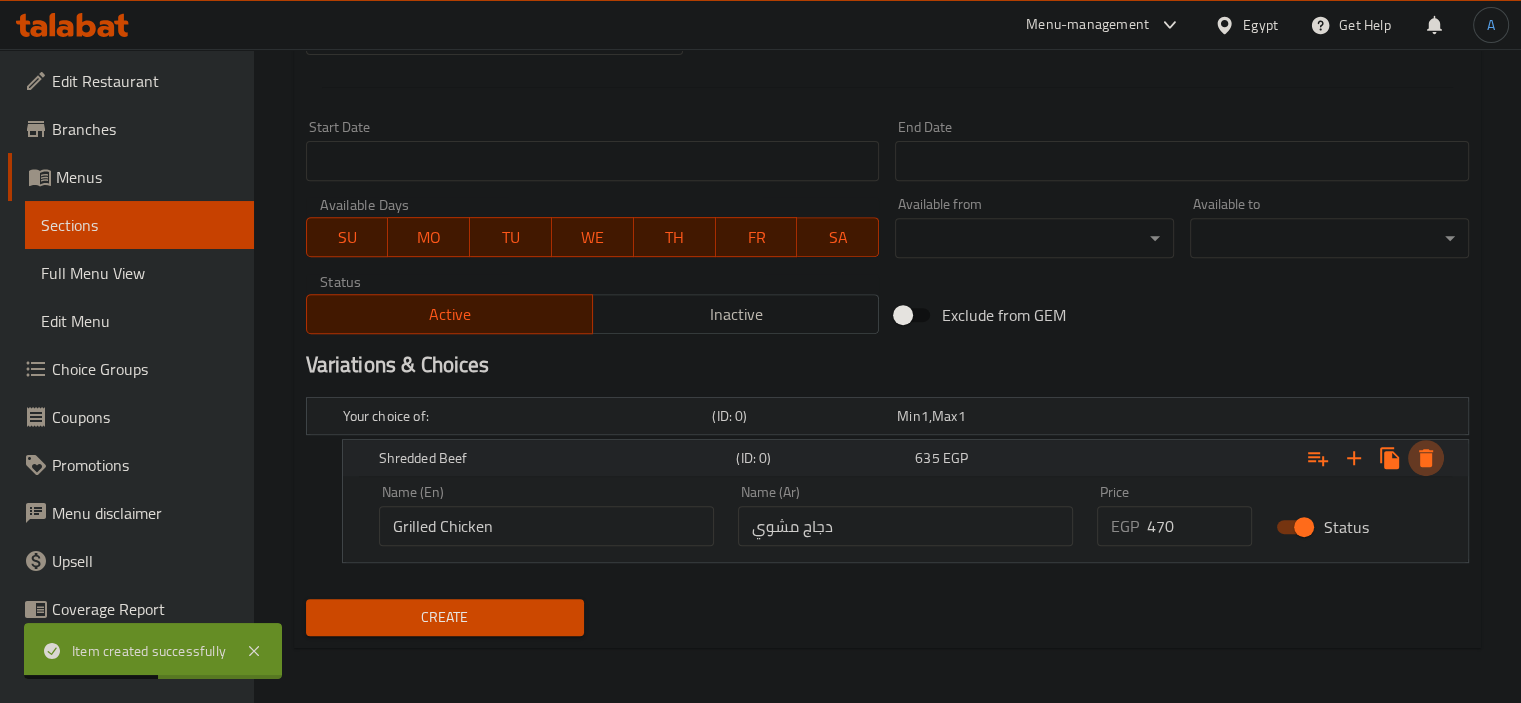 click 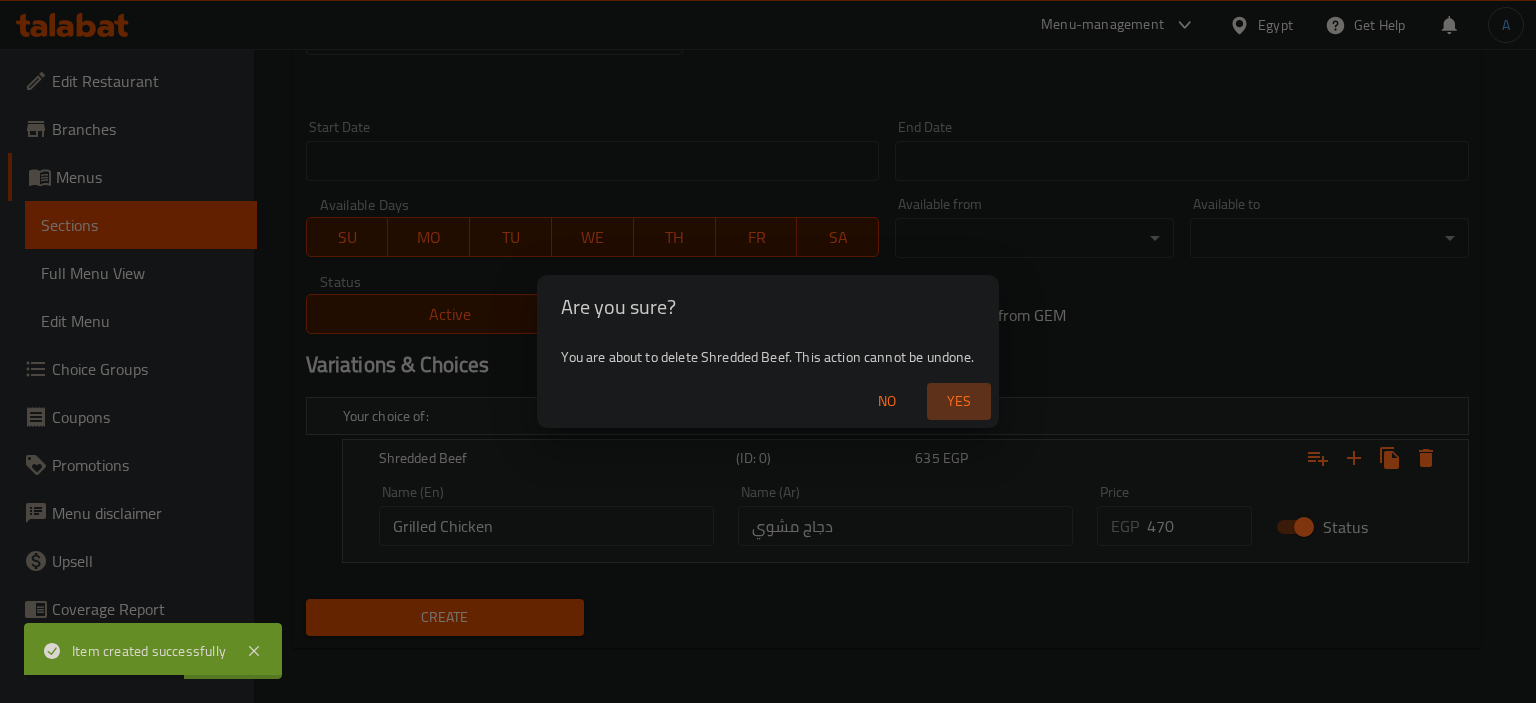 click on "Yes" at bounding box center [959, 401] 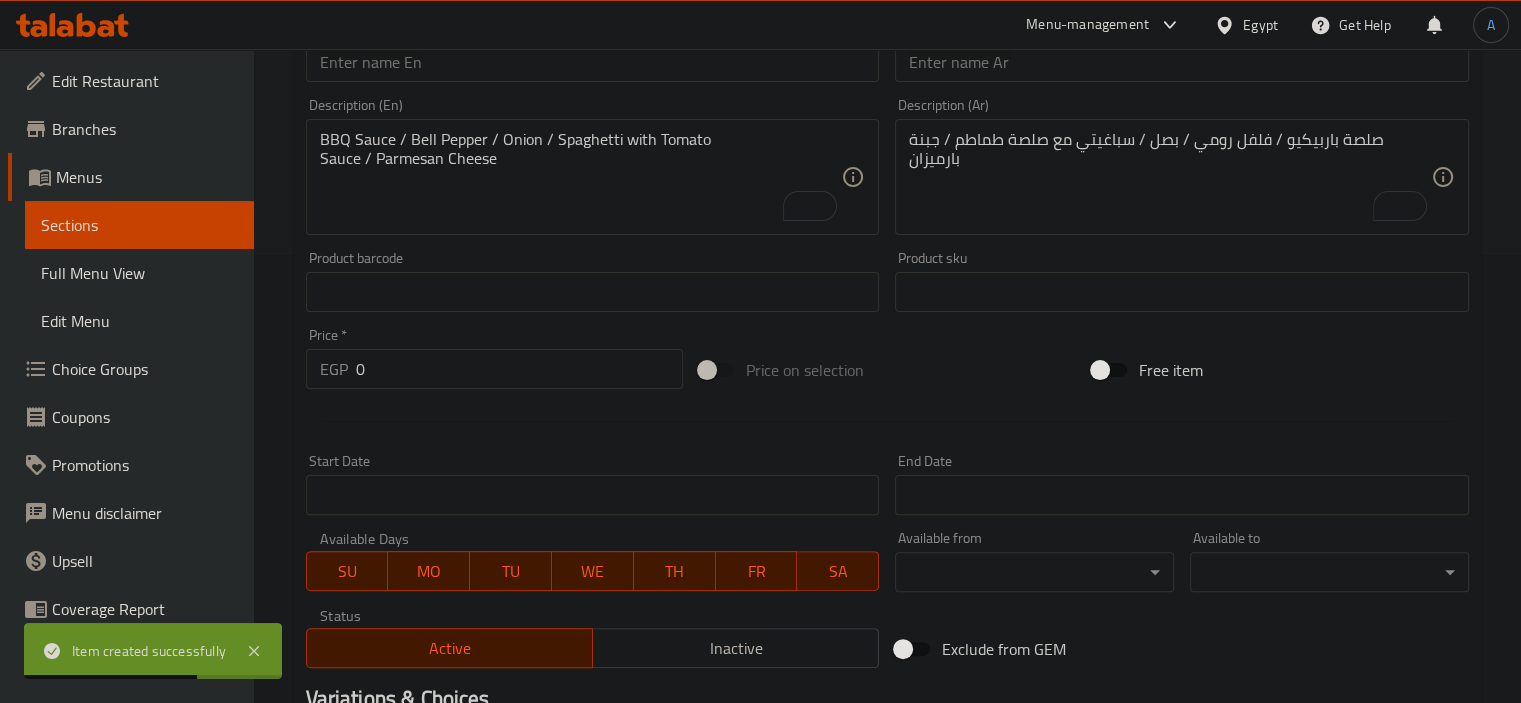 scroll, scrollTop: 109, scrollLeft: 0, axis: vertical 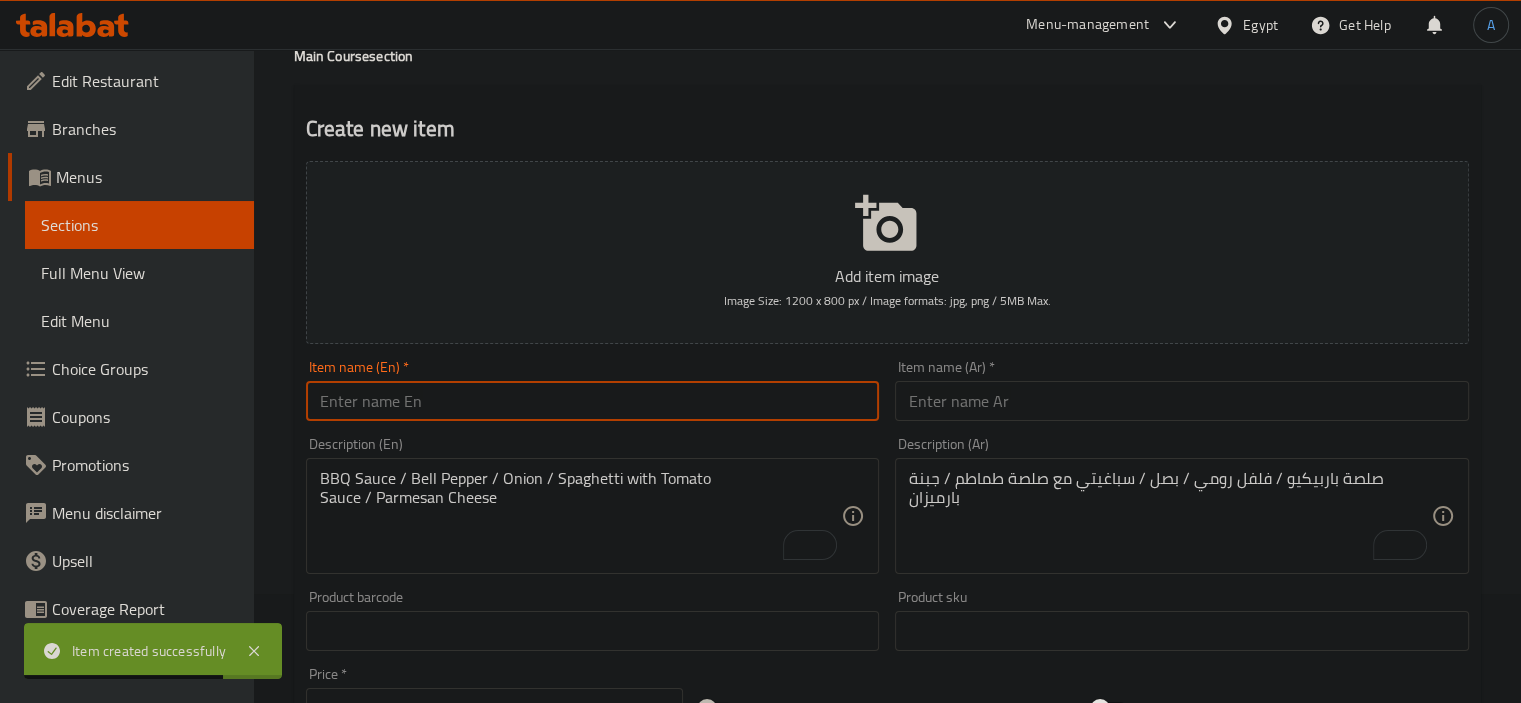 click at bounding box center [593, 401] 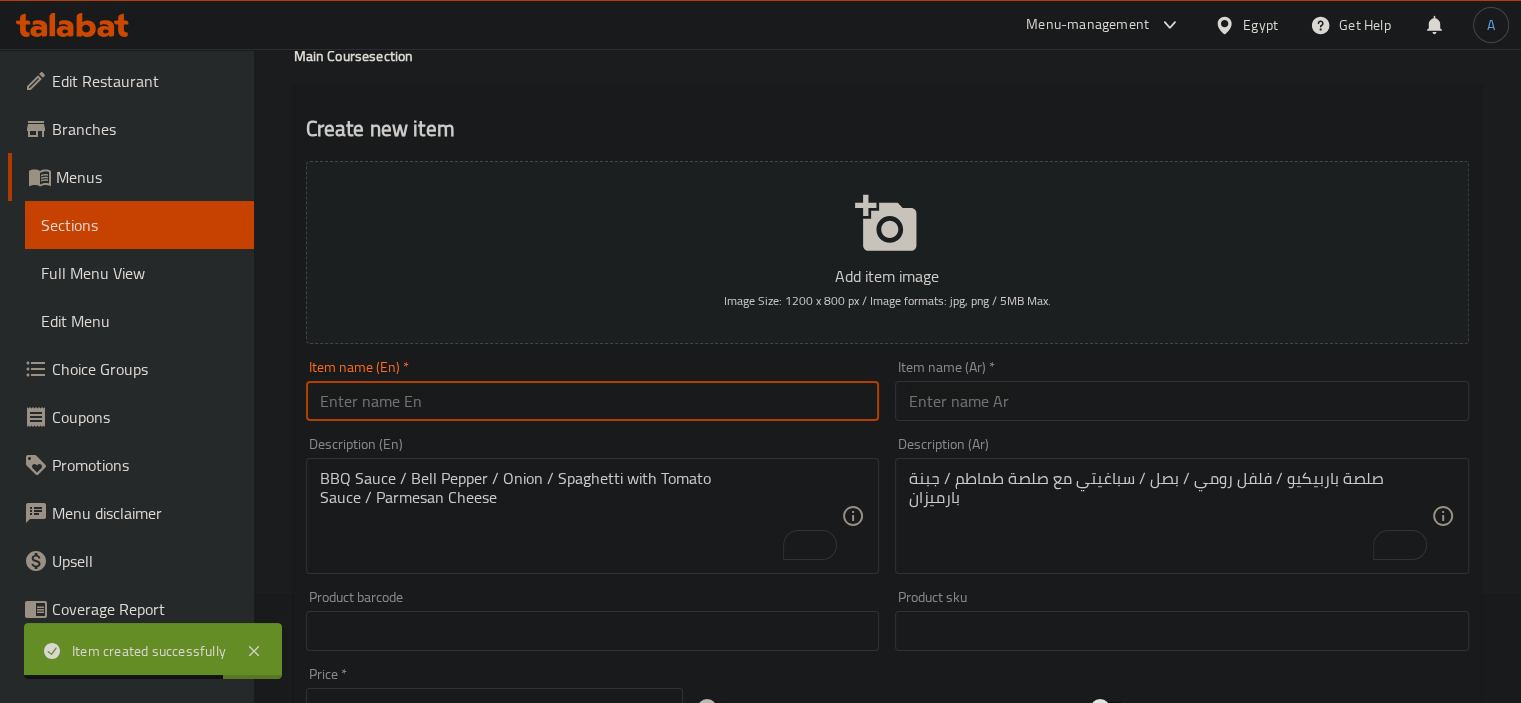 paste on "Beef Stroganoff" 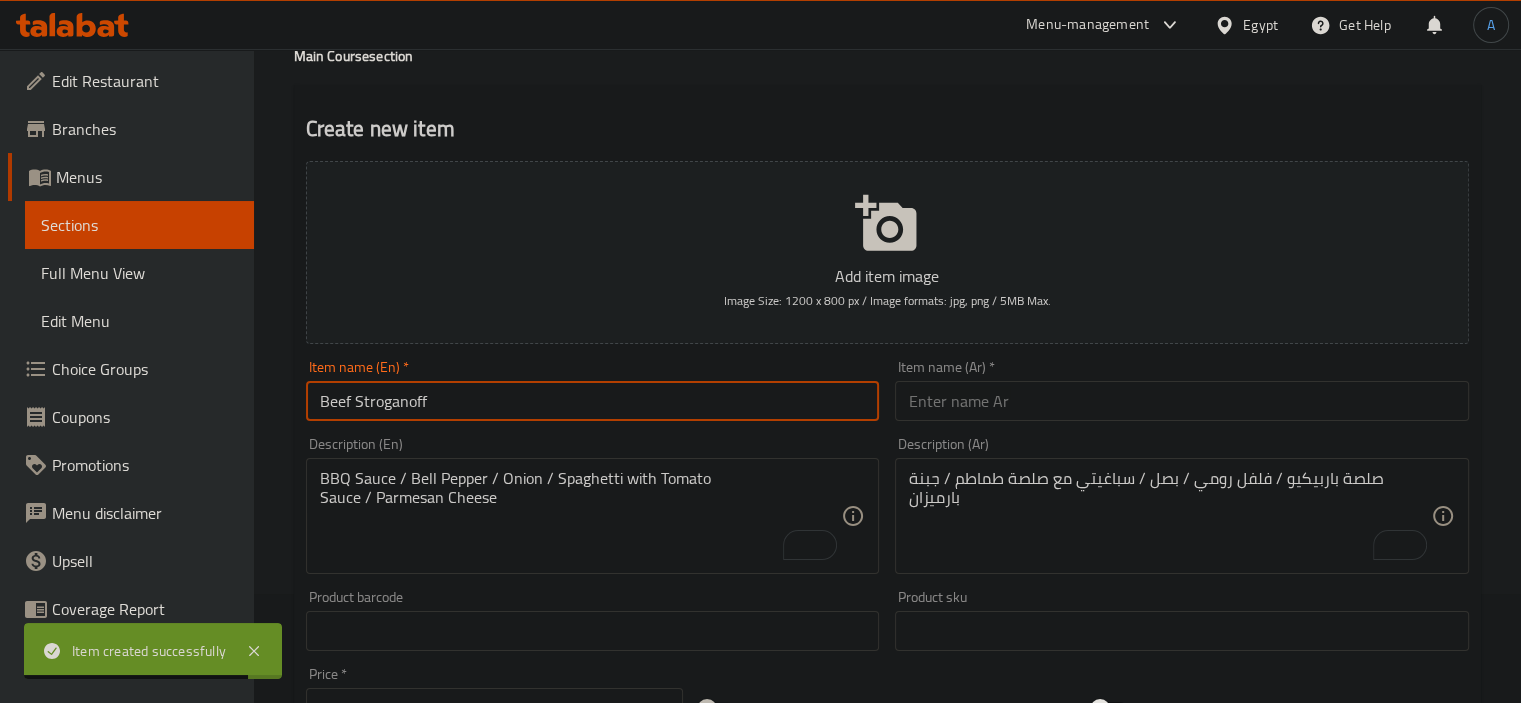 type on "Beef Stroganoff" 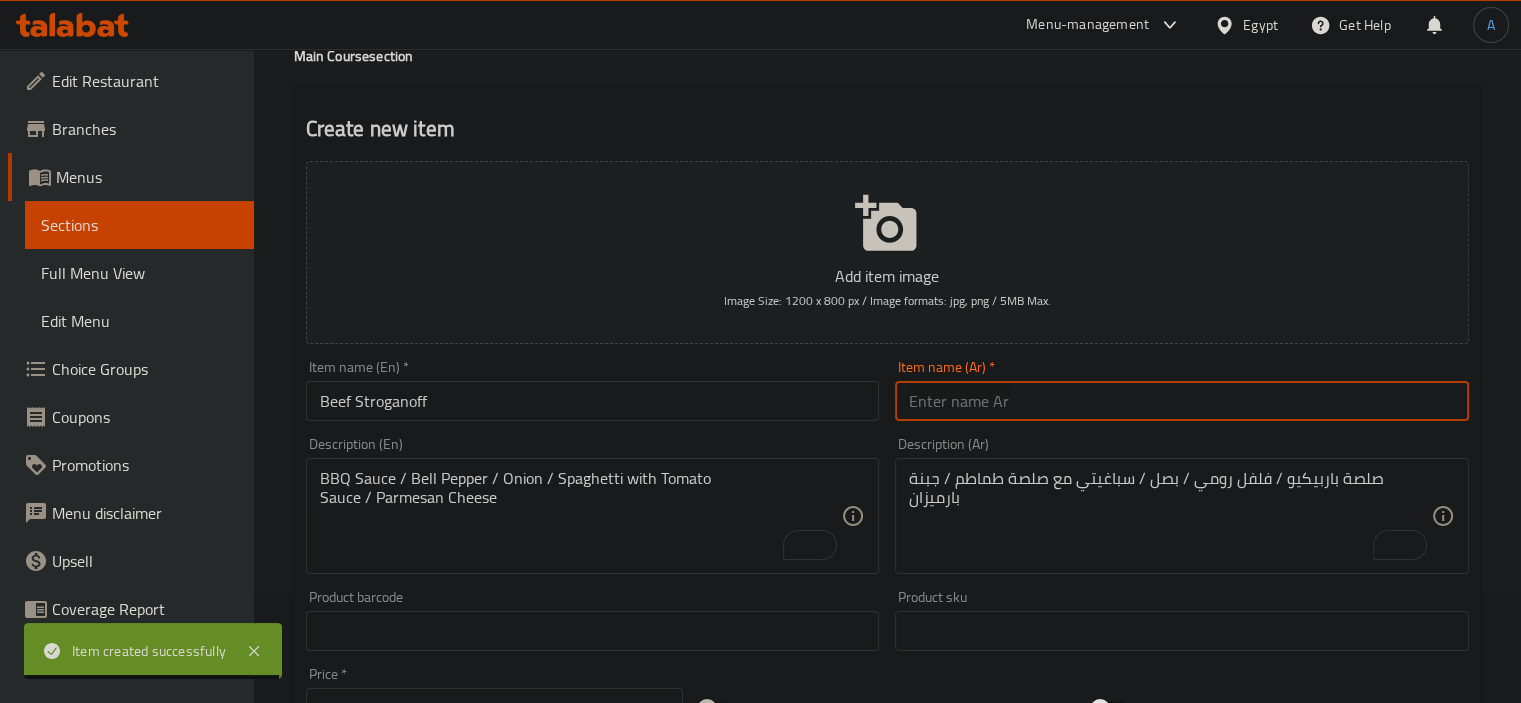 click at bounding box center [1182, 401] 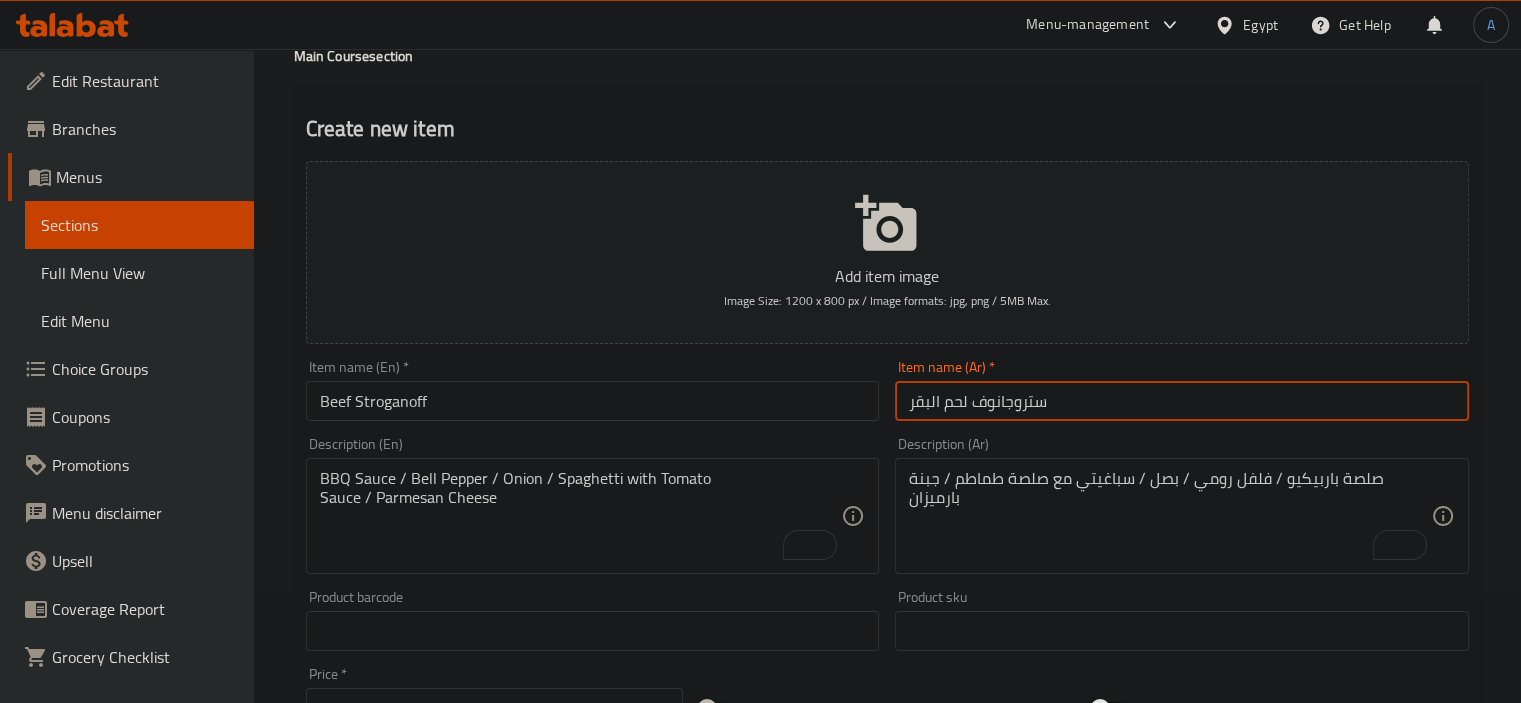 type on "ستروجانوف لحم البقر" 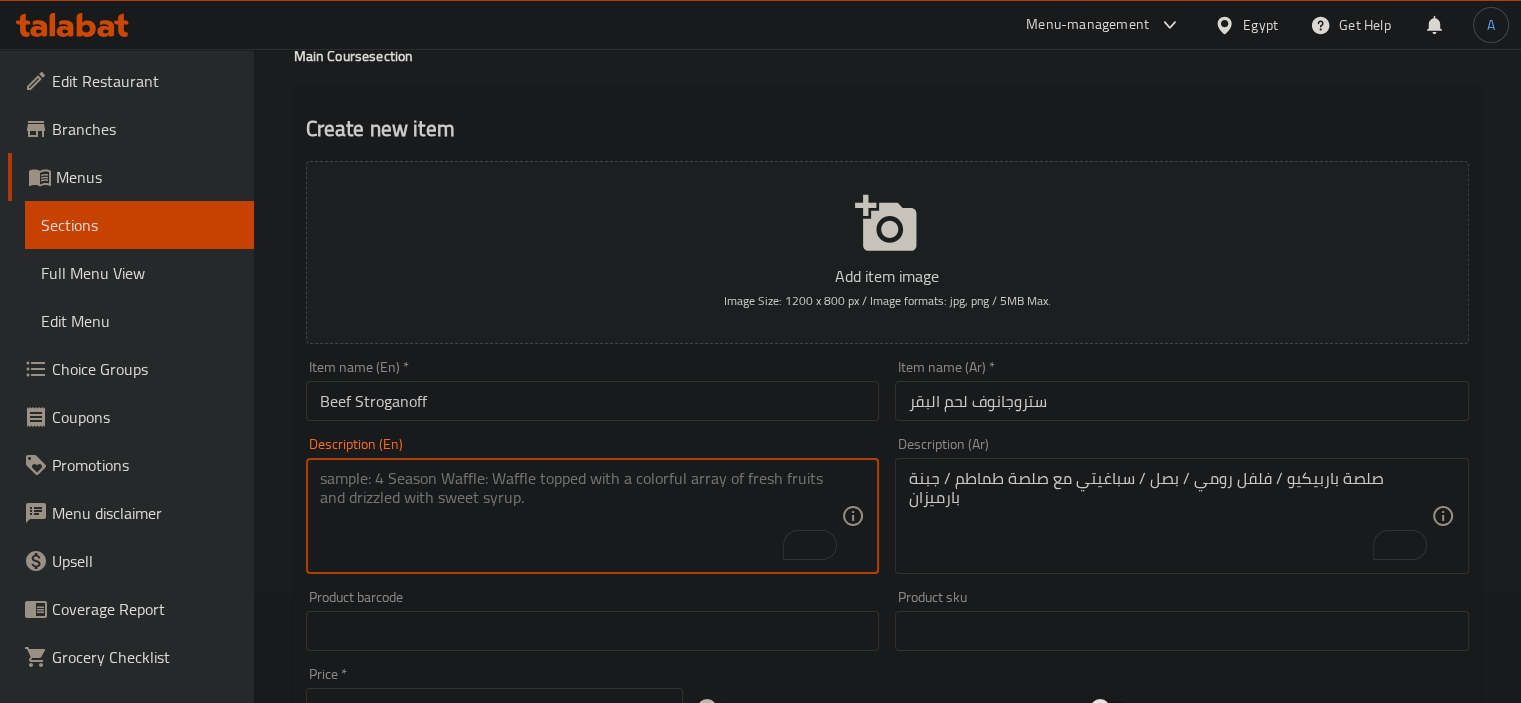 click at bounding box center (581, 516) 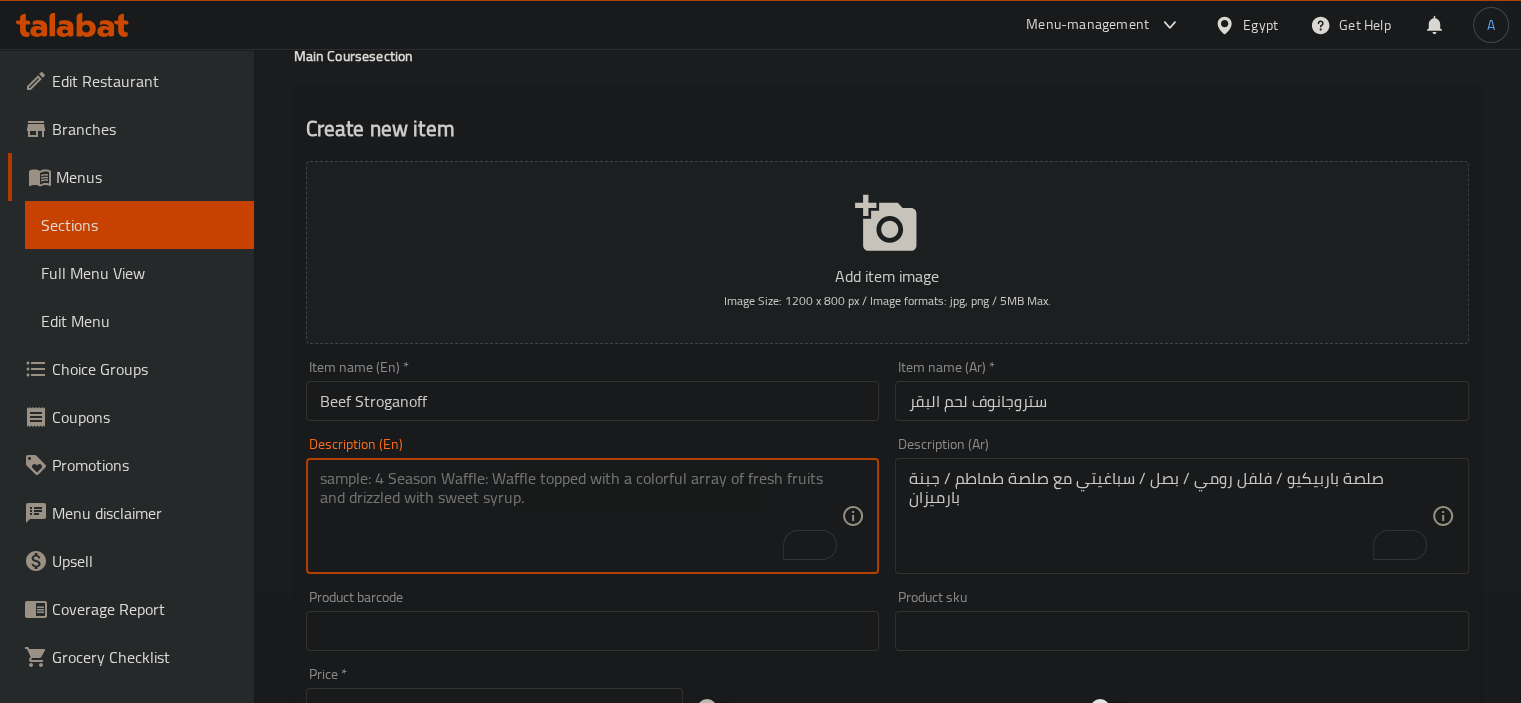 paste on "Beef Tenderloin Shreds / Onion / Stroganoff Sauce / Bell
pepper / Mushroom / White Rice" 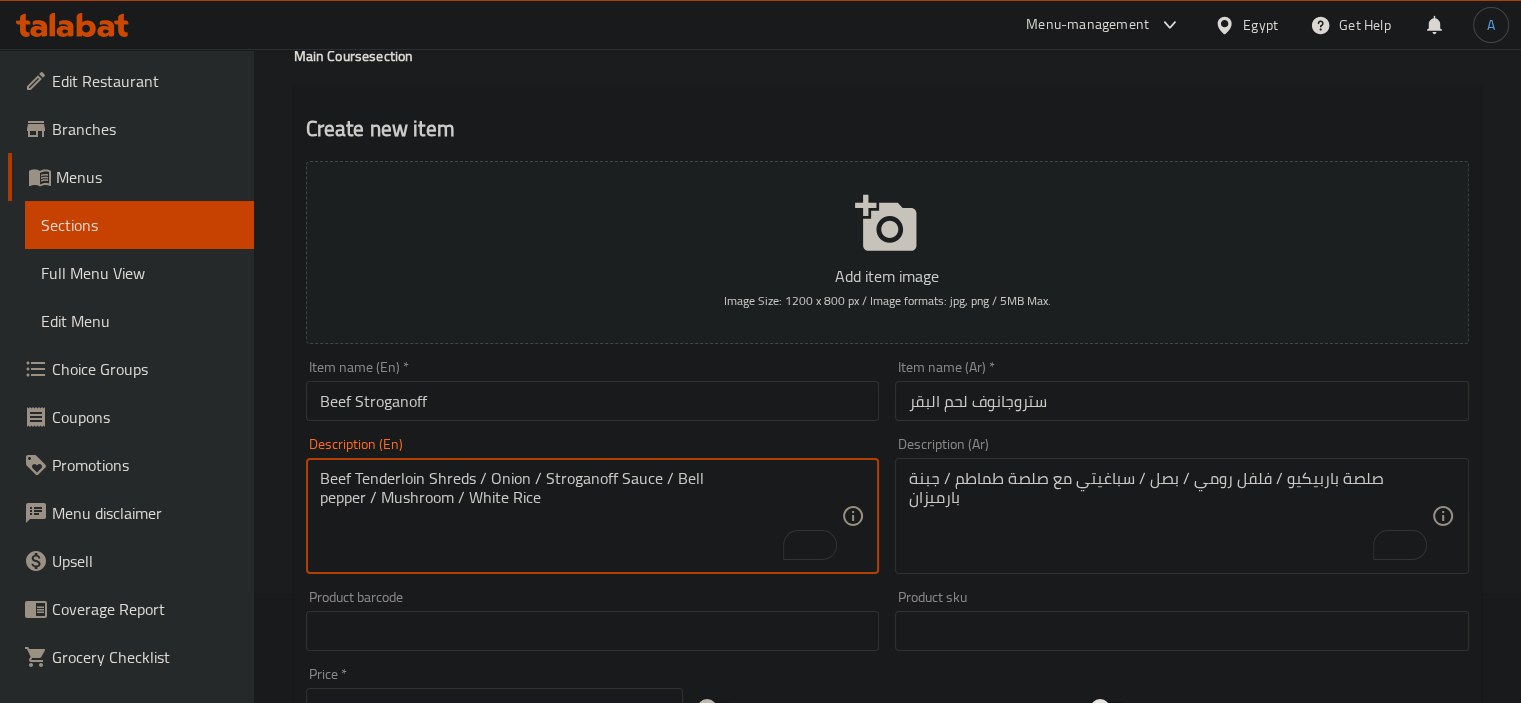 type on "Beef Tenderloin Shreds / Onion / Stroganoff Sauce / Bell
pepper / Mushroom / White Rice" 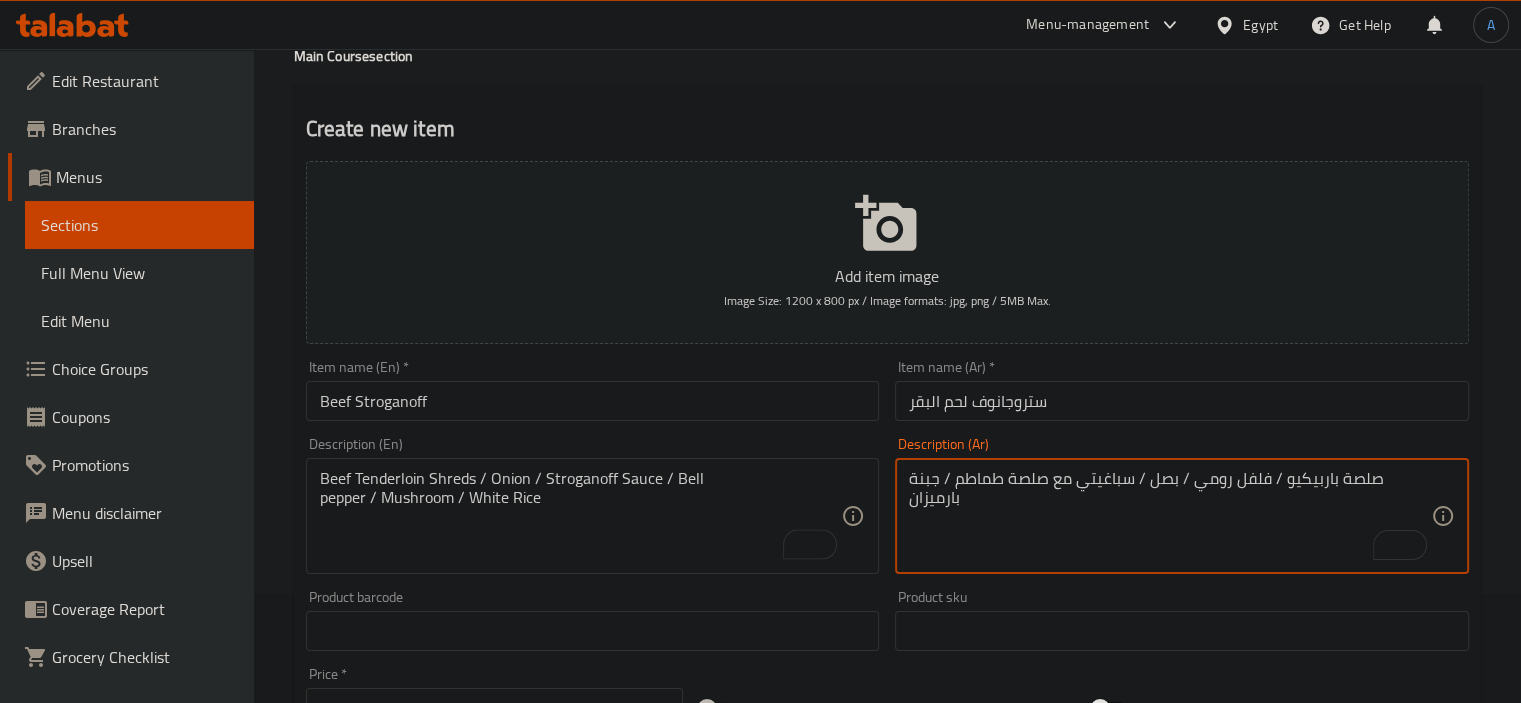click on "صلصة باربيكيو / فلفل رومي / بصل / سباغيتي مع صلصة طماطم / جبنة بارميزان" at bounding box center (1170, 516) 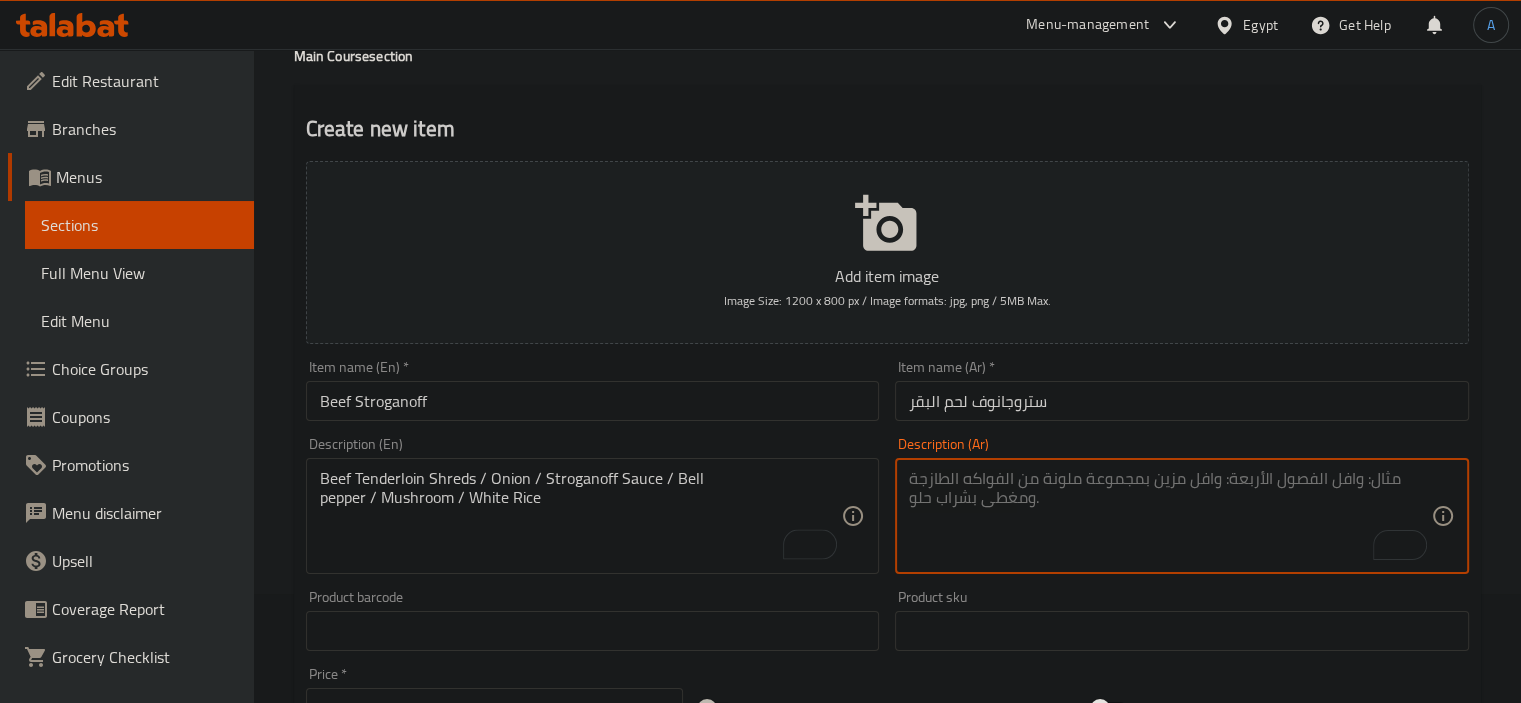 paste on "شرائح لحم بقري / بصل / صلصة ستروجانوف / فلفل رومي / فطر / أرز أبيض" 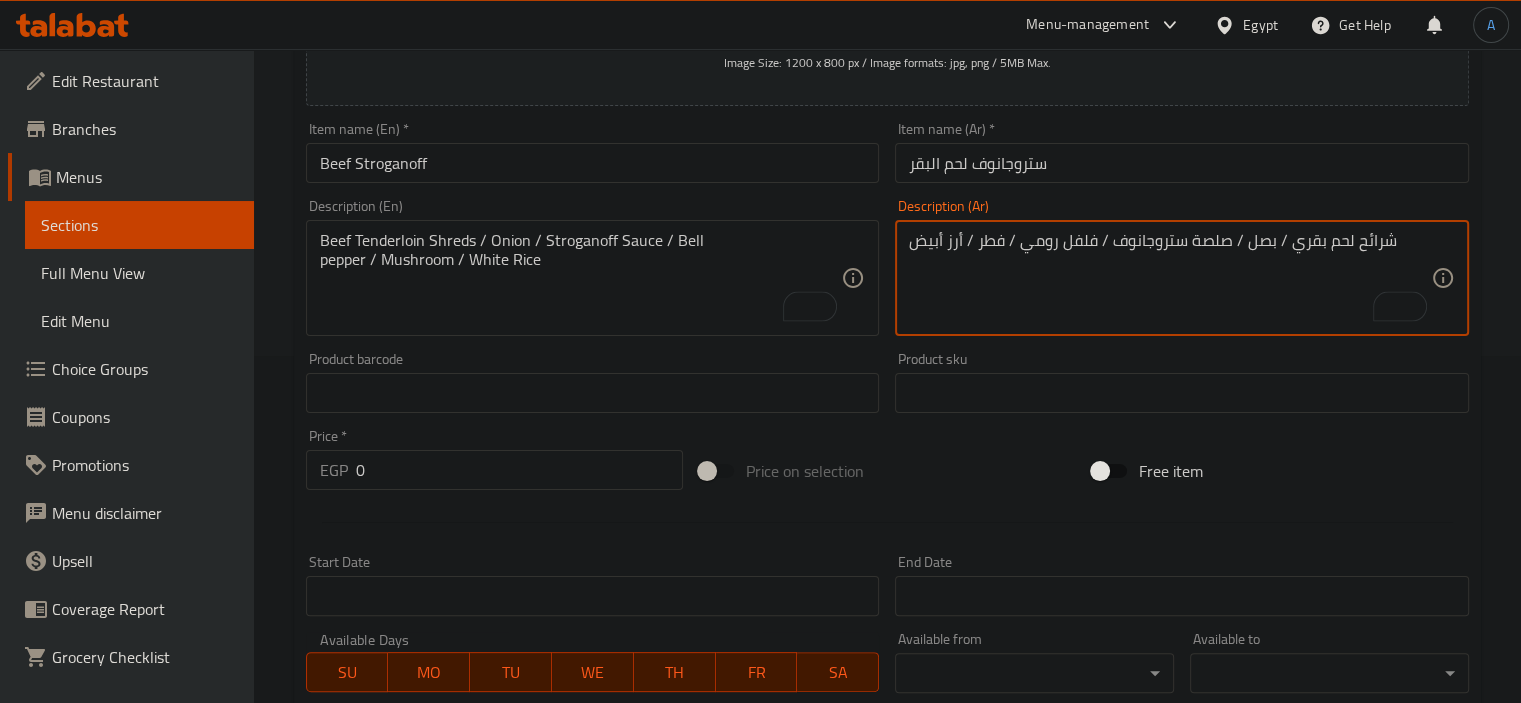 scroll, scrollTop: 409, scrollLeft: 0, axis: vertical 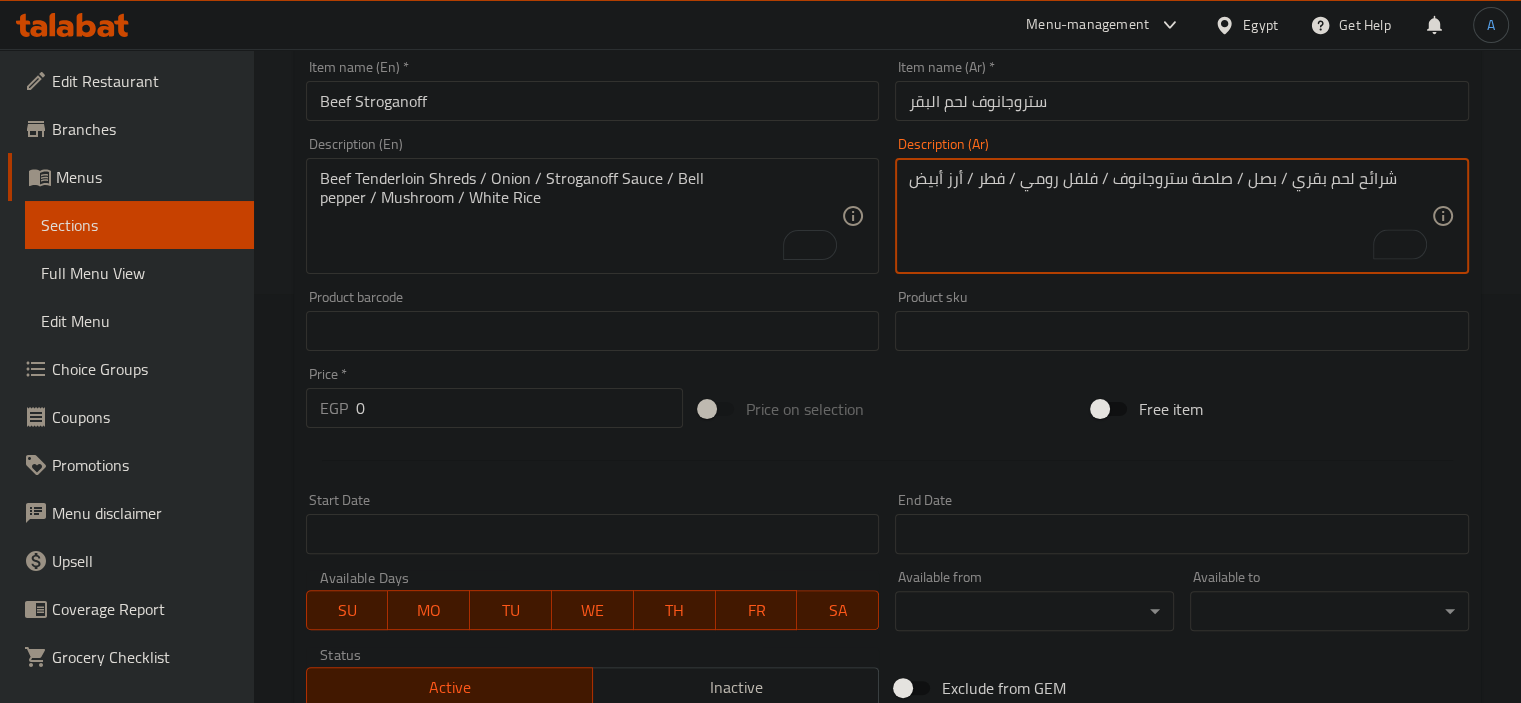 type on "شرائح لحم بقري / بصل / صلصة ستروجانوف / فلفل رومي / فطر / أرز أبيض" 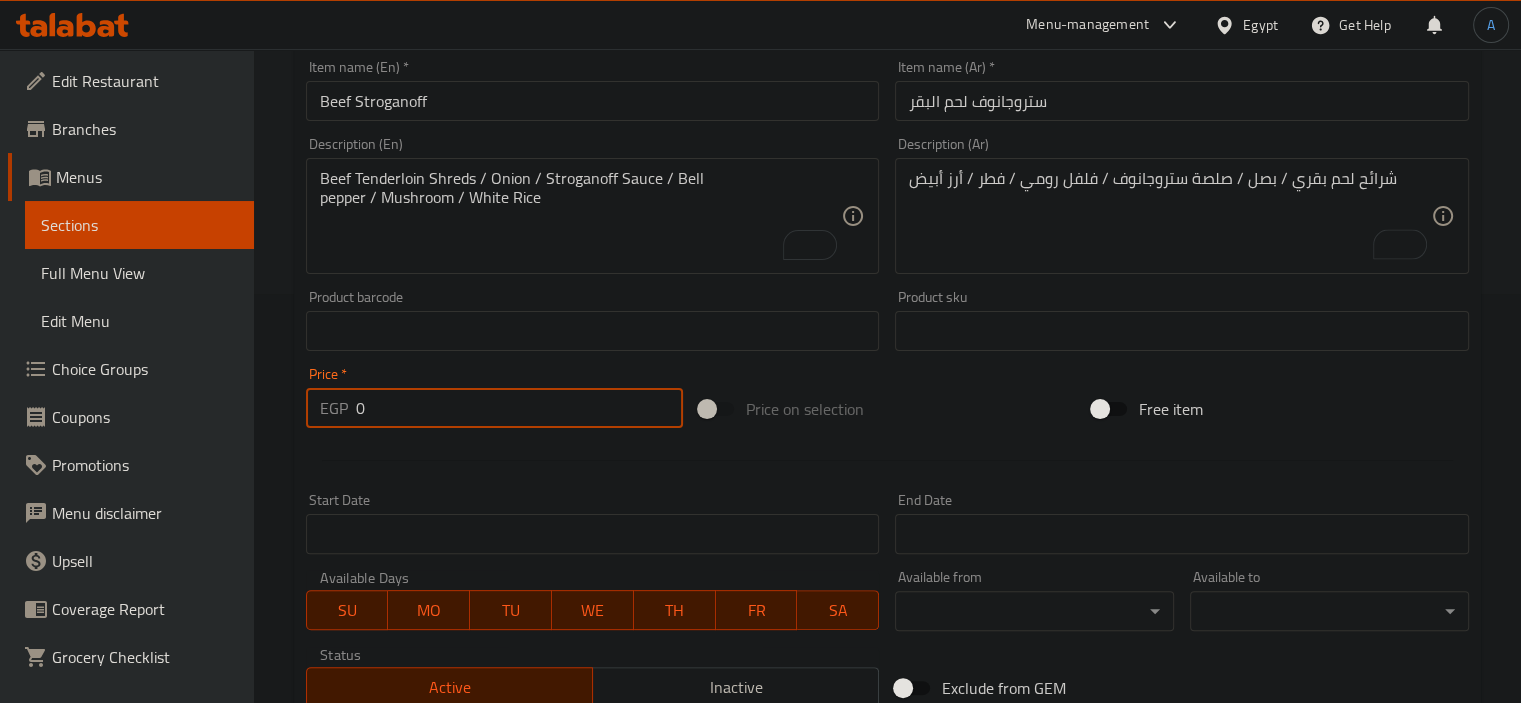 drag, startPoint x: 496, startPoint y: 425, endPoint x: 293, endPoint y: 419, distance: 203.08865 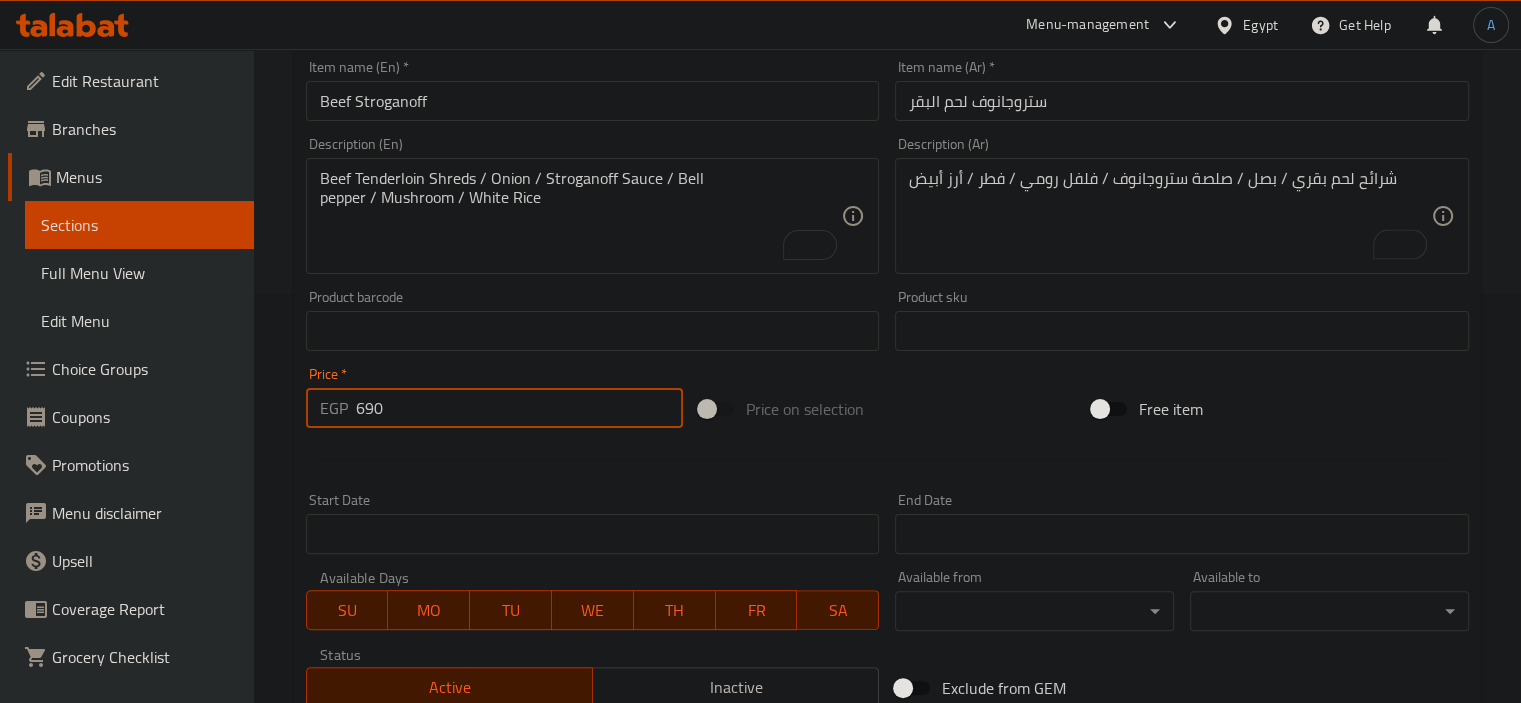 type on "690" 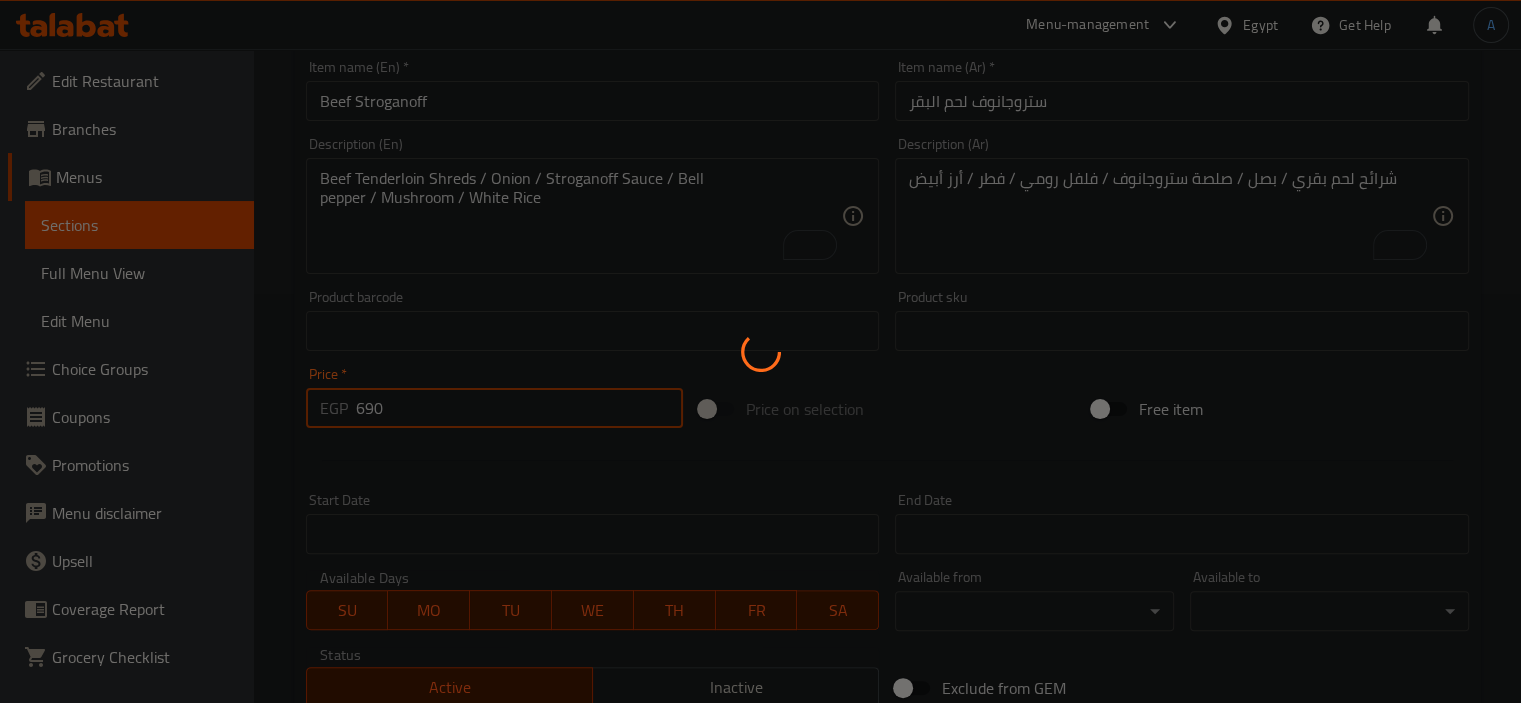 type 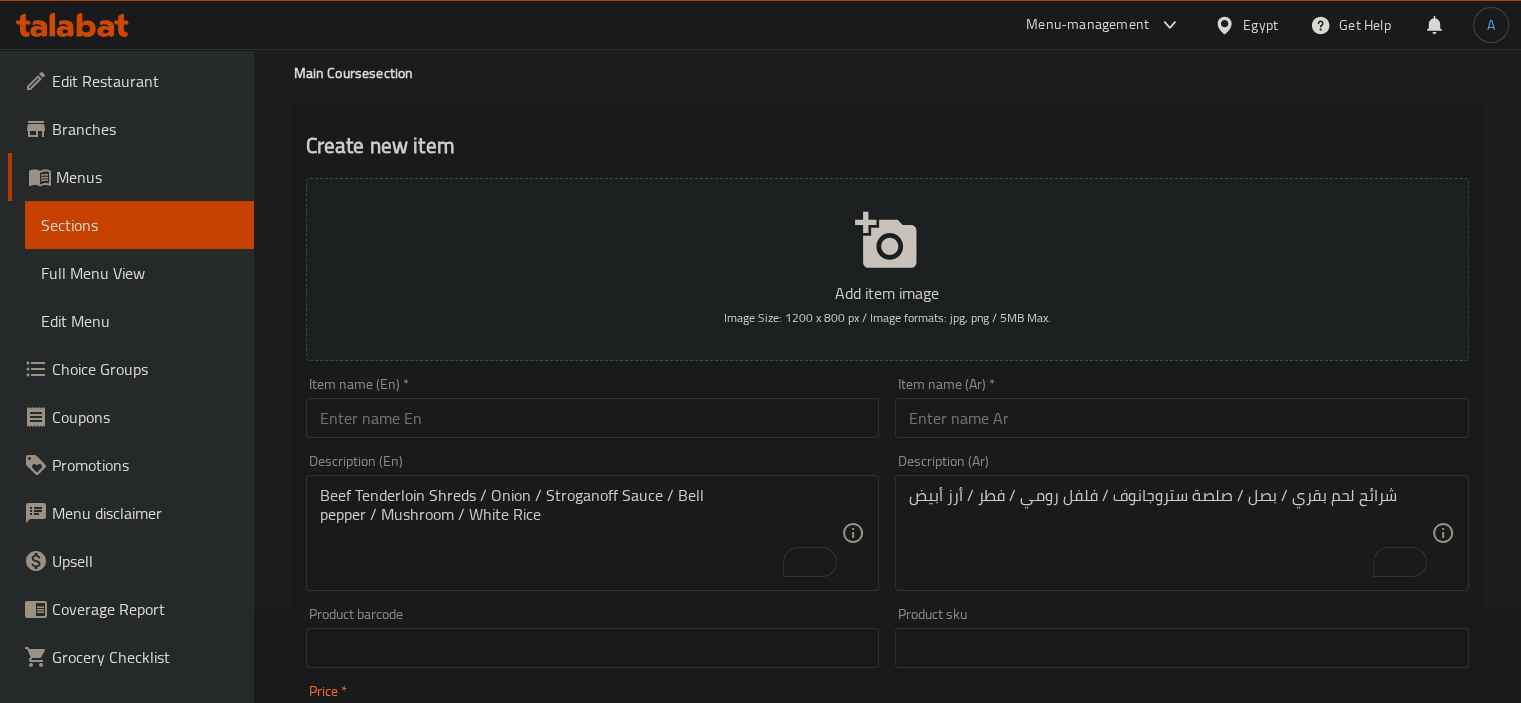 scroll, scrollTop: 0, scrollLeft: 0, axis: both 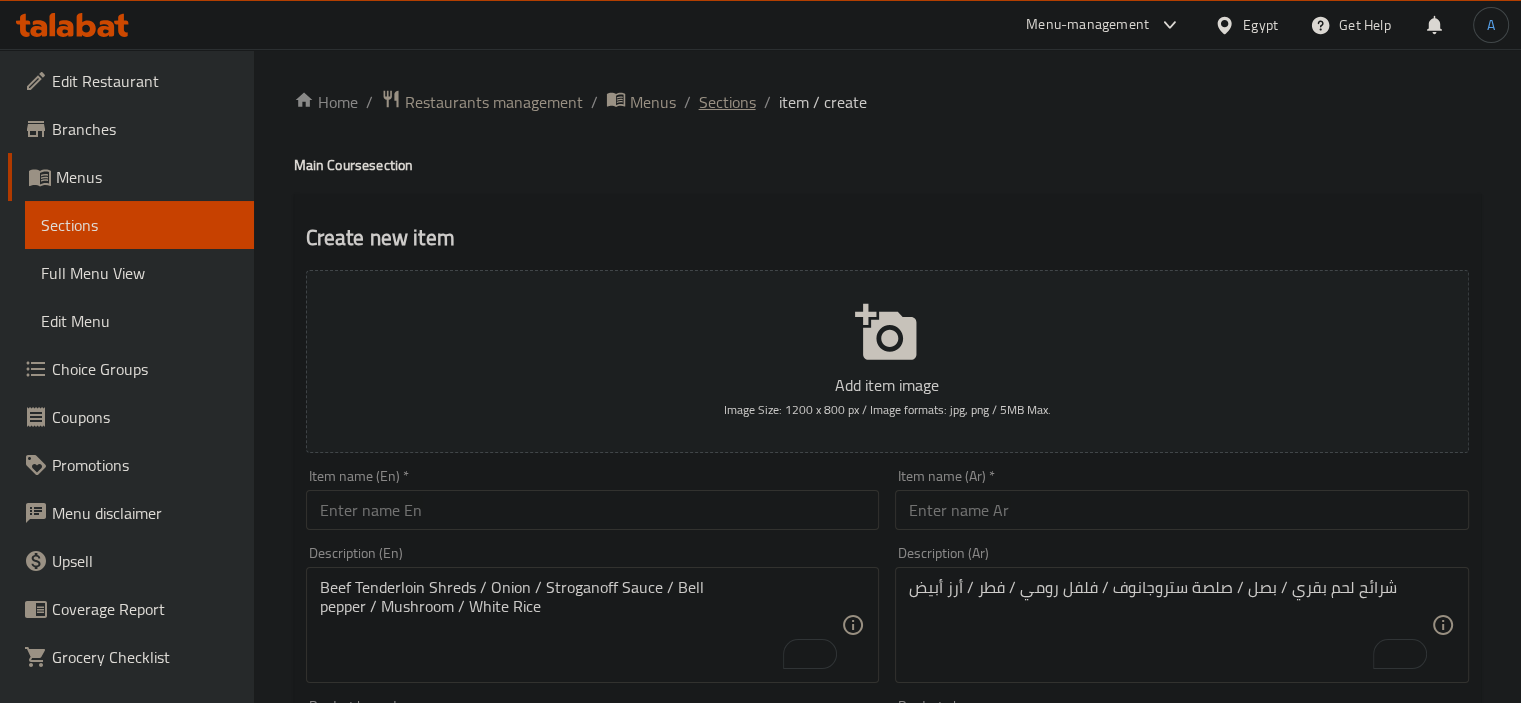 click on "Sections" at bounding box center (727, 102) 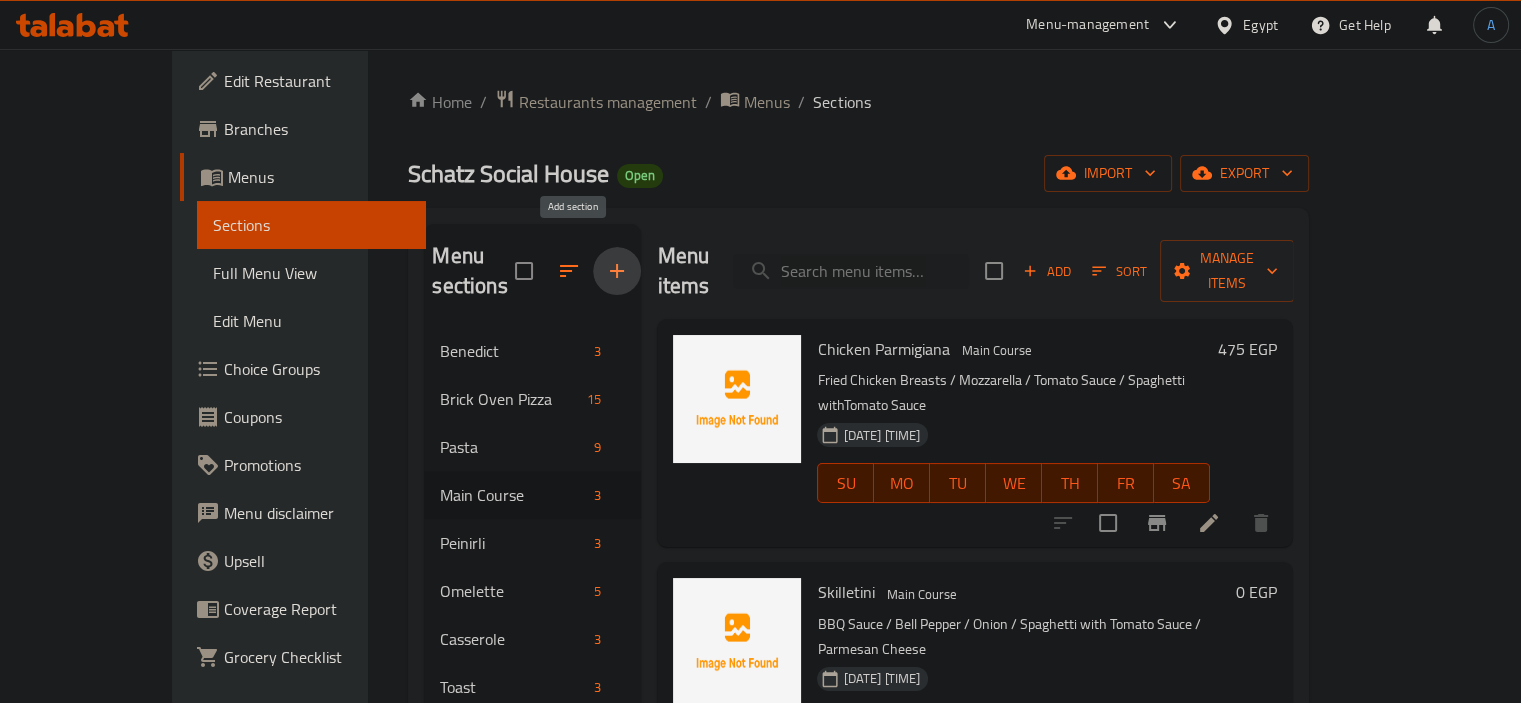 click 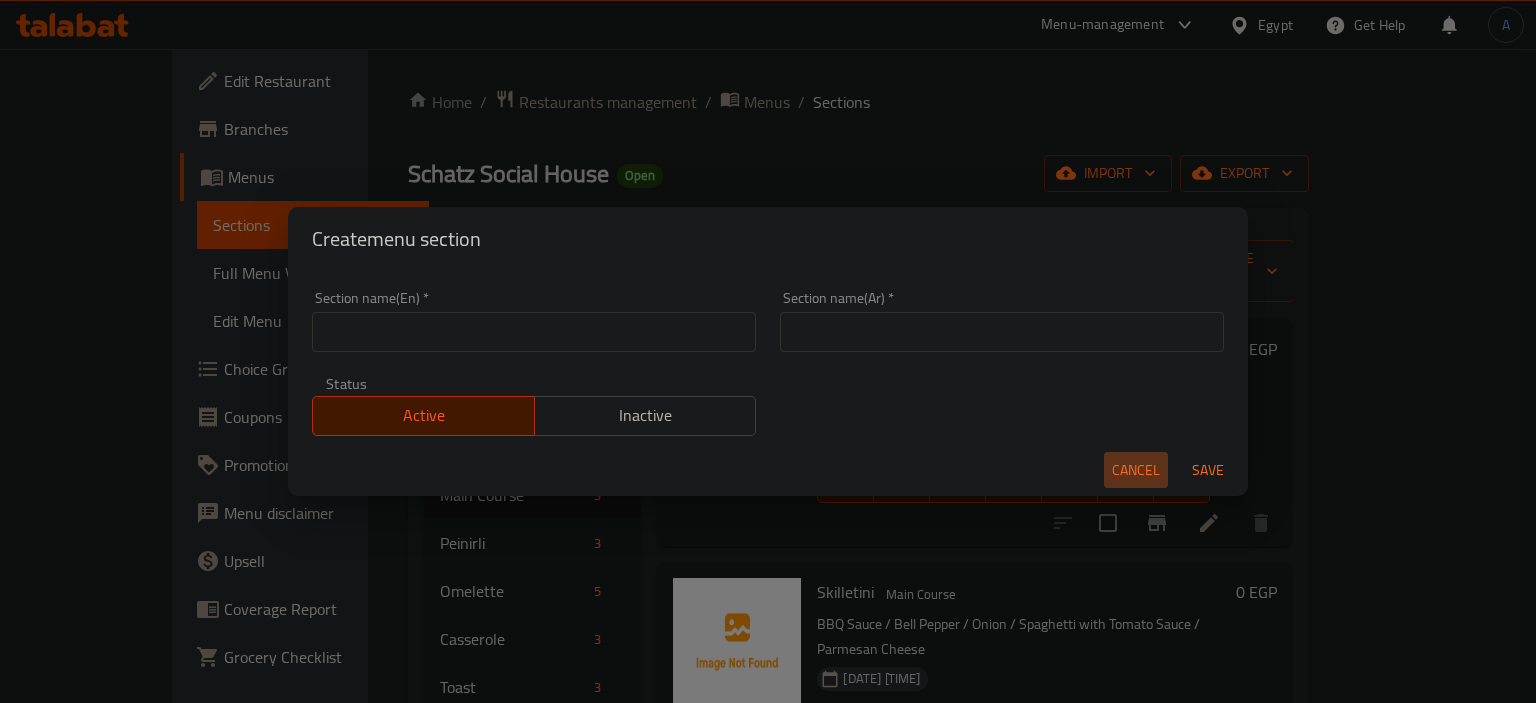 click on "Cancel" at bounding box center [1136, 470] 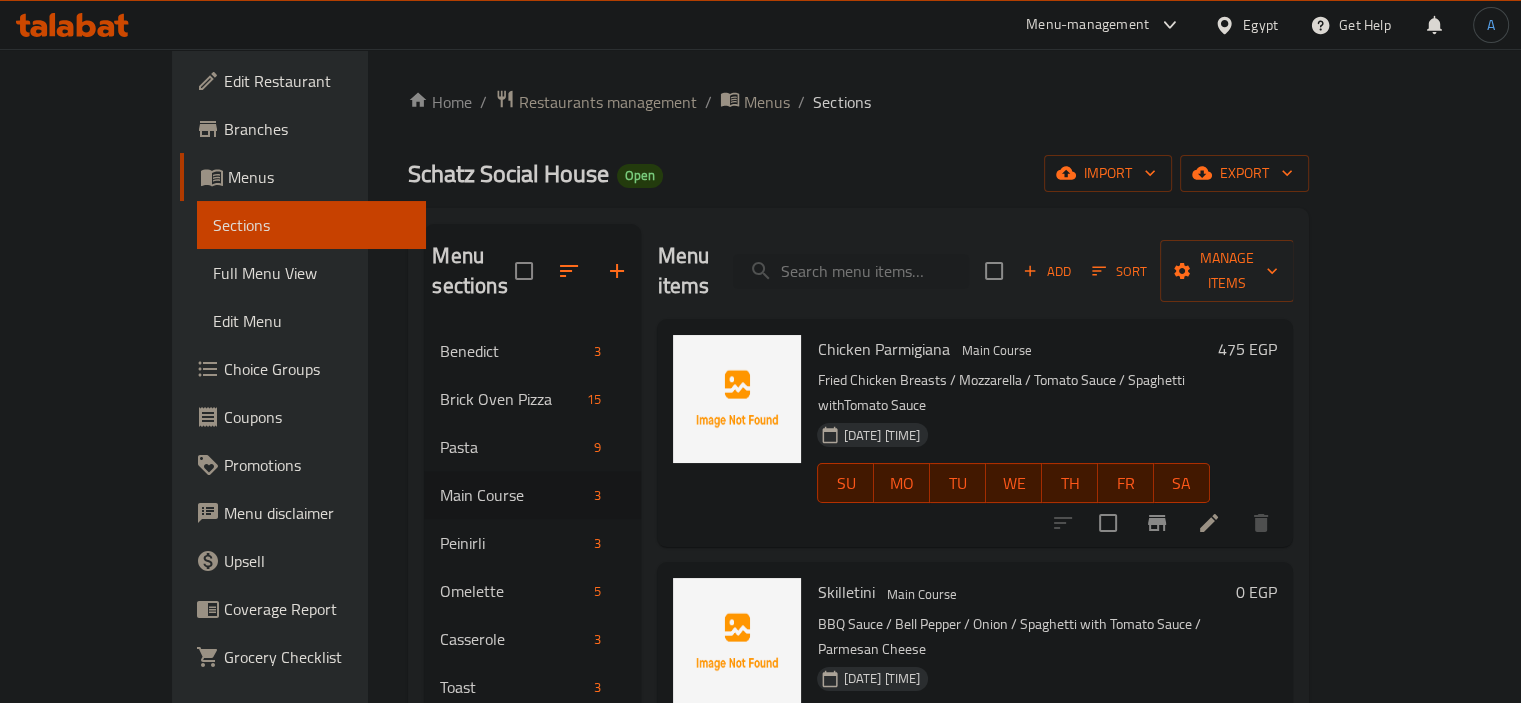 type 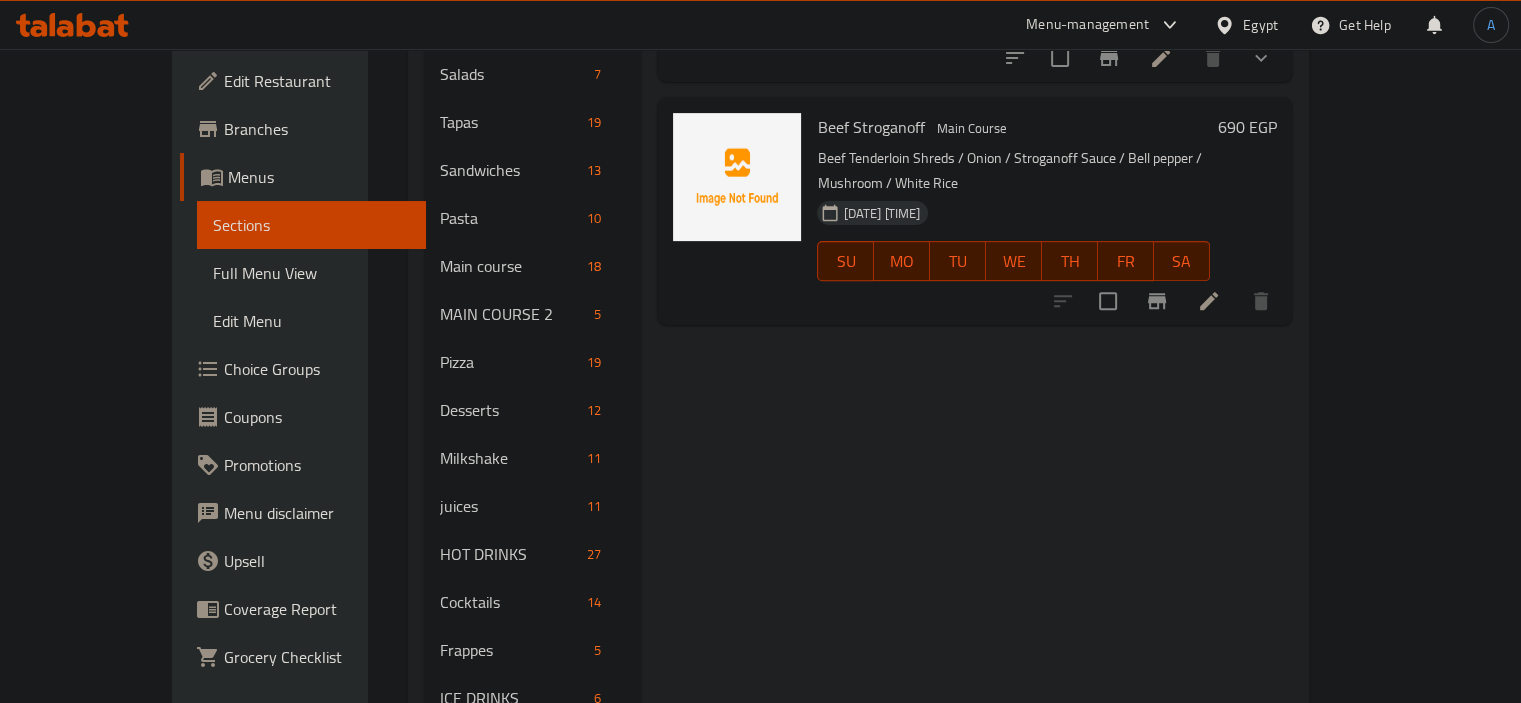 scroll, scrollTop: 537, scrollLeft: 0, axis: vertical 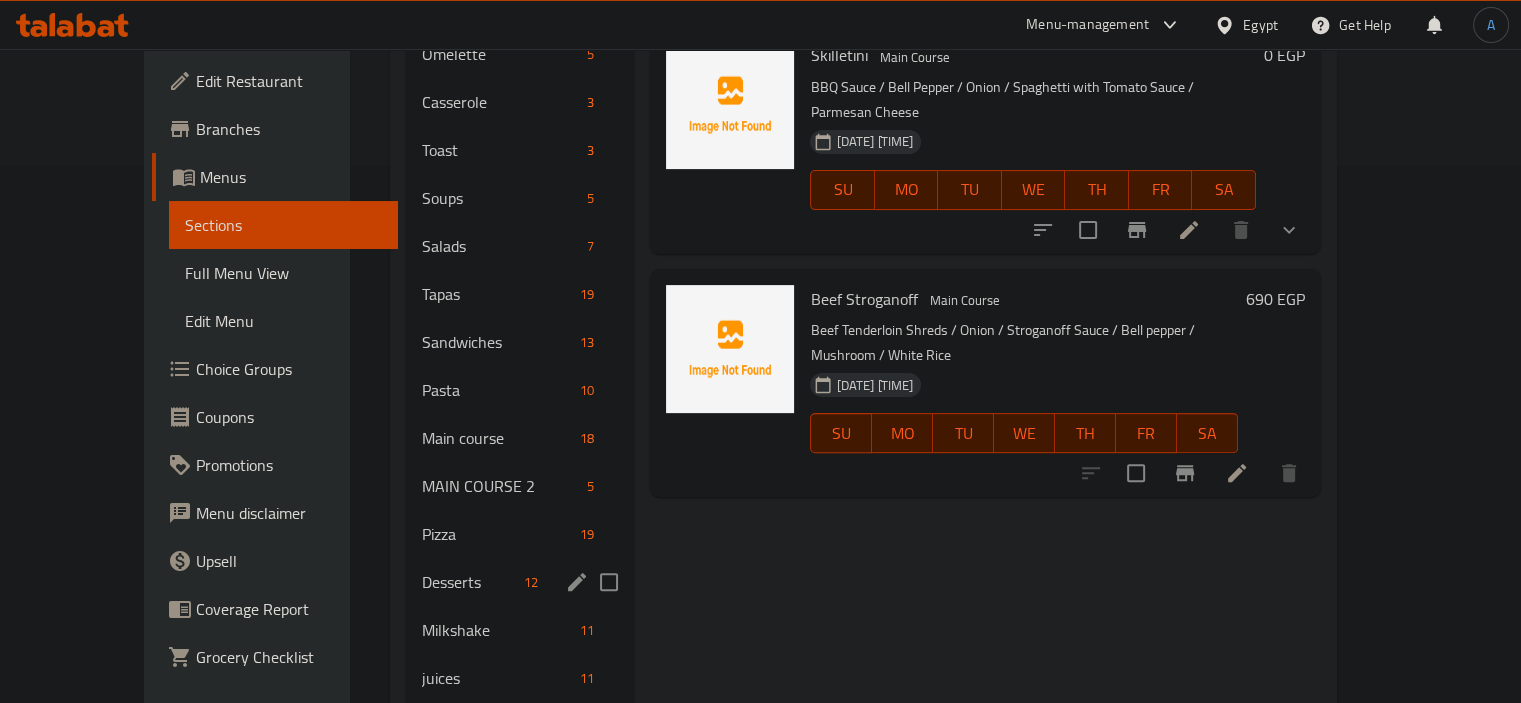 click on "Desserts" at bounding box center [469, 582] 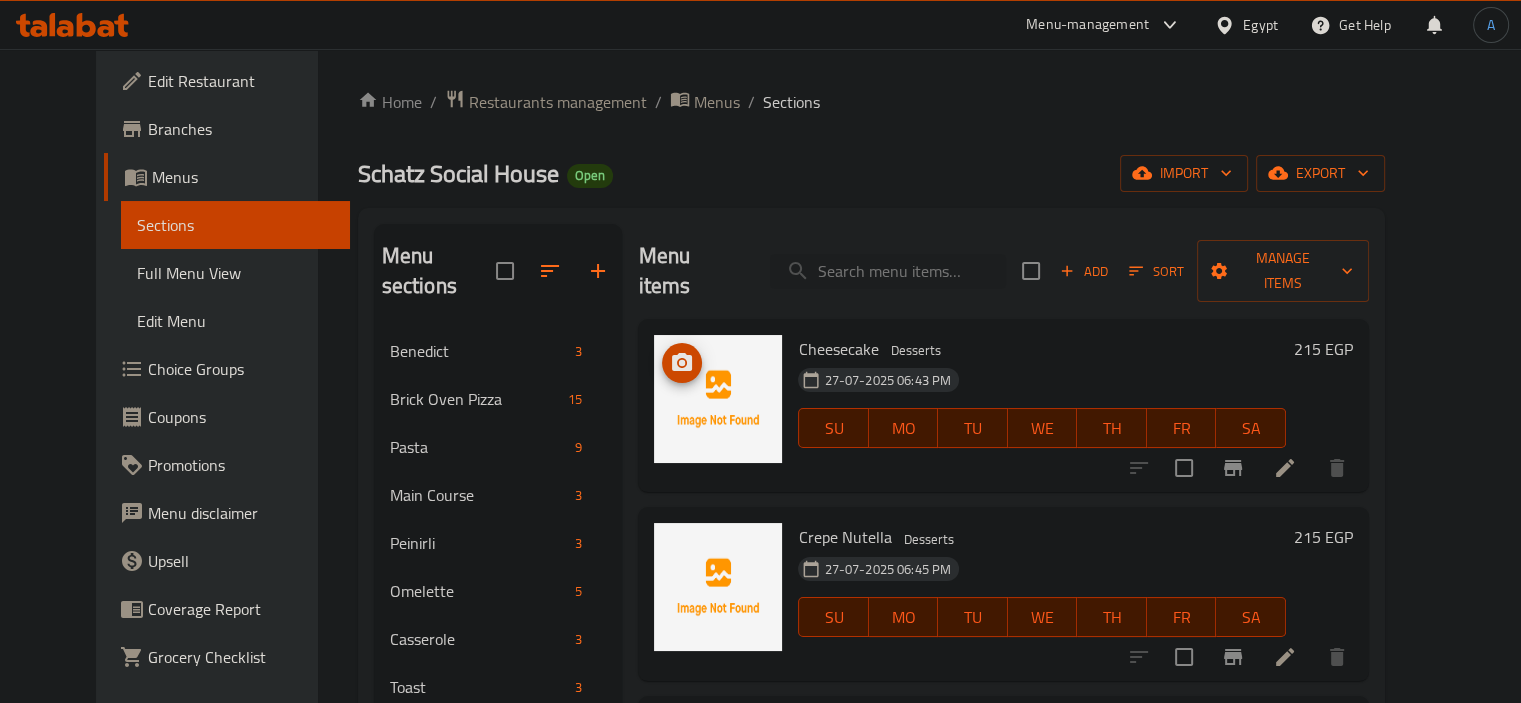 scroll, scrollTop: 593, scrollLeft: 0, axis: vertical 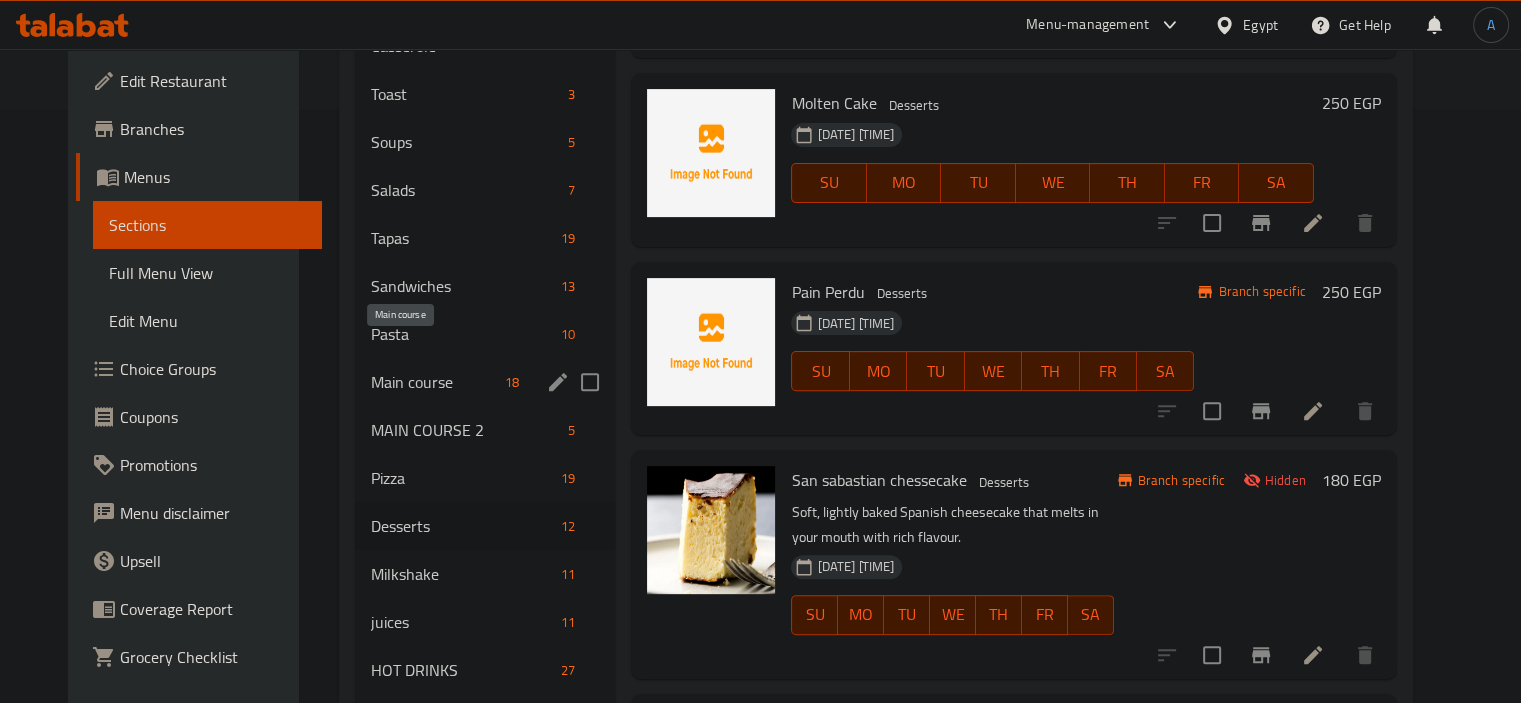 click on "Main course" at bounding box center (434, 382) 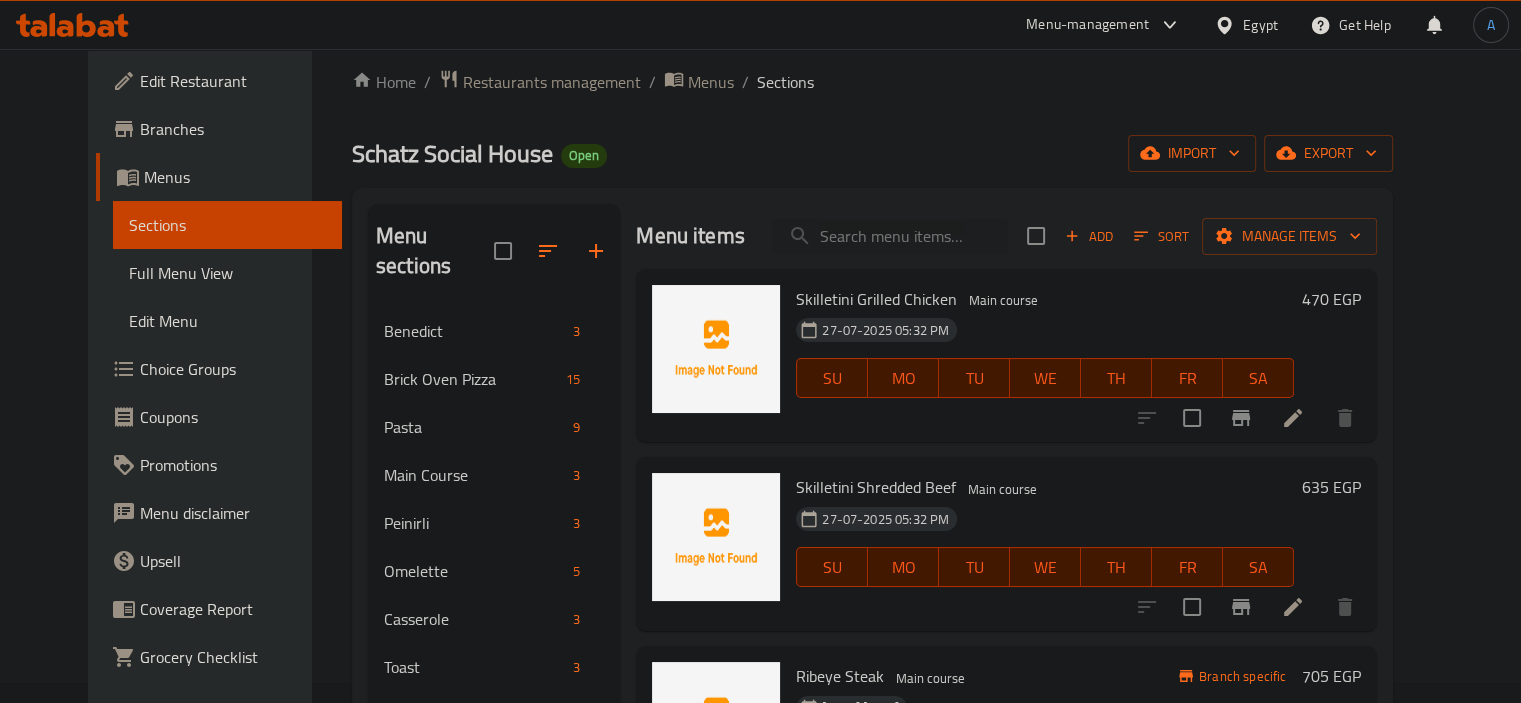 scroll, scrollTop: 0, scrollLeft: 0, axis: both 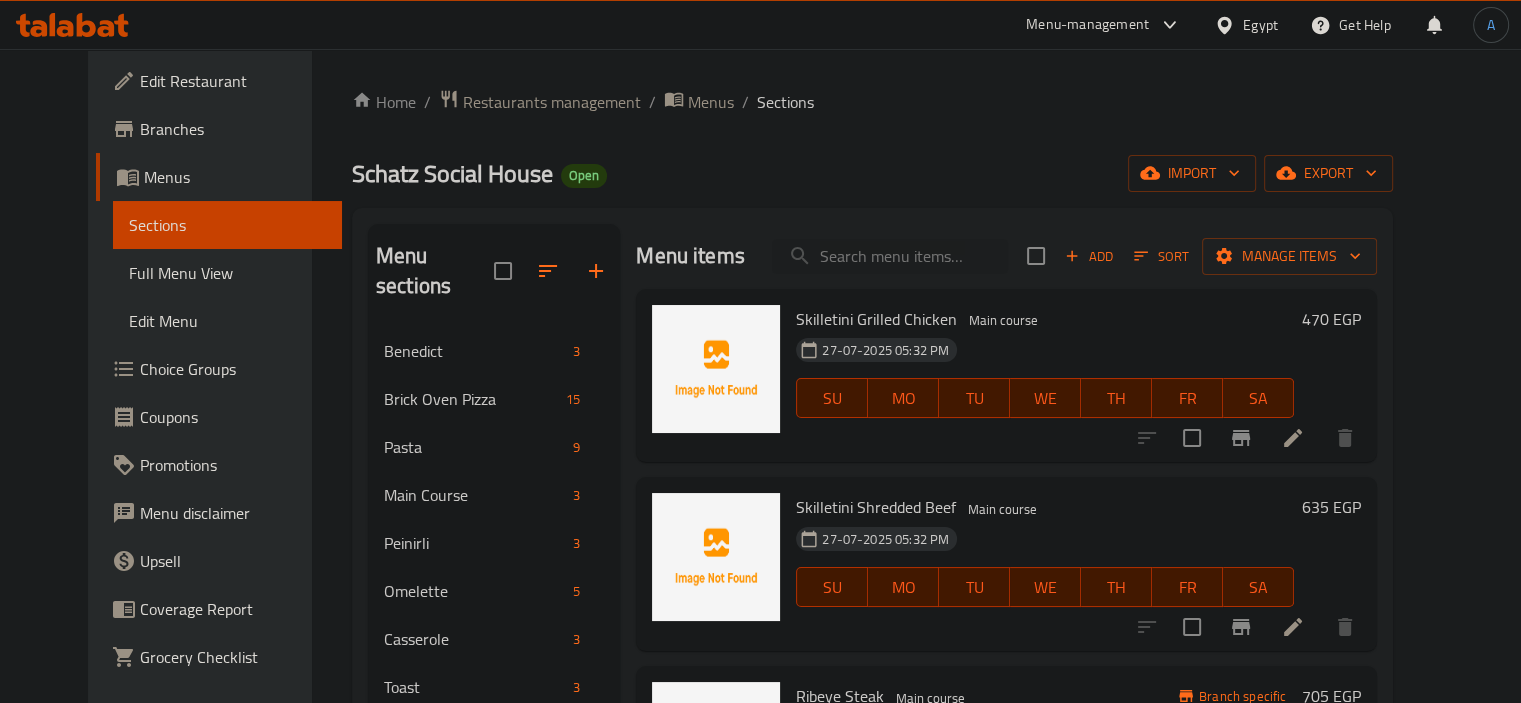 click on "Menu items Add Sort Manage items" at bounding box center [1006, 256] 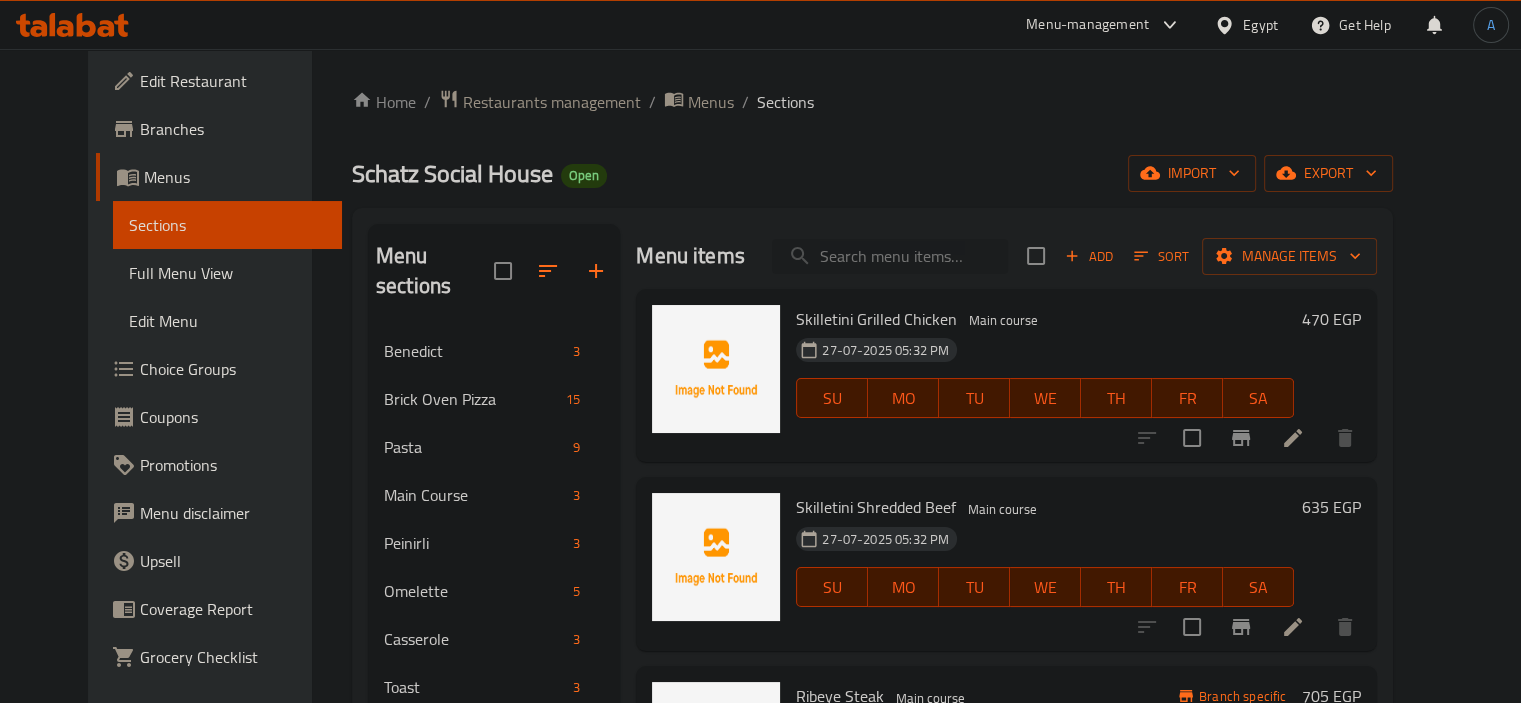 click at bounding box center [890, 256] 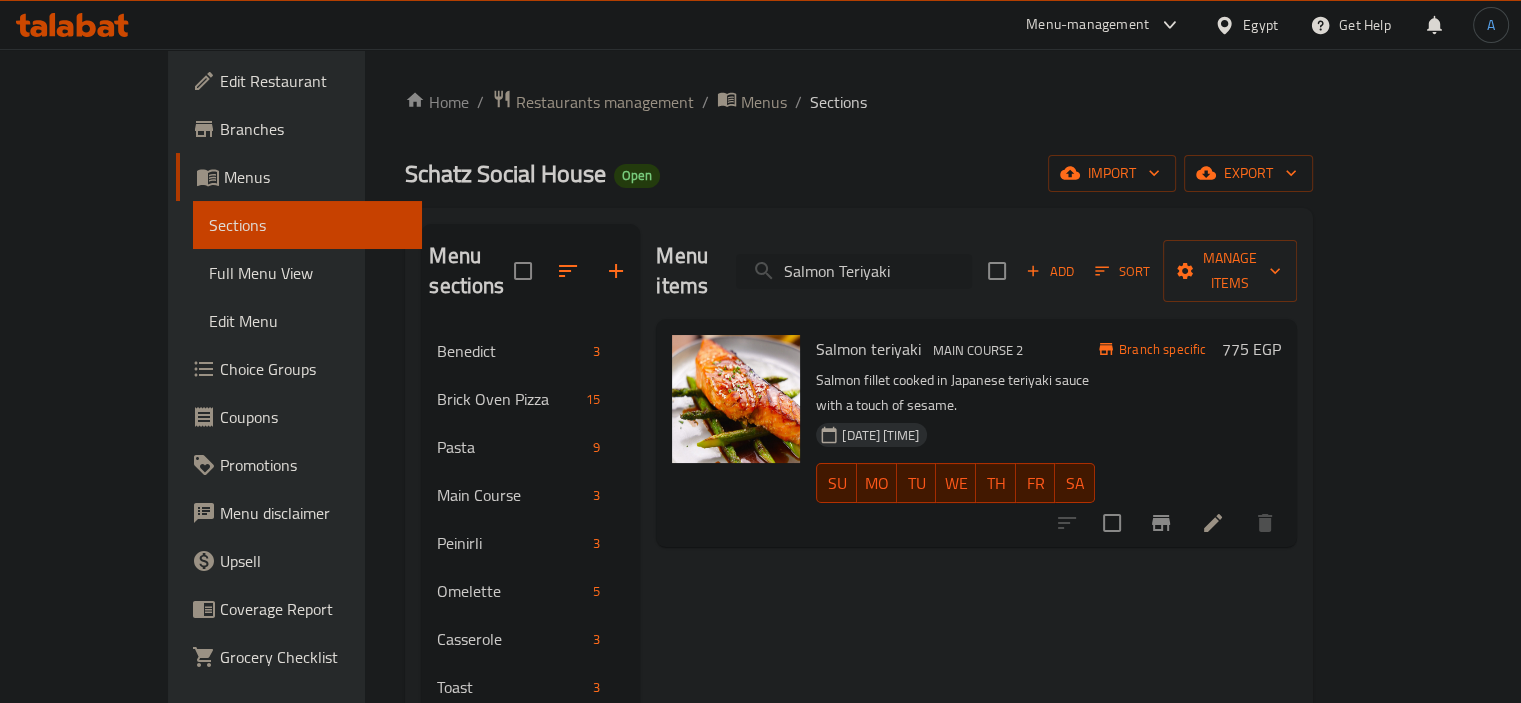 click on "Salmon Teriyaki" at bounding box center (854, 271) 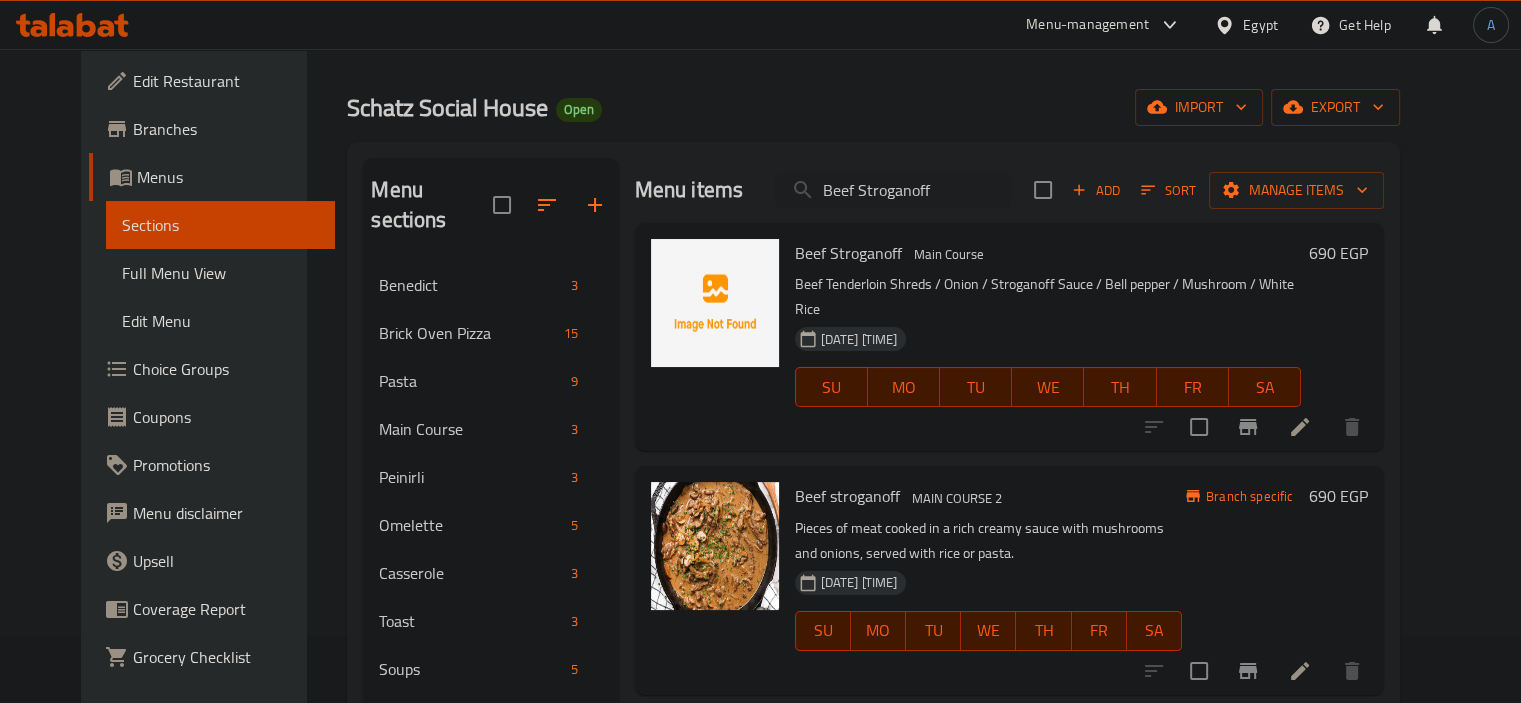 scroll, scrollTop: 100, scrollLeft: 0, axis: vertical 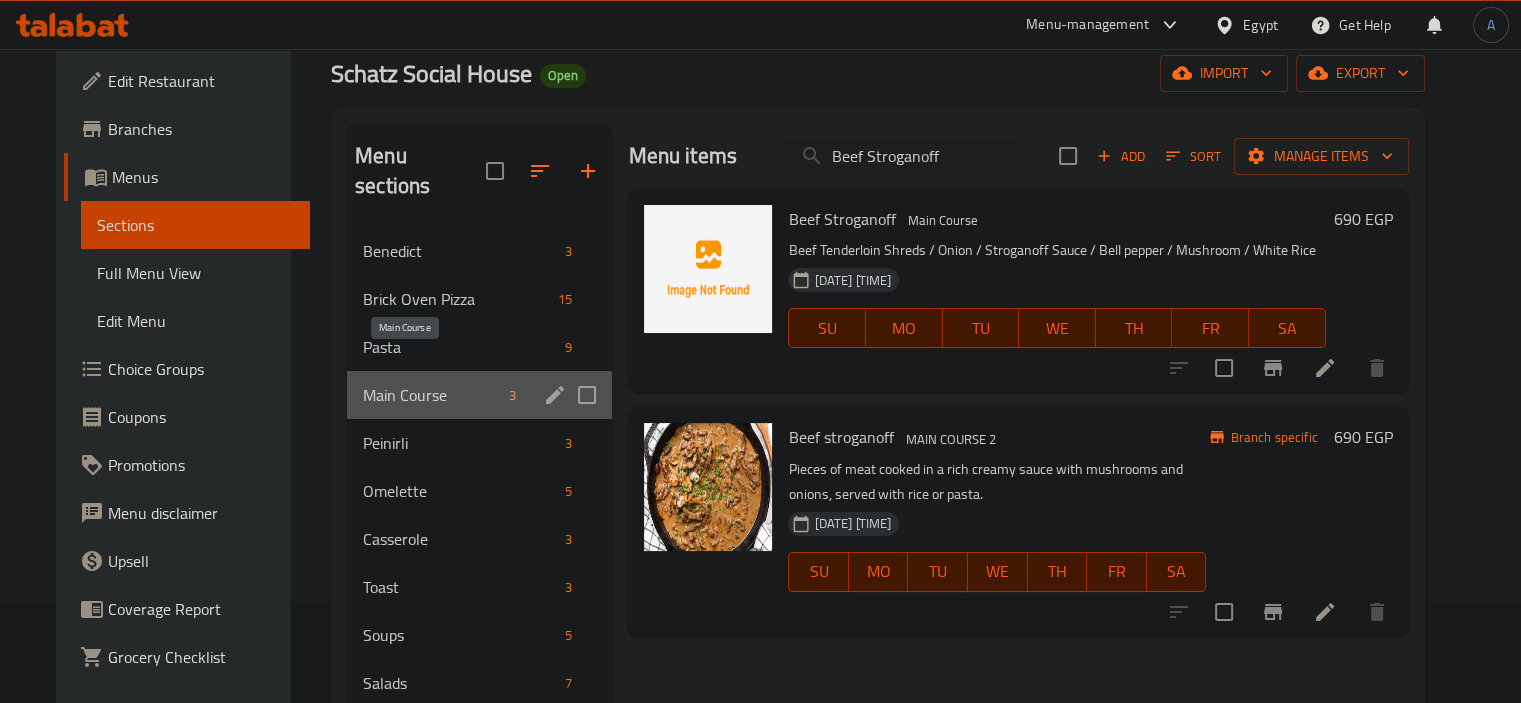 click on "Main Course" at bounding box center (432, 395) 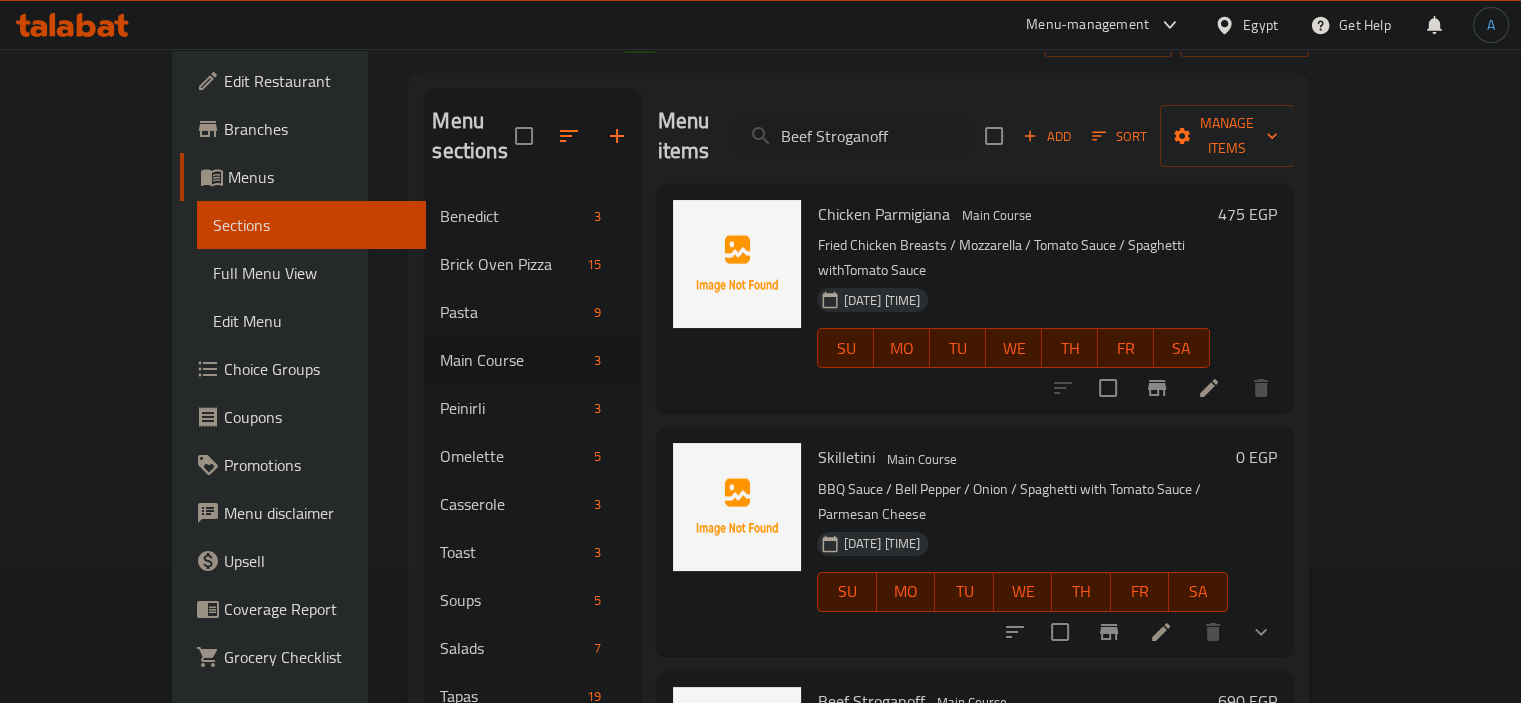 scroll, scrollTop: 100, scrollLeft: 0, axis: vertical 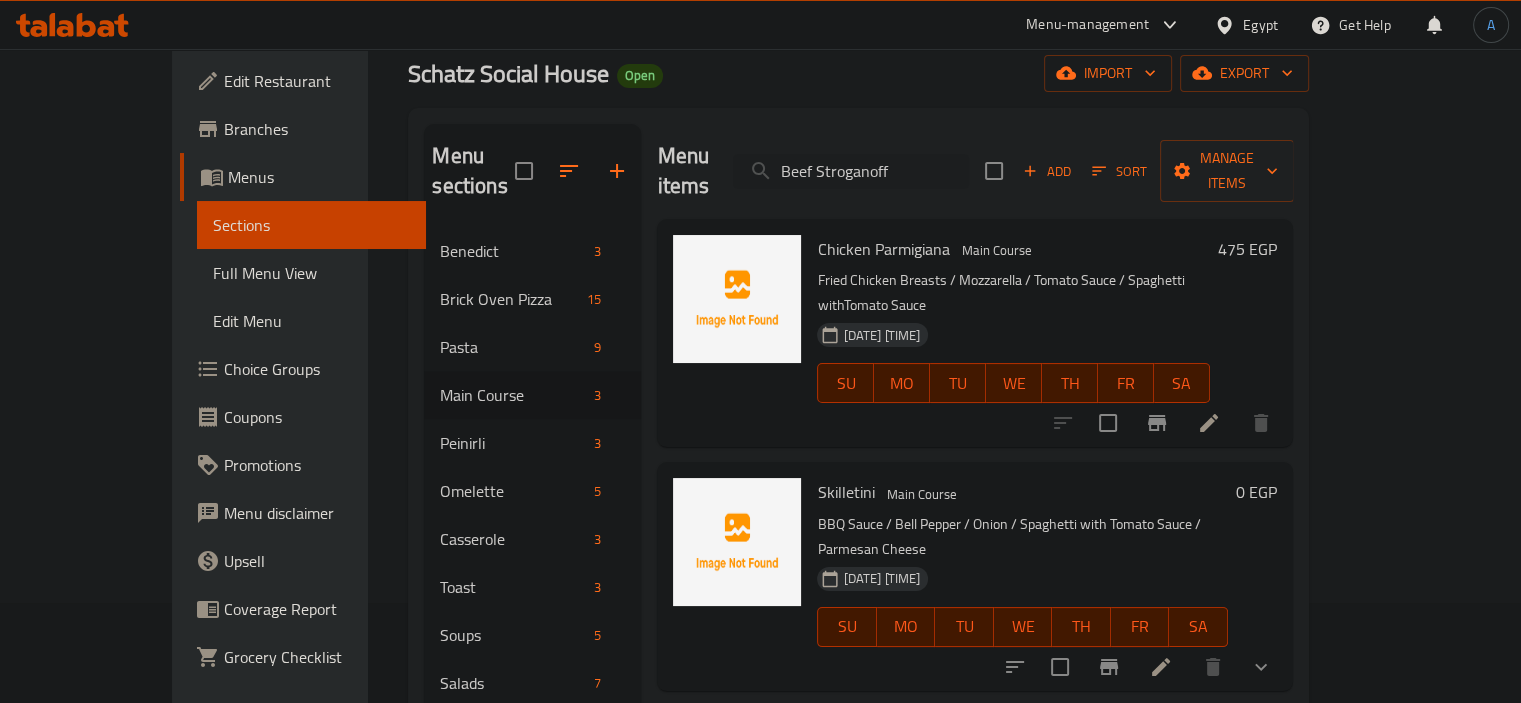 click on "Skilletini" at bounding box center (845, 492) 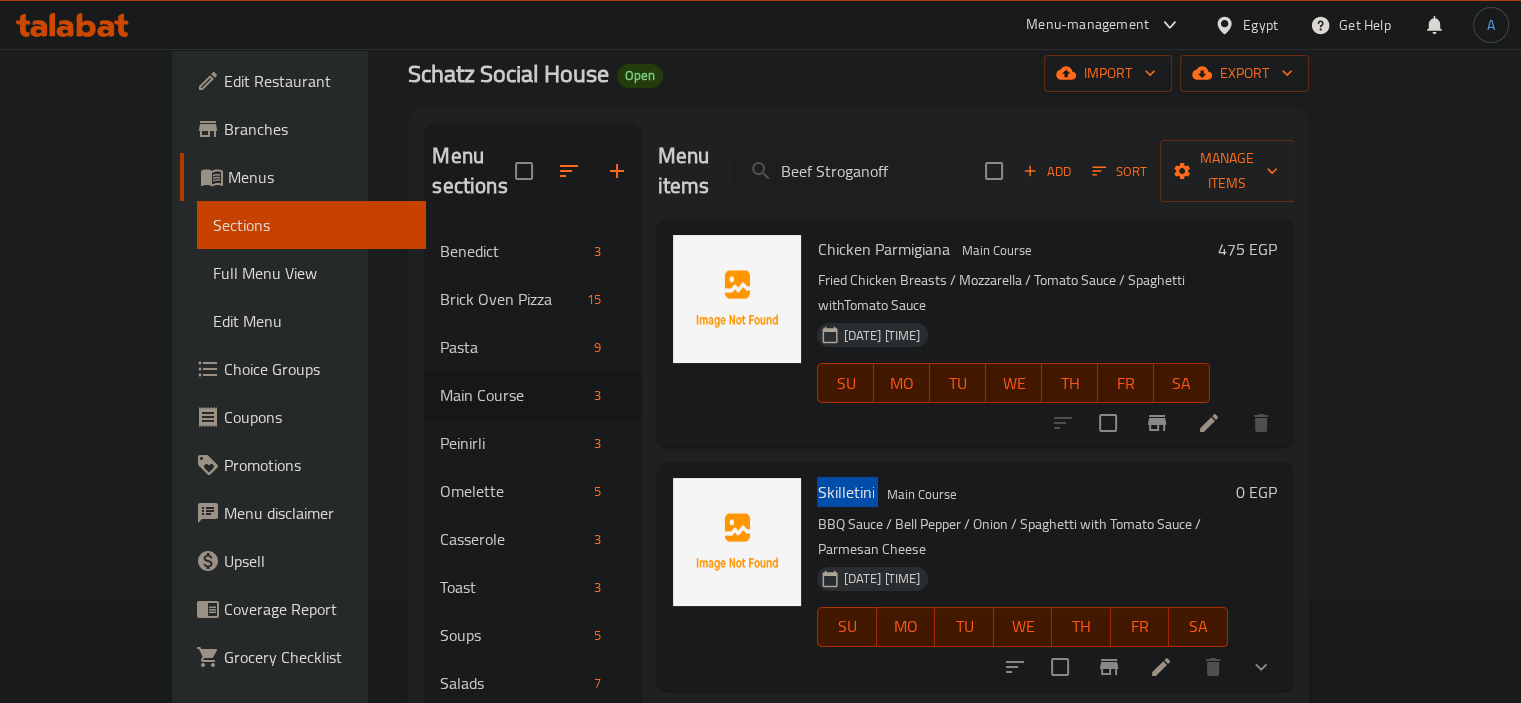 click on "Skilletini" at bounding box center (845, 492) 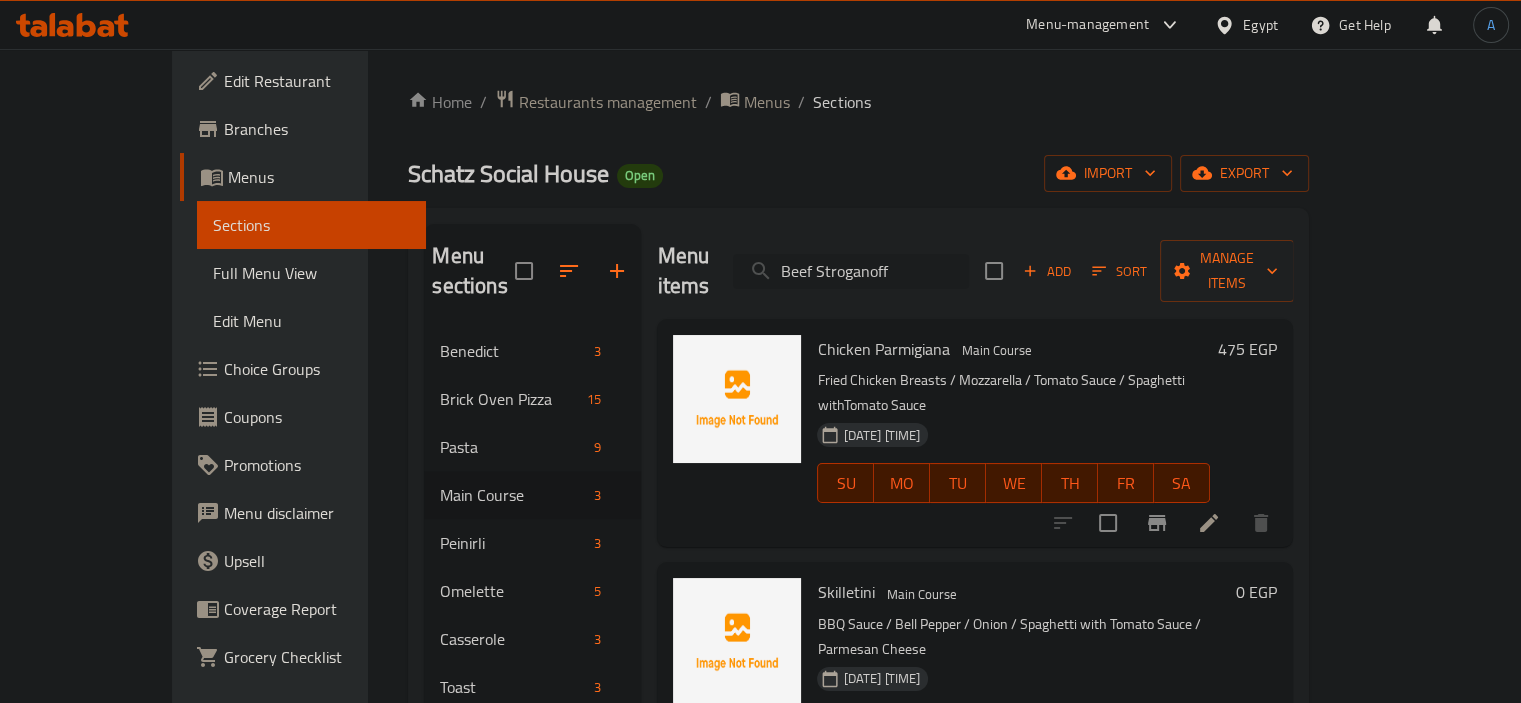 click on "Beef Stroganoff" at bounding box center [851, 271] 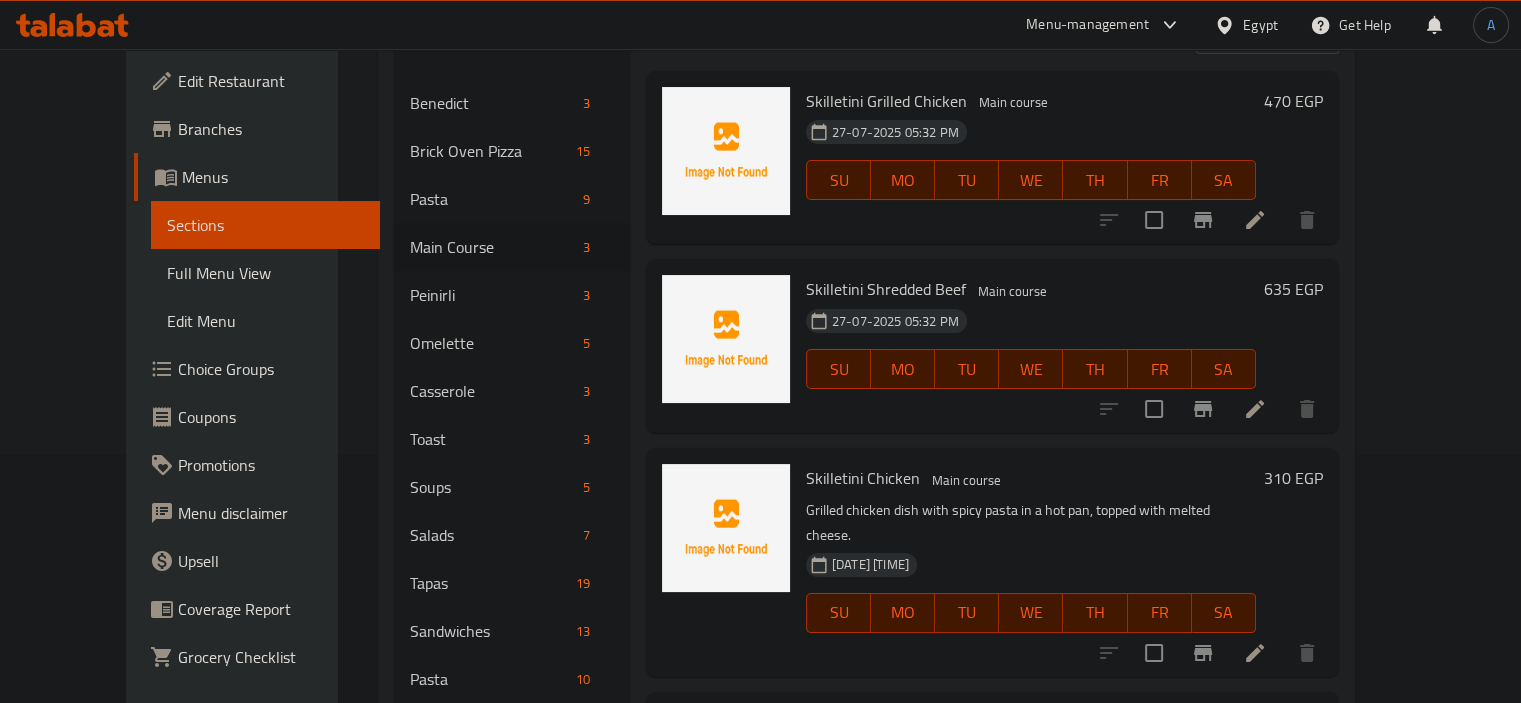 scroll, scrollTop: 200, scrollLeft: 0, axis: vertical 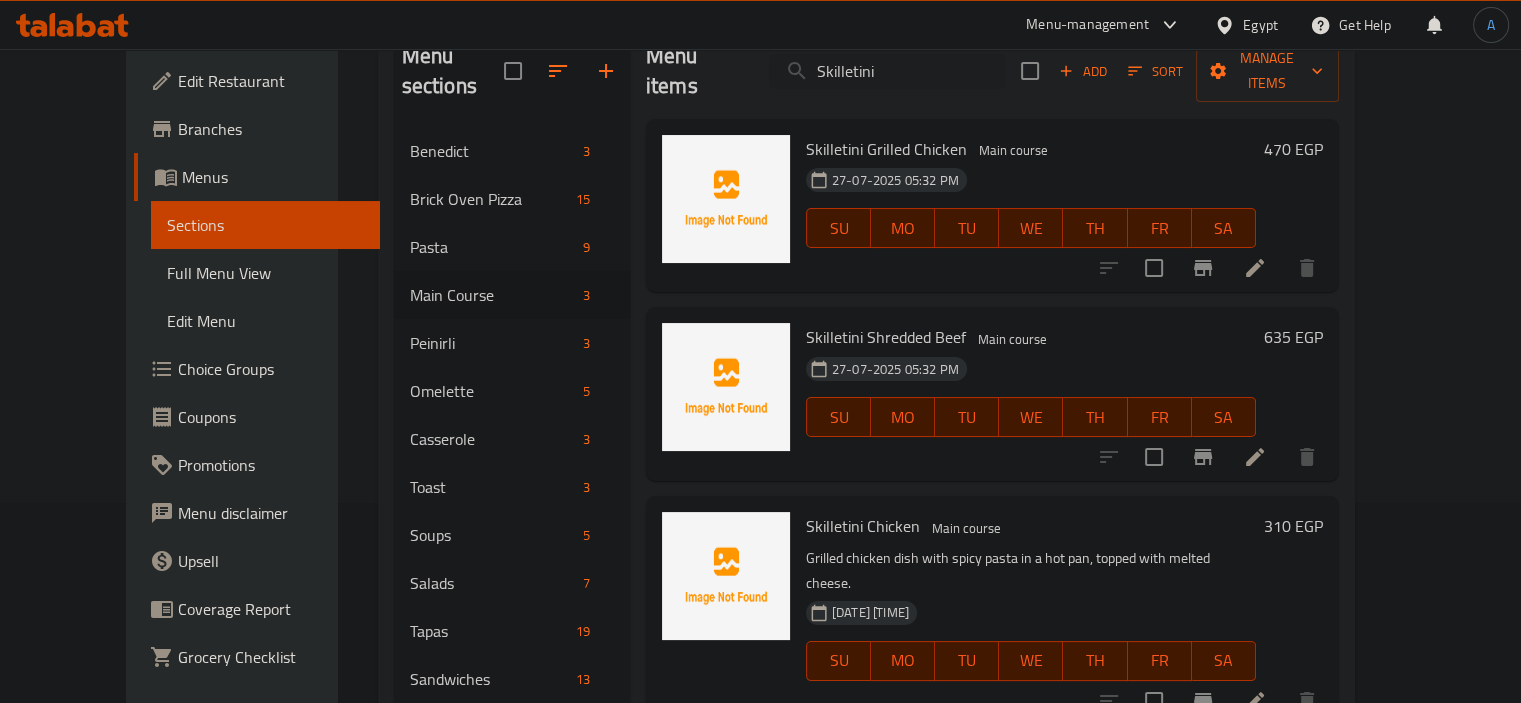 type on "Skilletini" 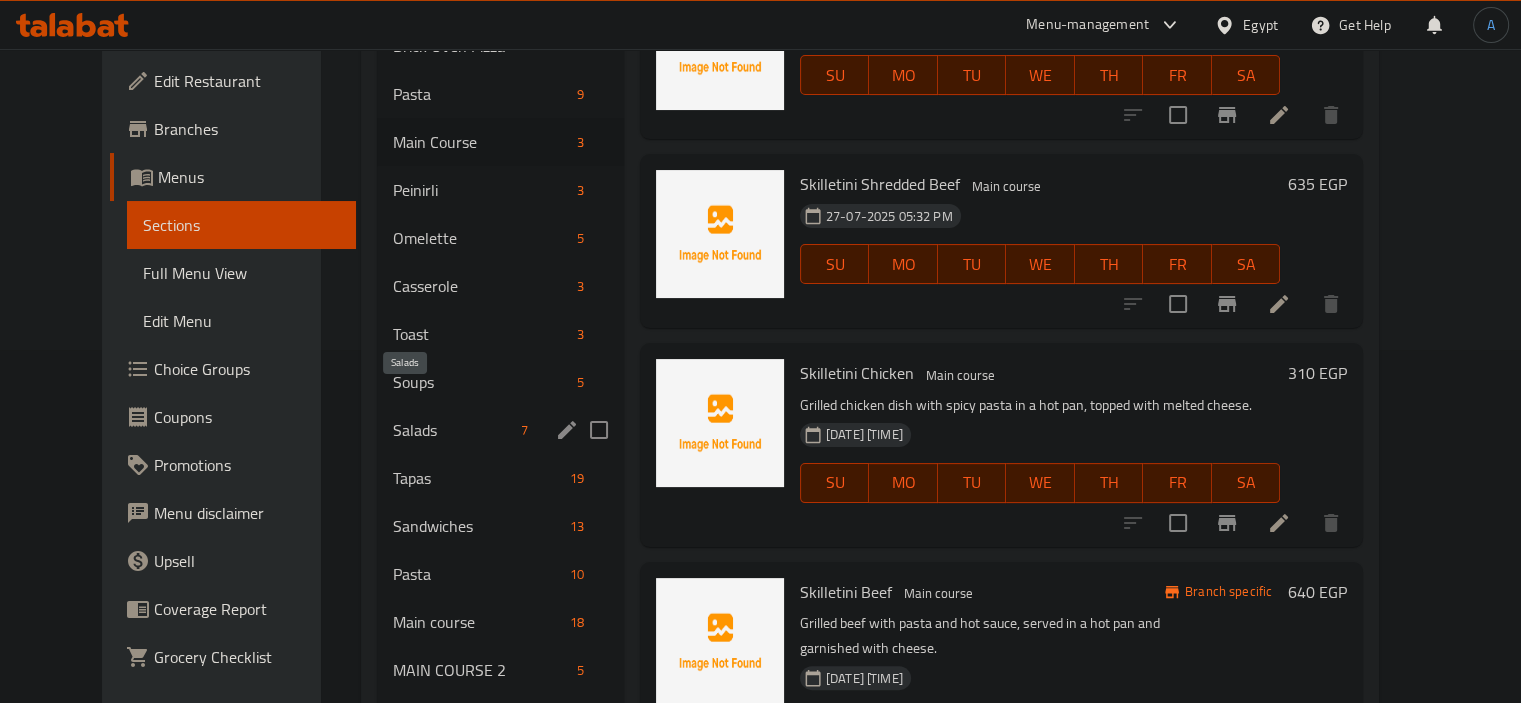 scroll, scrollTop: 400, scrollLeft: 0, axis: vertical 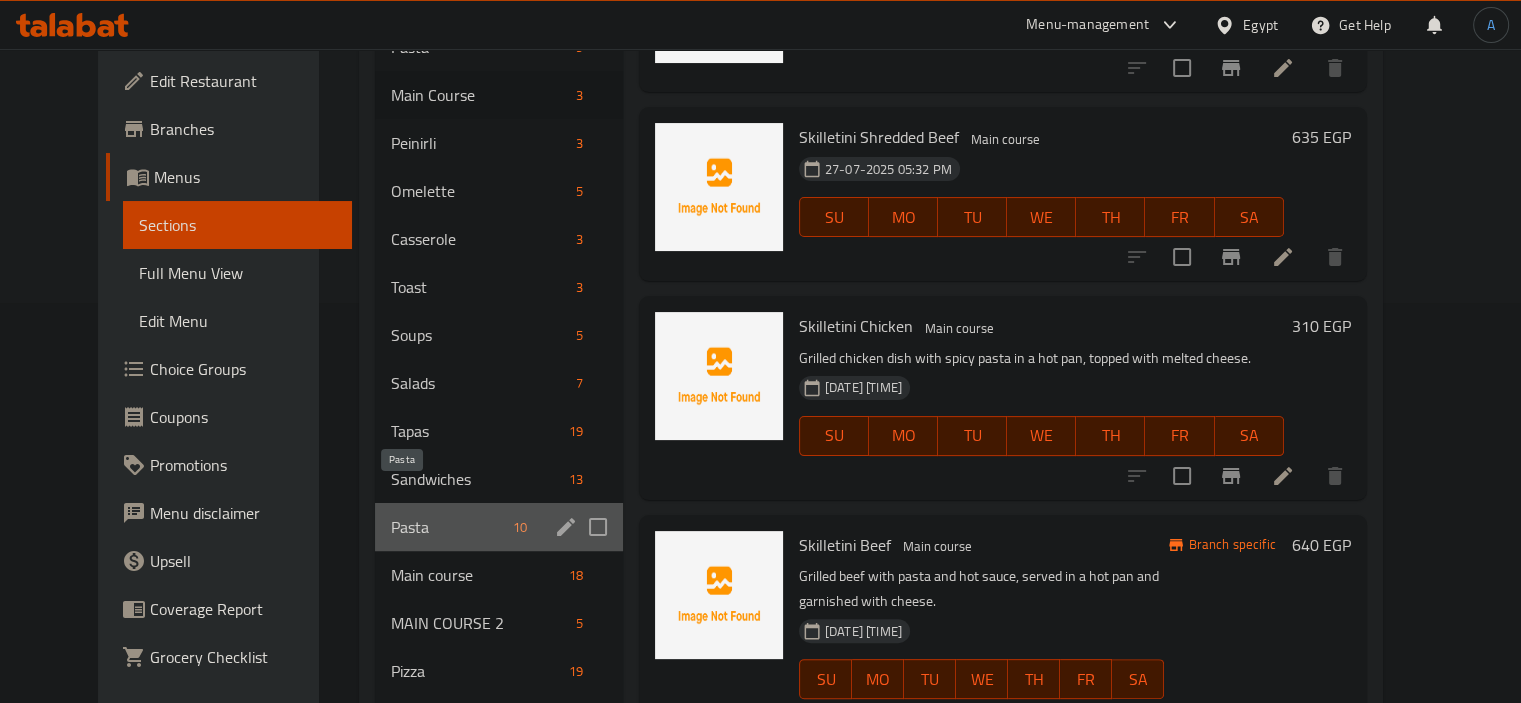 click on "Pasta" at bounding box center [448, 527] 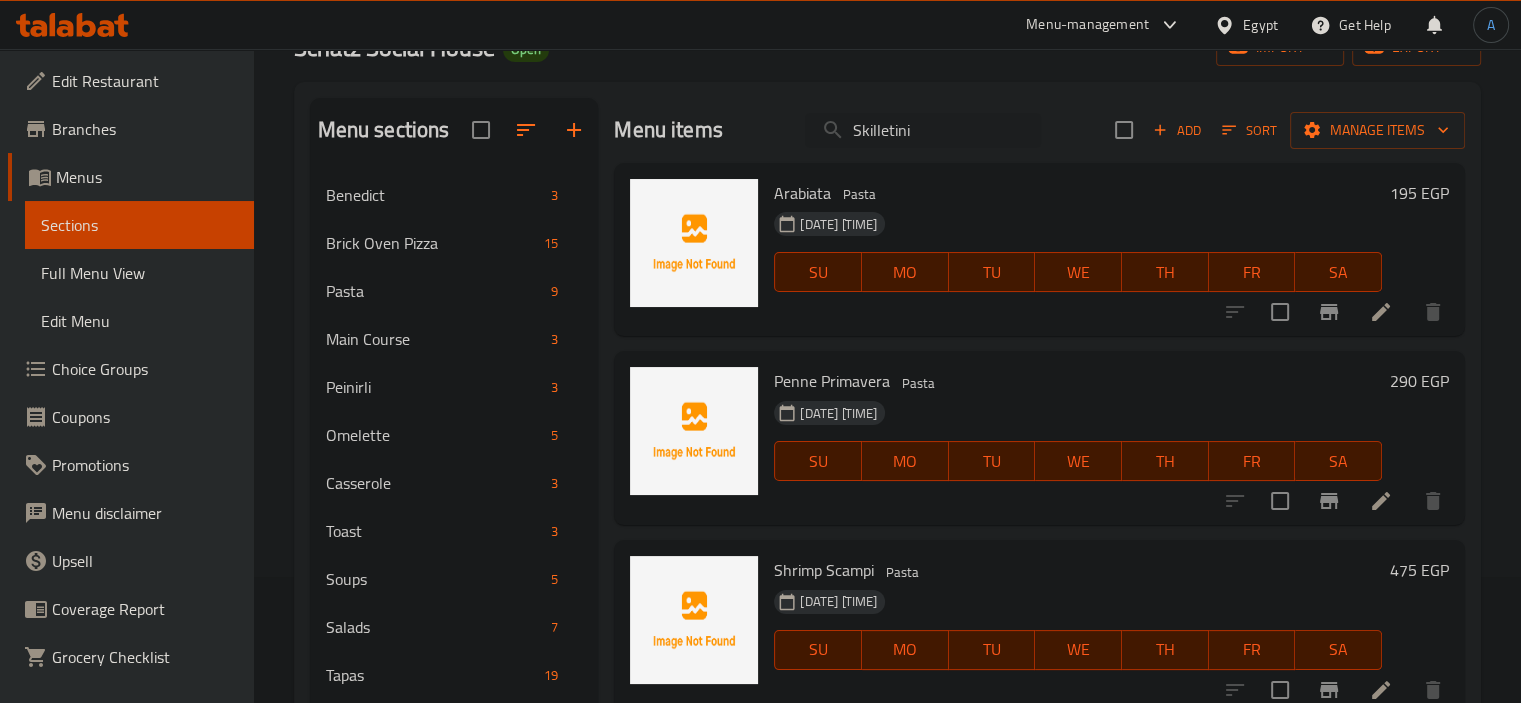 scroll, scrollTop: 0, scrollLeft: 0, axis: both 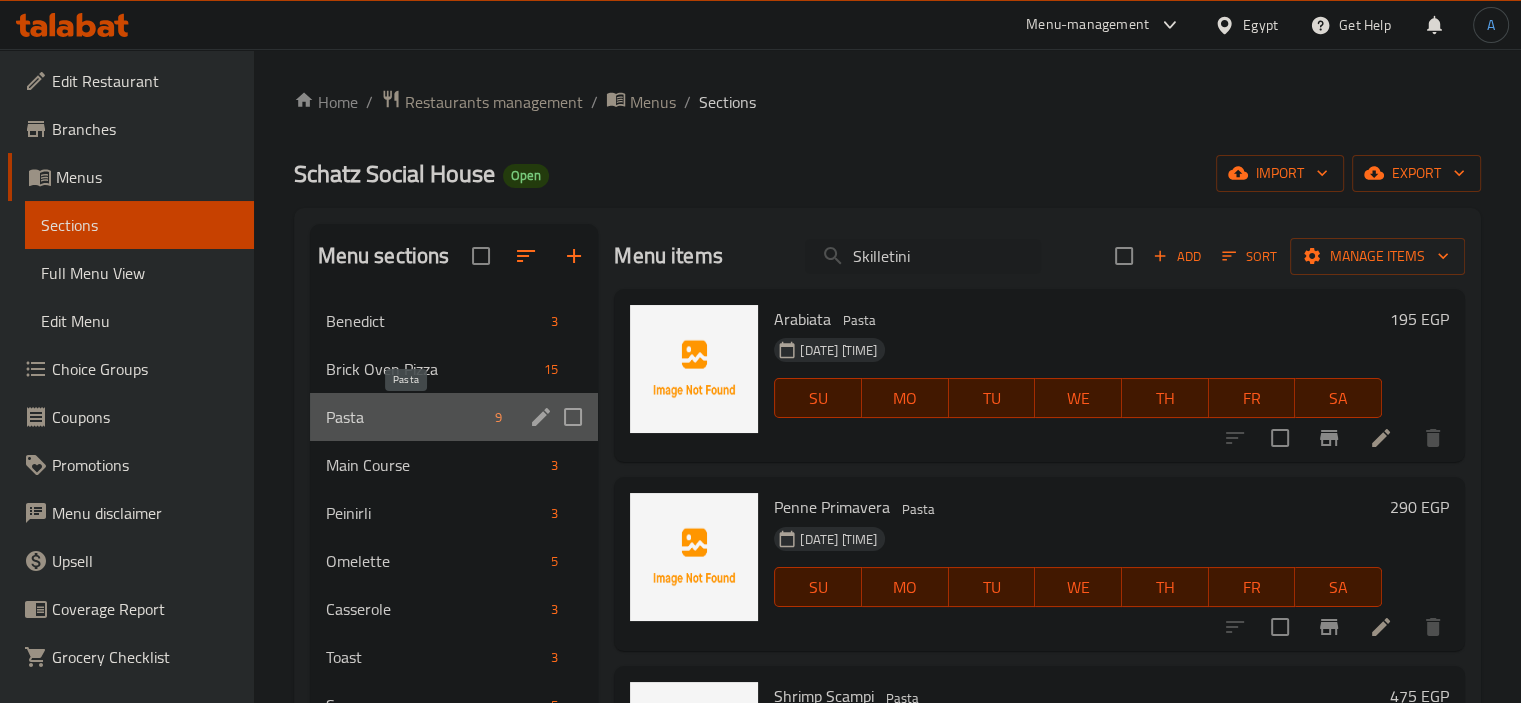 click on "Pasta" at bounding box center (407, 417) 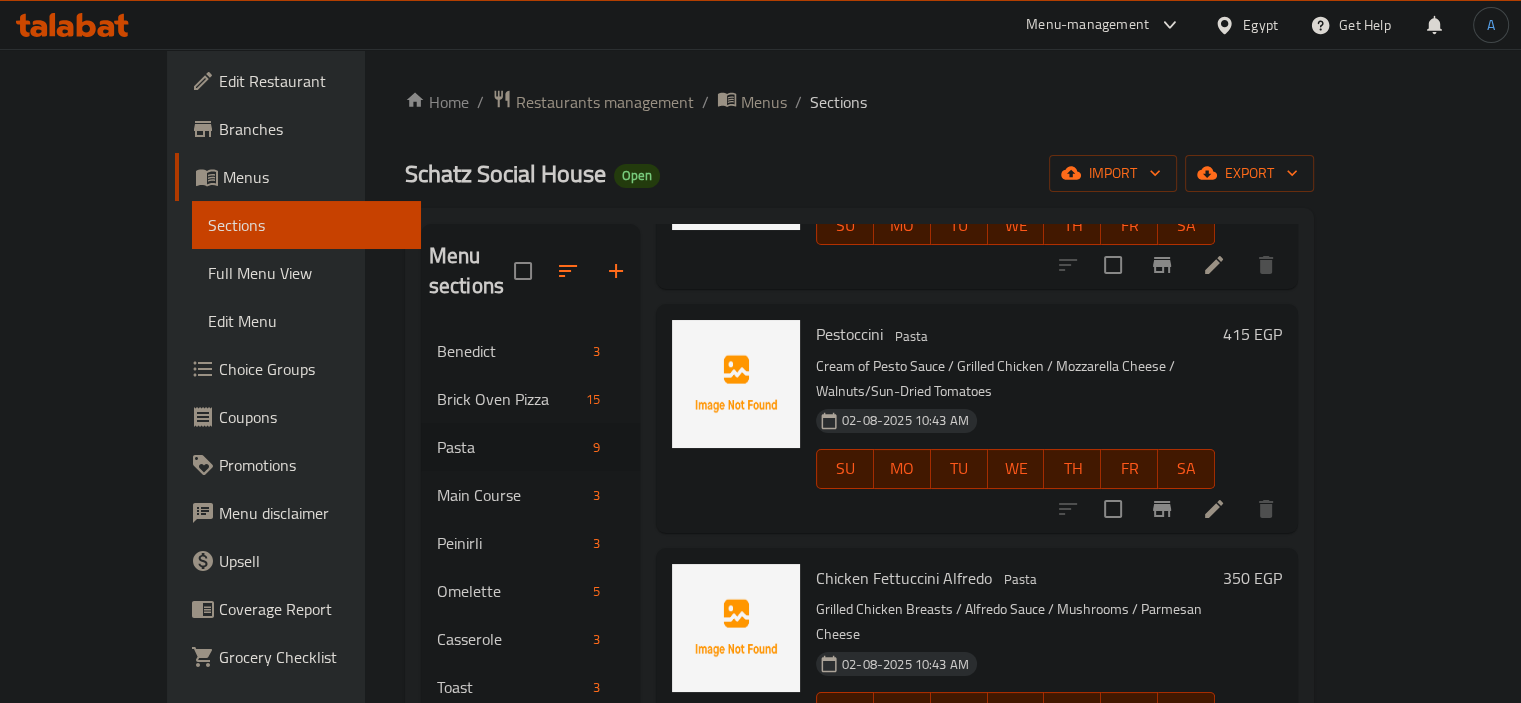 scroll, scrollTop: 735, scrollLeft: 0, axis: vertical 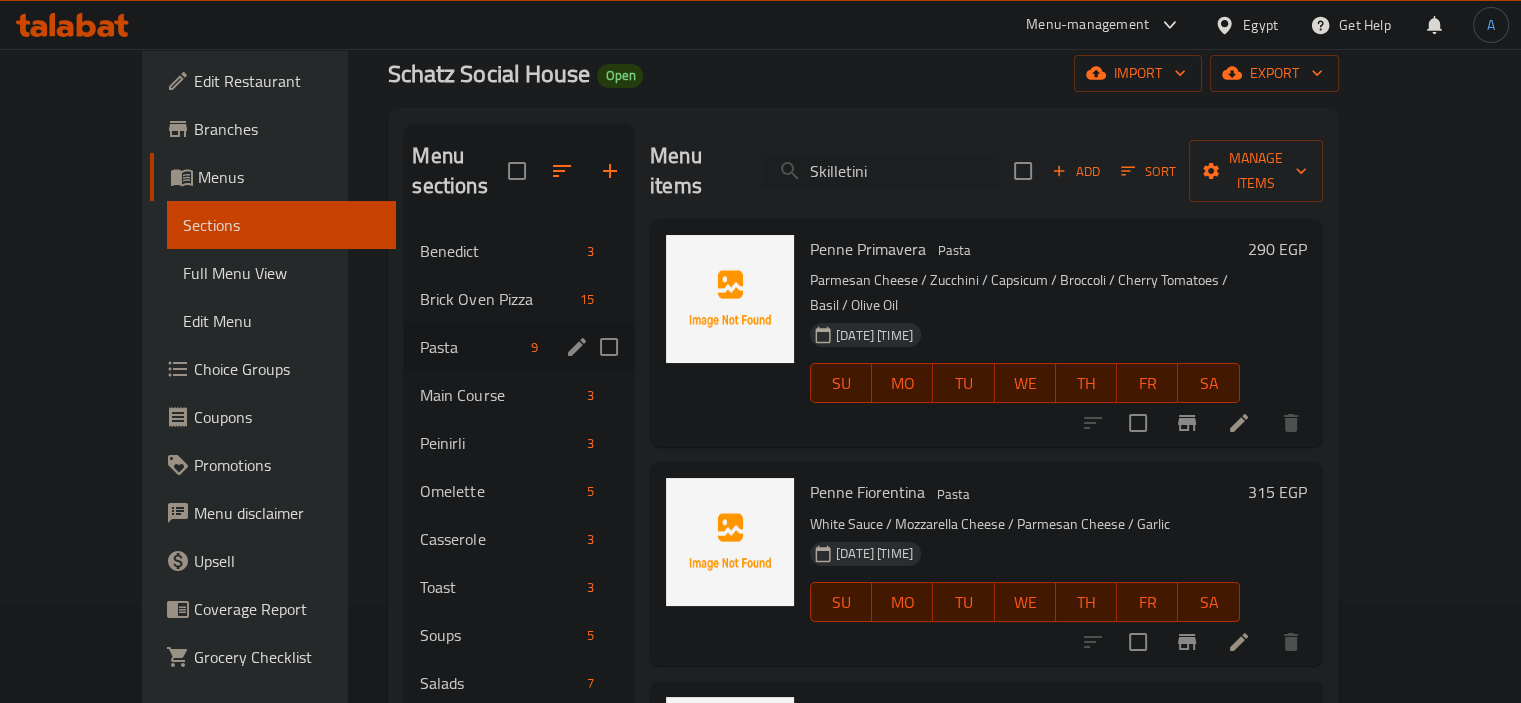 click at bounding box center (609, 347) 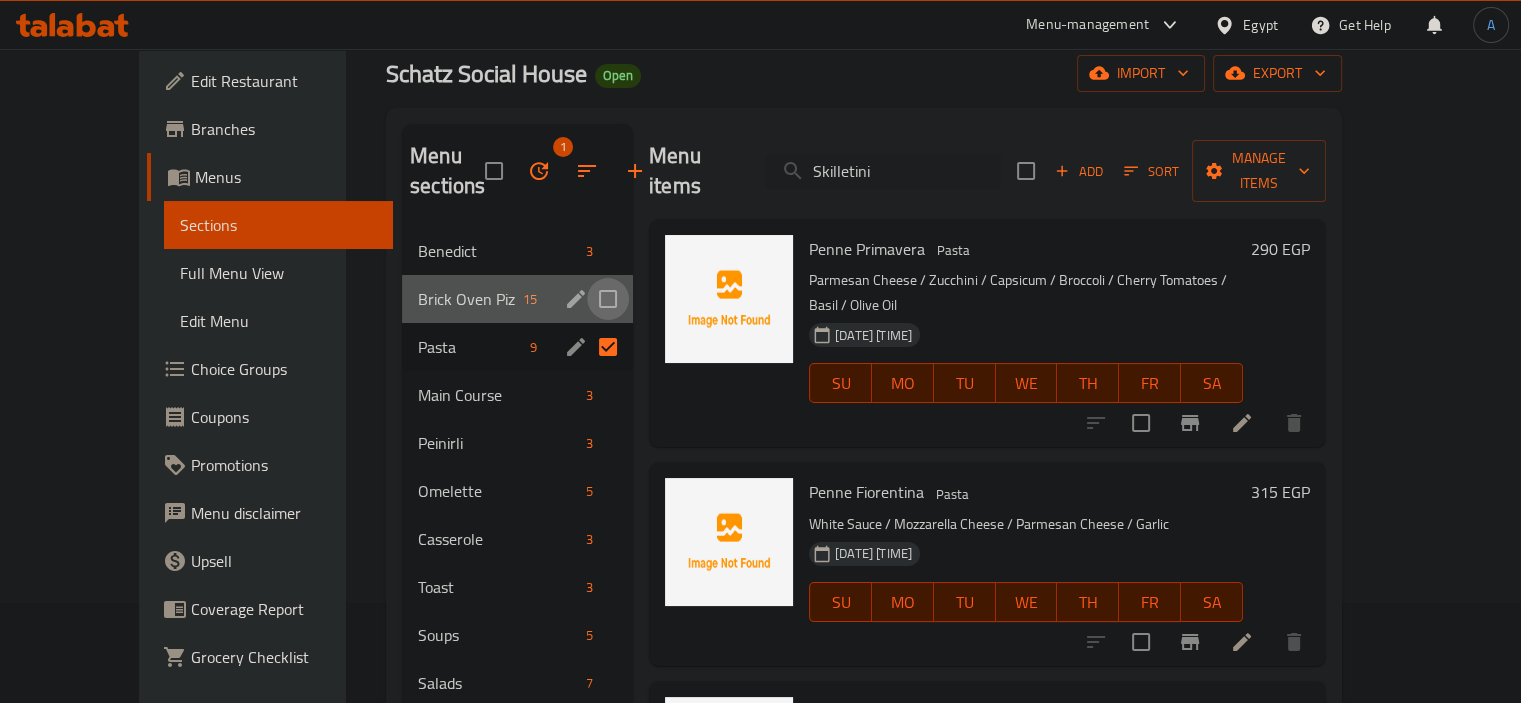 click at bounding box center [608, 299] 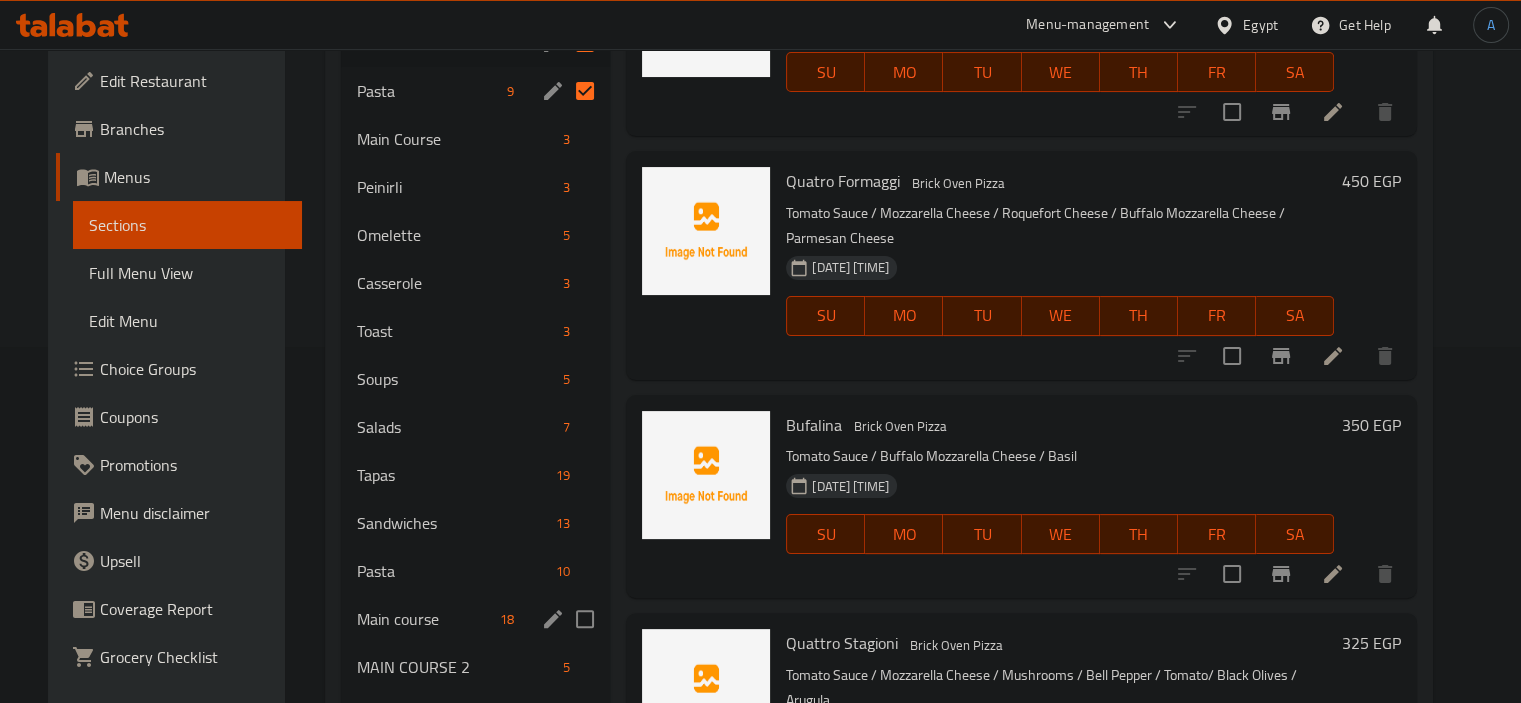 scroll, scrollTop: 300, scrollLeft: 0, axis: vertical 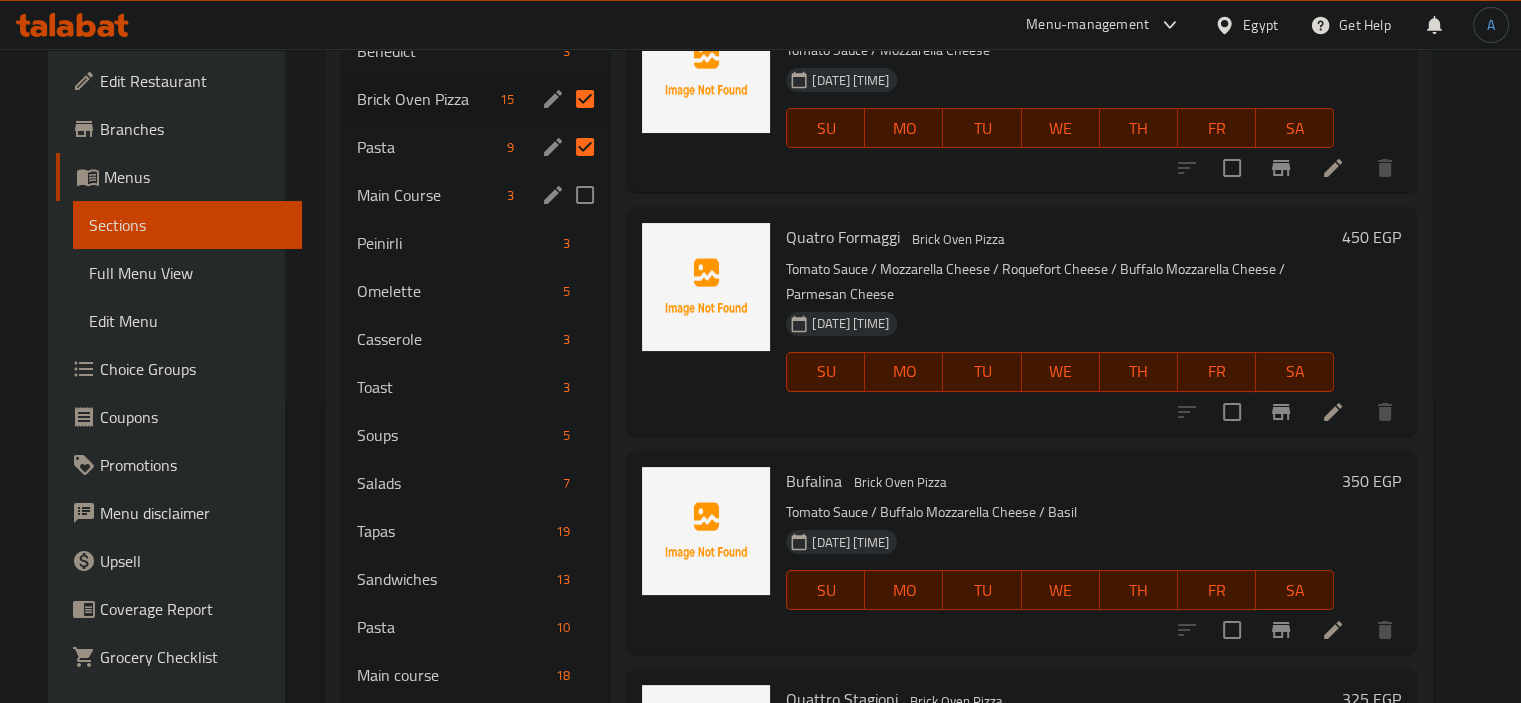 click at bounding box center (585, 195) 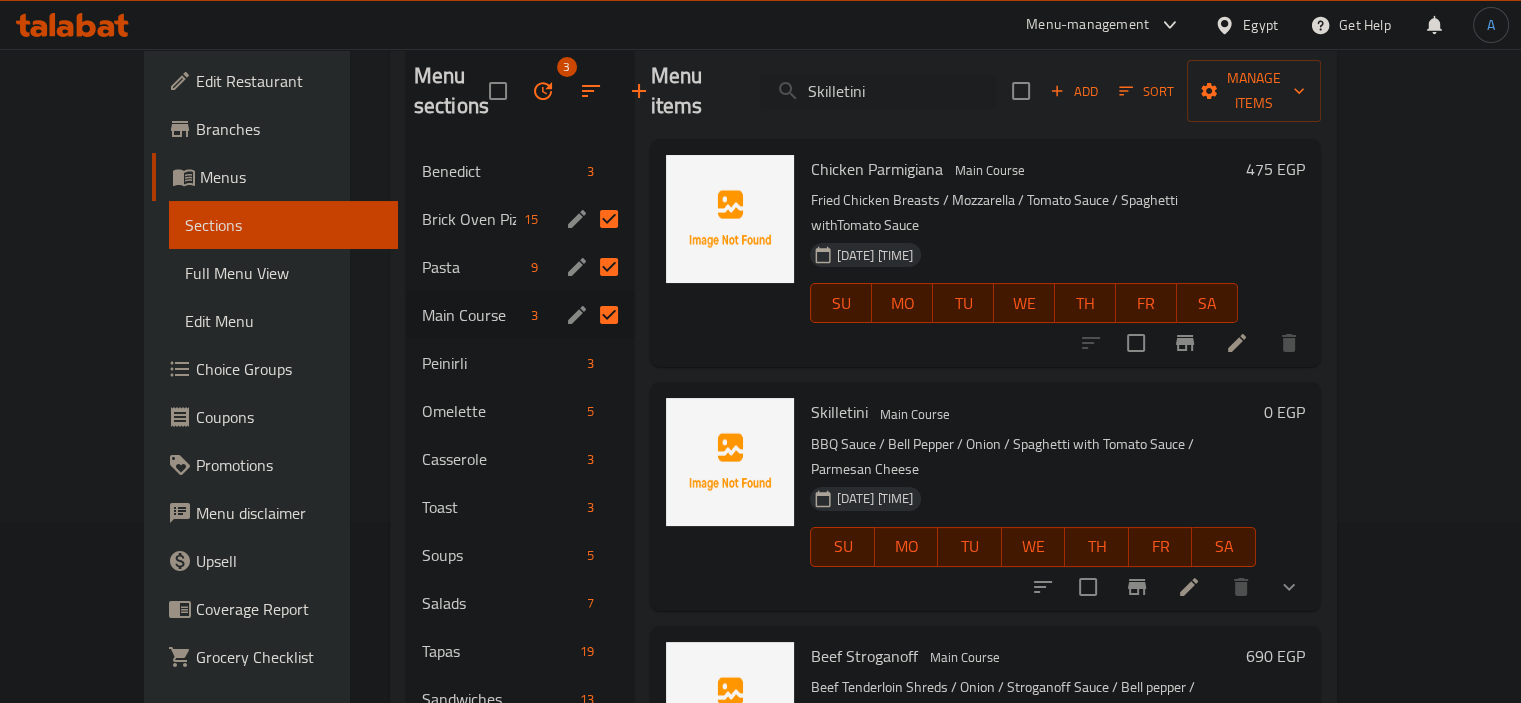 scroll, scrollTop: 100, scrollLeft: 0, axis: vertical 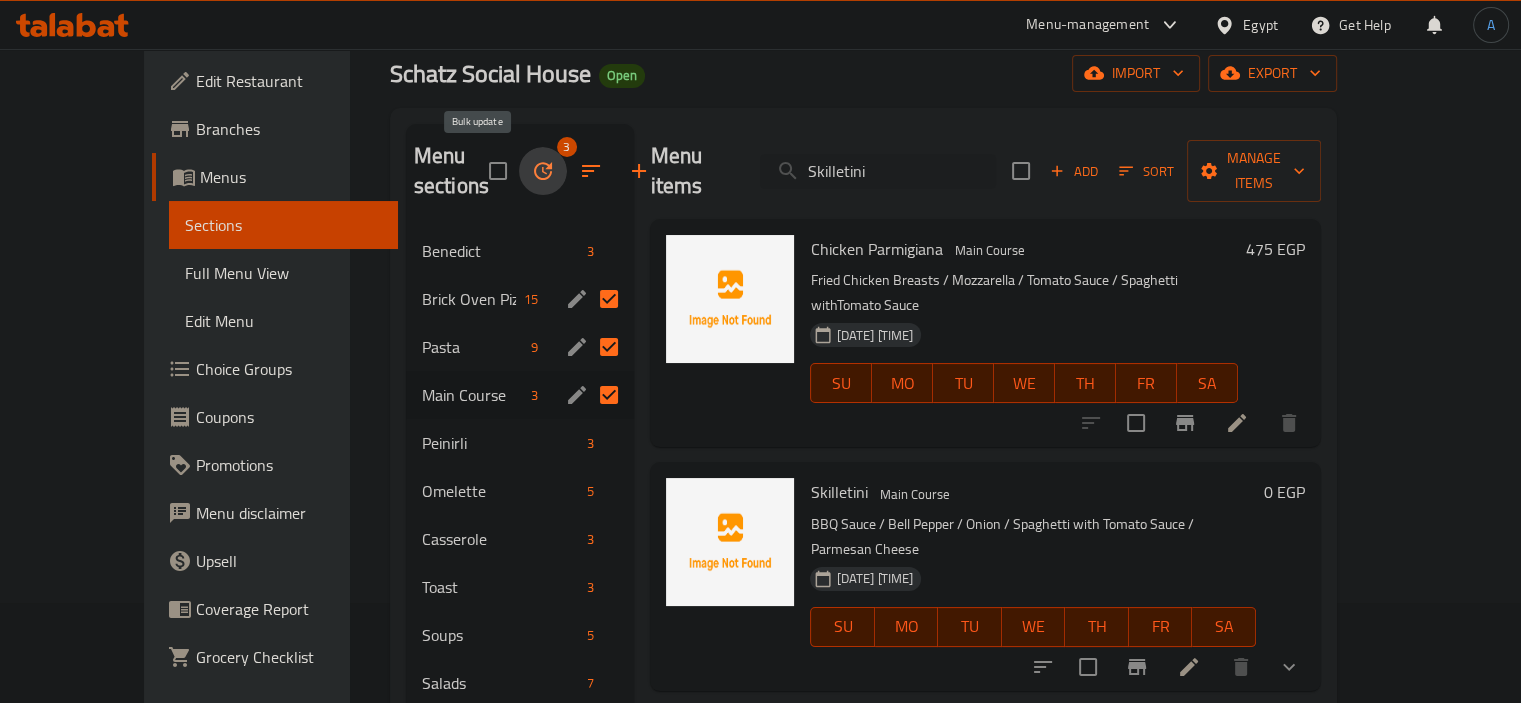 click at bounding box center (543, 171) 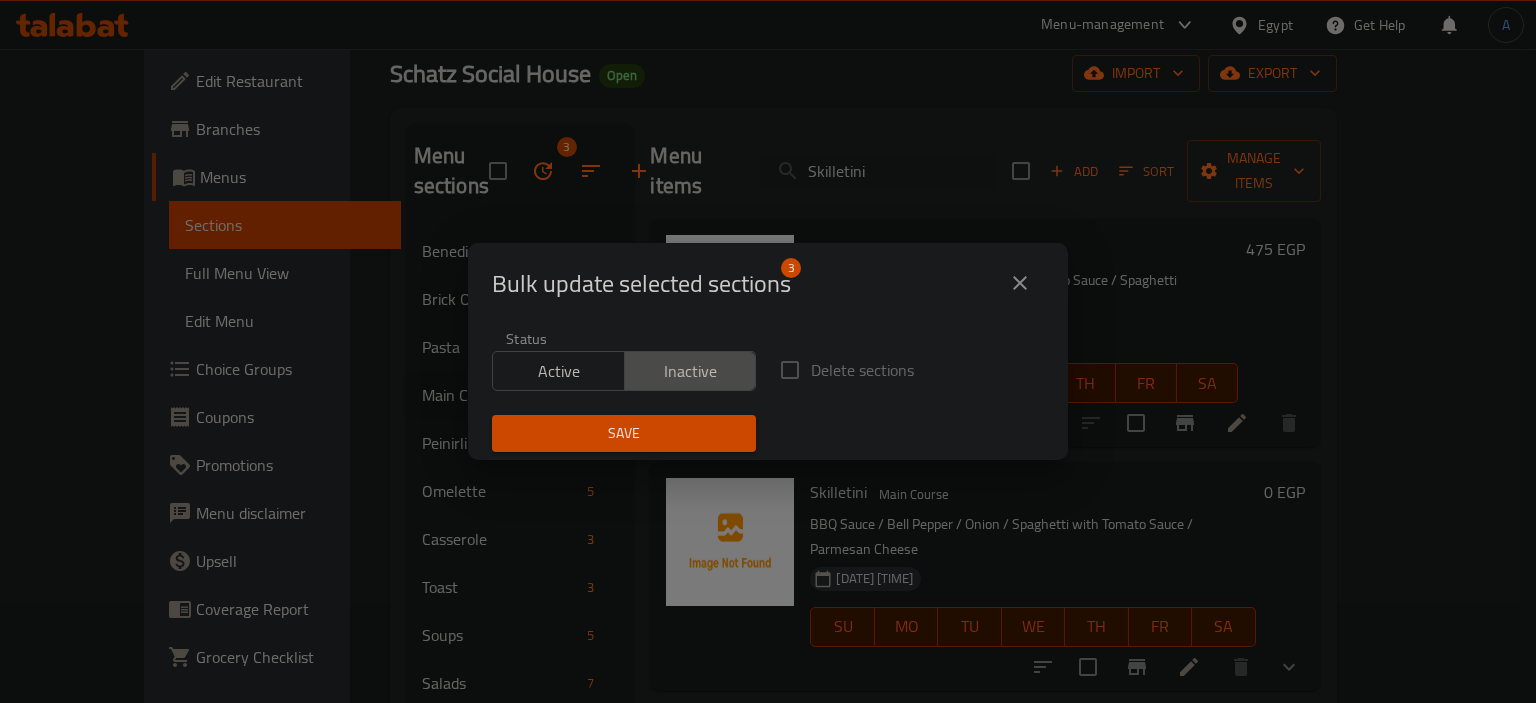 click on "Inactive" at bounding box center (691, 371) 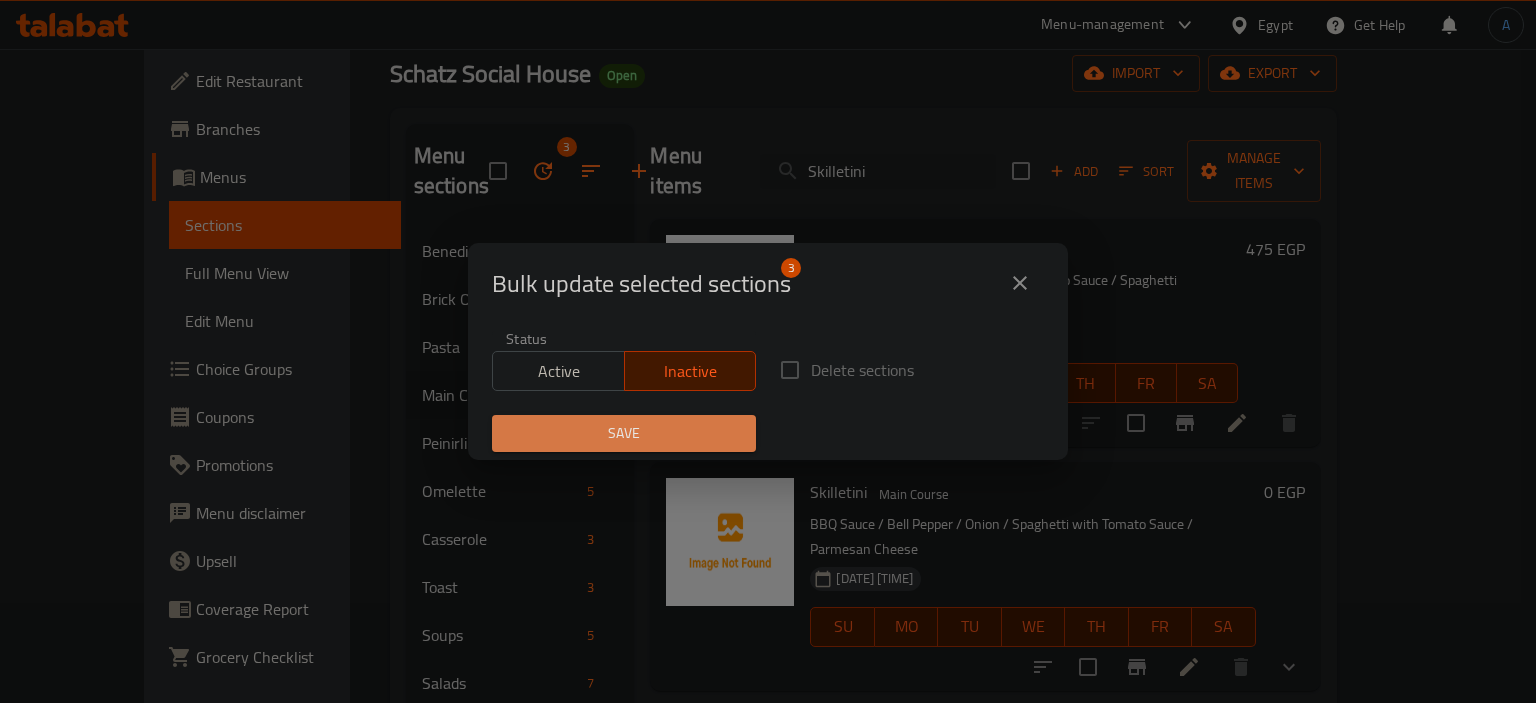 click on "Save" at bounding box center [624, 433] 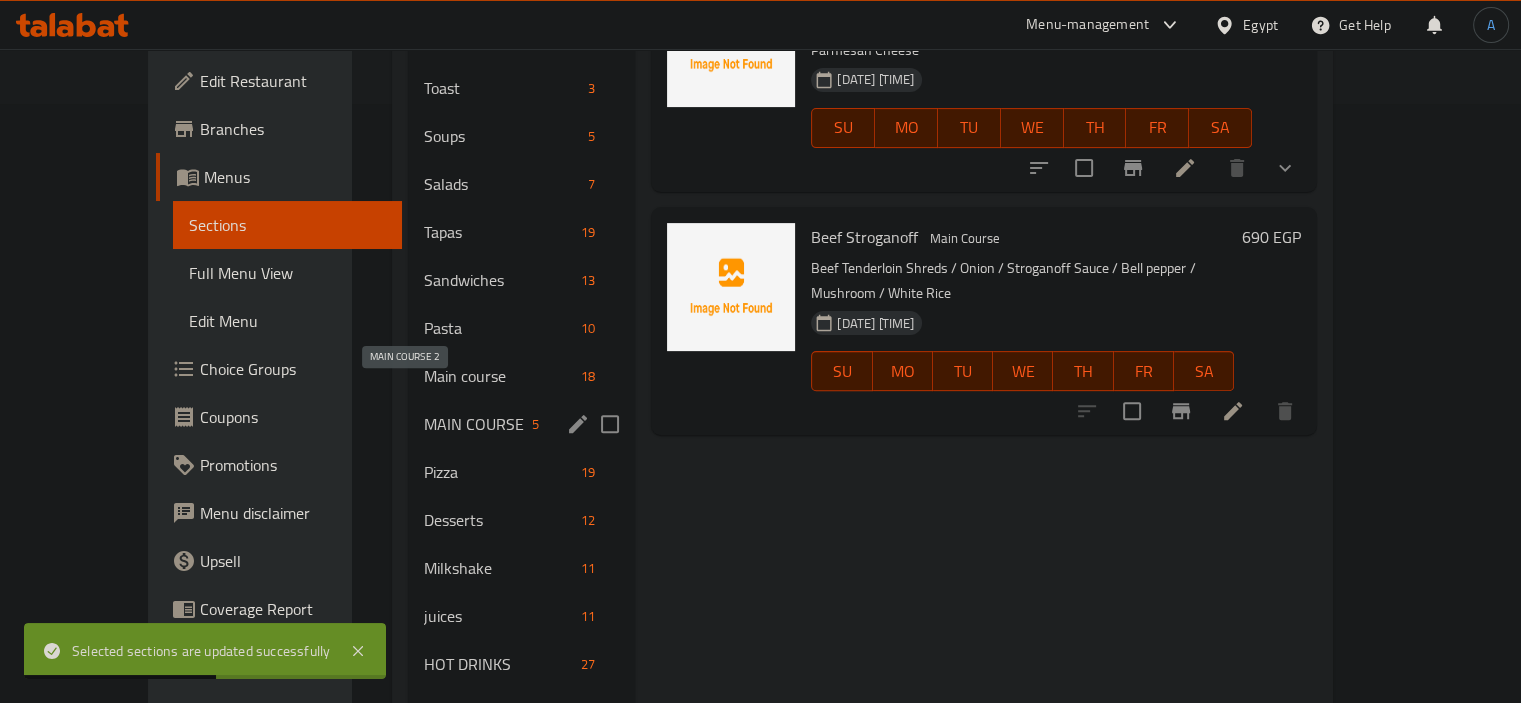 scroll, scrollTop: 700, scrollLeft: 0, axis: vertical 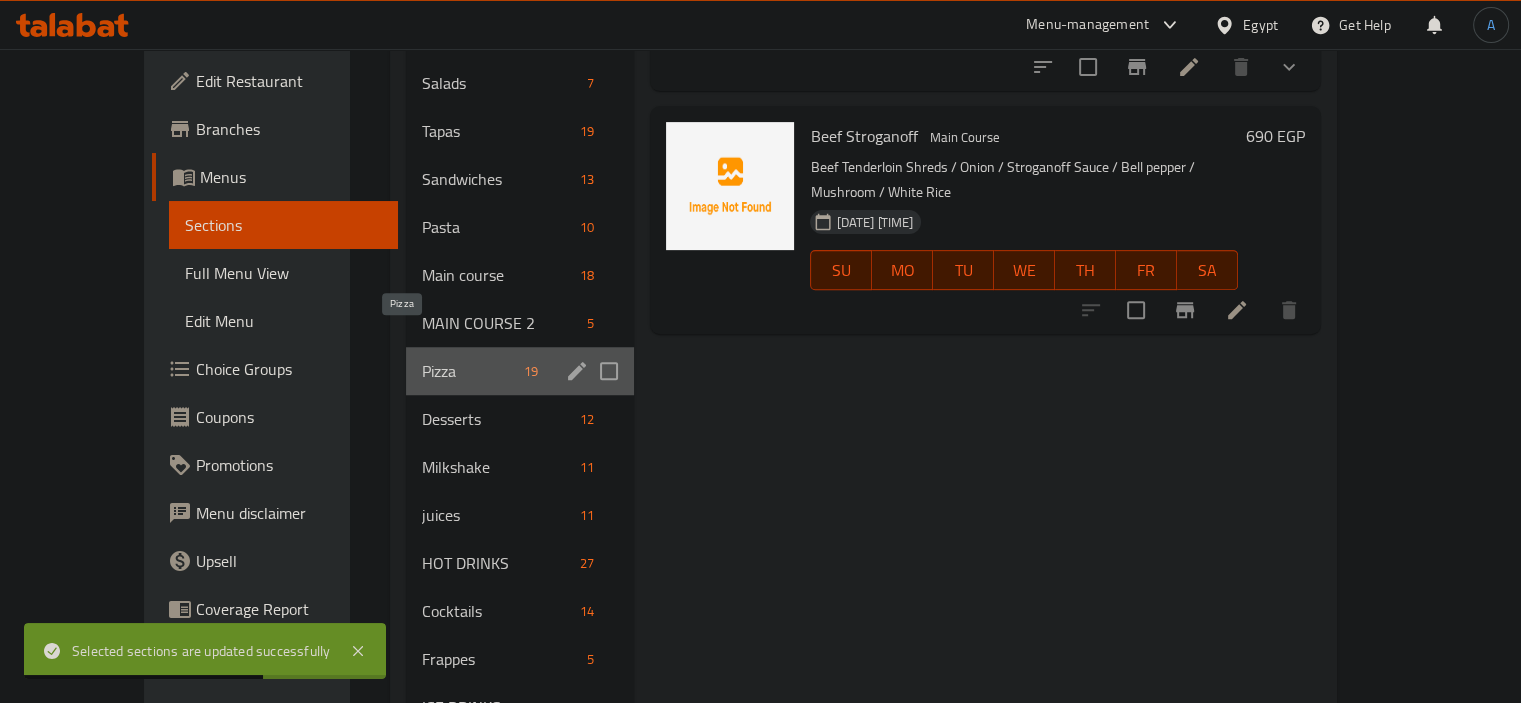 click on "Pizza" at bounding box center [469, 371] 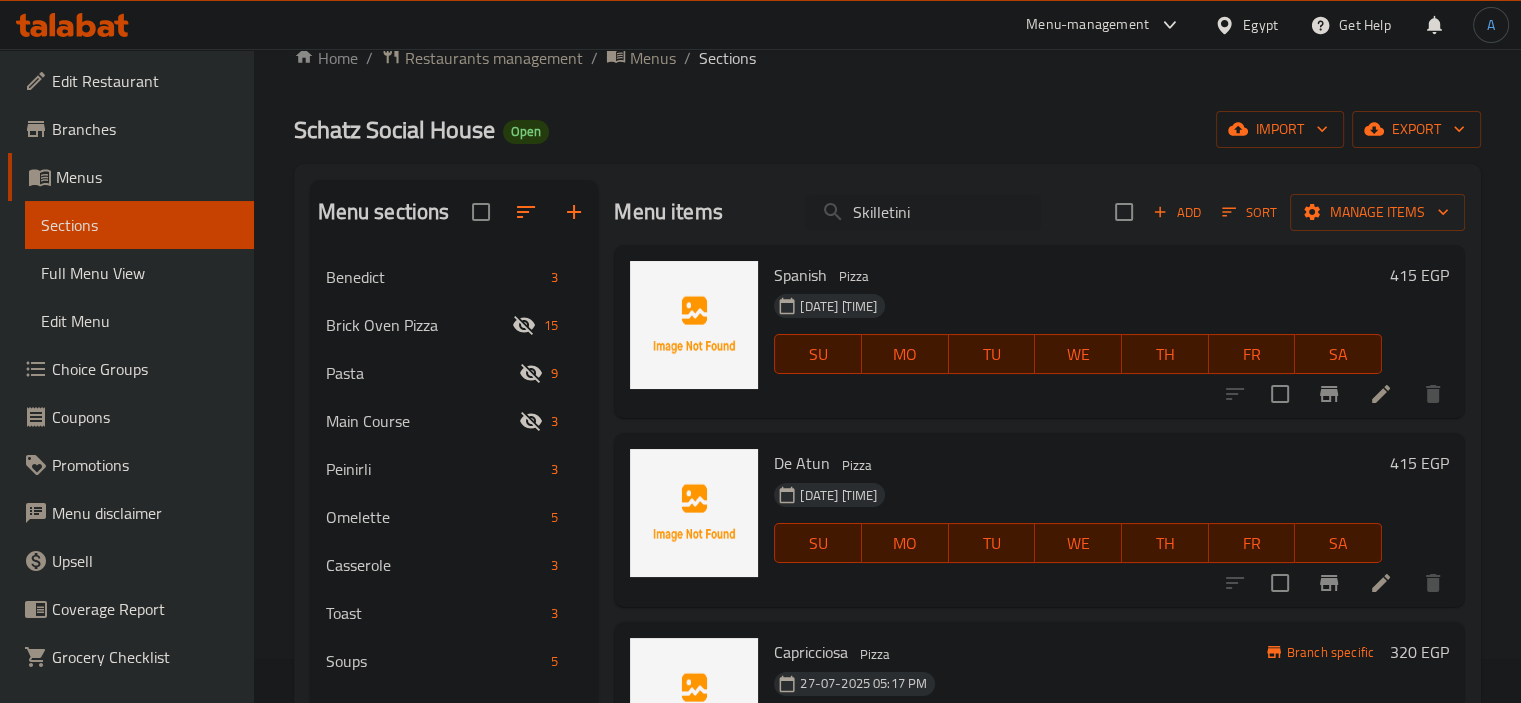 scroll, scrollTop: 0, scrollLeft: 0, axis: both 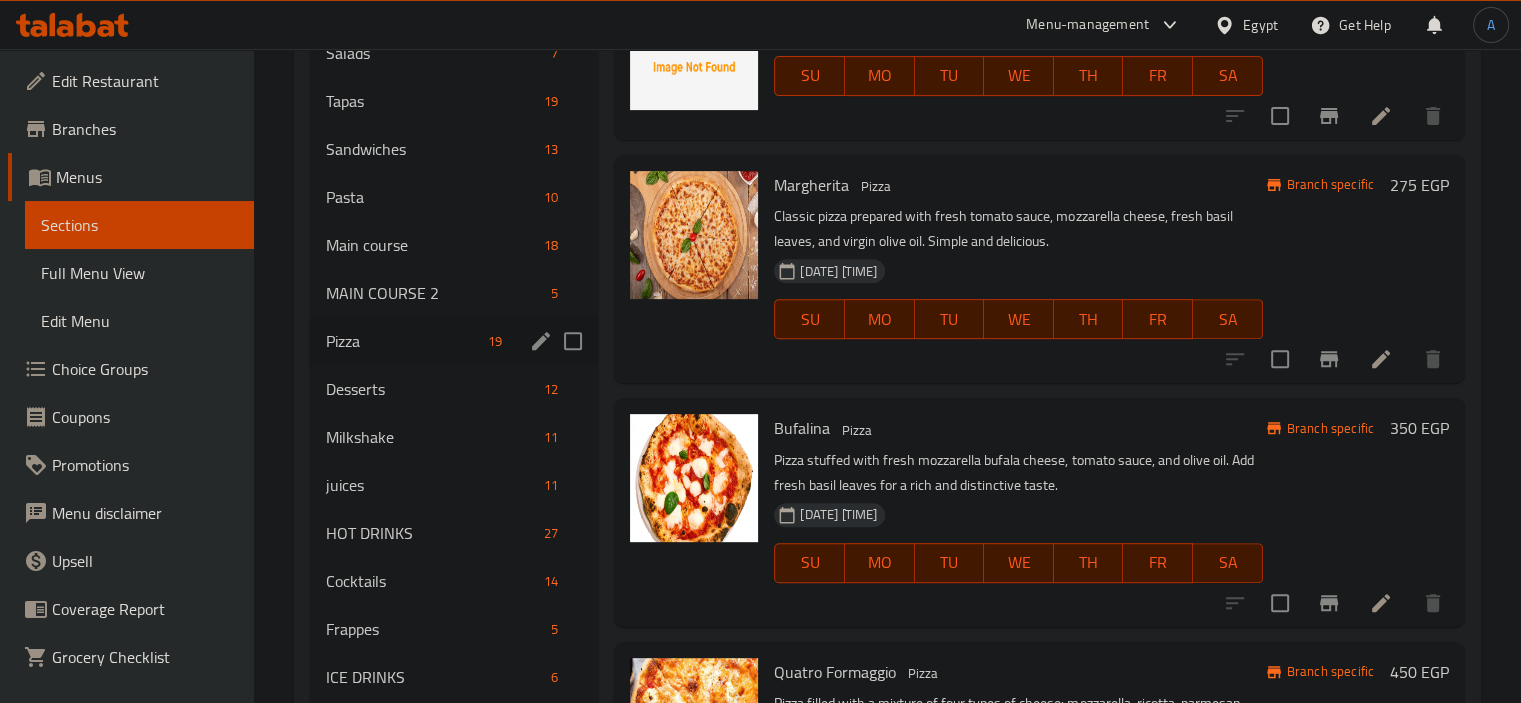 click on "Pizza" at bounding box center (403, 341) 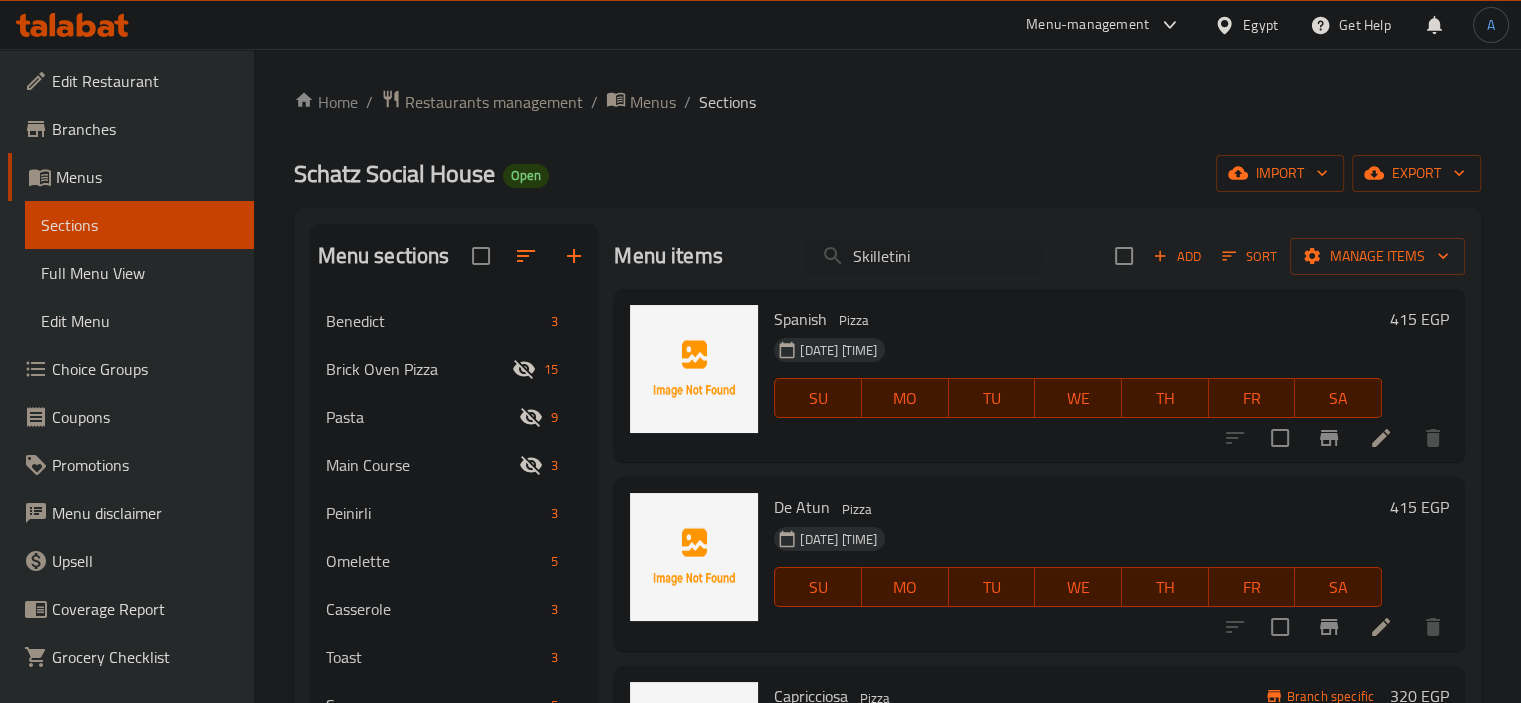 scroll, scrollTop: 100, scrollLeft: 0, axis: vertical 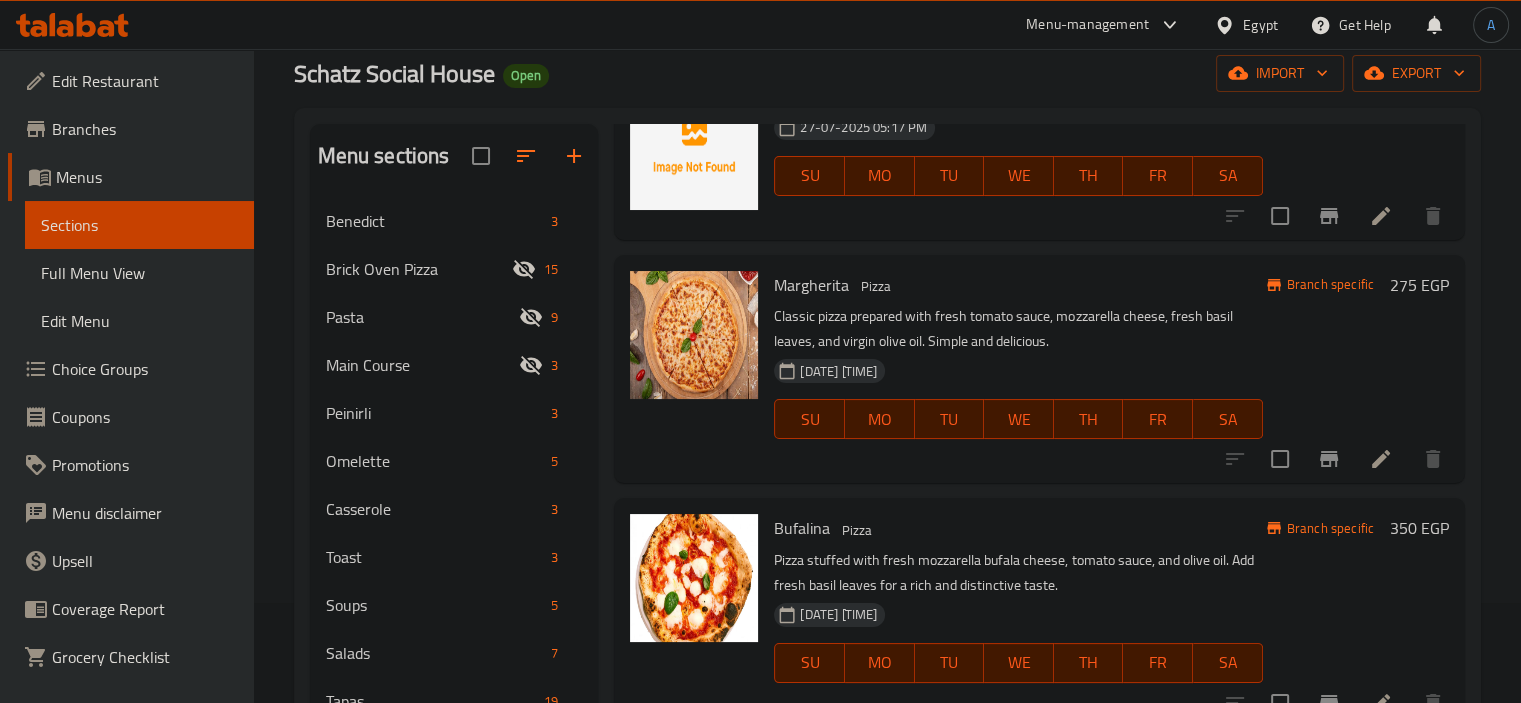 click 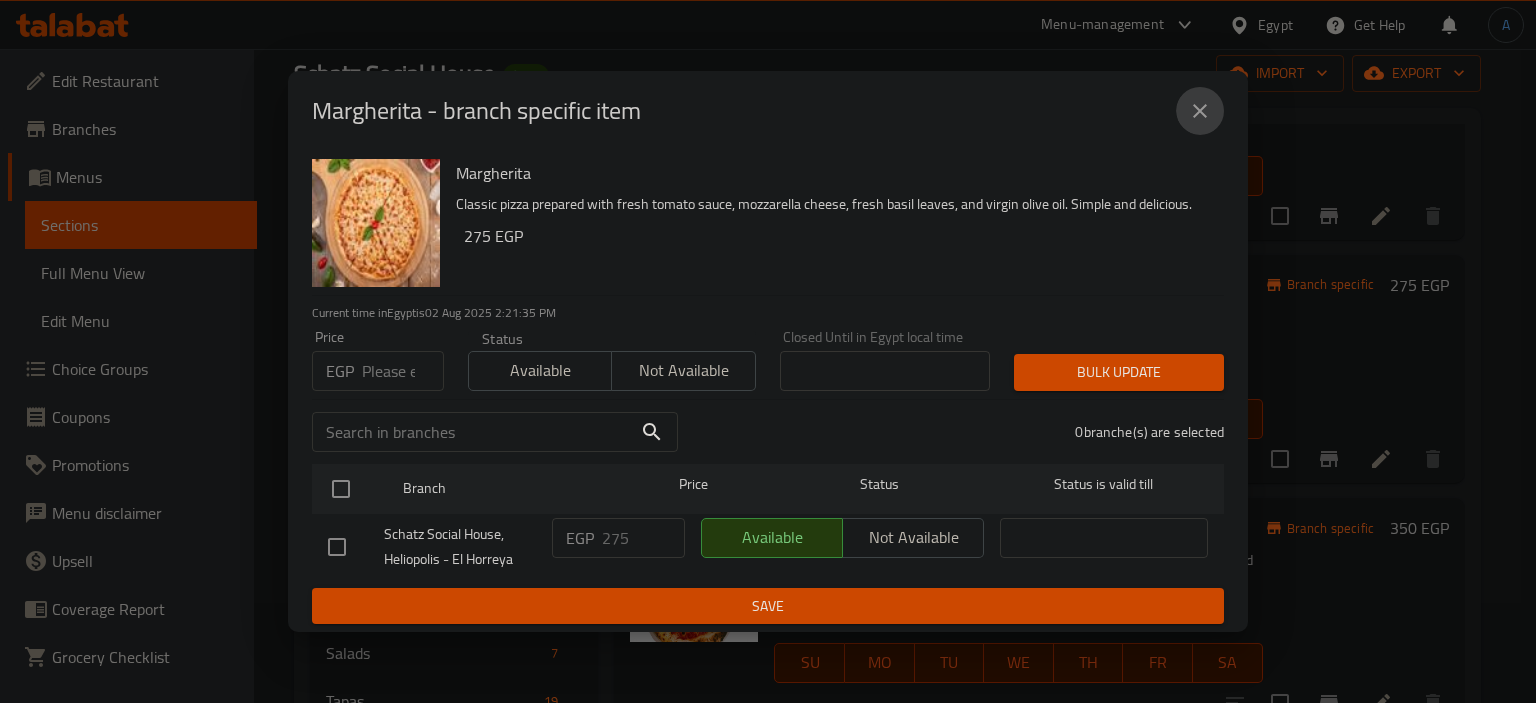 click 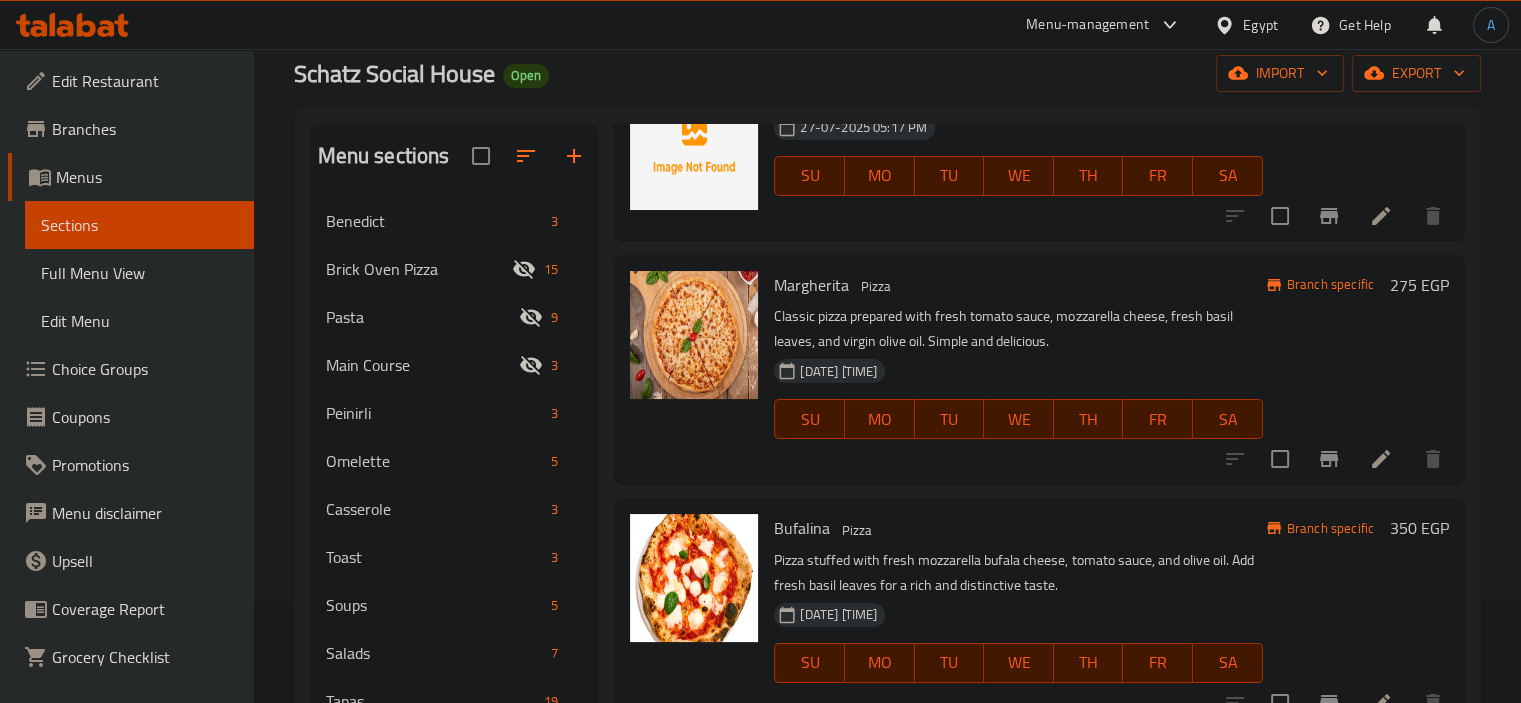 scroll, scrollTop: 600, scrollLeft: 0, axis: vertical 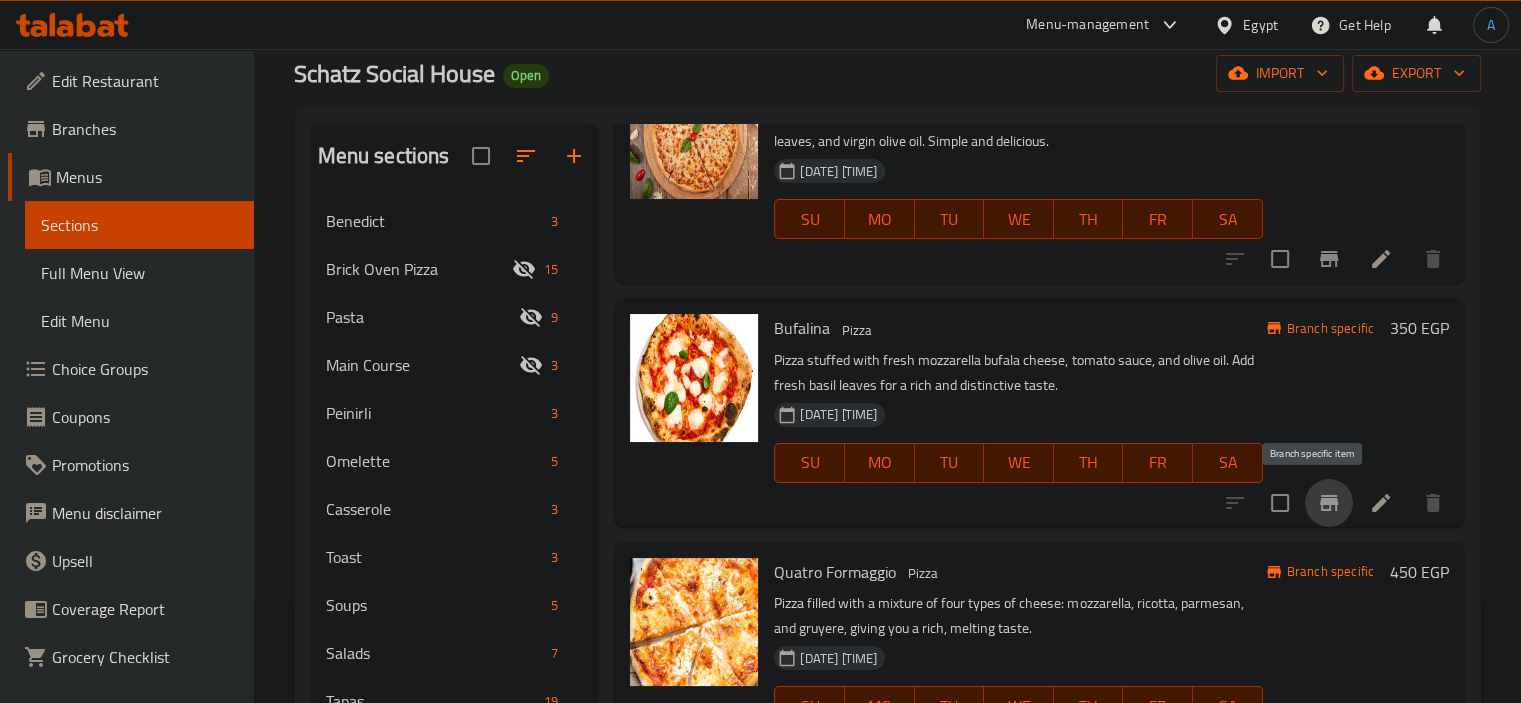 click at bounding box center [1329, 503] 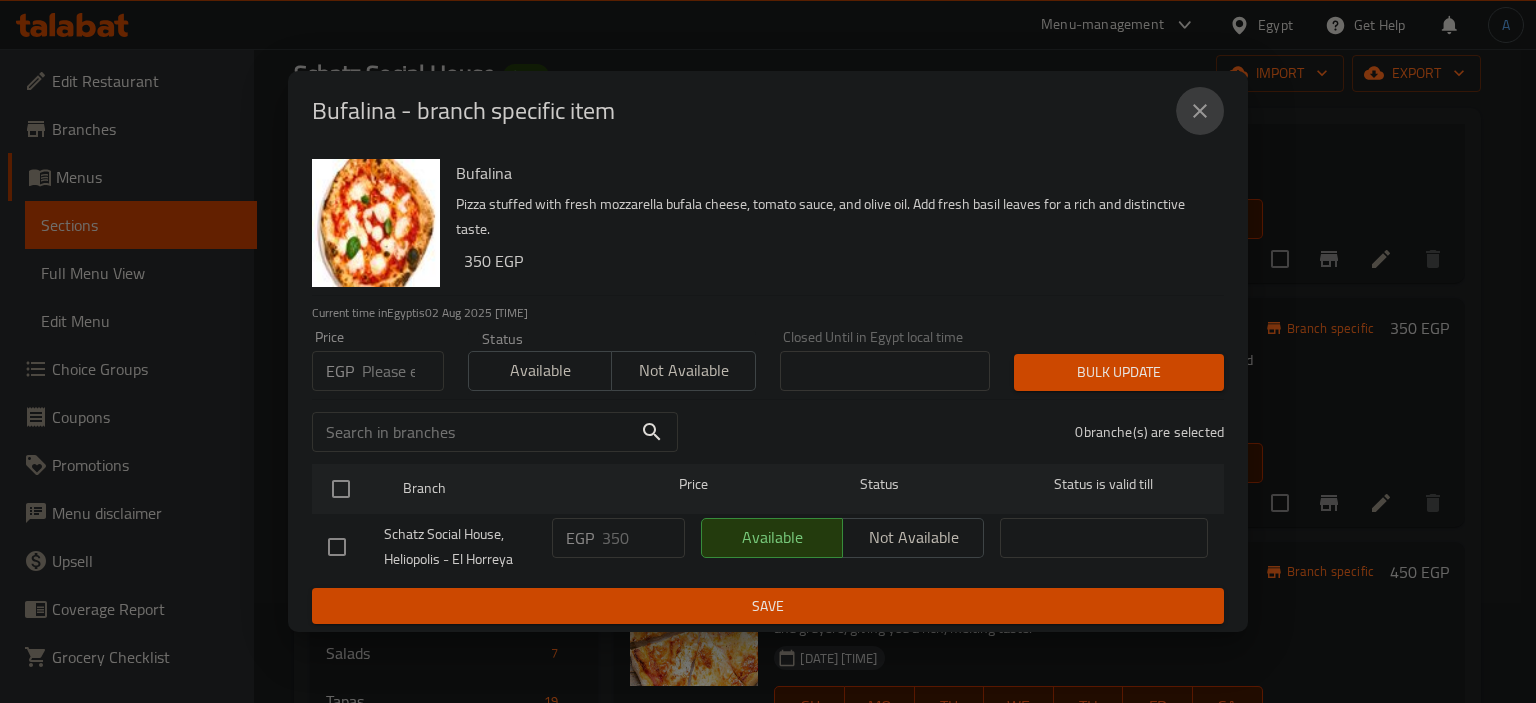 click 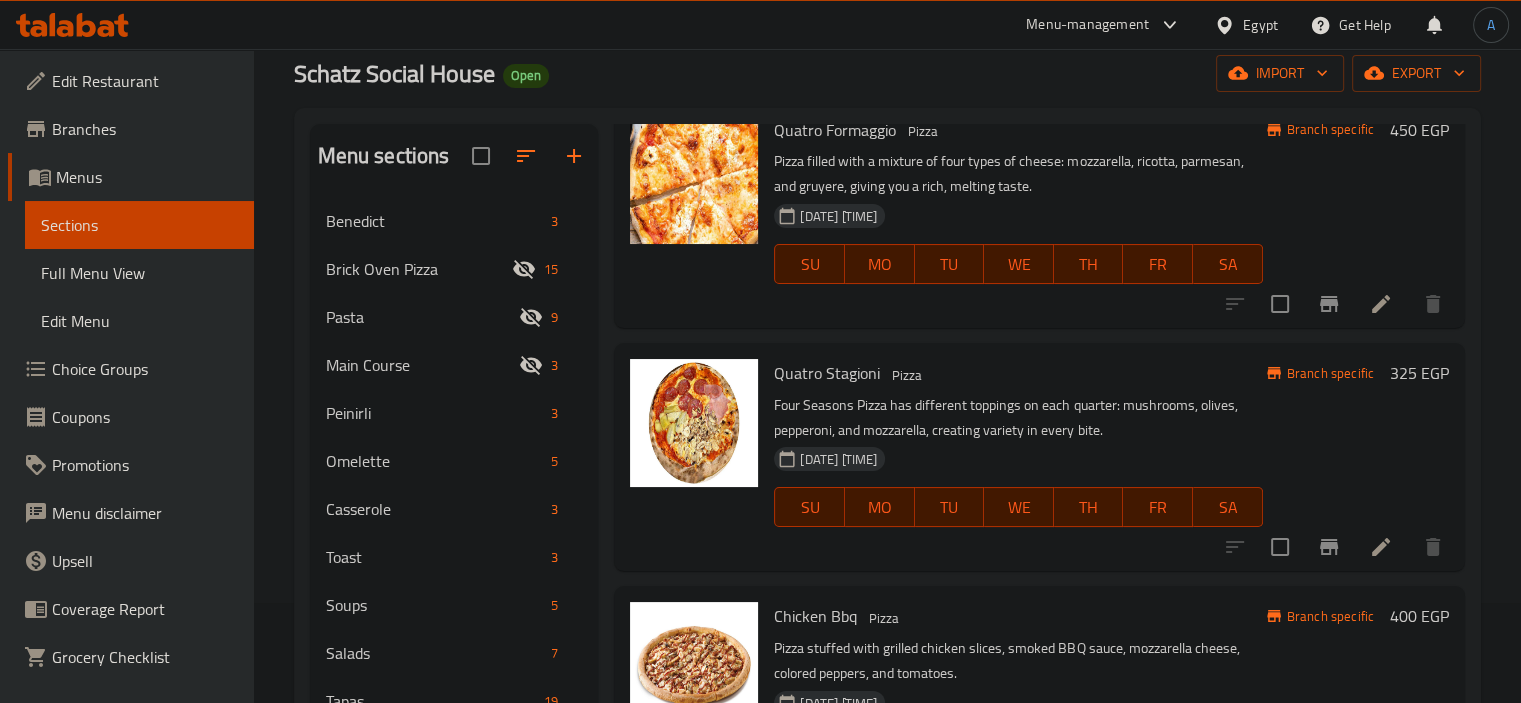 scroll, scrollTop: 1200, scrollLeft: 0, axis: vertical 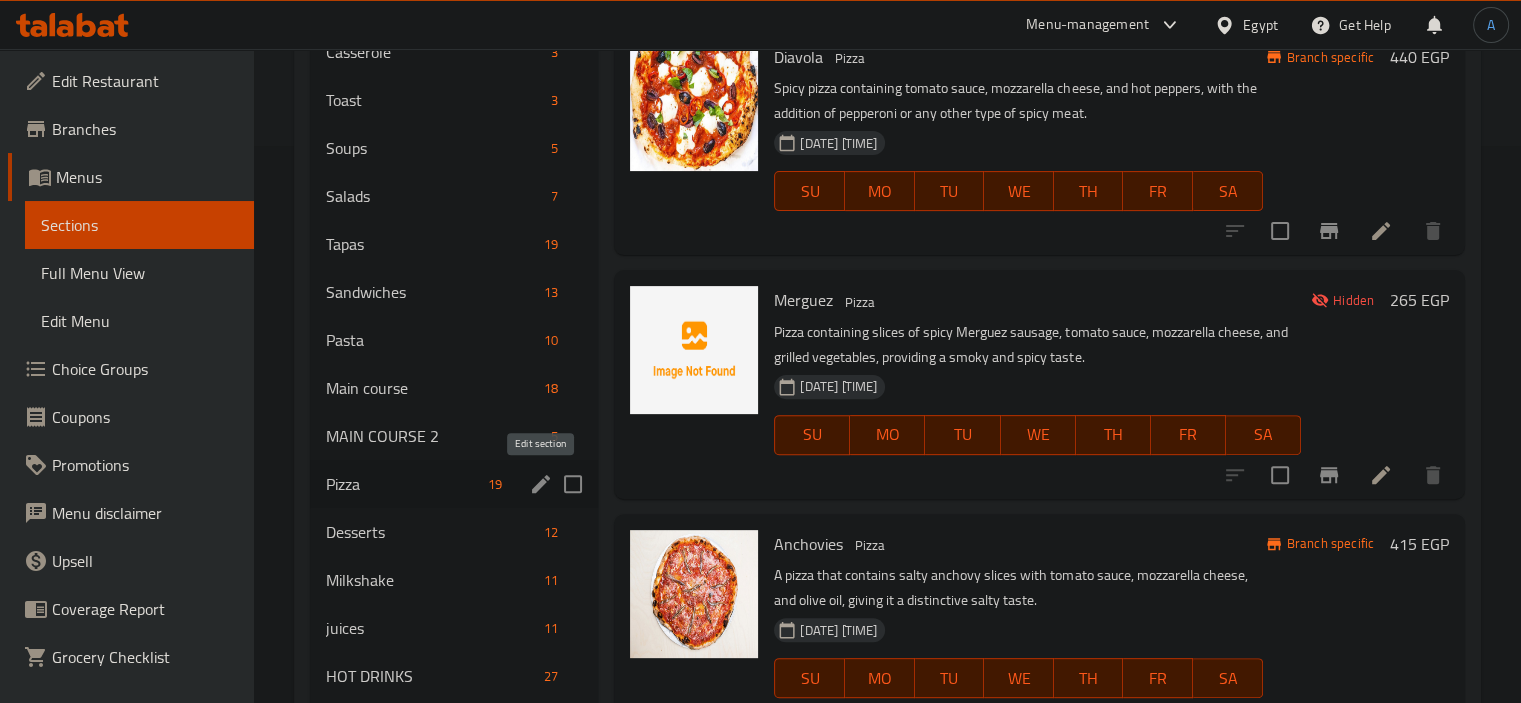 click 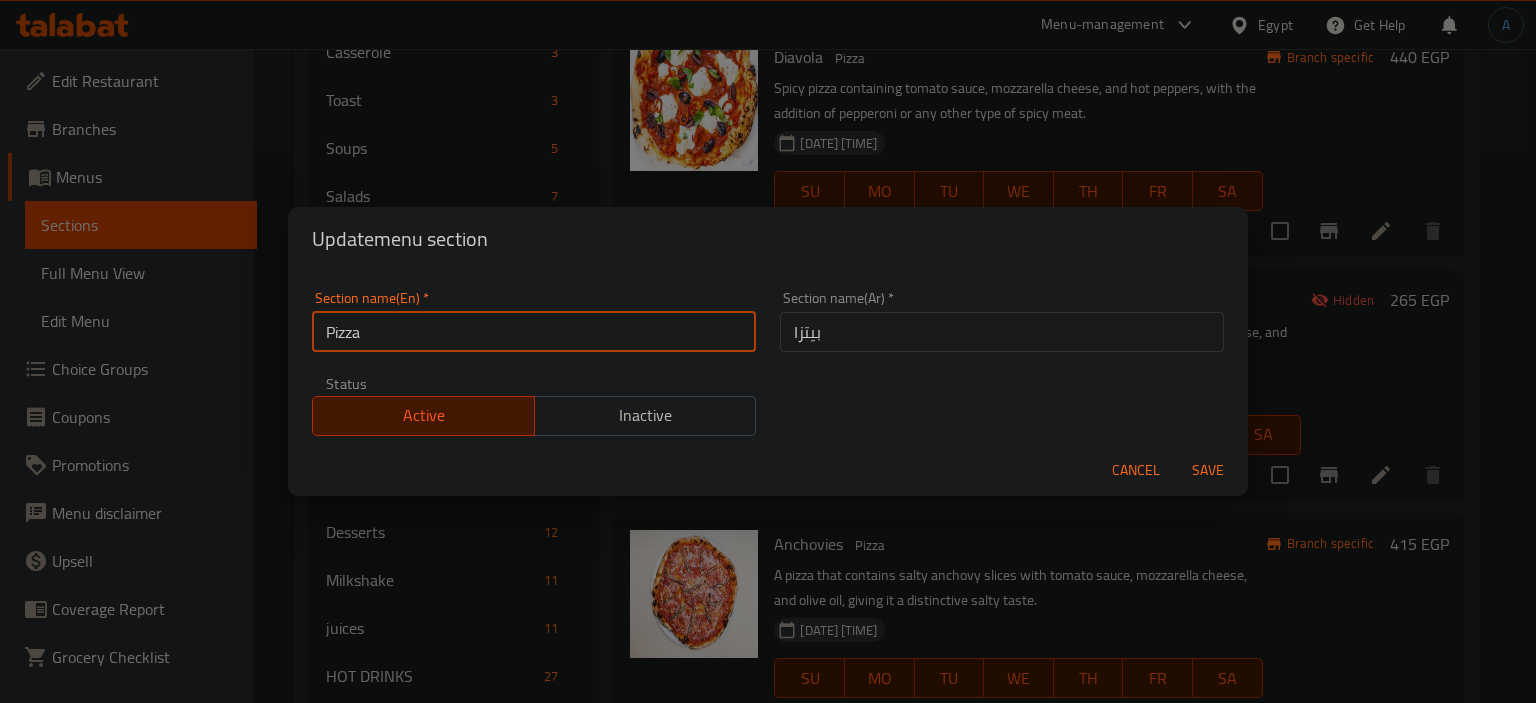 drag, startPoint x: 326, startPoint y: 335, endPoint x: 413, endPoint y: 315, distance: 89.26926 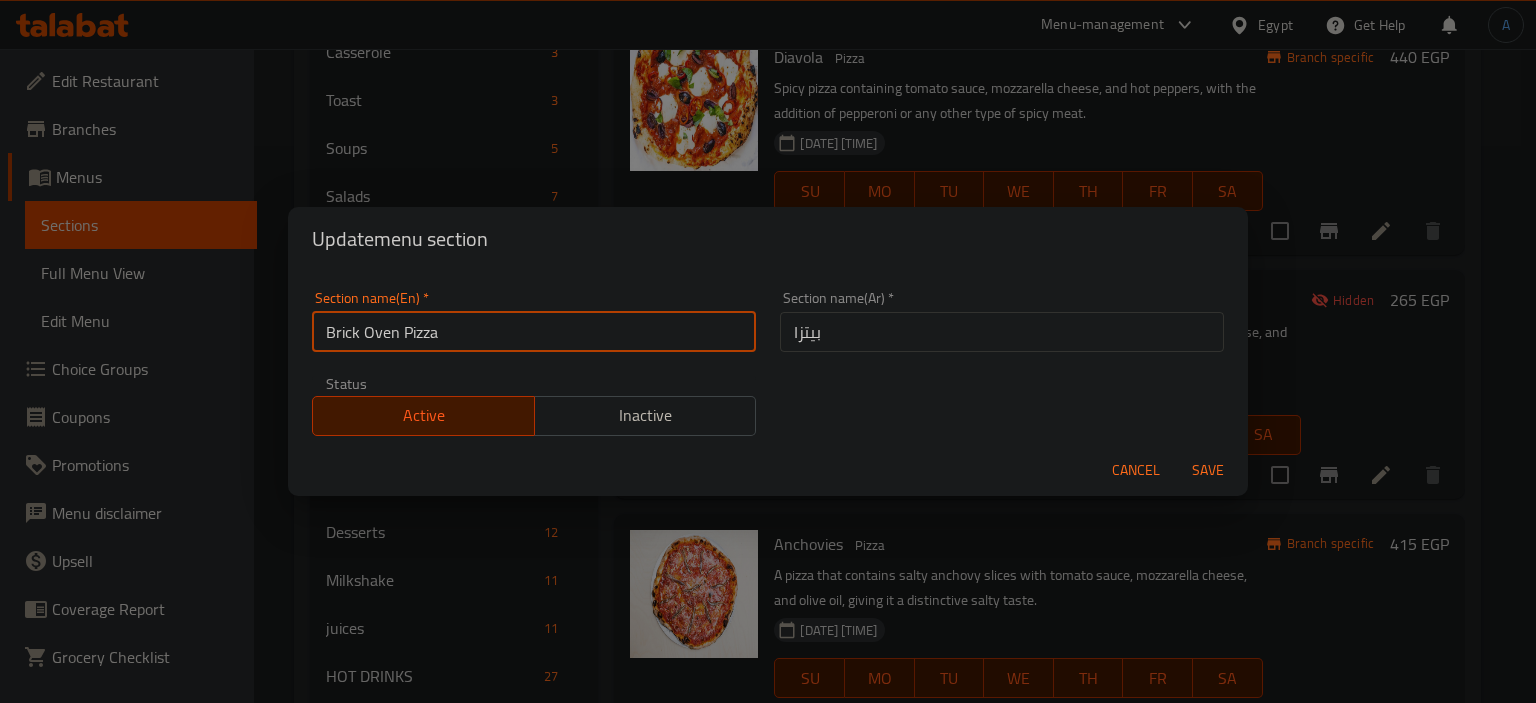 type on "Brick Oven Pizza" 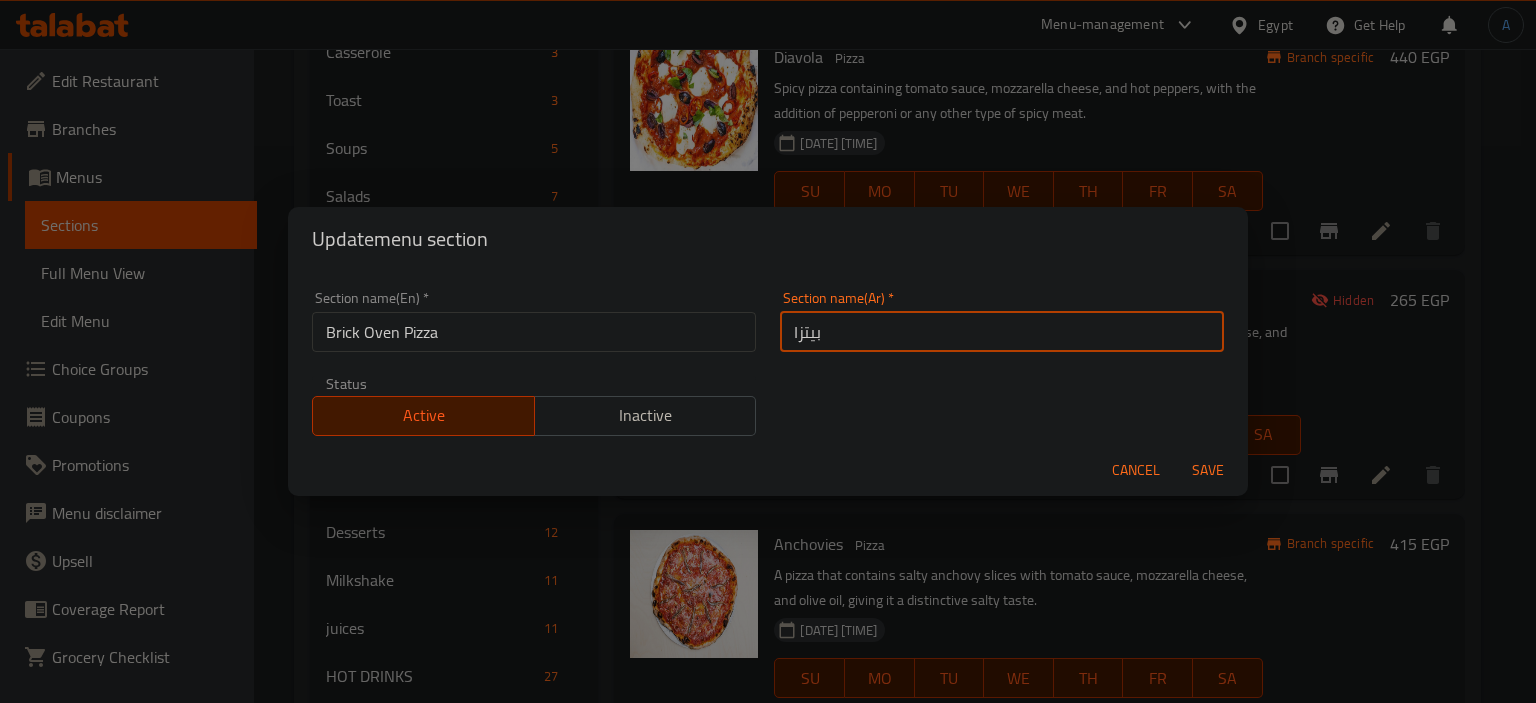 click on "بيتزا" at bounding box center [1002, 332] 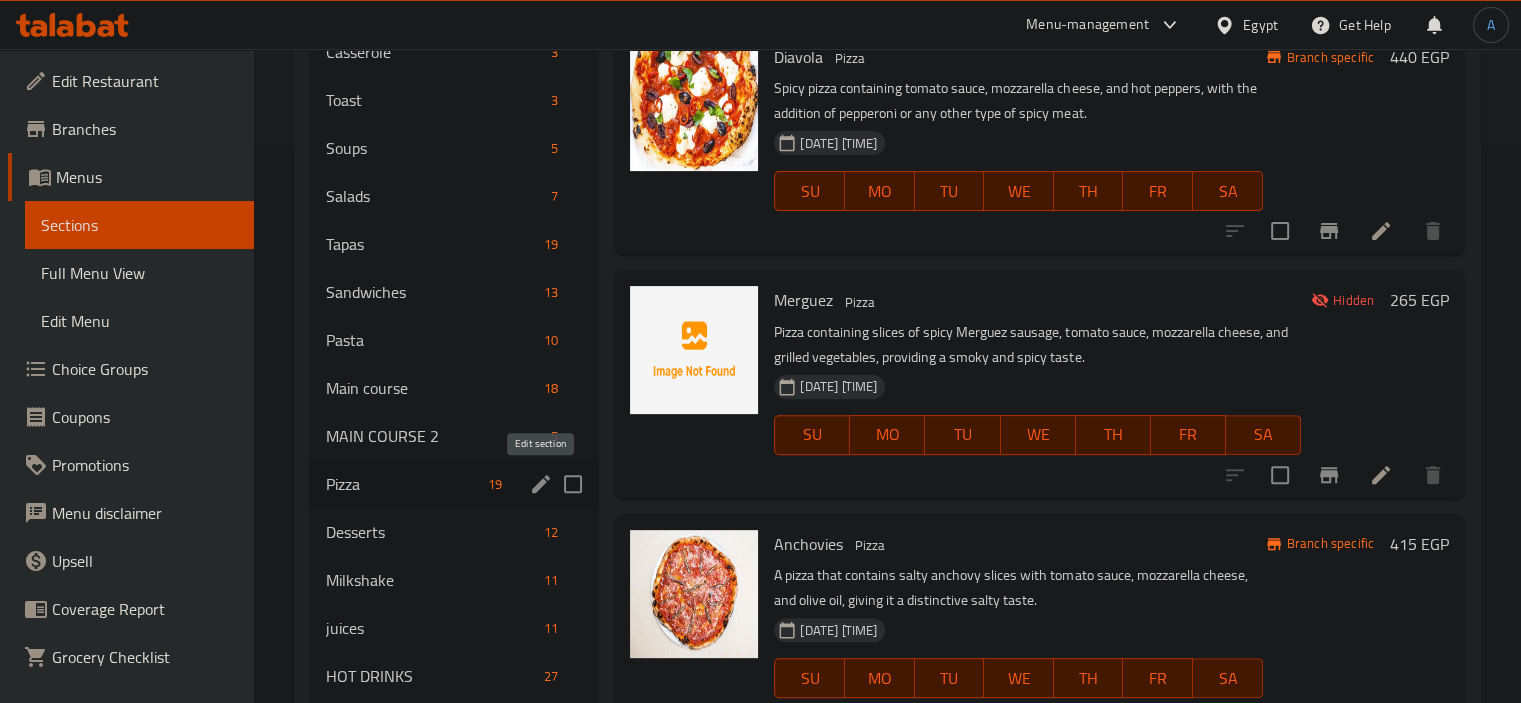 click 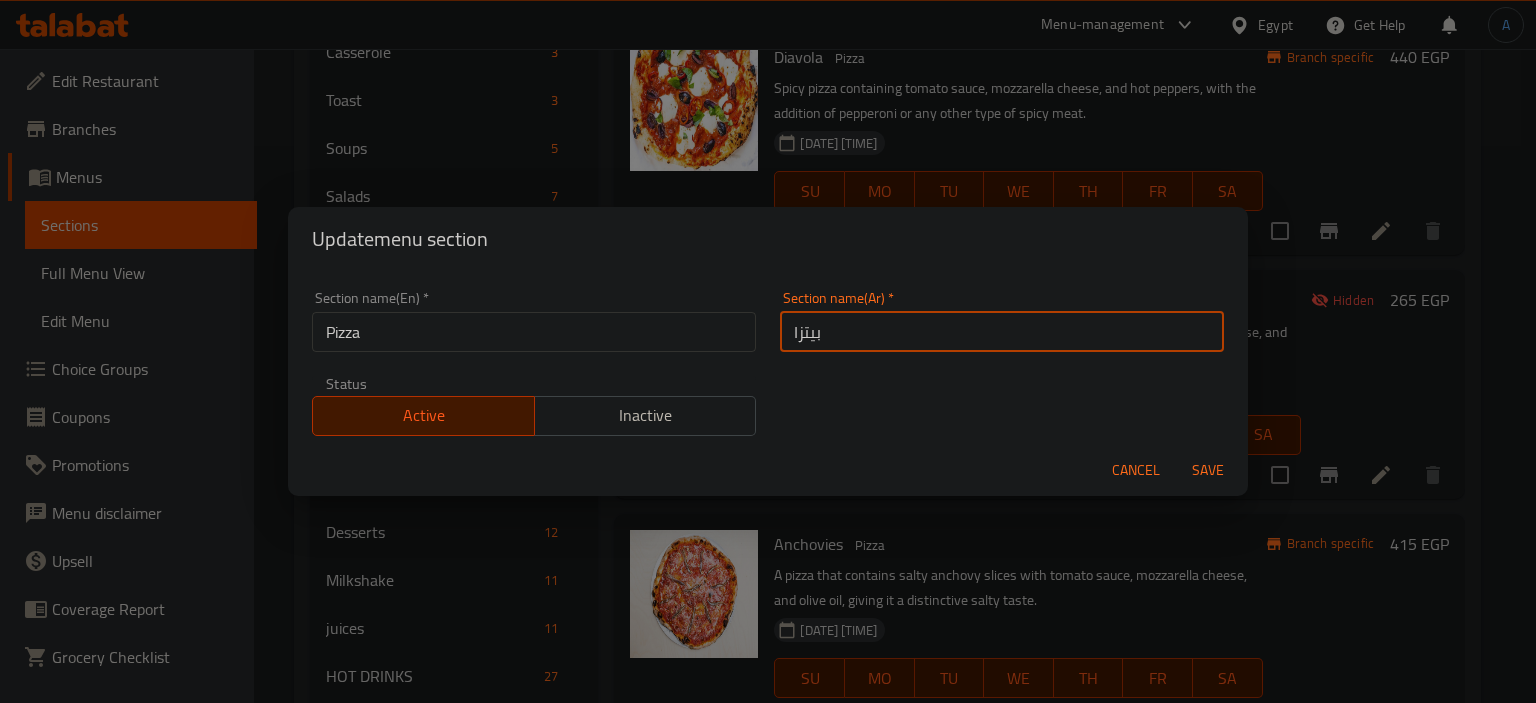 click on "بيتزا" at bounding box center [1002, 332] 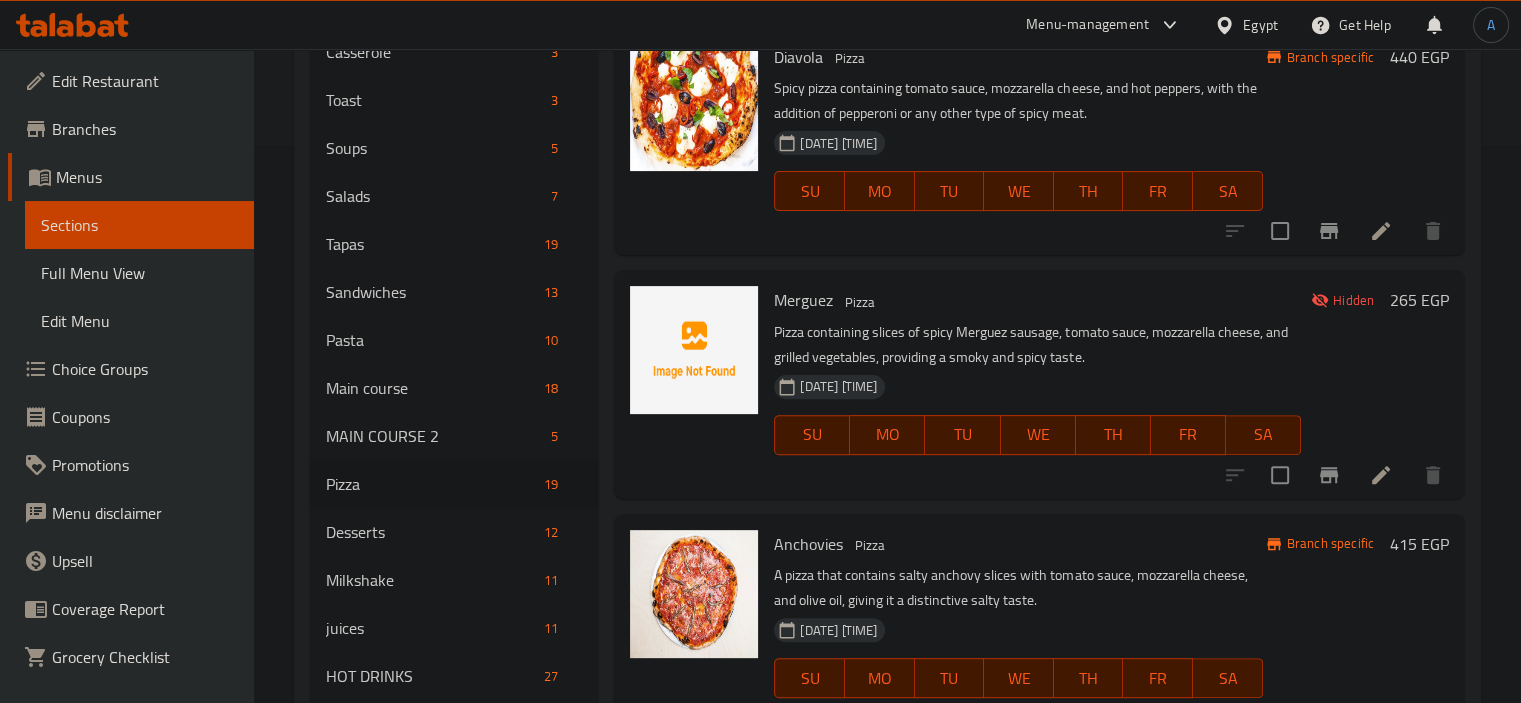 click on "Pizza containing slices of spicy Merguez sausage, tomato sauce, mozzarella cheese, and grilled vegetables, providing a smoky and spicy taste." at bounding box center (1037, 345) 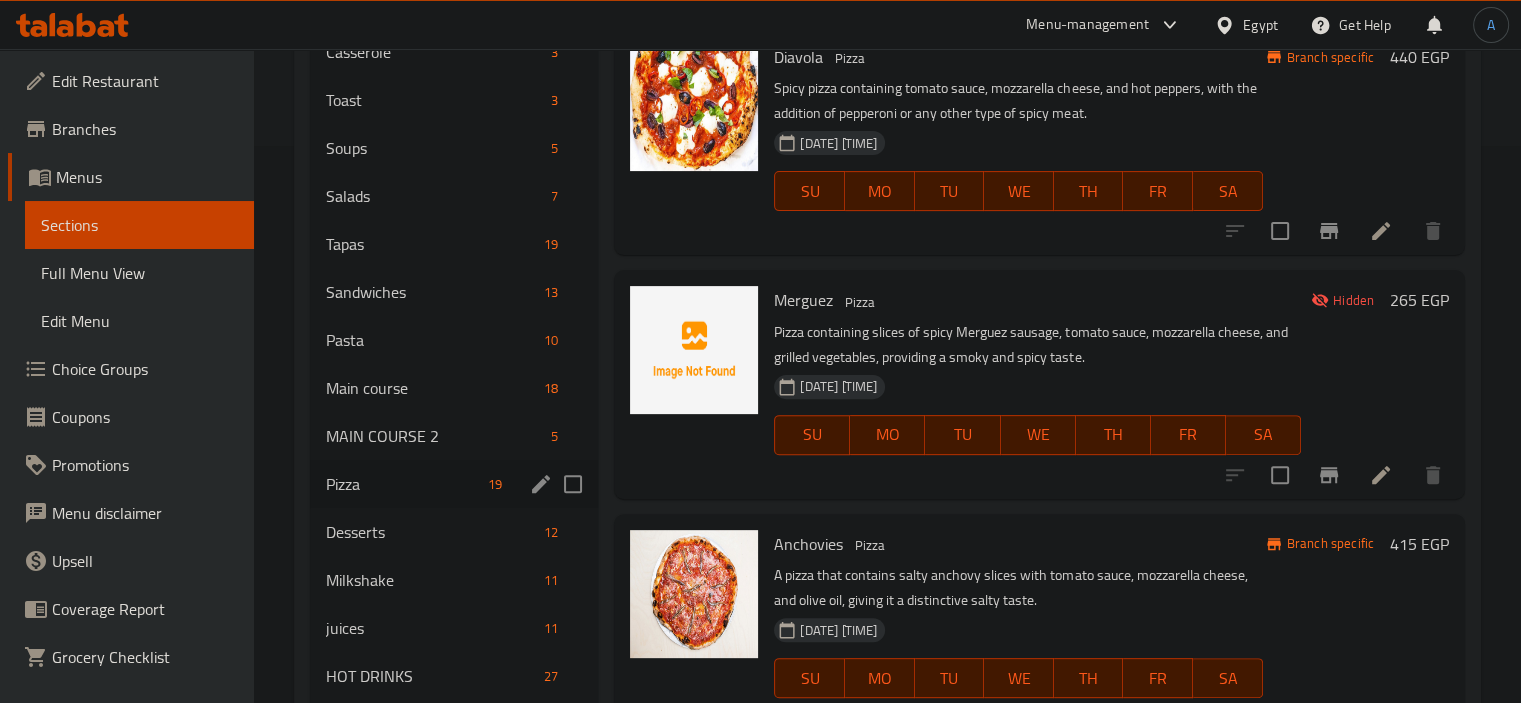 scroll, scrollTop: 657, scrollLeft: 0, axis: vertical 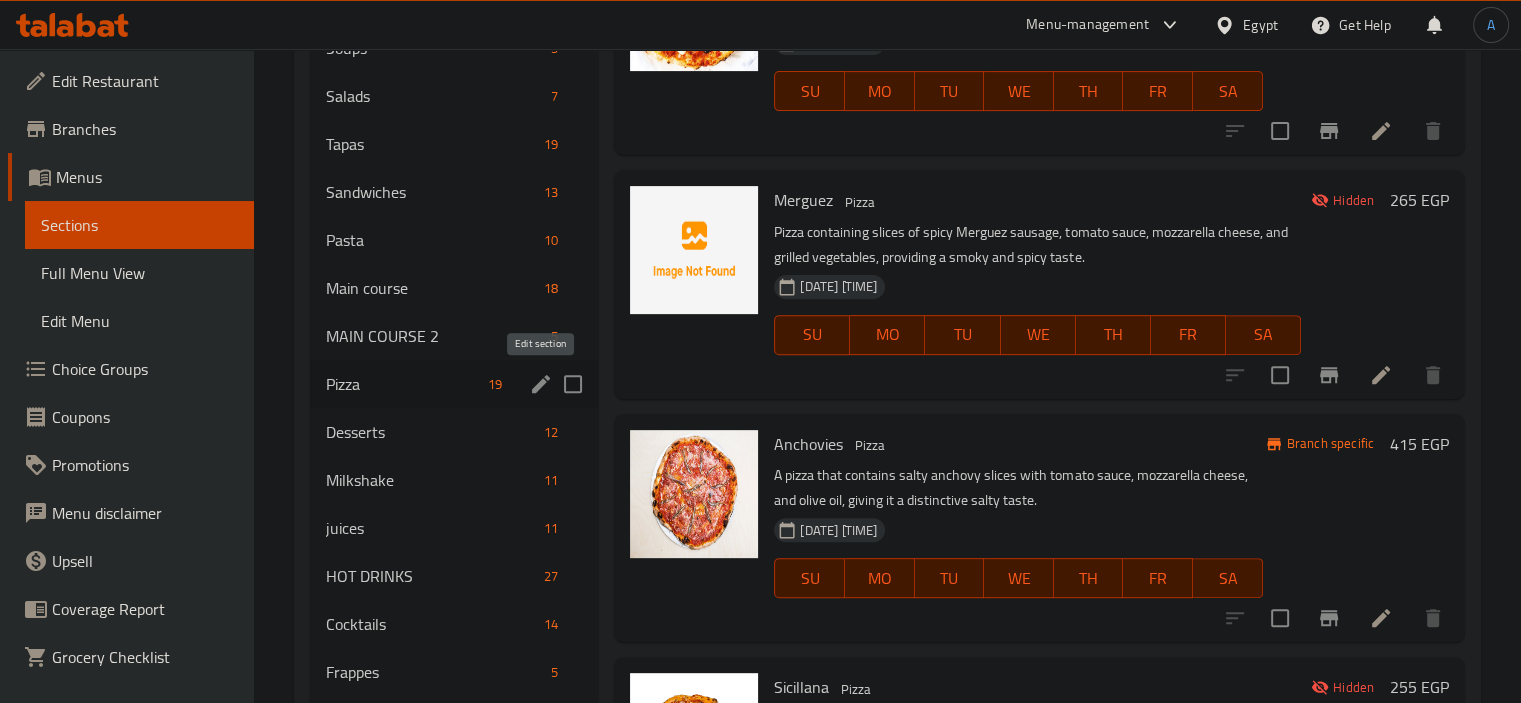 click 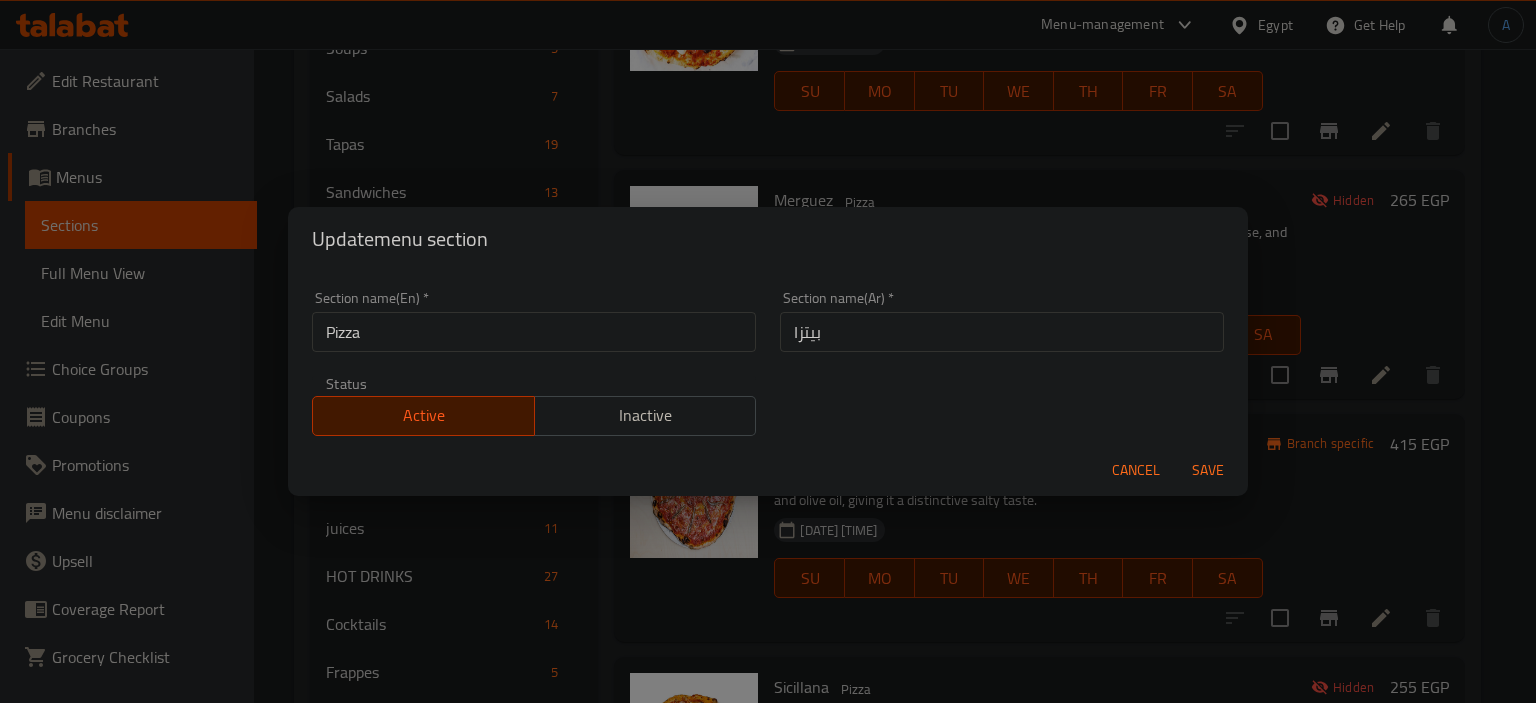 click on "بيتزا" at bounding box center (1002, 332) 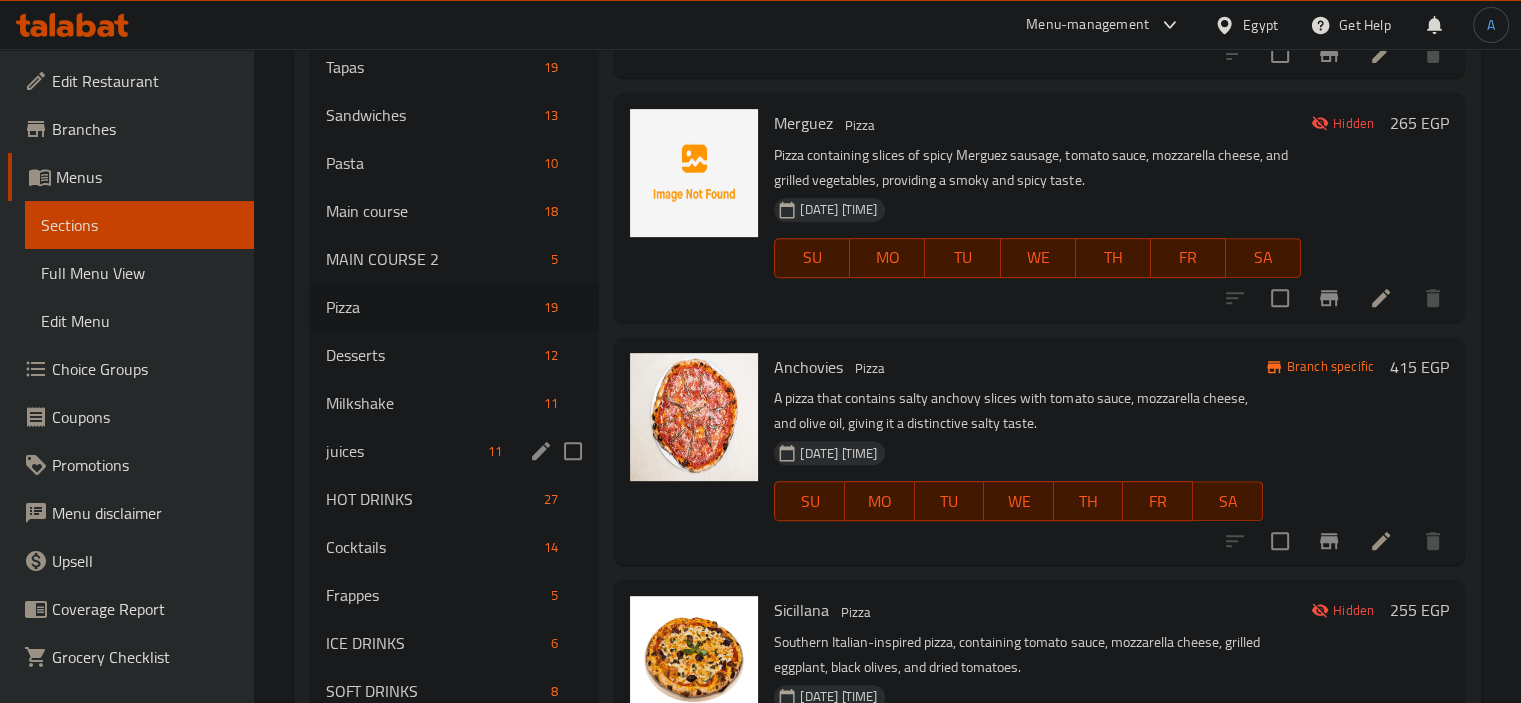 scroll, scrollTop: 857, scrollLeft: 0, axis: vertical 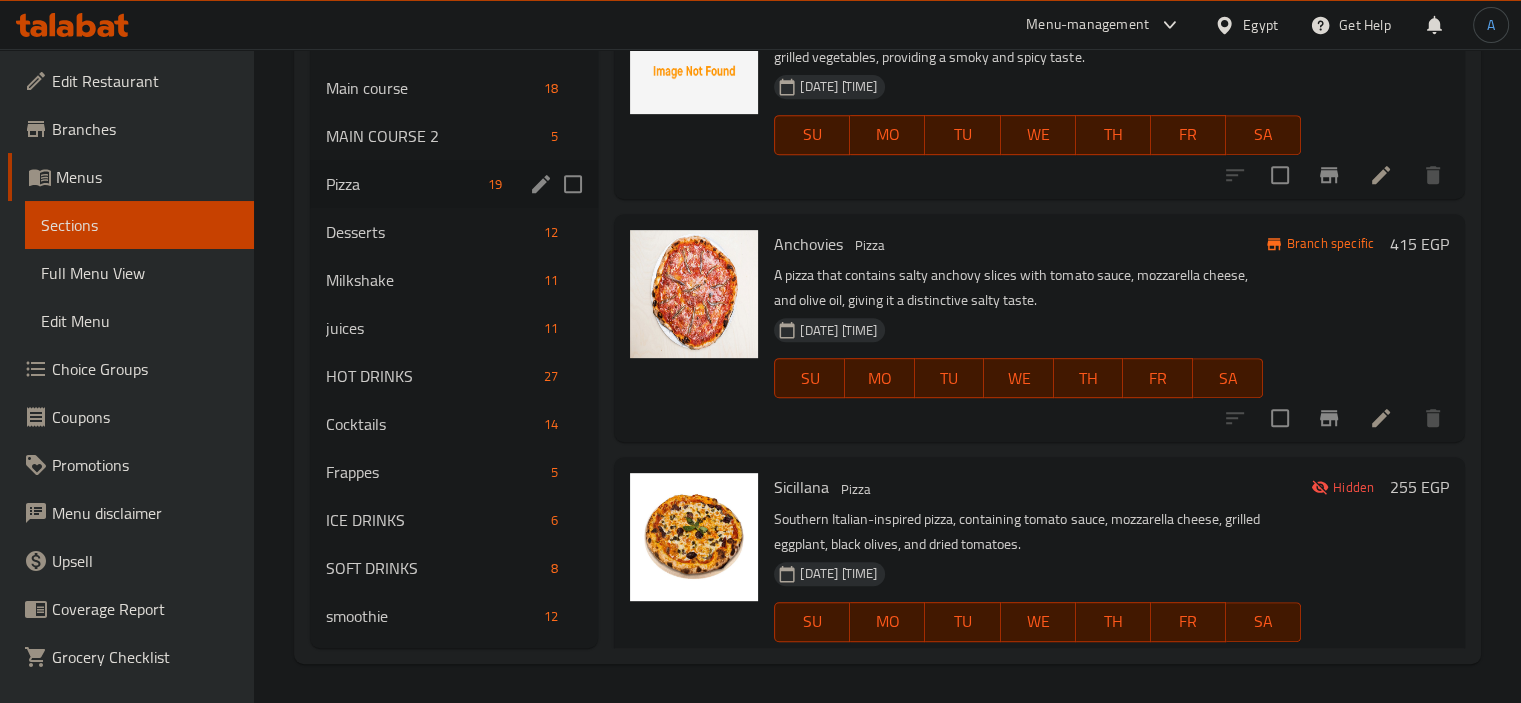 click 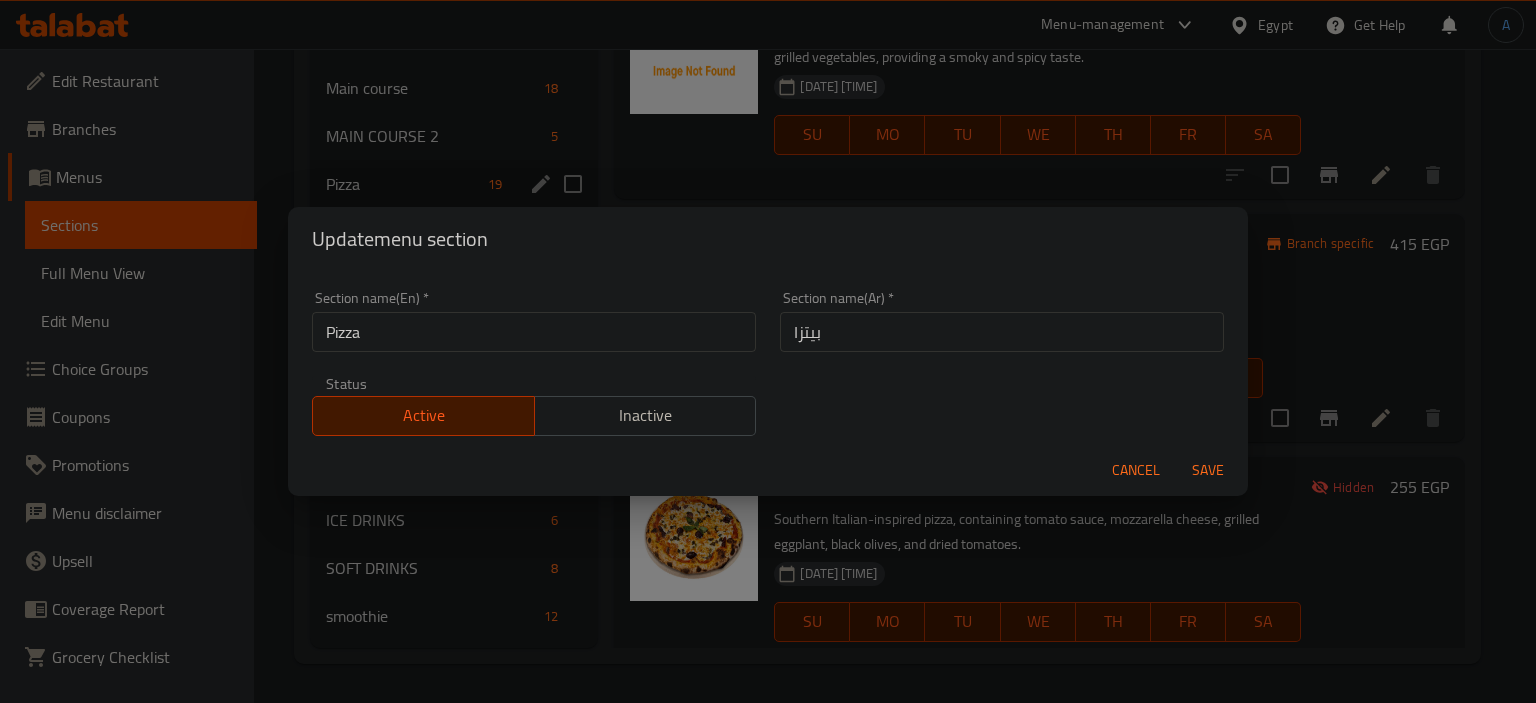 click on "بيتزا" at bounding box center (1002, 332) 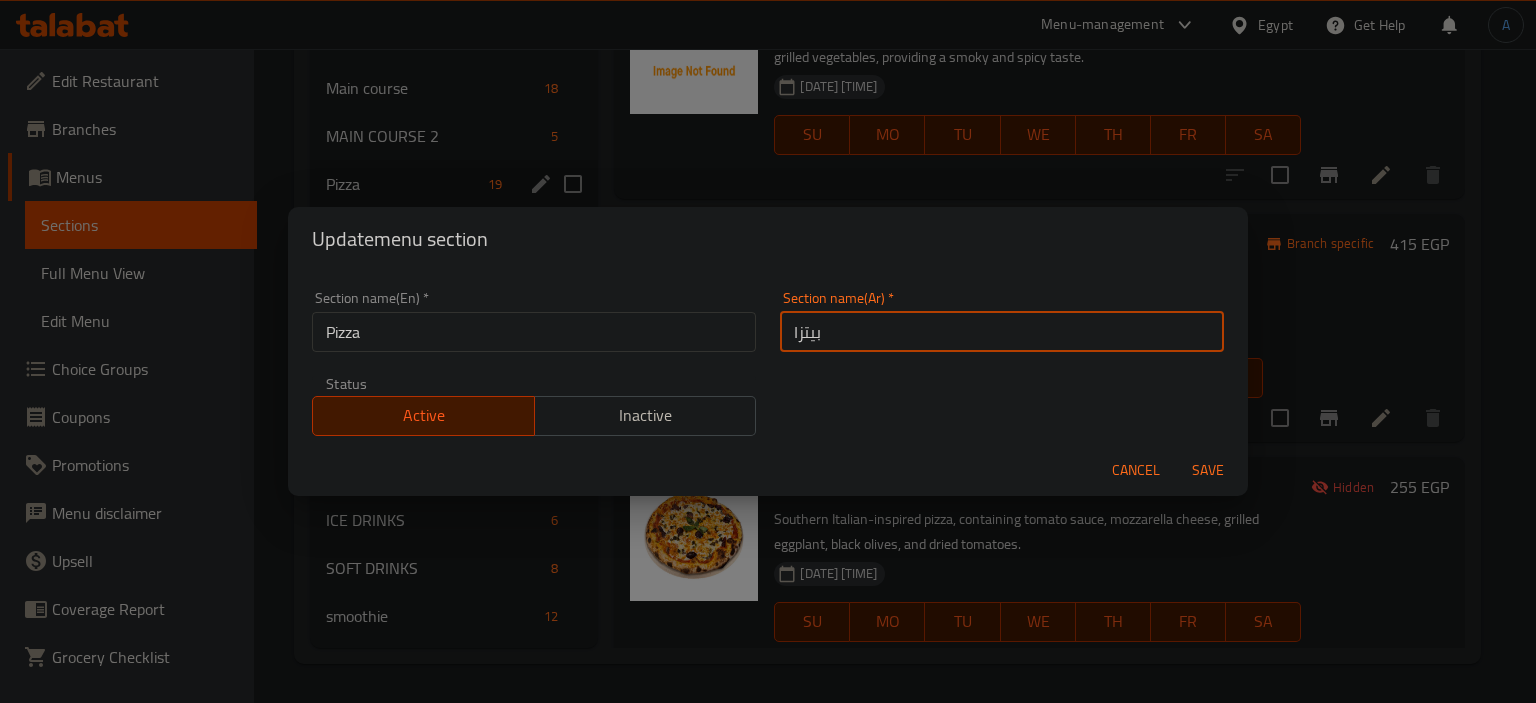 click on "بيتزا" at bounding box center (1002, 332) 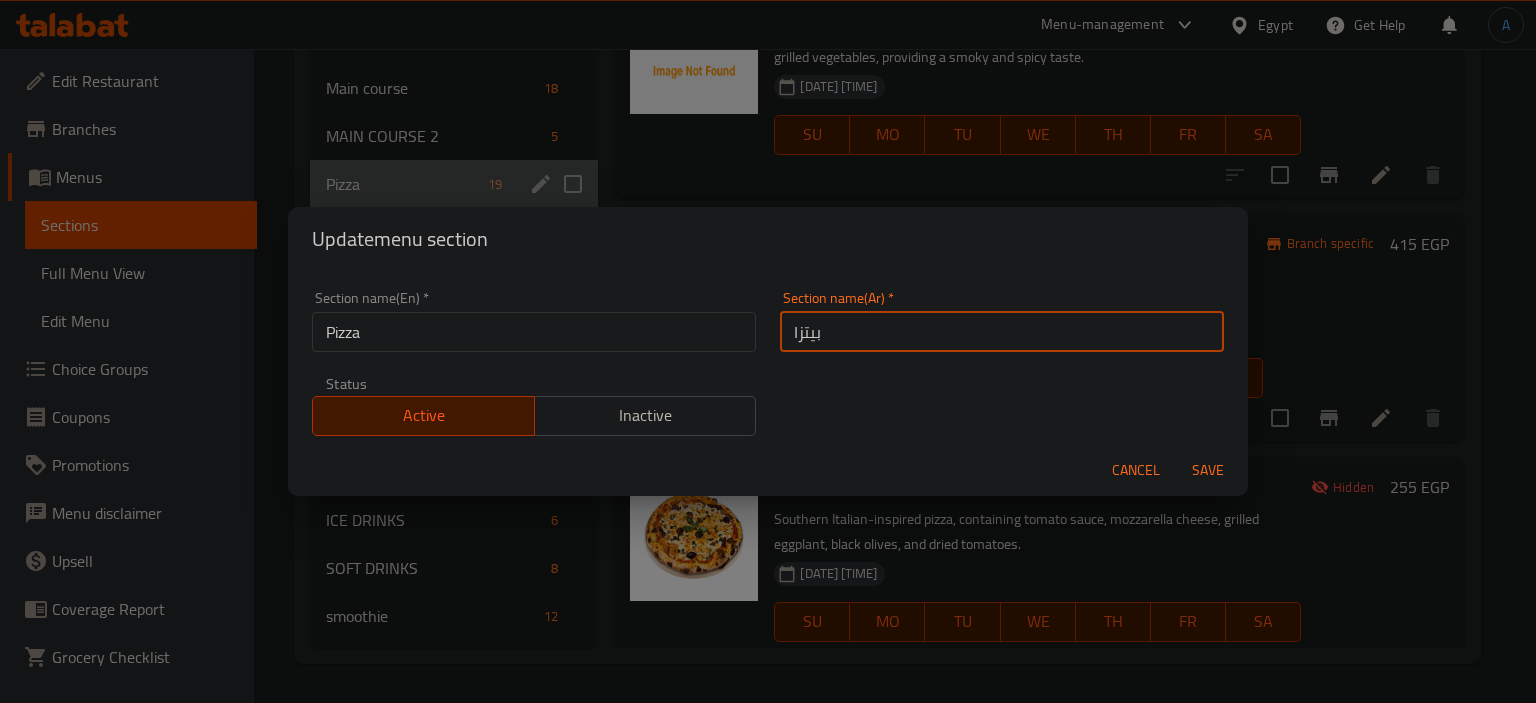 click on "بيتزا" at bounding box center [1002, 332] 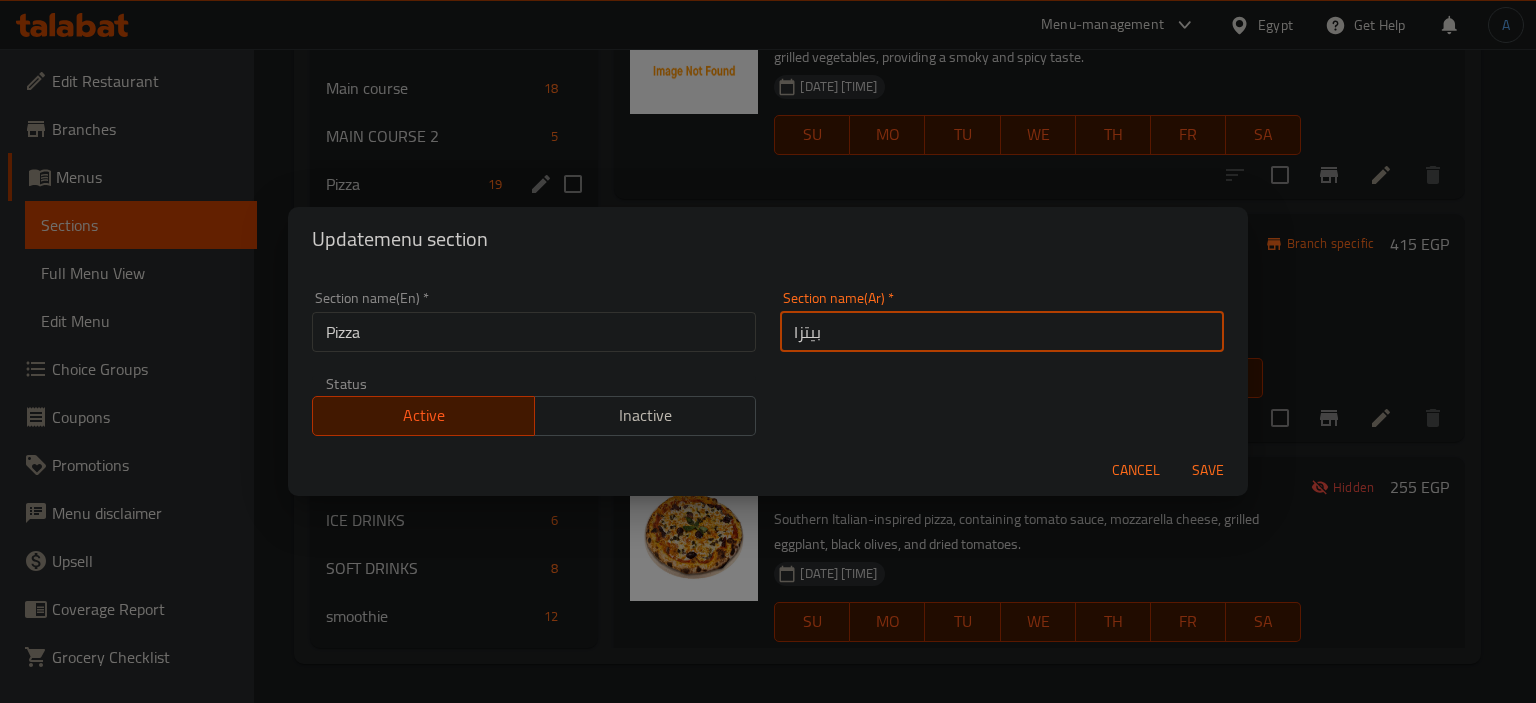 click on "بيتزا" at bounding box center [1002, 332] 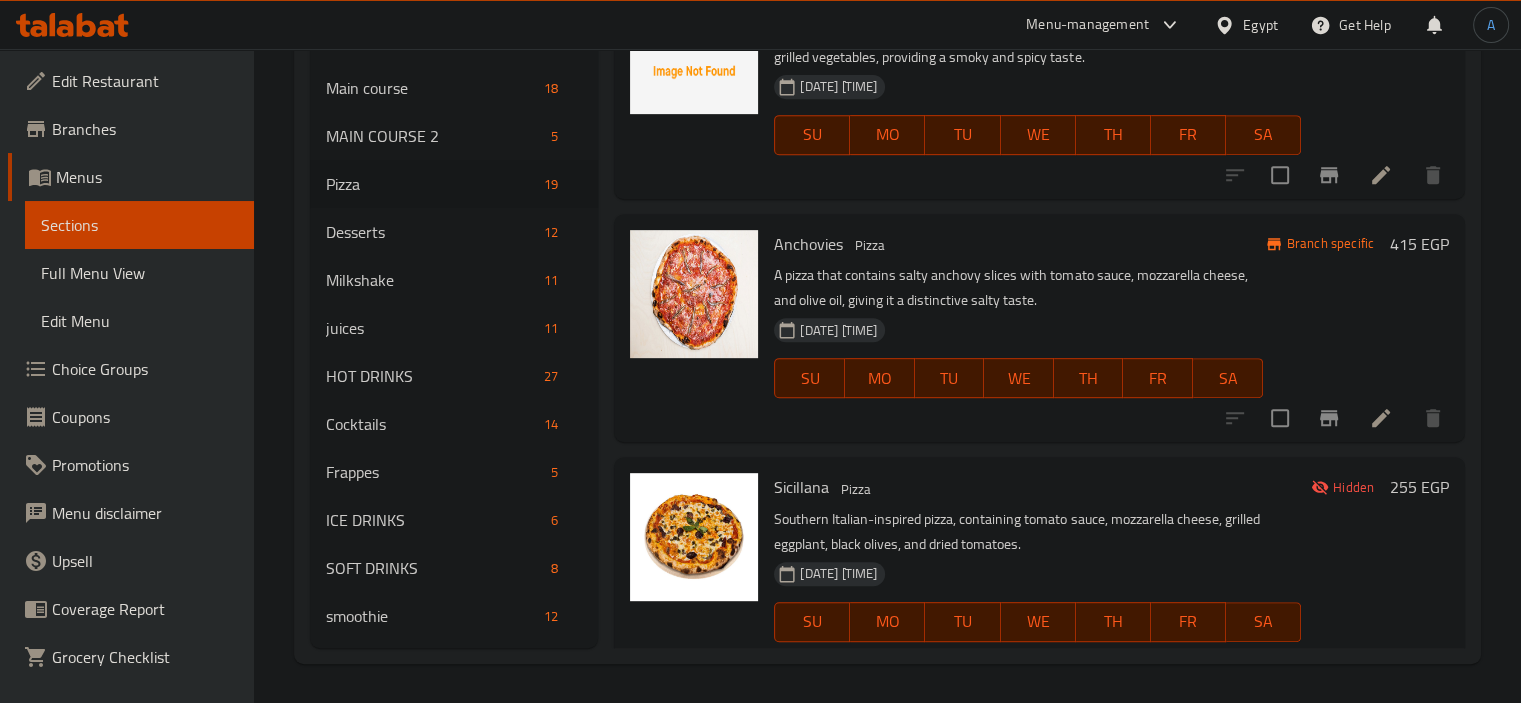 click on "Menu items Skilletini Add Sort Manage items Spanish   Pizza 27-07-2025 04:53 PM SU MO TU WE TH FR SA 415   EGP De Atun   Pizza 27-07-2025 05:15 PM SU MO TU WE TH FR SA 415   EGP Capricciosa   Pizza 27-07-2025 05:17 PM SU MO TU WE TH FR SA Branch specific 320   EGP Margherita   Pizza Classic pizza prepared with fresh tomato sauce, mozzarella cheese, fresh basil leaves, and virgin olive oil. Simple and delicious. 25-11-2024 05:40 PM SU MO TU WE TH FR SA Branch specific 275   EGP Bufalina   Pizza Pizza stuffed with fresh mozzarella bufala cheese, tomato sauce, and olive oil. Add fresh basil leaves for a rich and distinctive taste. 25-11-2024 05:40 PM SU MO TU WE TH FR SA Branch specific 350   EGP Quatro Formaggio   Pizza Pizza filled with a mixture of four types of cheese: mozzarella, ricotta, parmesan, and gruyere, giving you a rich, melting taste. 25-11-2024 05:40 PM SU MO TU WE TH FR SA Branch specific 450   EGP Quatro Stagioni   Pizza 25-11-2024 05:40 PM SU MO TU WE TH FR SA Branch specific 325   EGP   Pizza" at bounding box center [1031, 7] 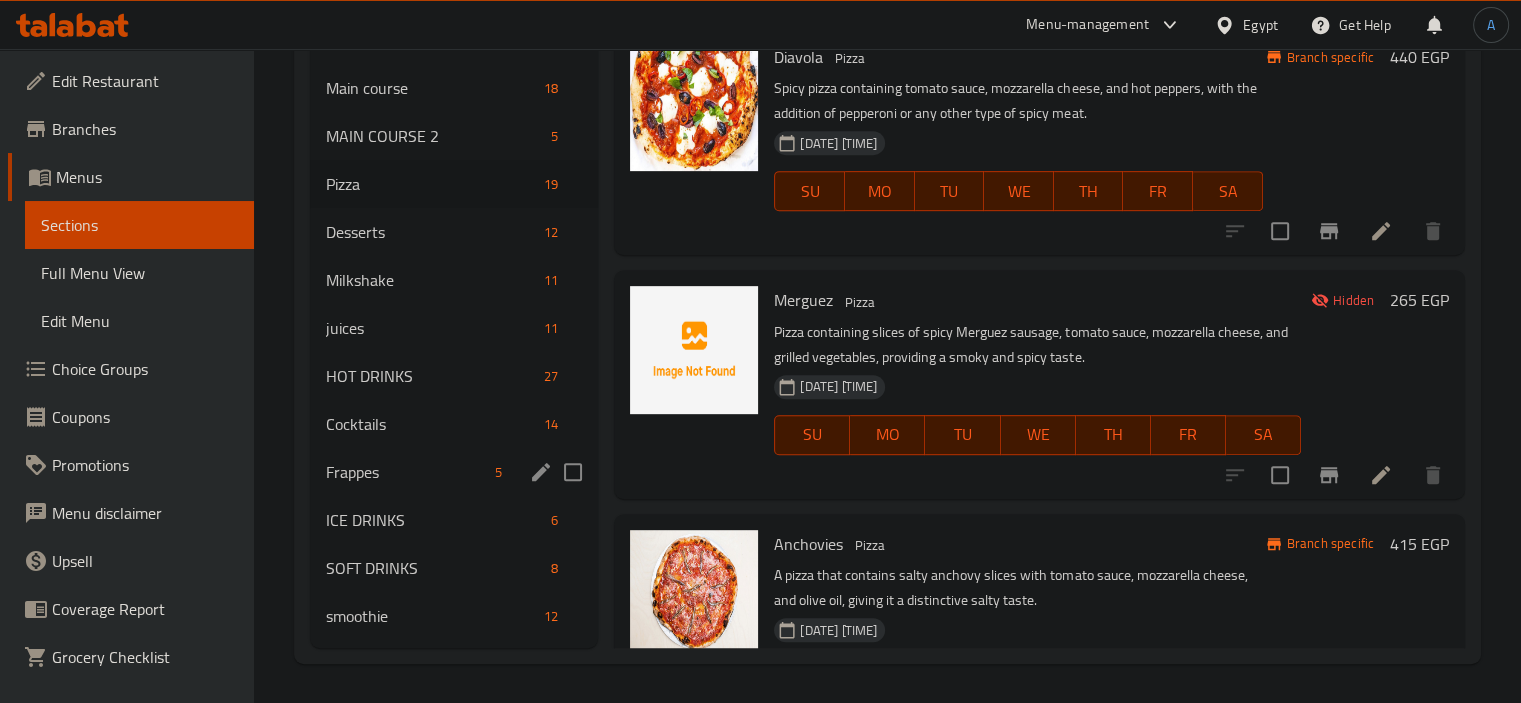 scroll, scrollTop: 1575, scrollLeft: 0, axis: vertical 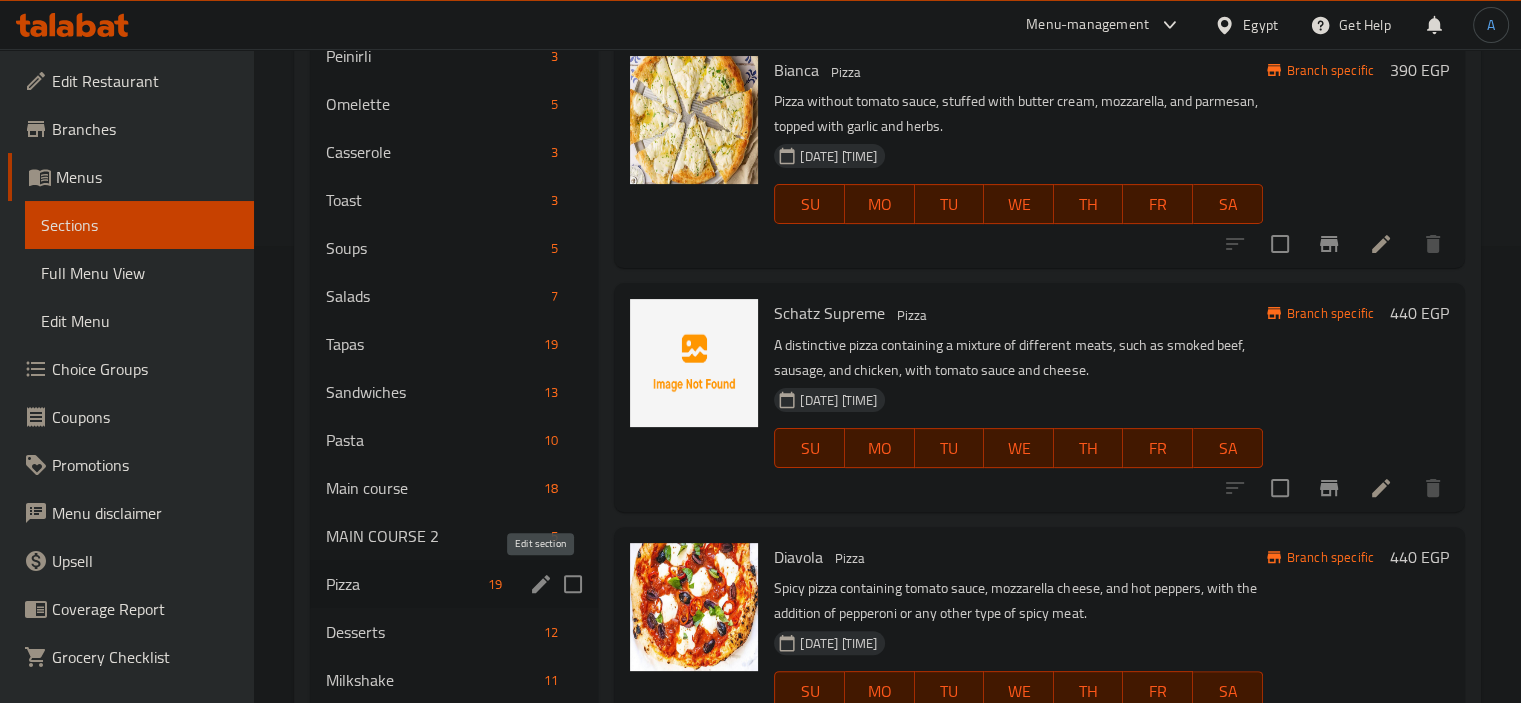 click 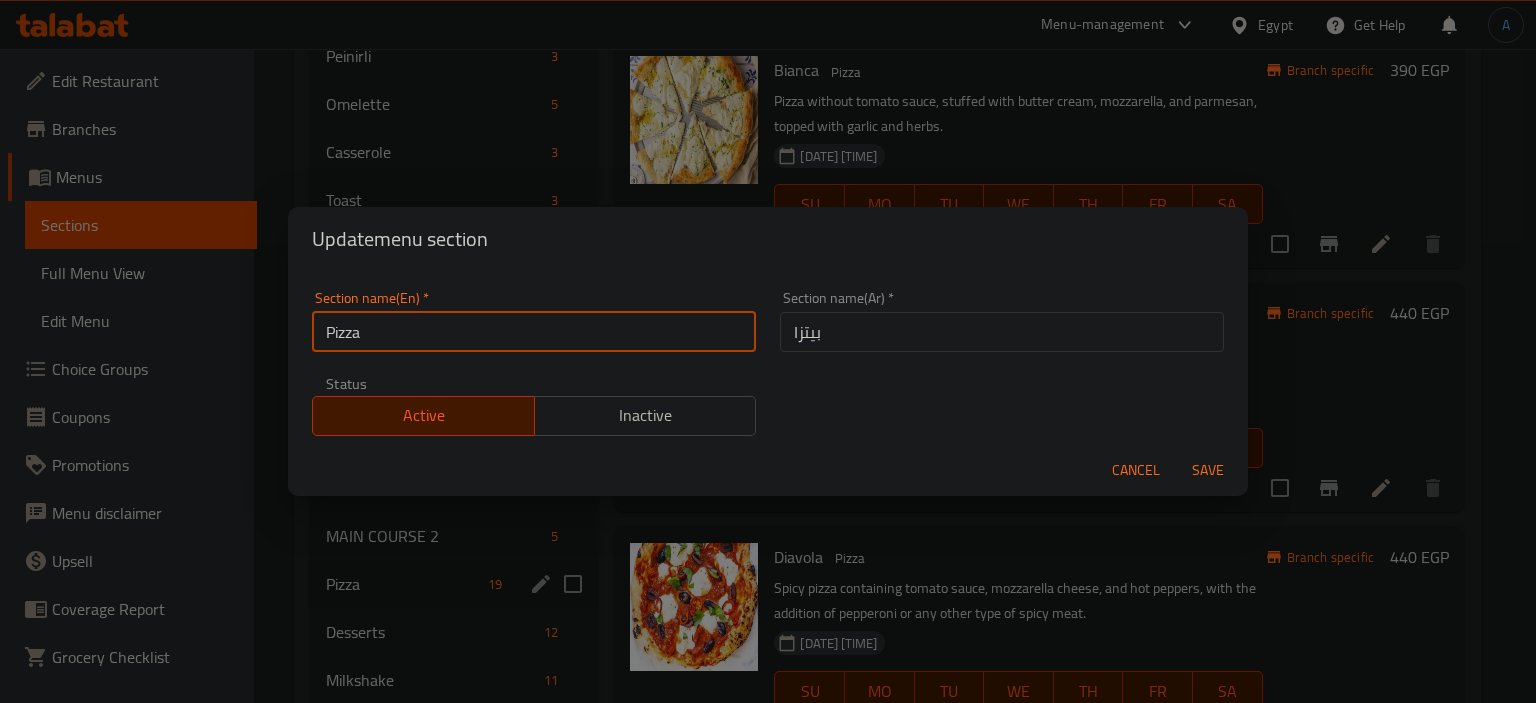 click on "Pizza" at bounding box center [534, 332] 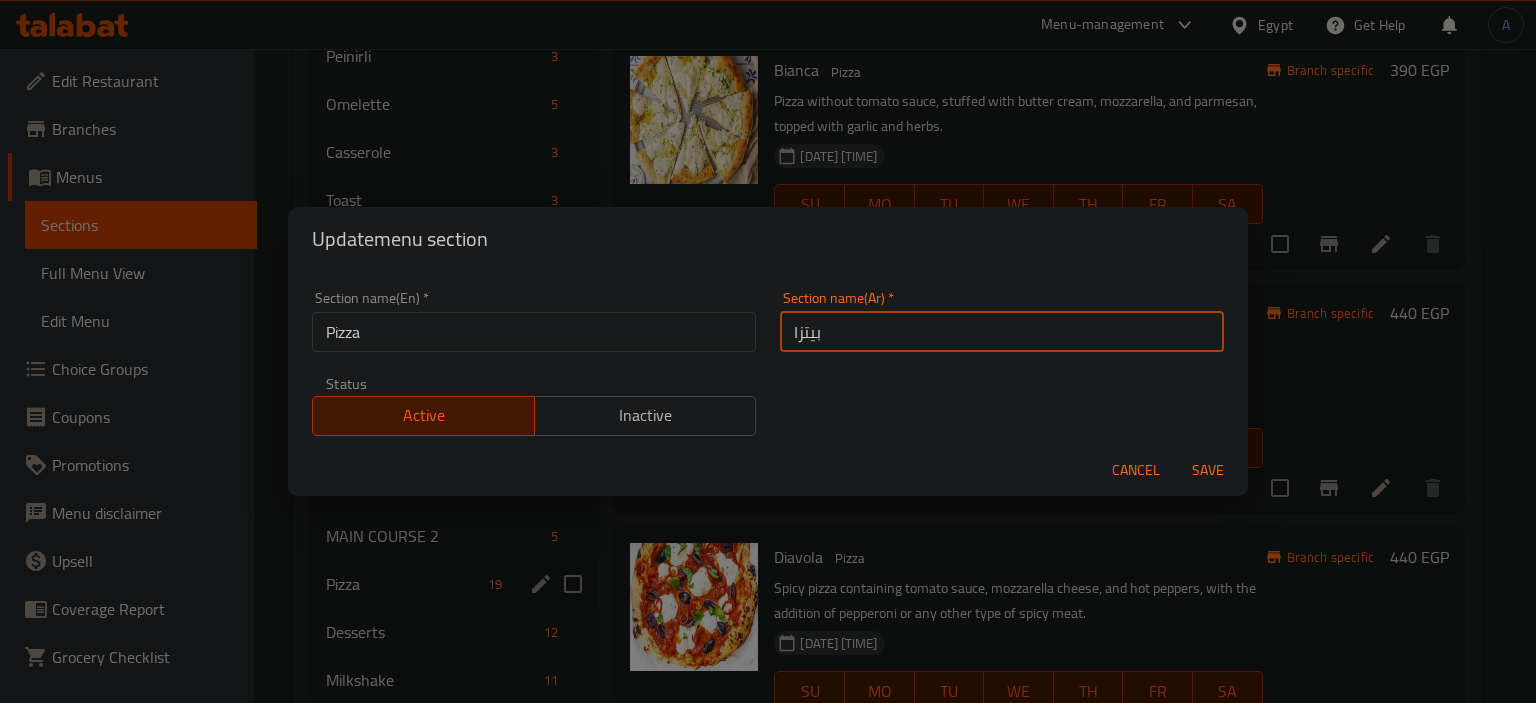 click on "بيتزا" at bounding box center [1002, 332] 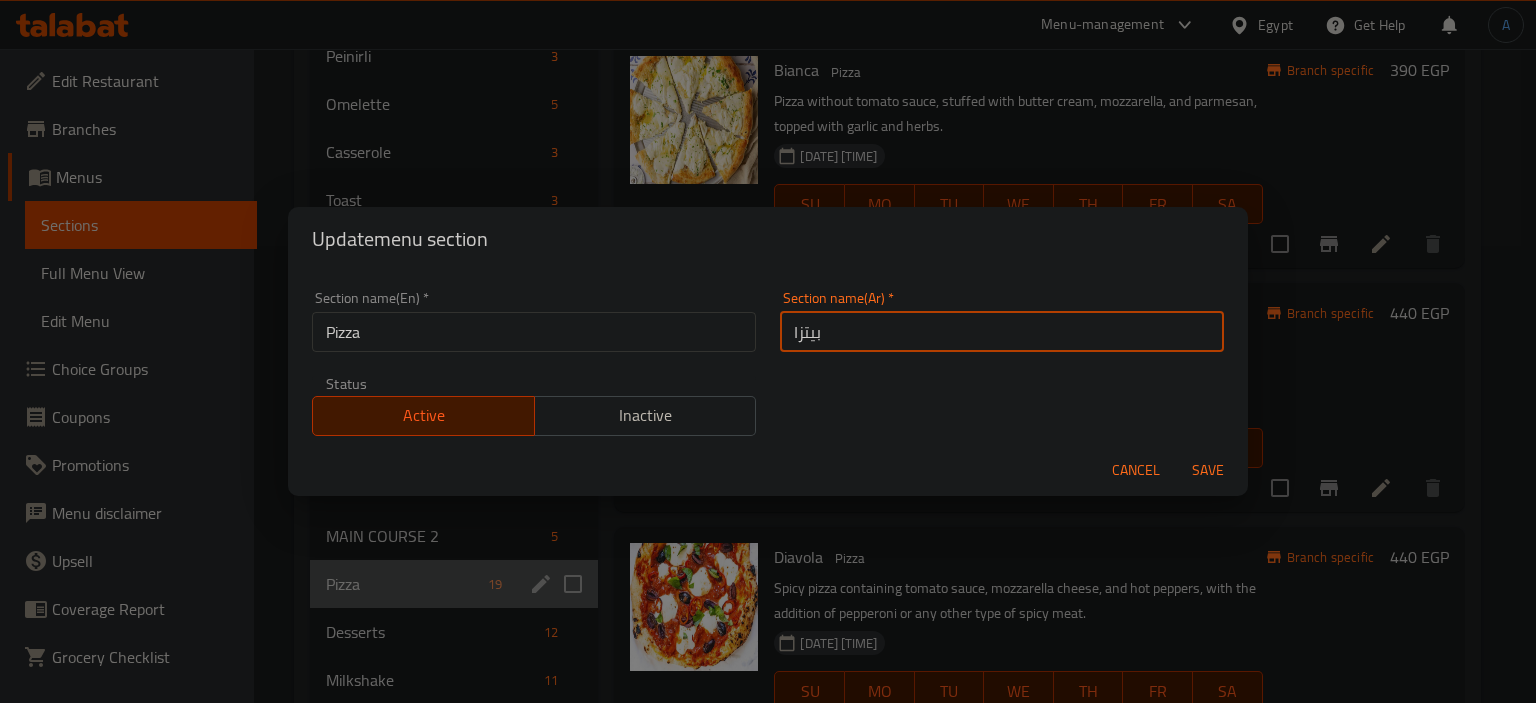 drag, startPoint x: 924, startPoint y: 329, endPoint x: 929, endPoint y: 431, distance: 102.122475 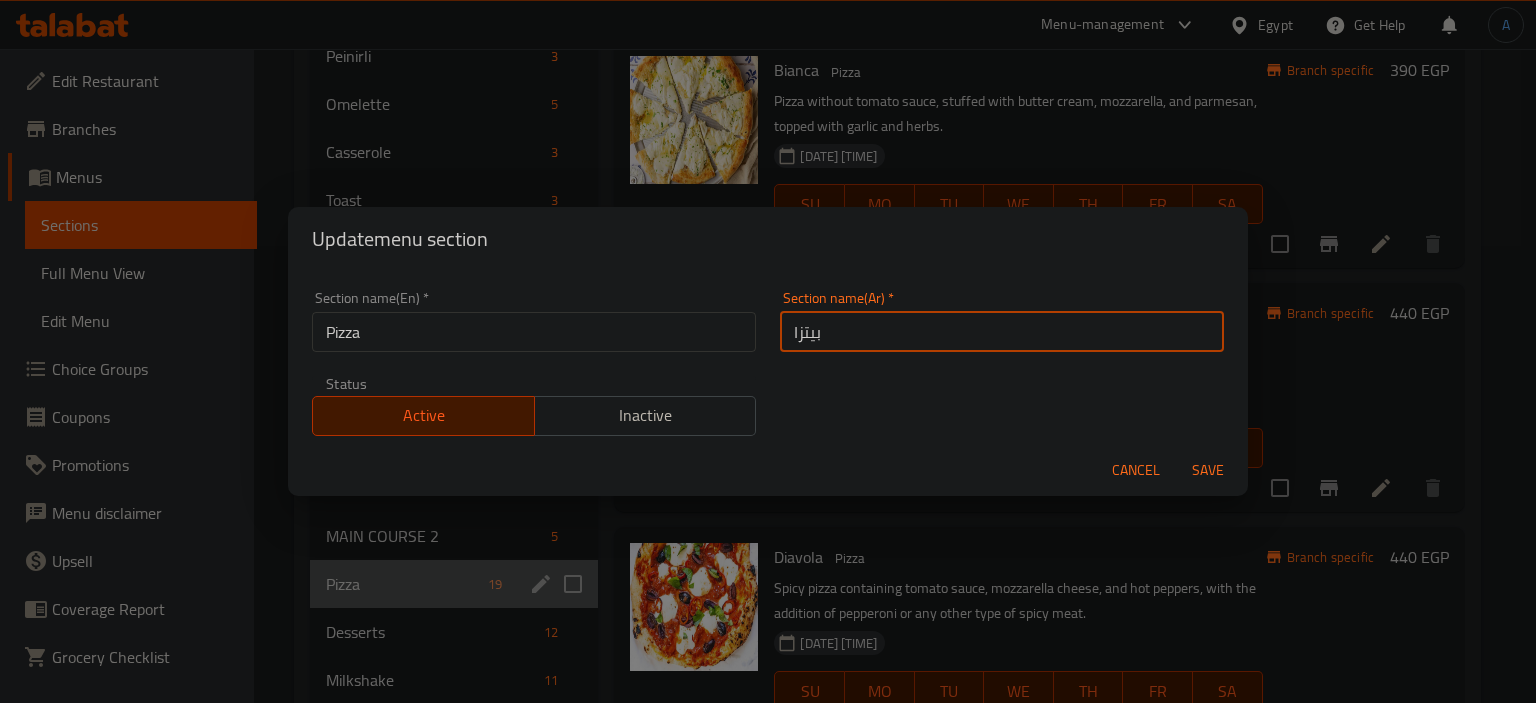 drag, startPoint x: 882, startPoint y: 328, endPoint x: 910, endPoint y: 419, distance: 95.2103 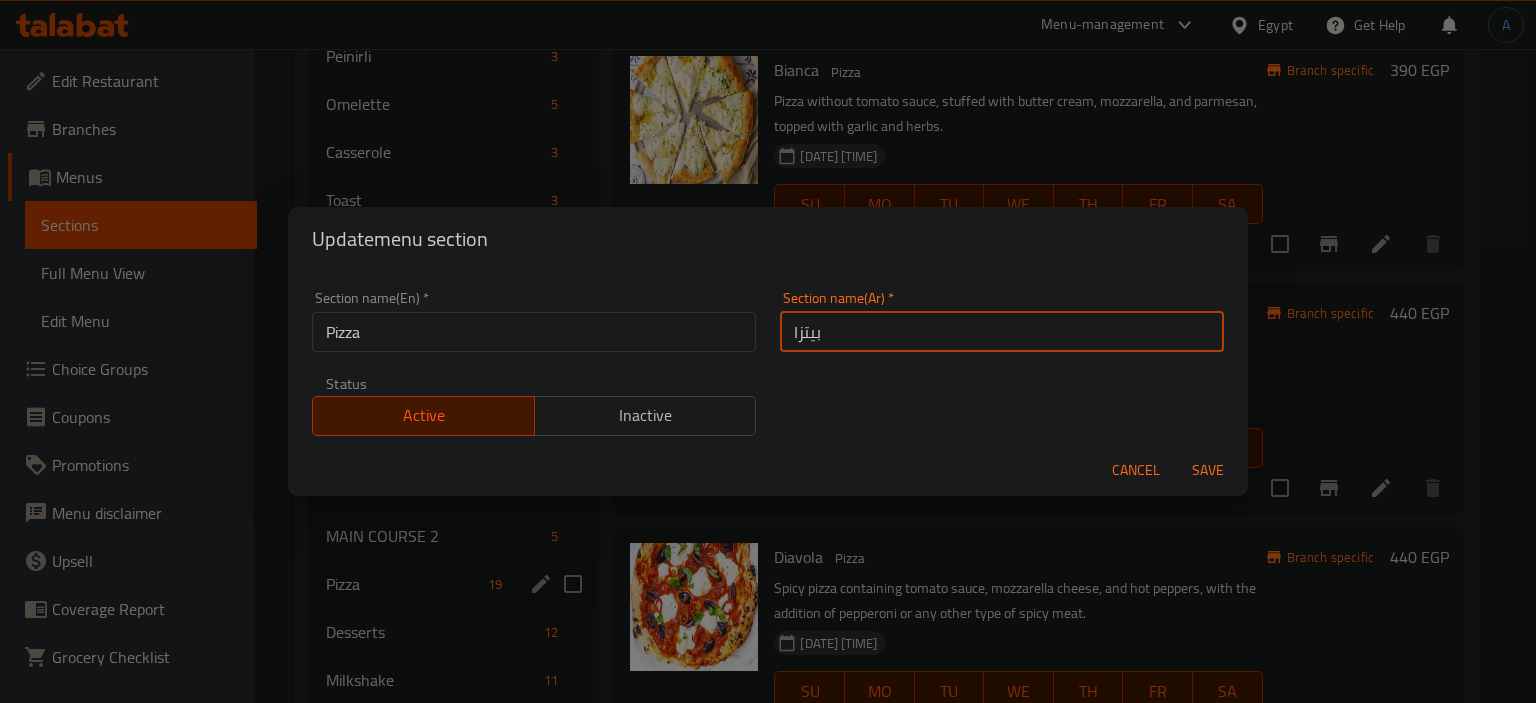 type on "بيتزا" 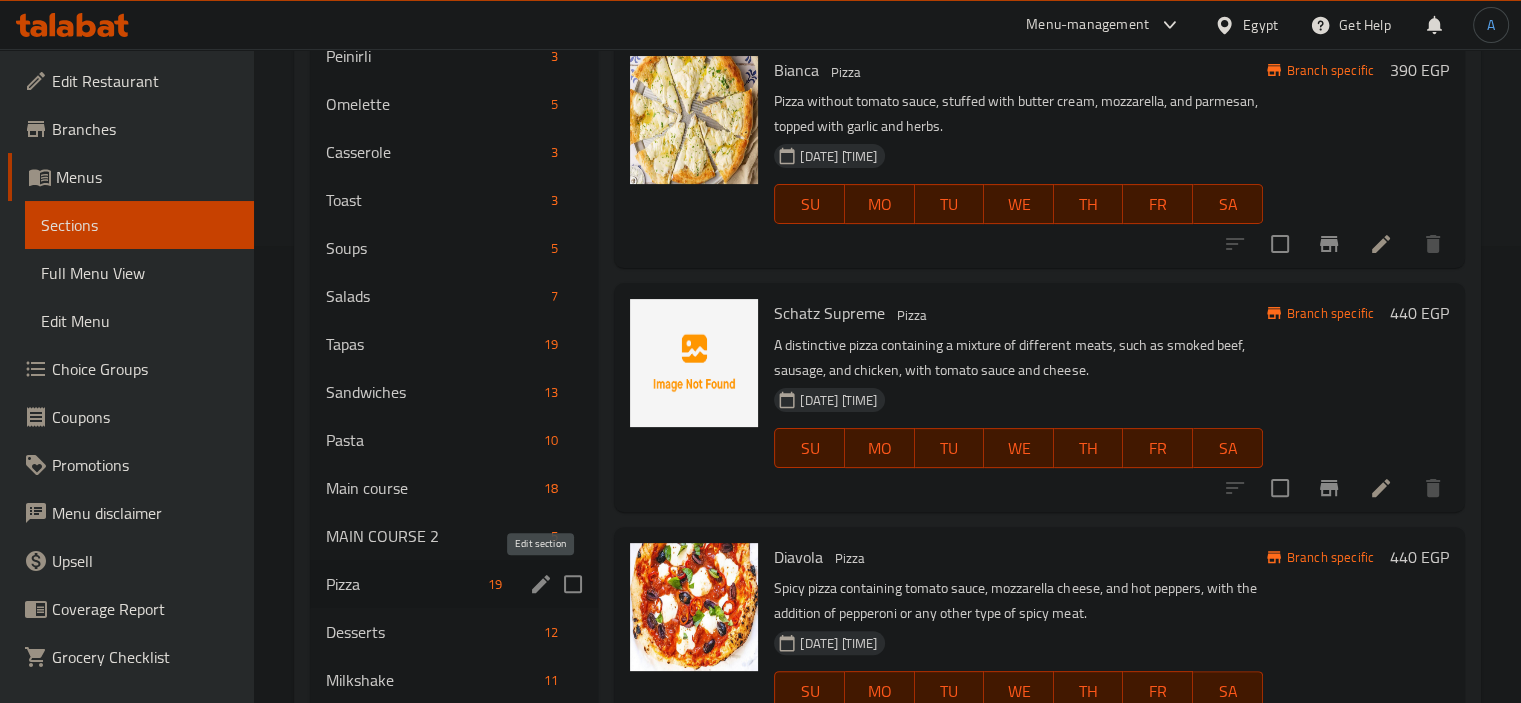 click 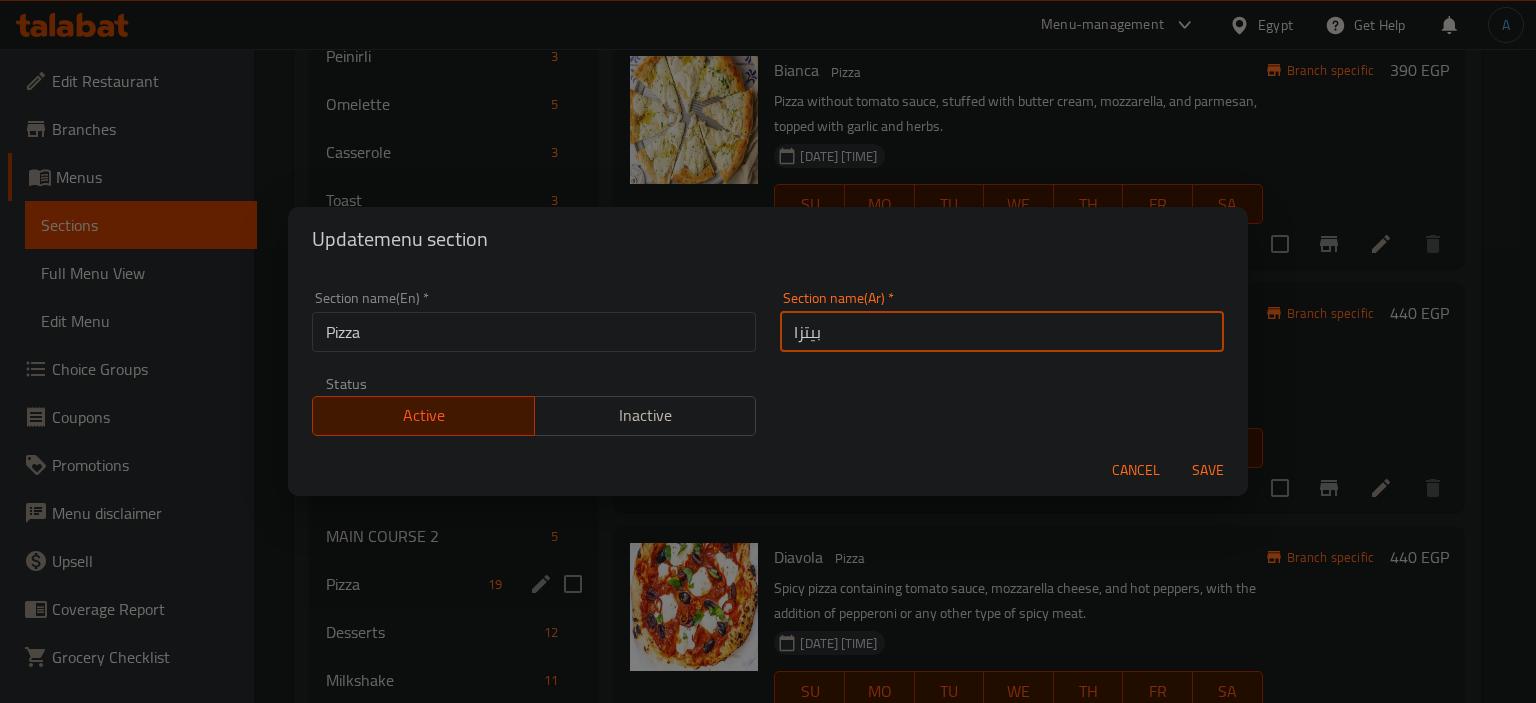 click on "بيتزا" at bounding box center [1002, 332] 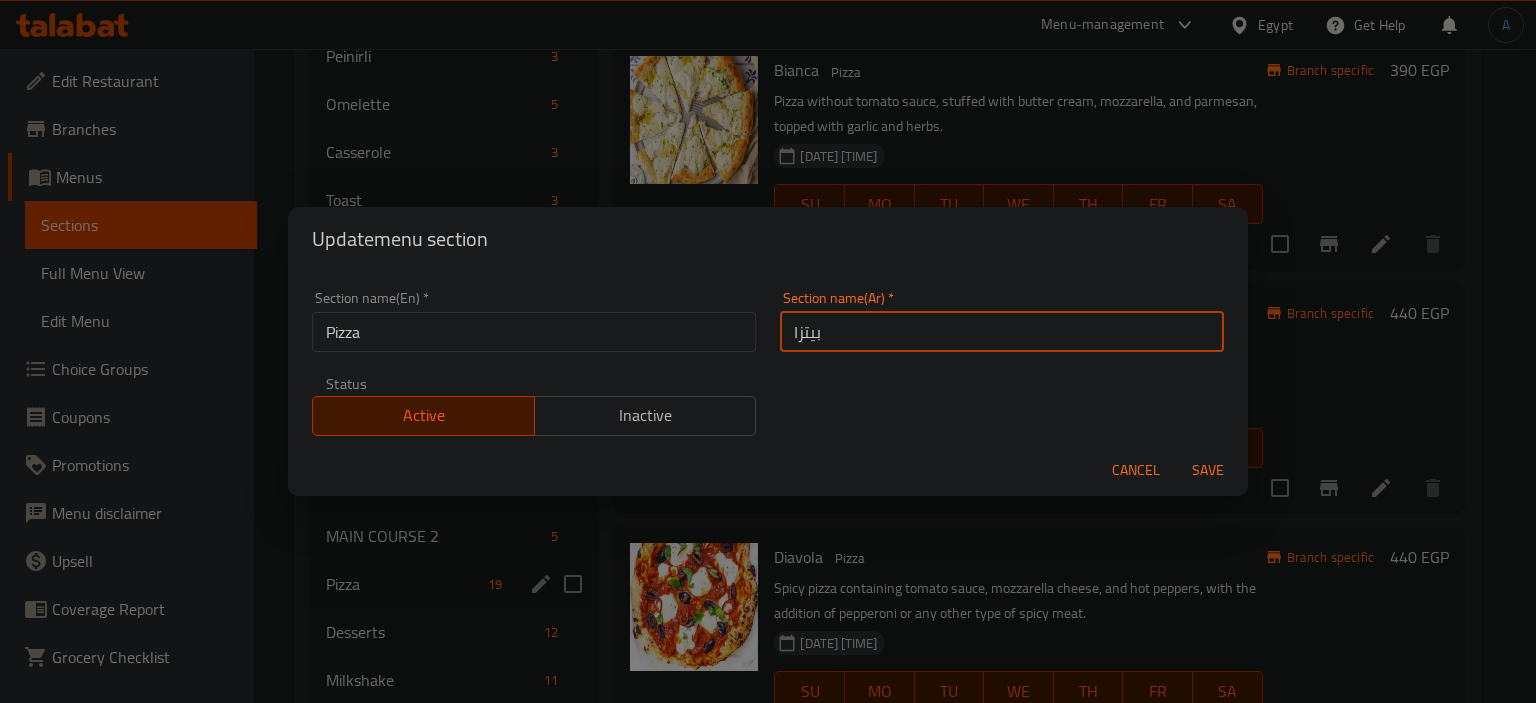 type on "بيتزا فرن الطوب" 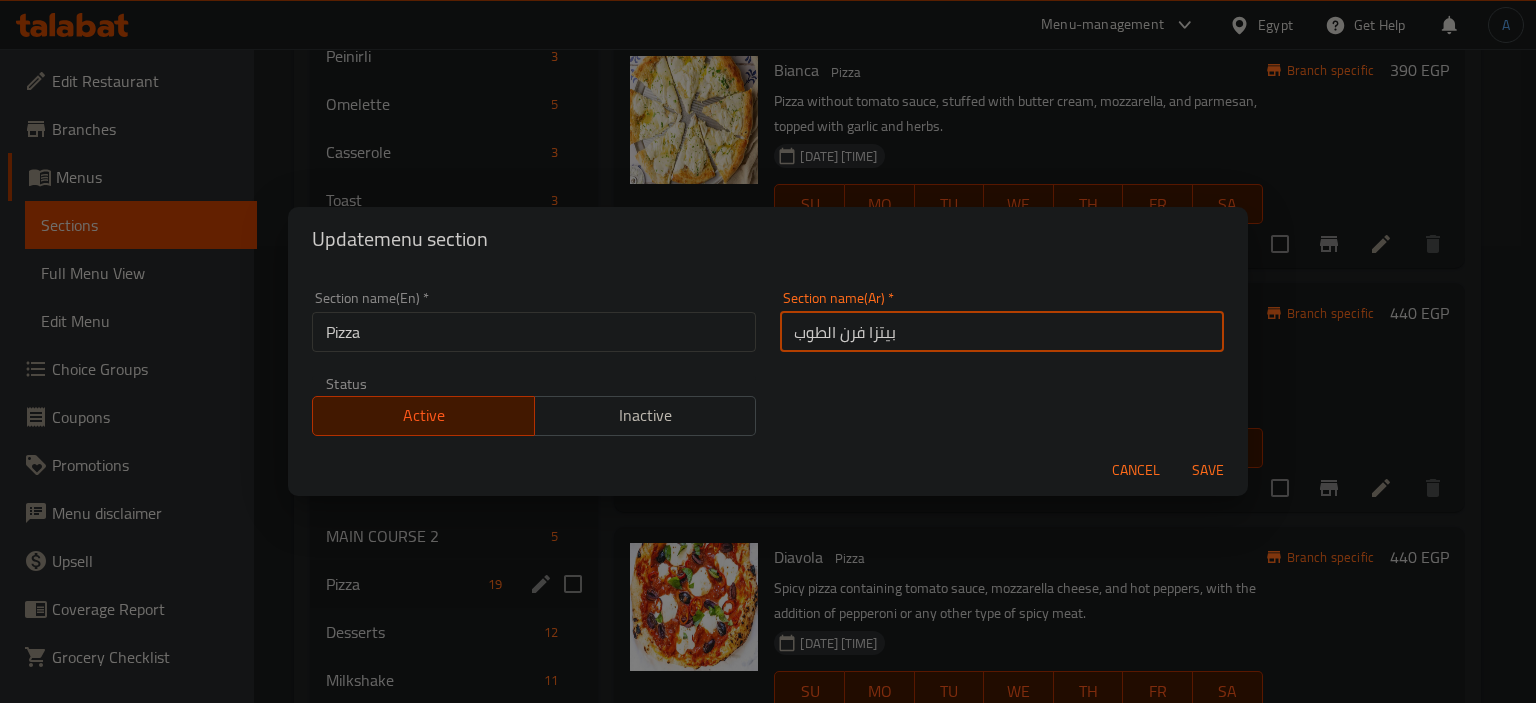click on "Pizza" at bounding box center [534, 332] 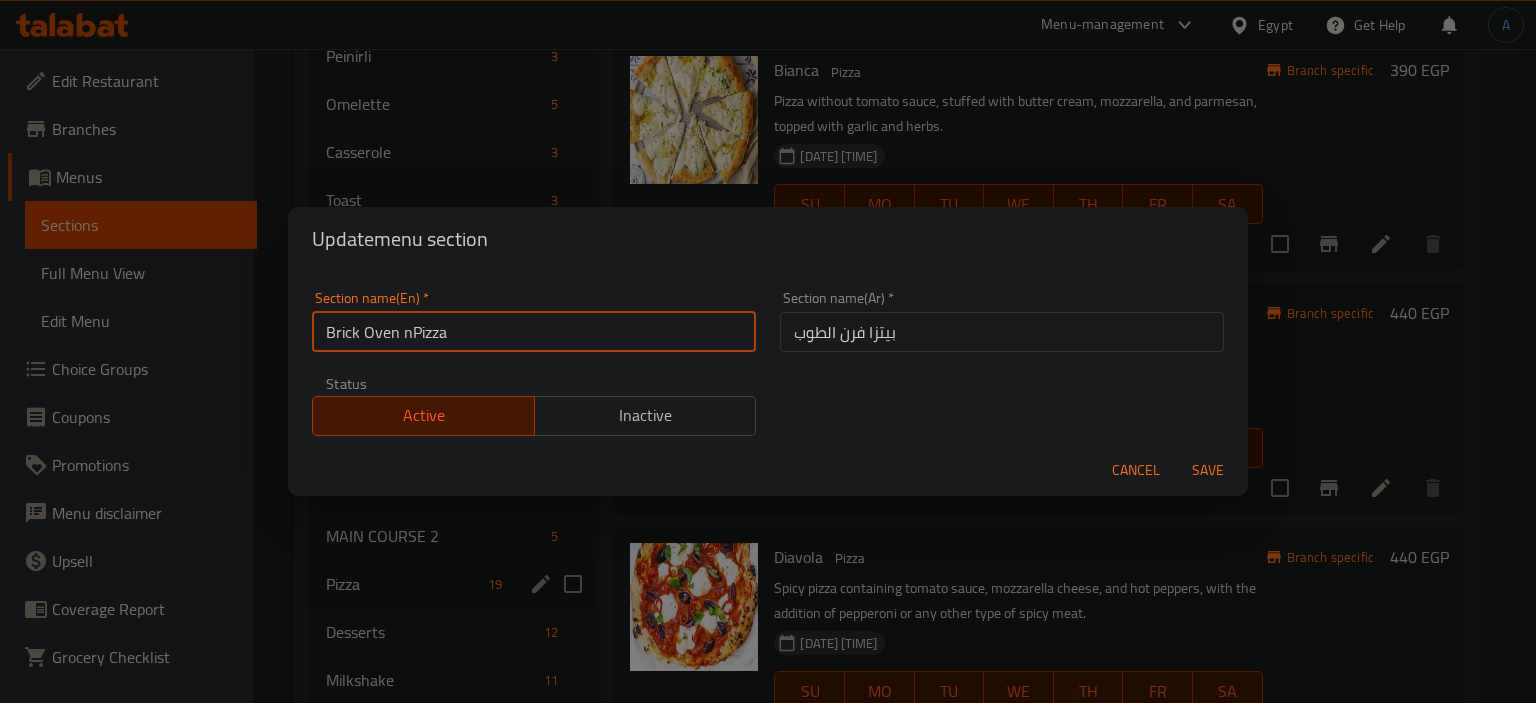 click on "Save" at bounding box center (1208, 470) 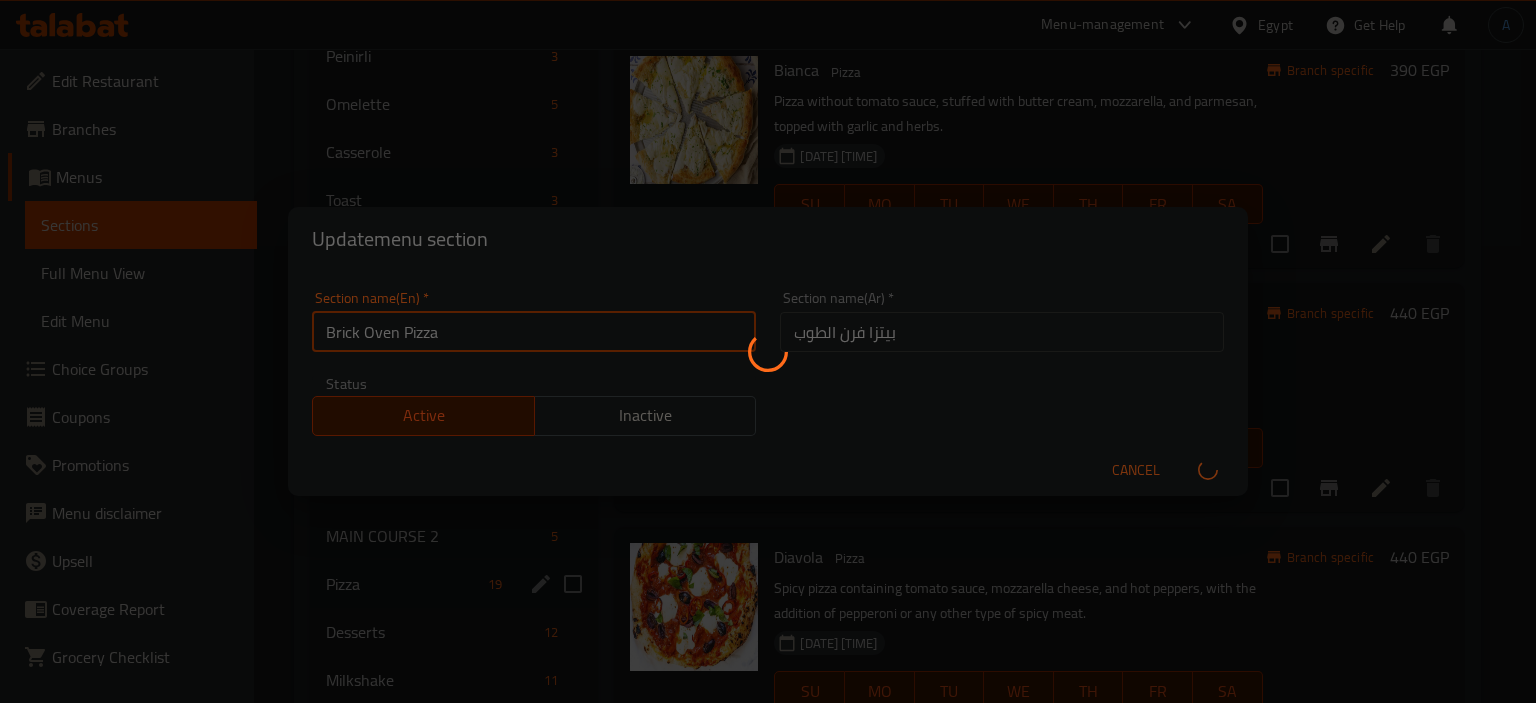 type on "Brick Oven Pizza" 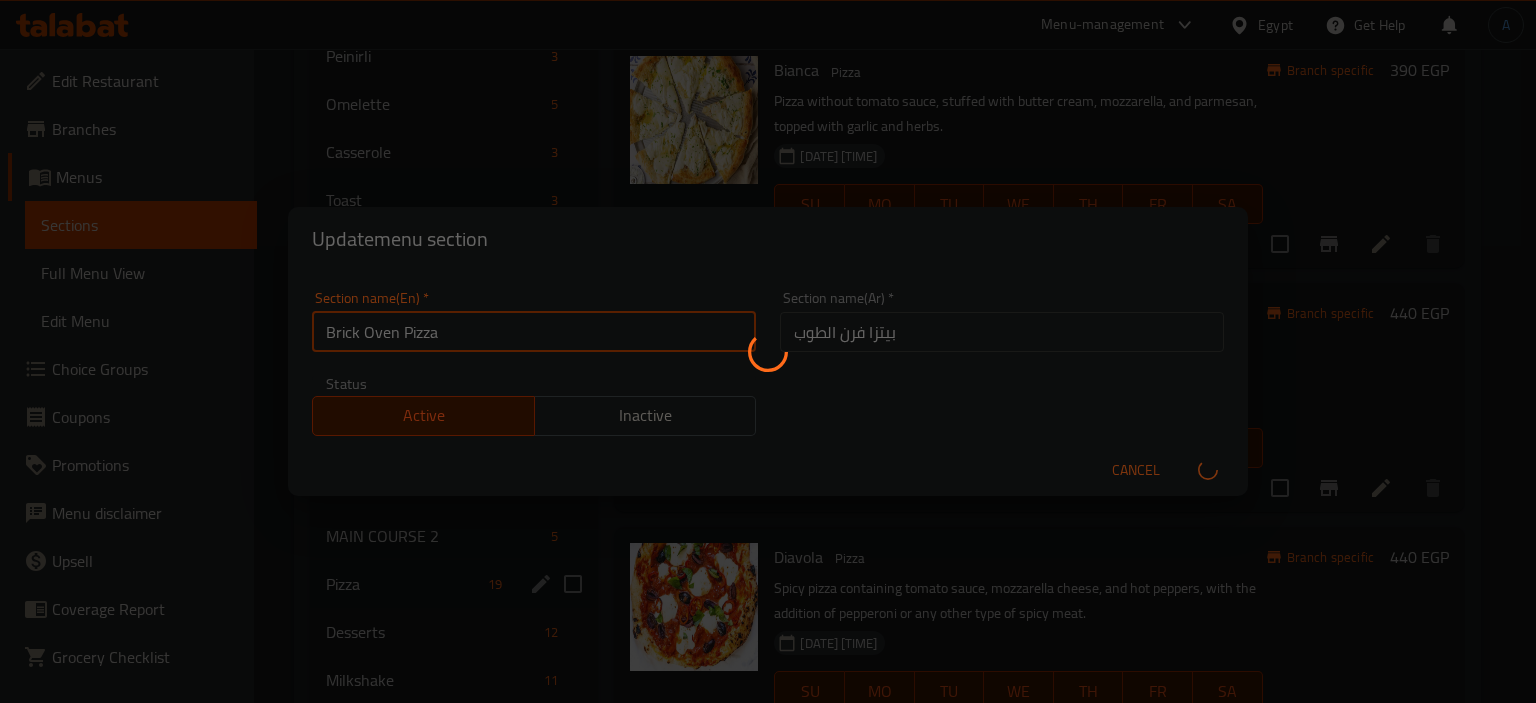 click at bounding box center (1208, 470) 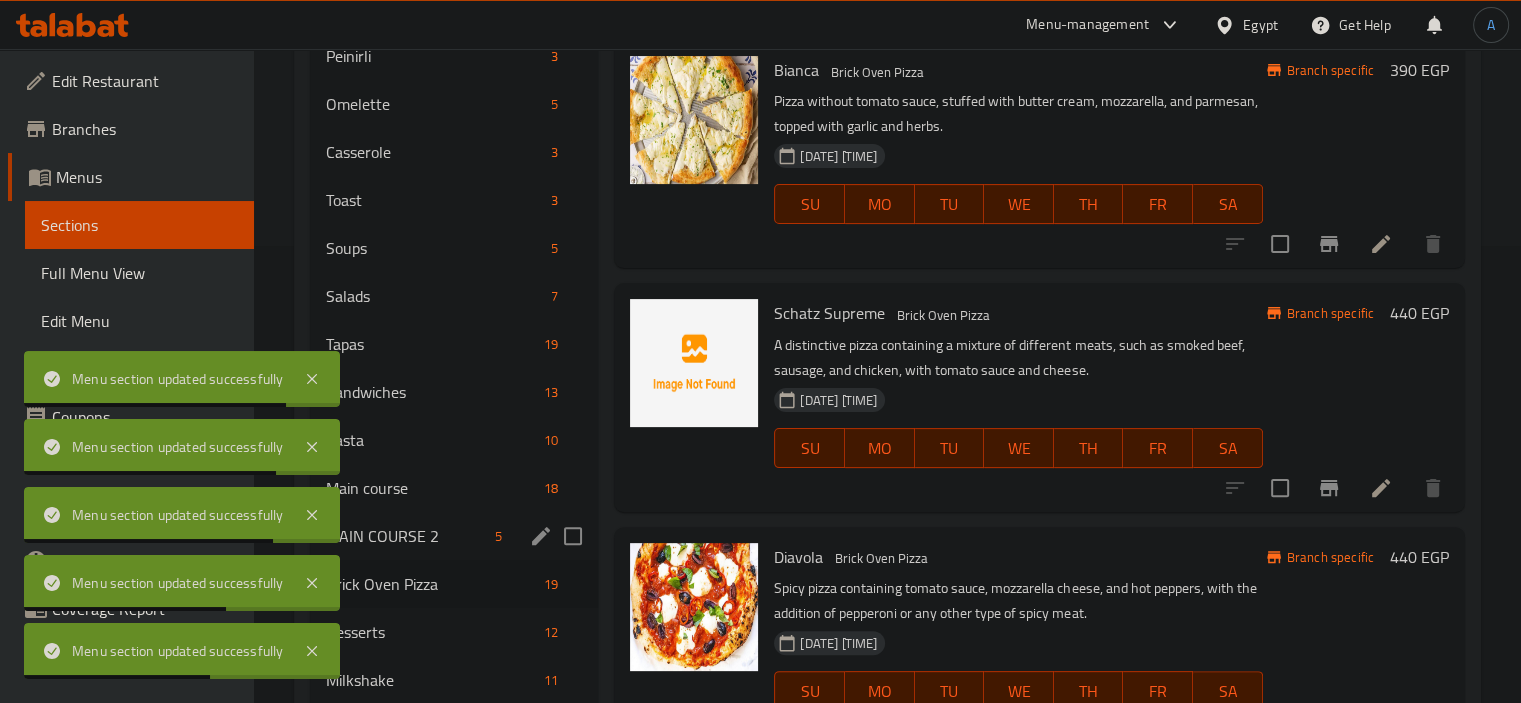 scroll, scrollTop: 857, scrollLeft: 0, axis: vertical 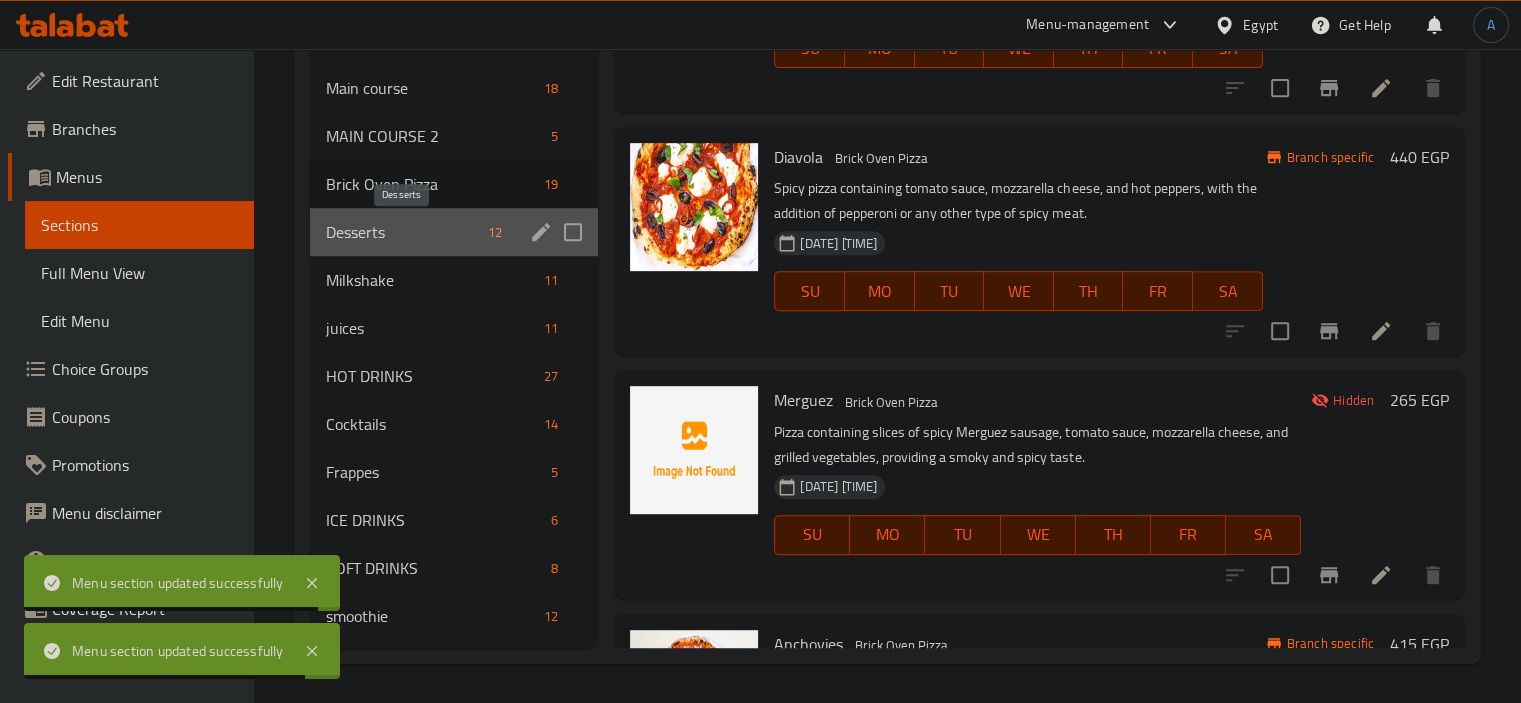 click on "Desserts" at bounding box center (403, 232) 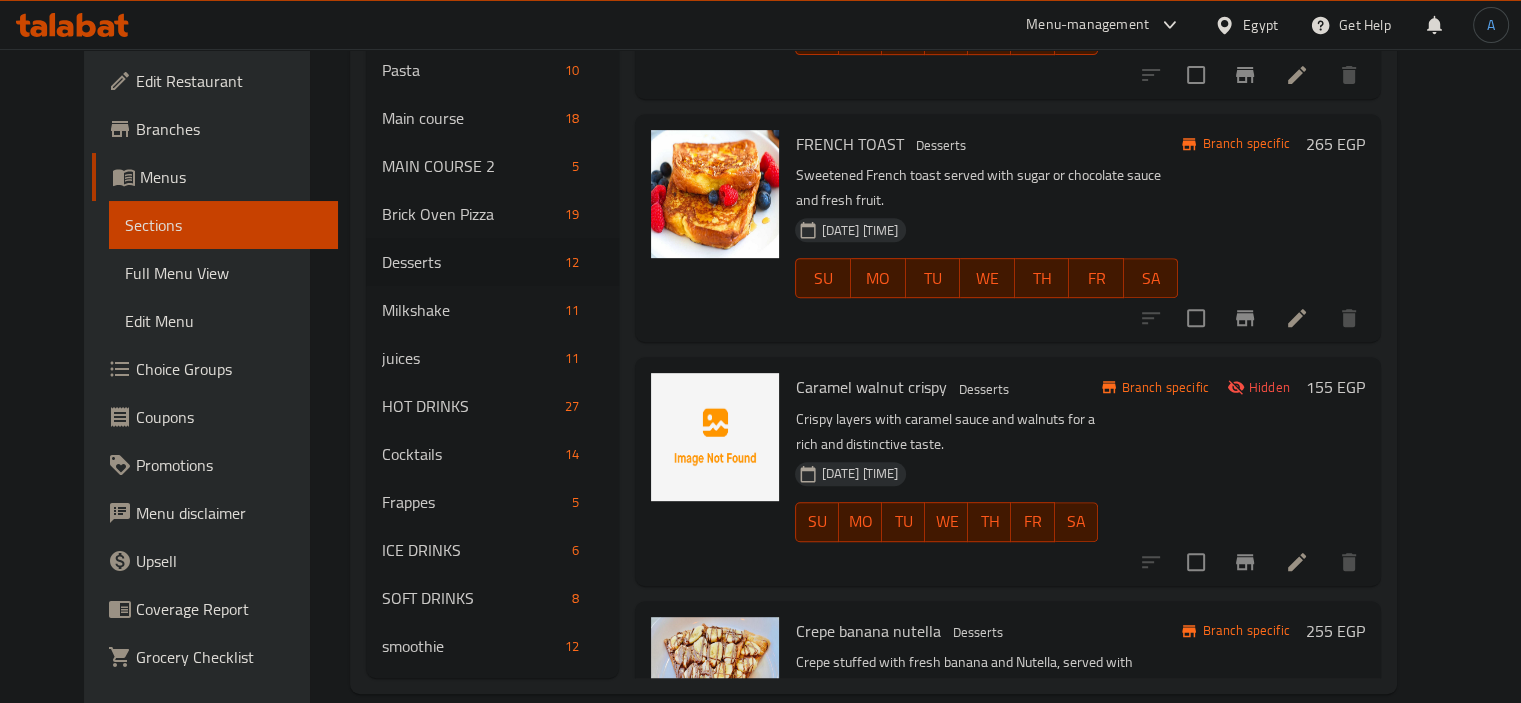 scroll, scrollTop: 0, scrollLeft: 0, axis: both 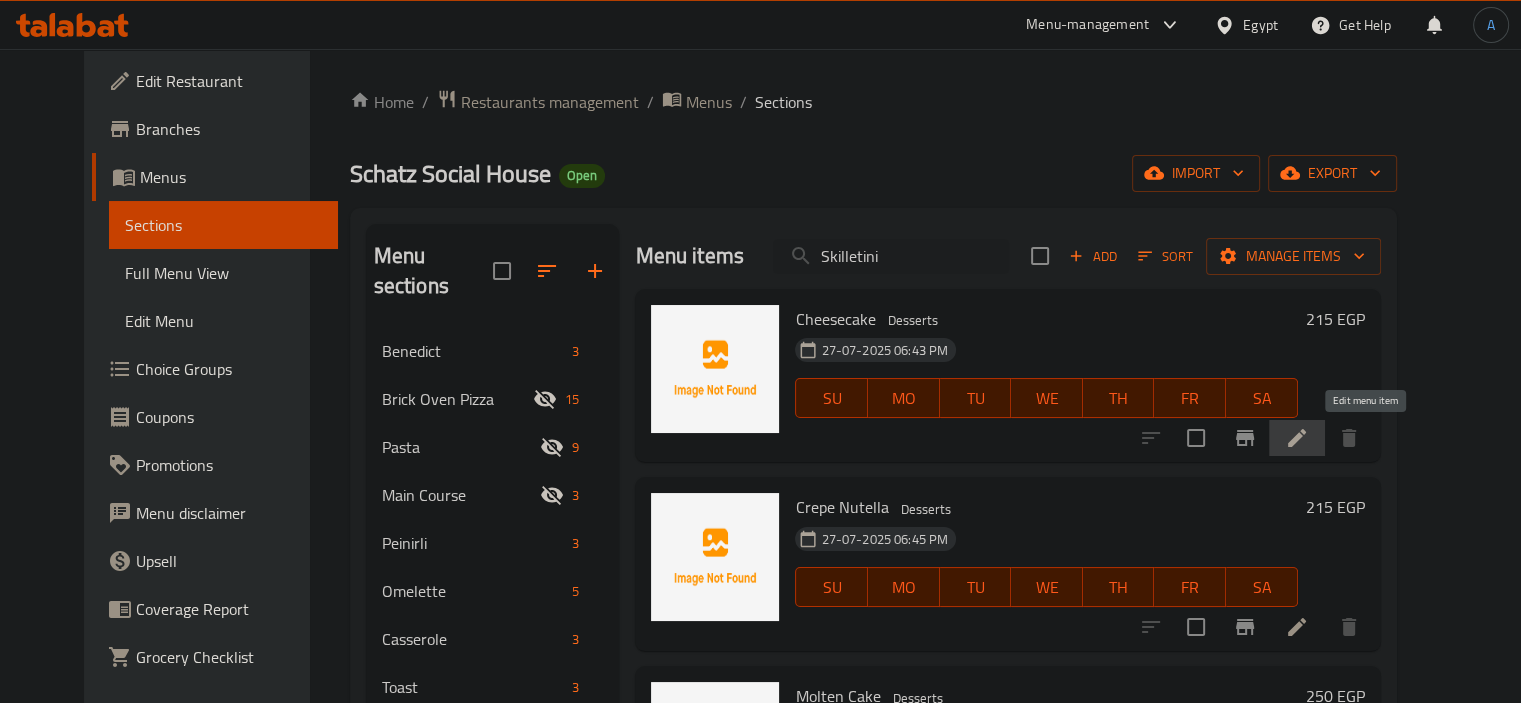click 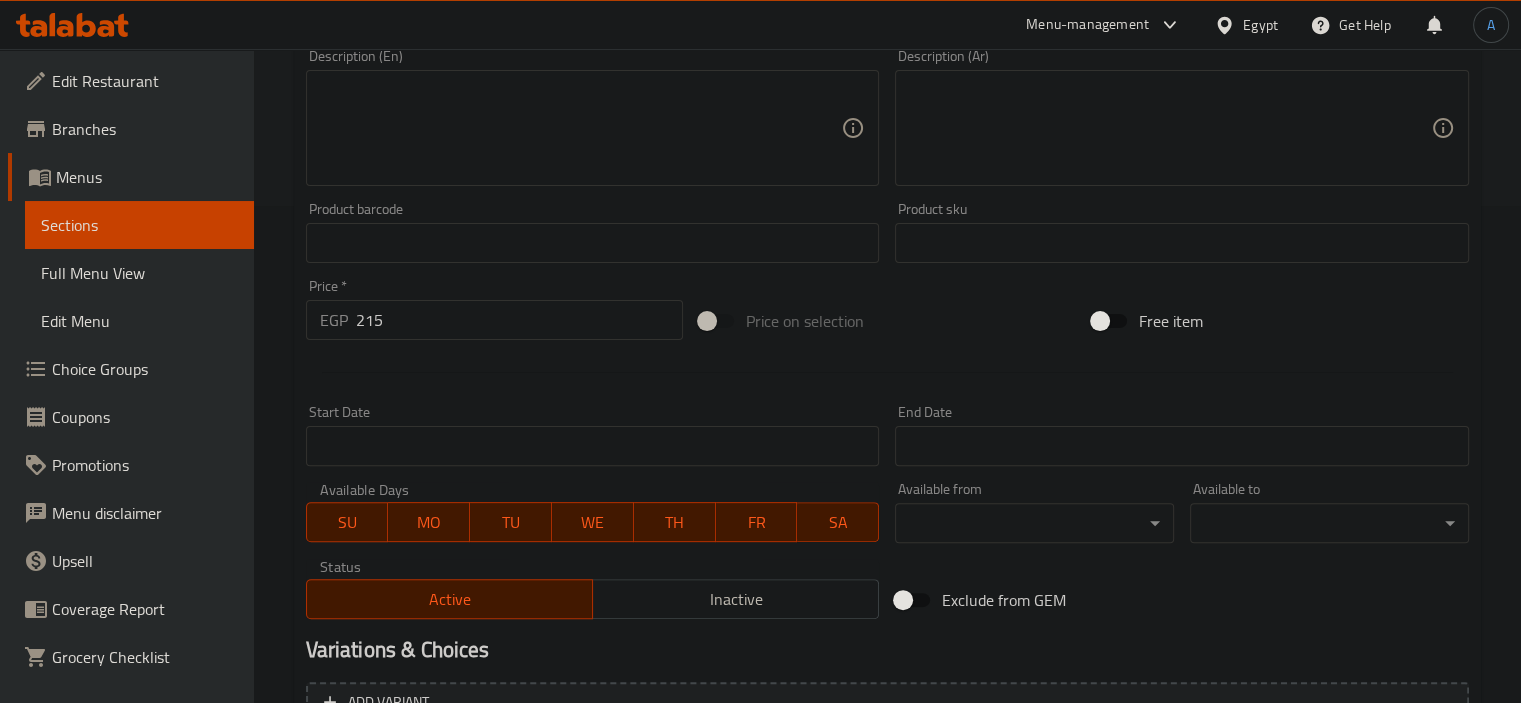 scroll, scrollTop: 600, scrollLeft: 0, axis: vertical 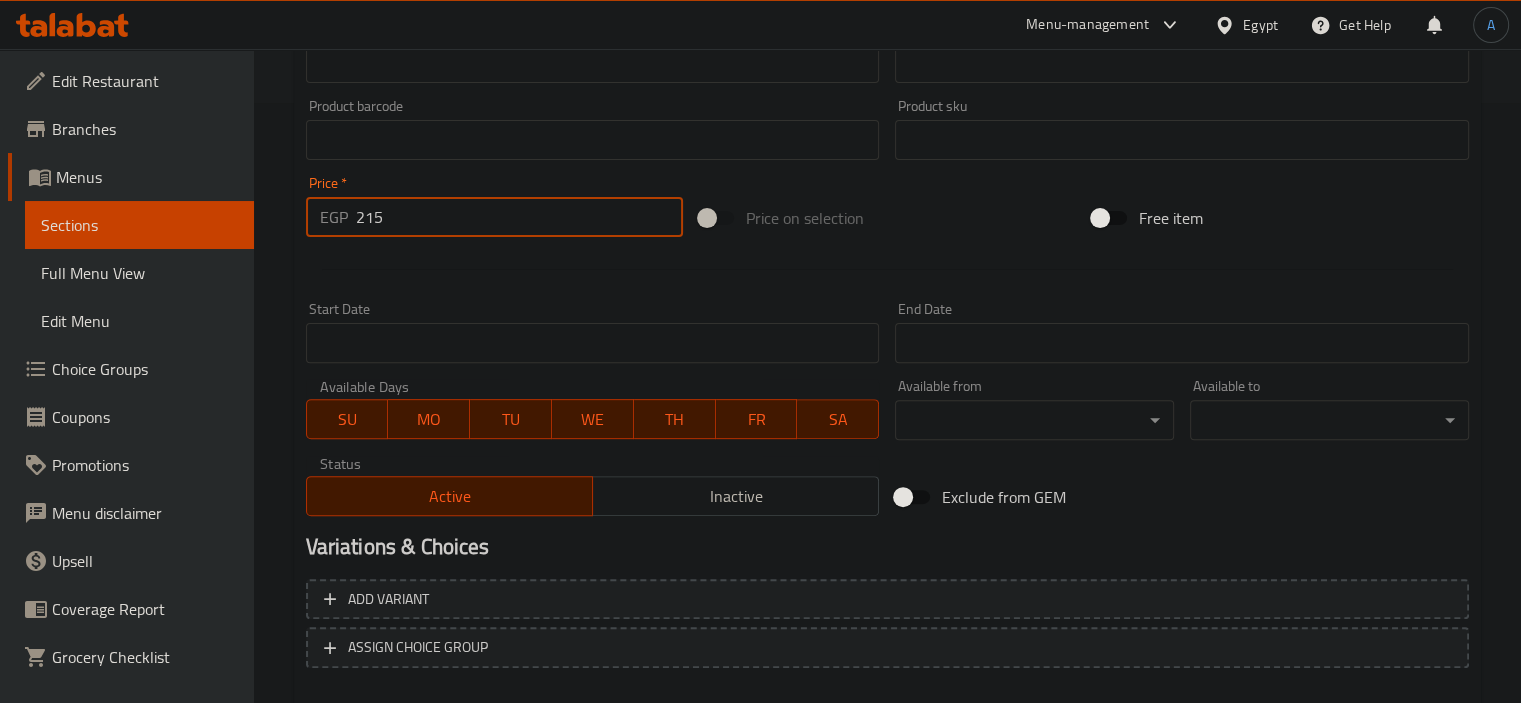 drag, startPoint x: 526, startPoint y: 224, endPoint x: 344, endPoint y: 220, distance: 182.04395 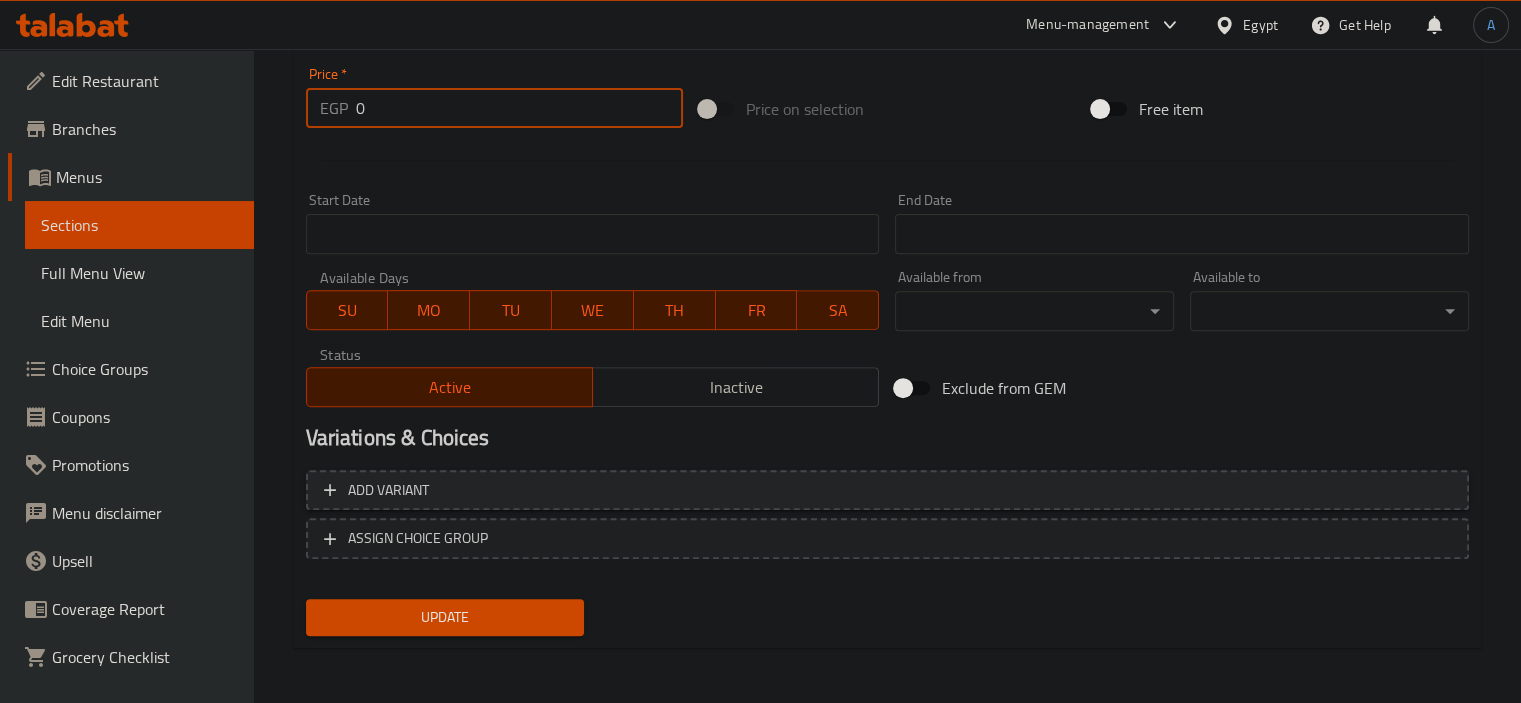 type on "0" 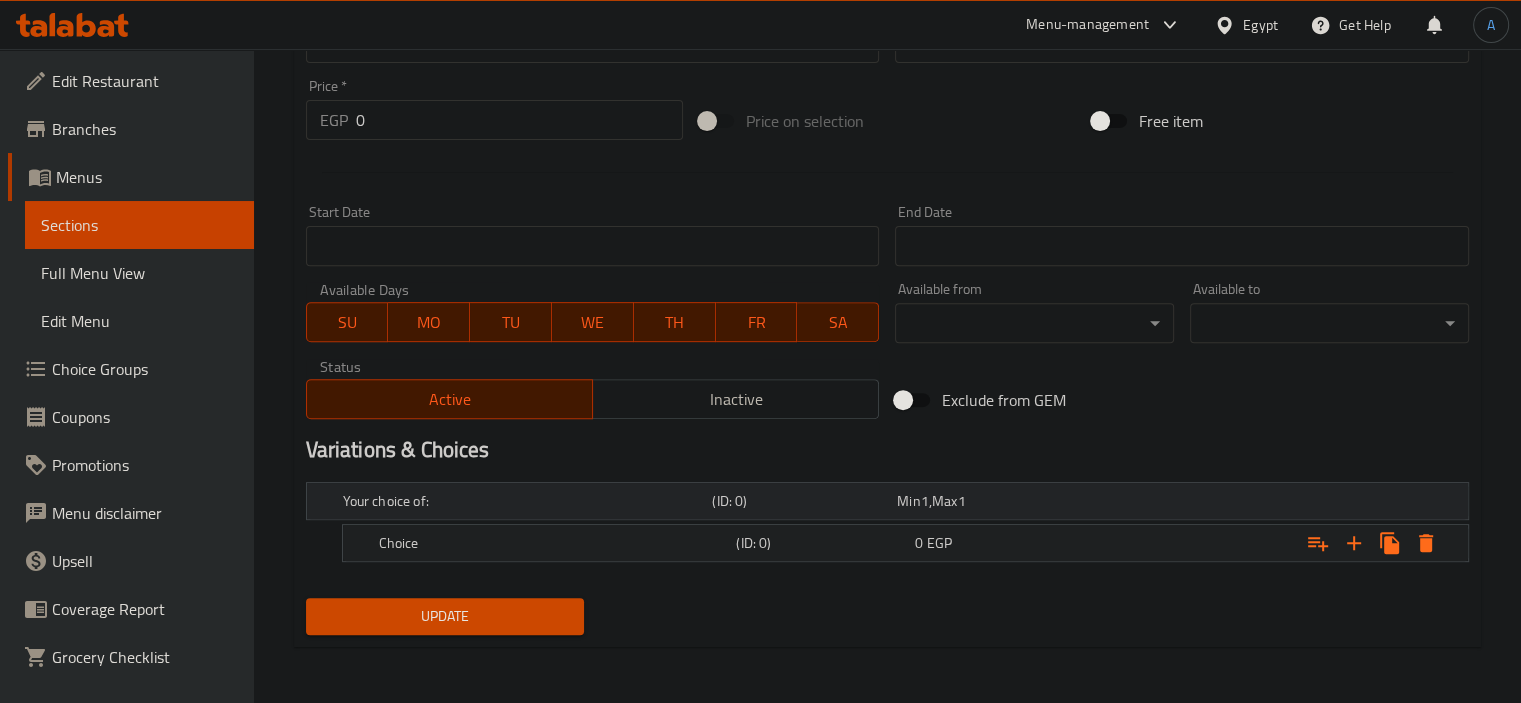 scroll, scrollTop: 696, scrollLeft: 0, axis: vertical 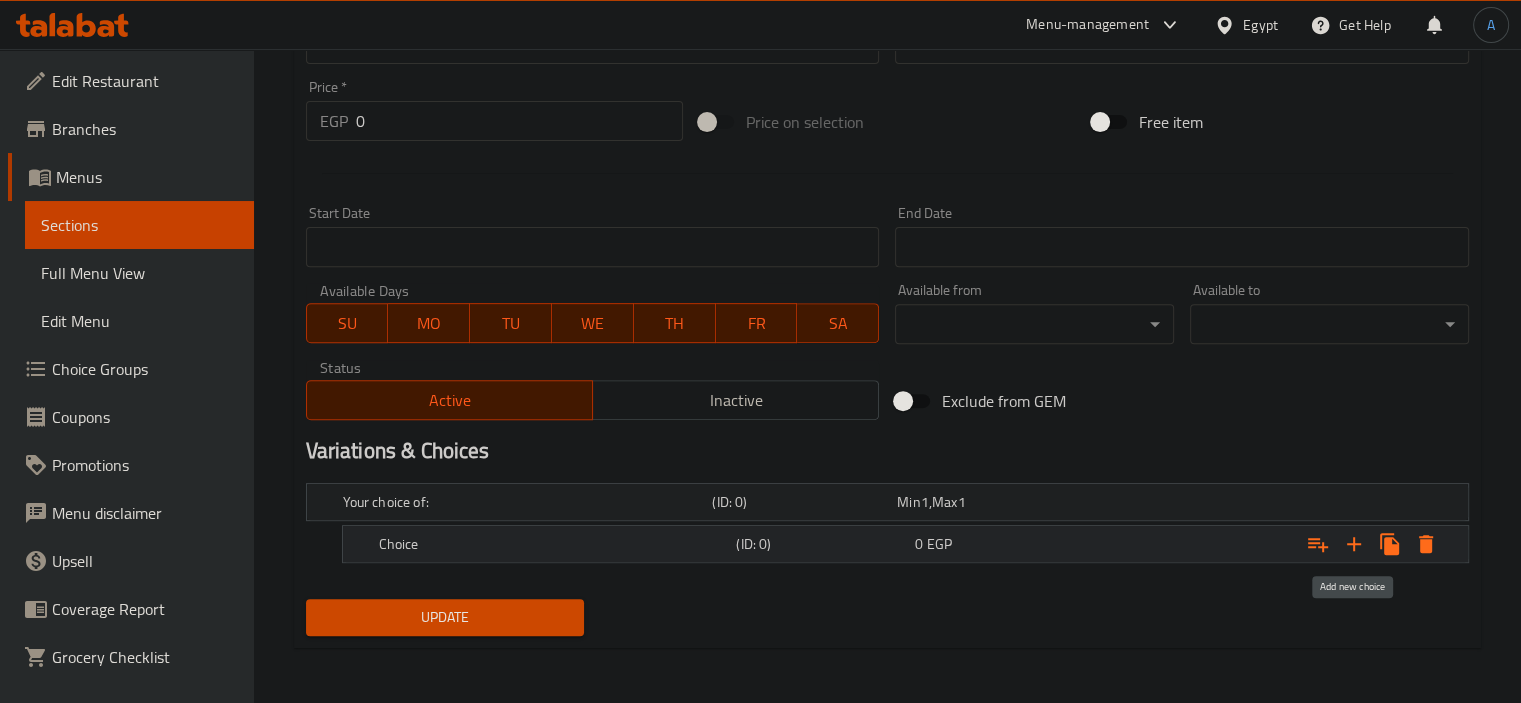 click 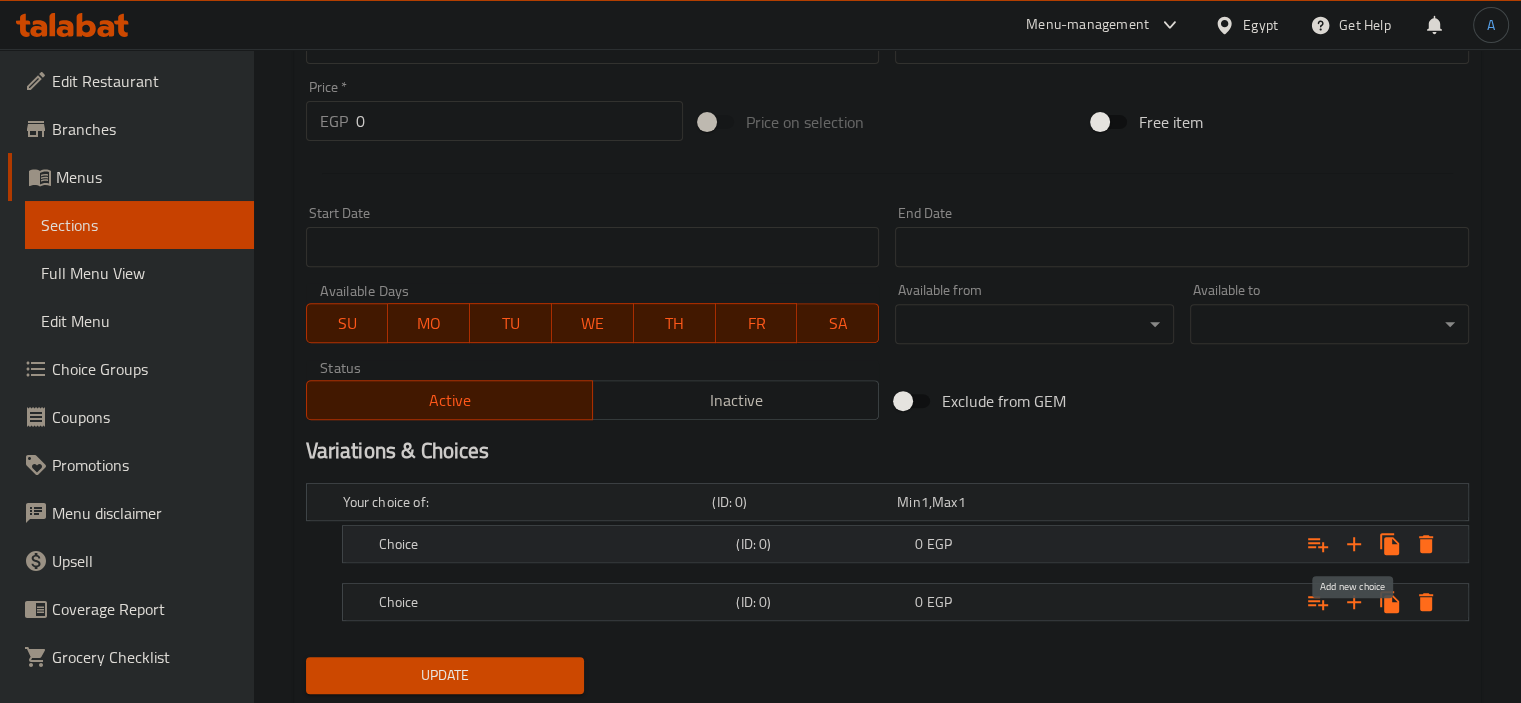 click 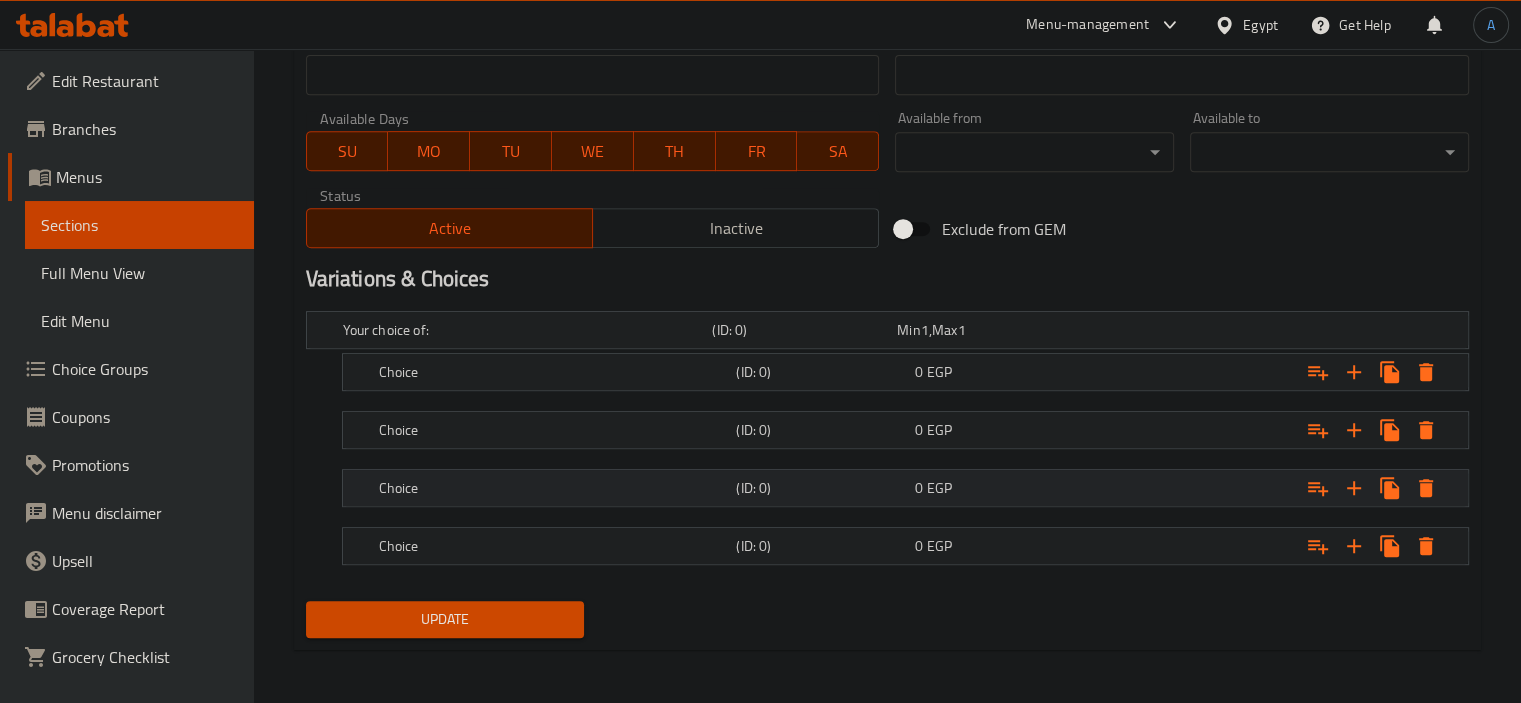 scroll, scrollTop: 868, scrollLeft: 0, axis: vertical 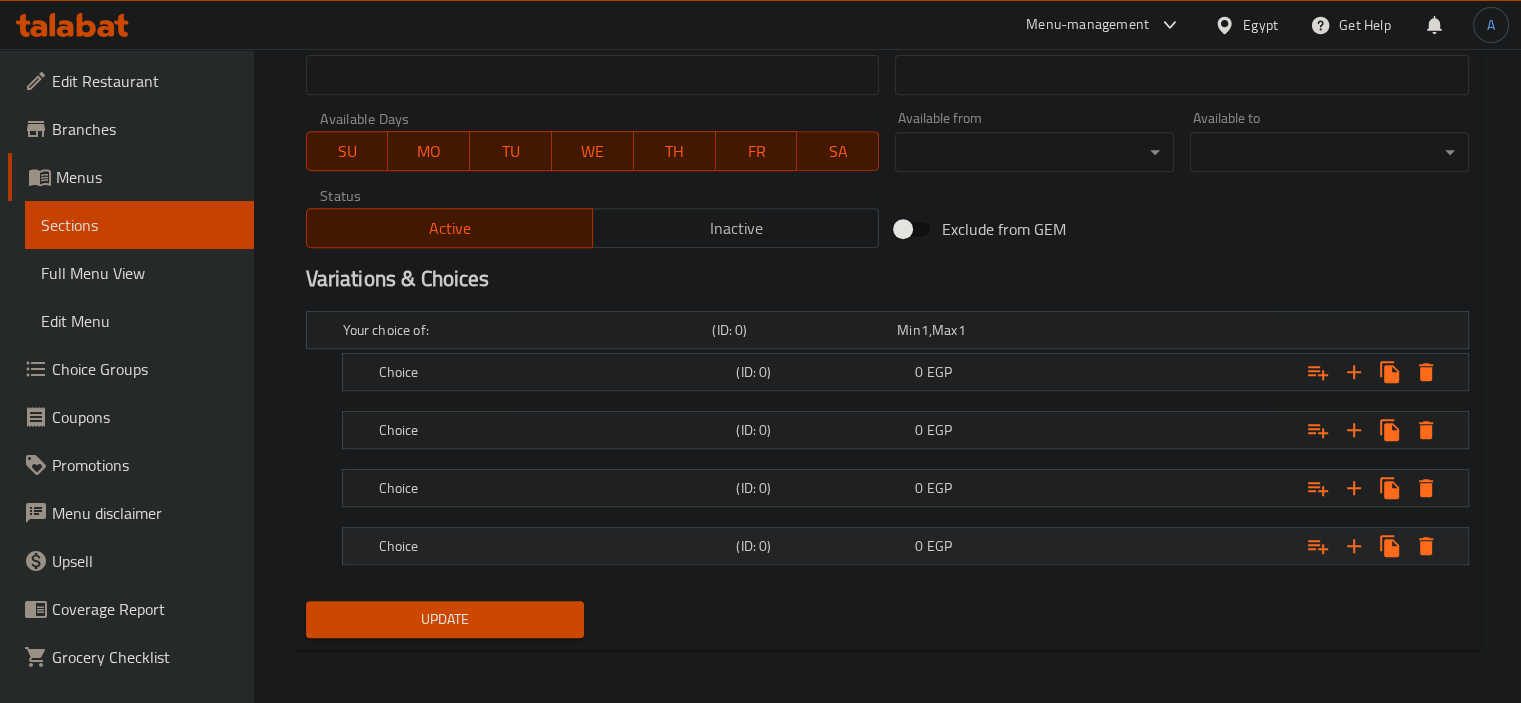 click on "0   EGP" at bounding box center [985, 330] 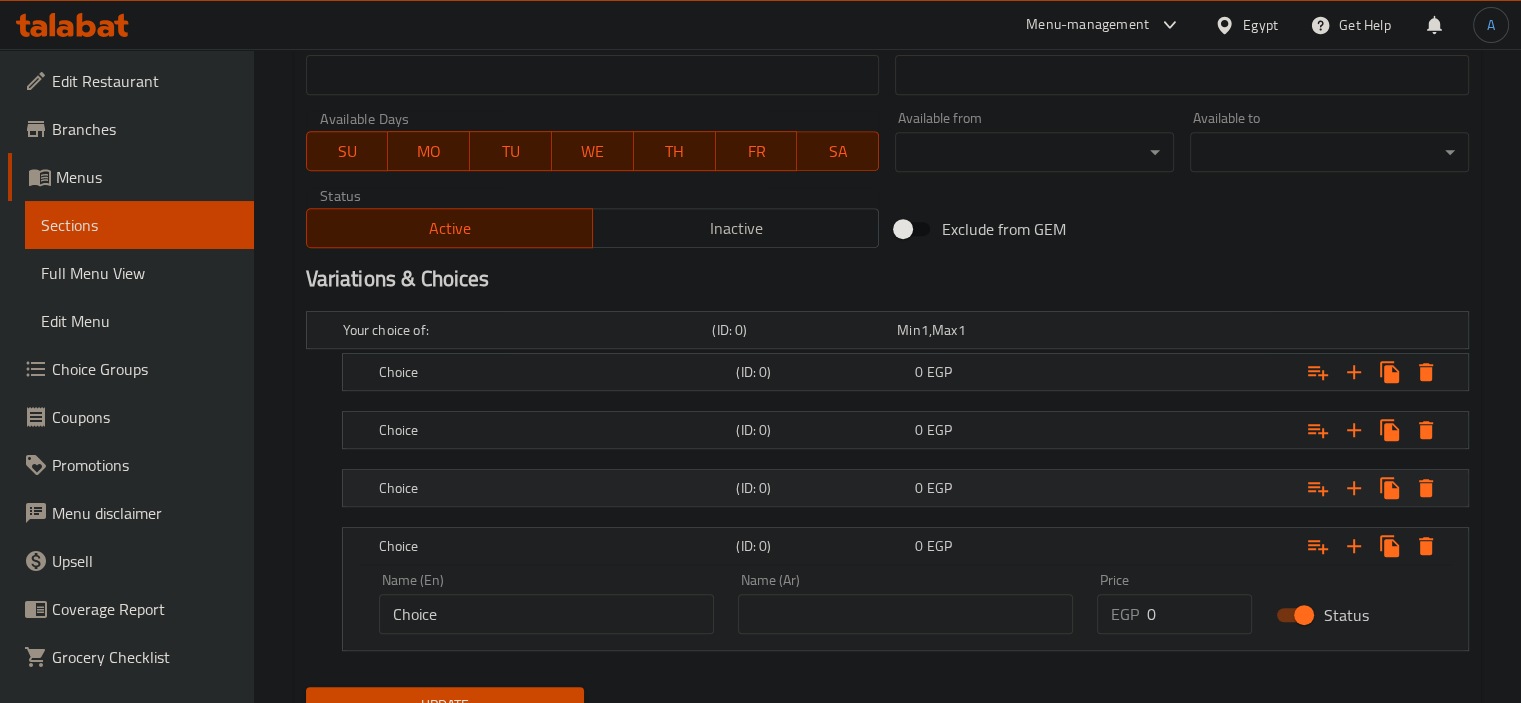 drag, startPoint x: 1048, startPoint y: 480, endPoint x: 1047, endPoint y: 463, distance: 17.029387 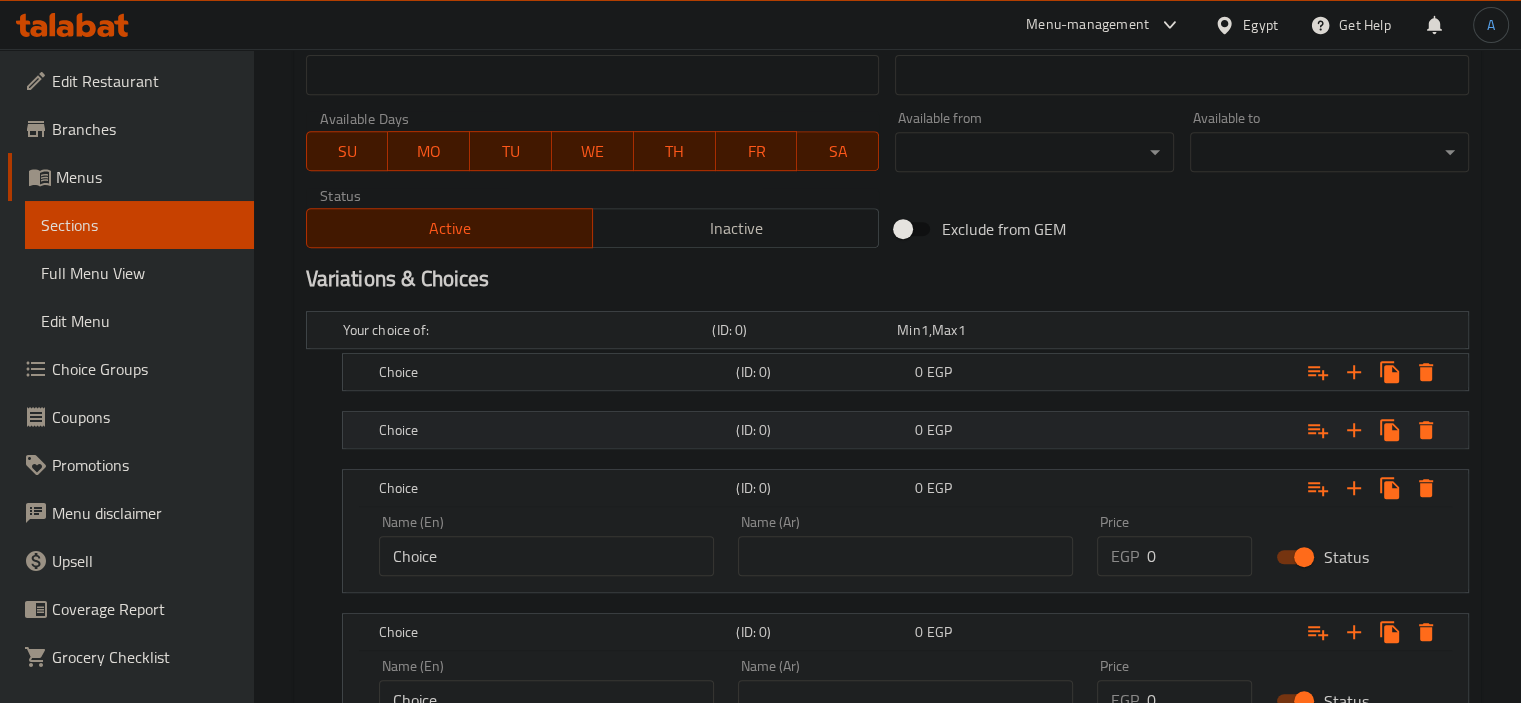 drag, startPoint x: 1044, startPoint y: 439, endPoint x: 1040, endPoint y: 397, distance: 42.190044 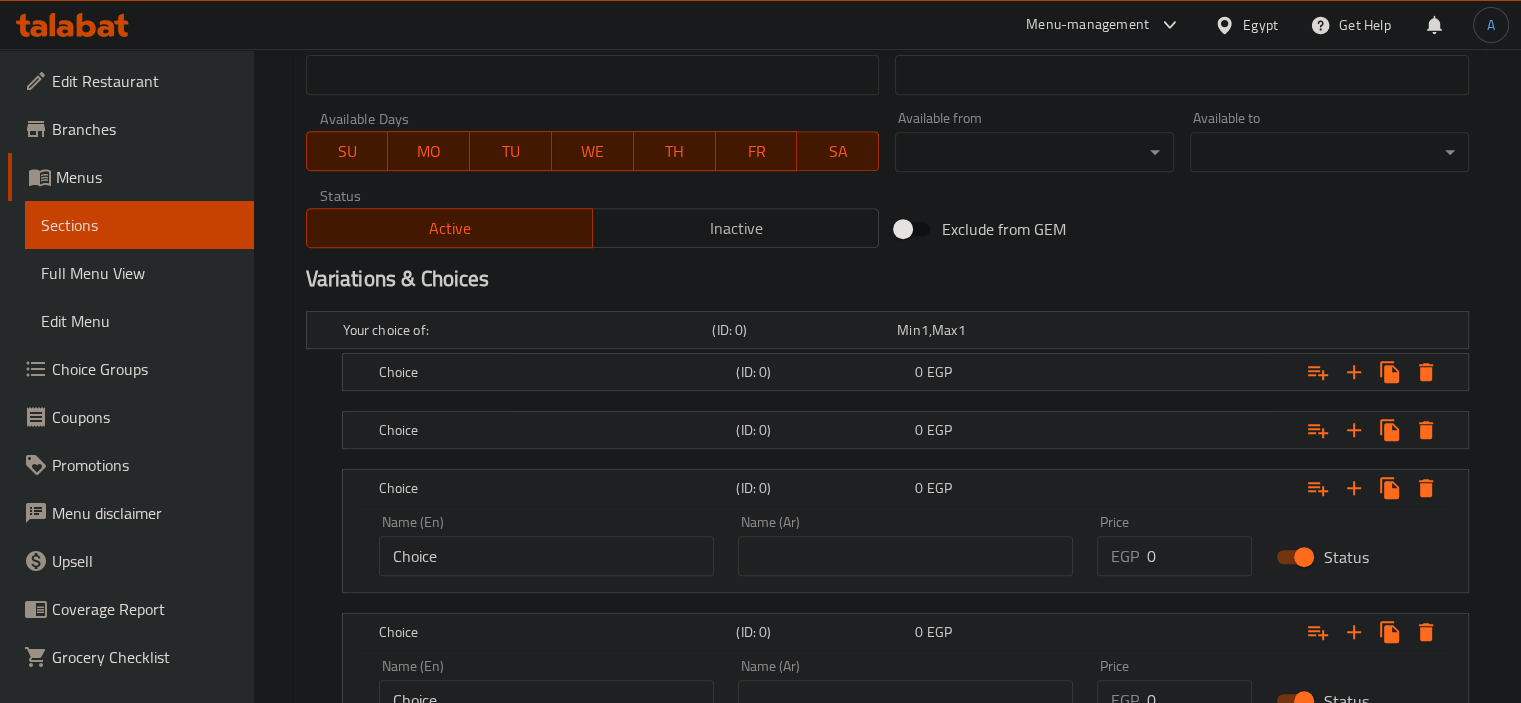 click on "0   EGP" at bounding box center [985, 330] 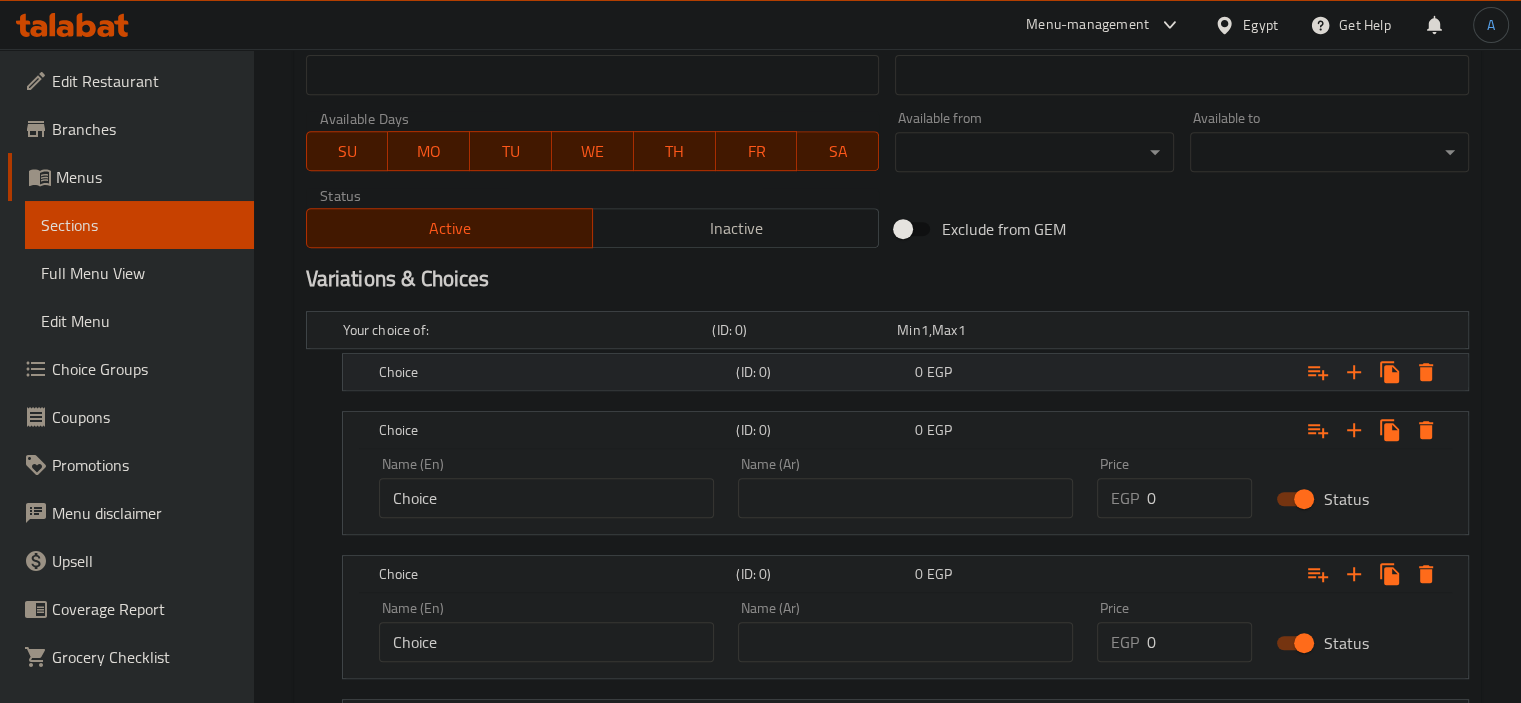 click on "0   EGP" at bounding box center (985, 330) 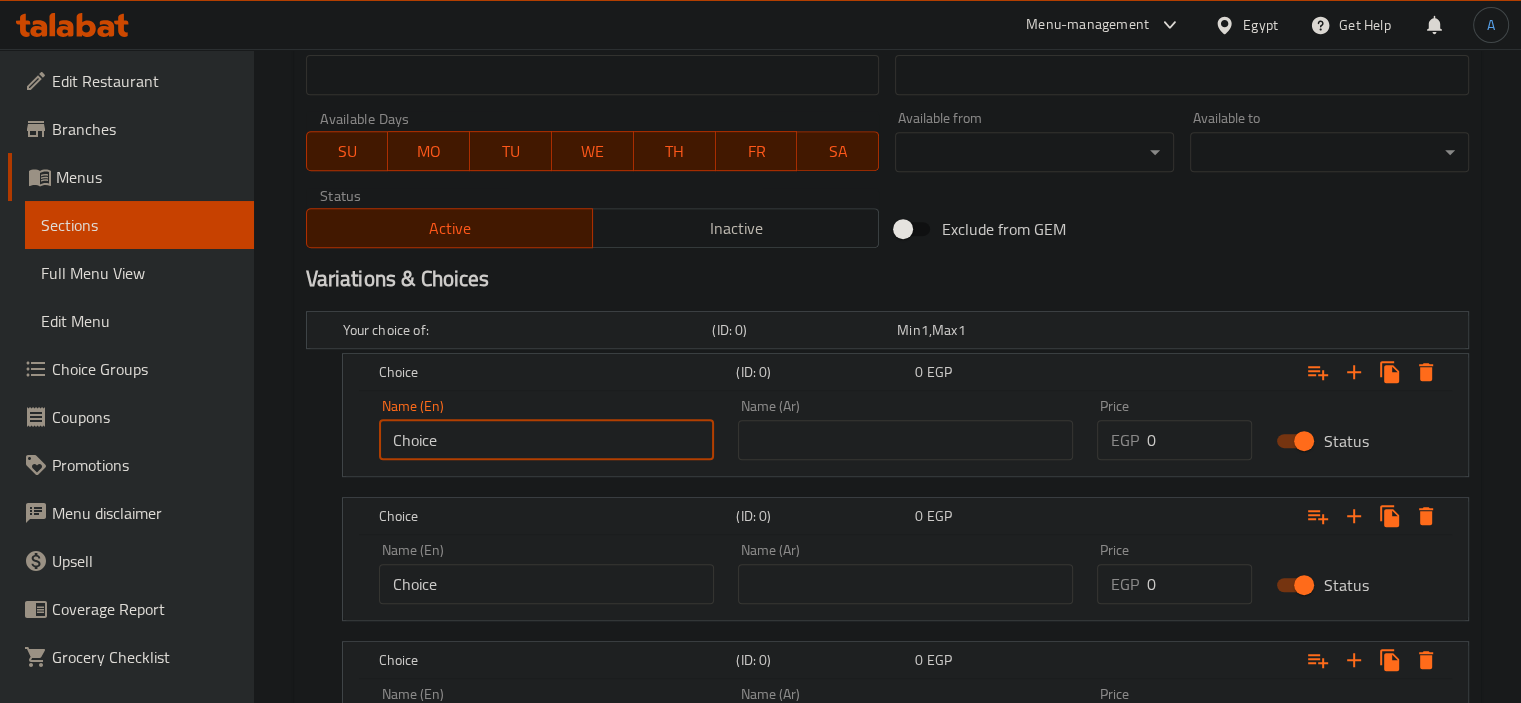 click on "Choice" at bounding box center [546, 440] 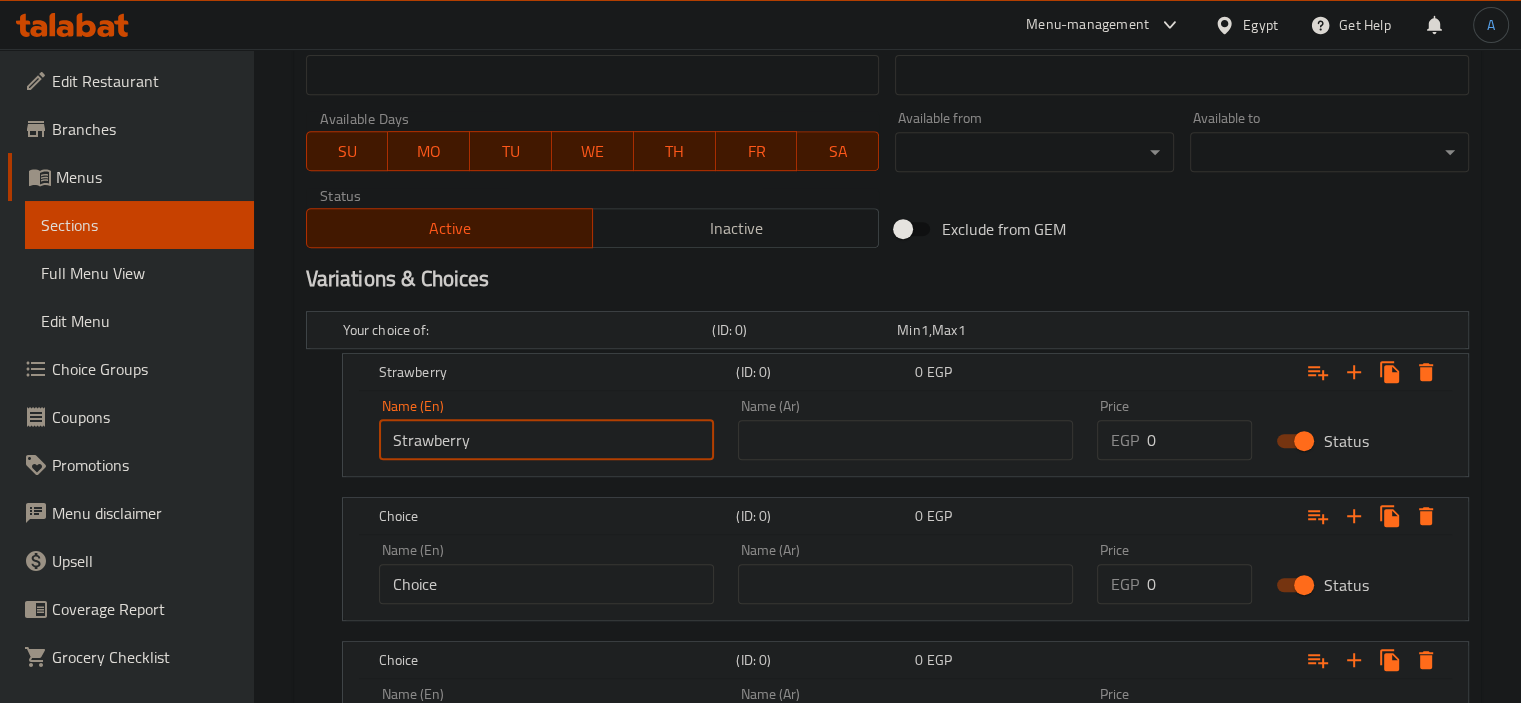 type on "Strawberry" 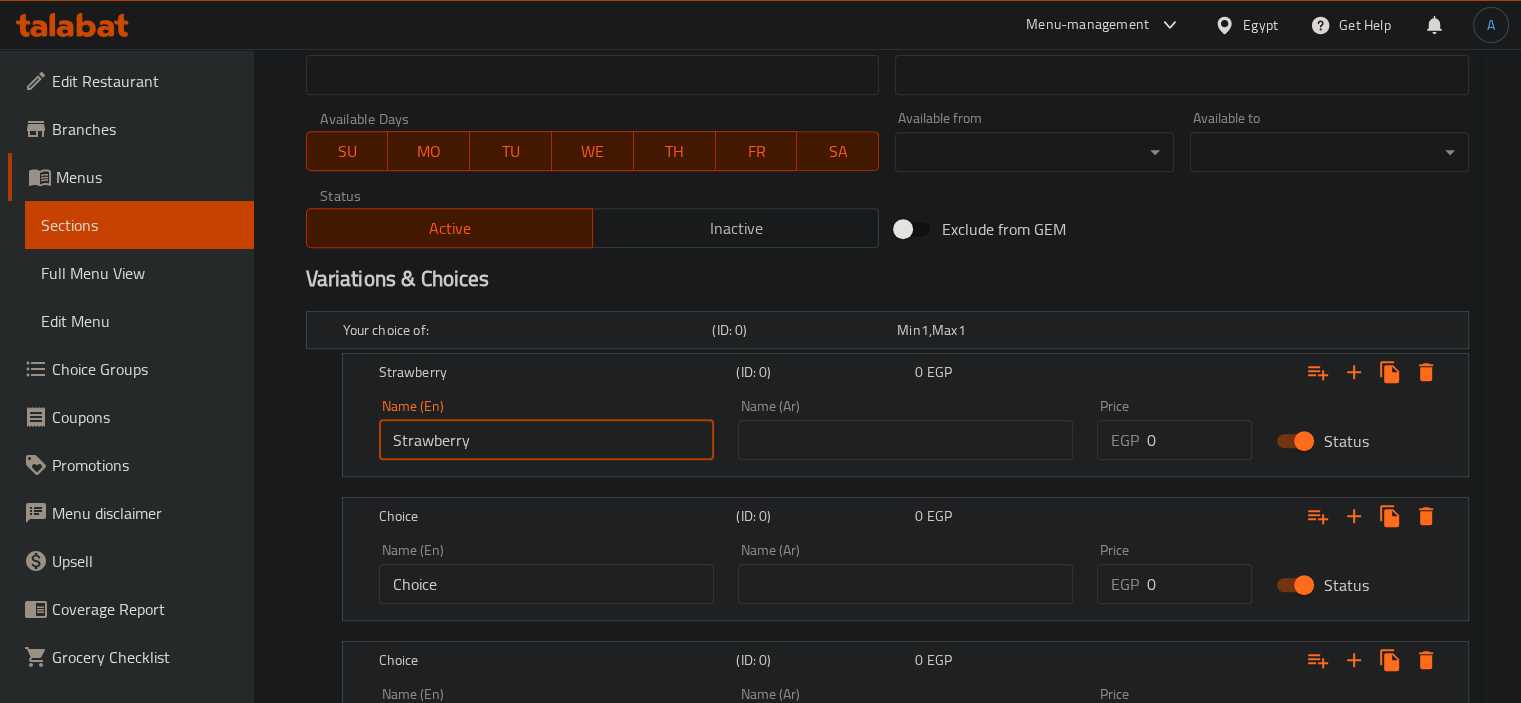 click on "Choice" at bounding box center (546, 584) 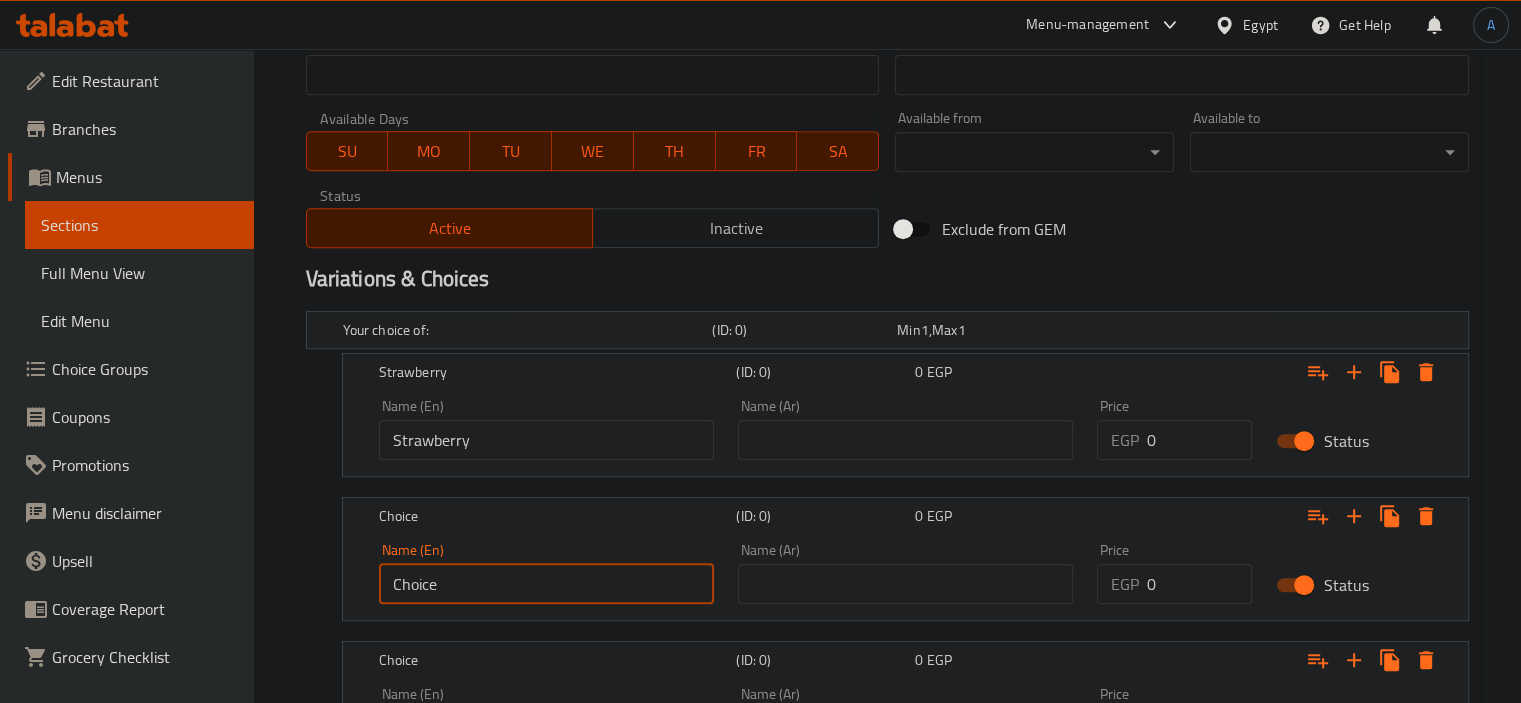 paste on "aramel" 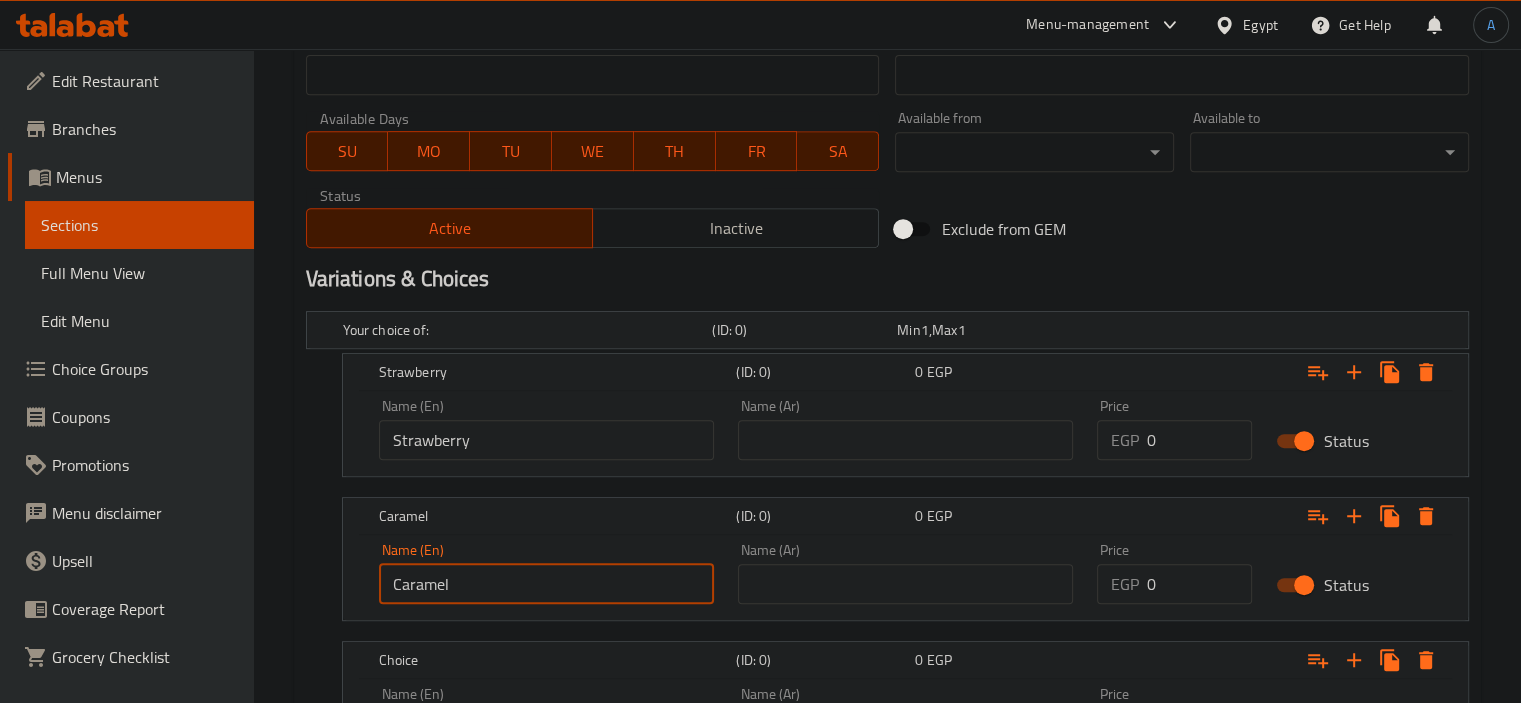 type on "Caramel" 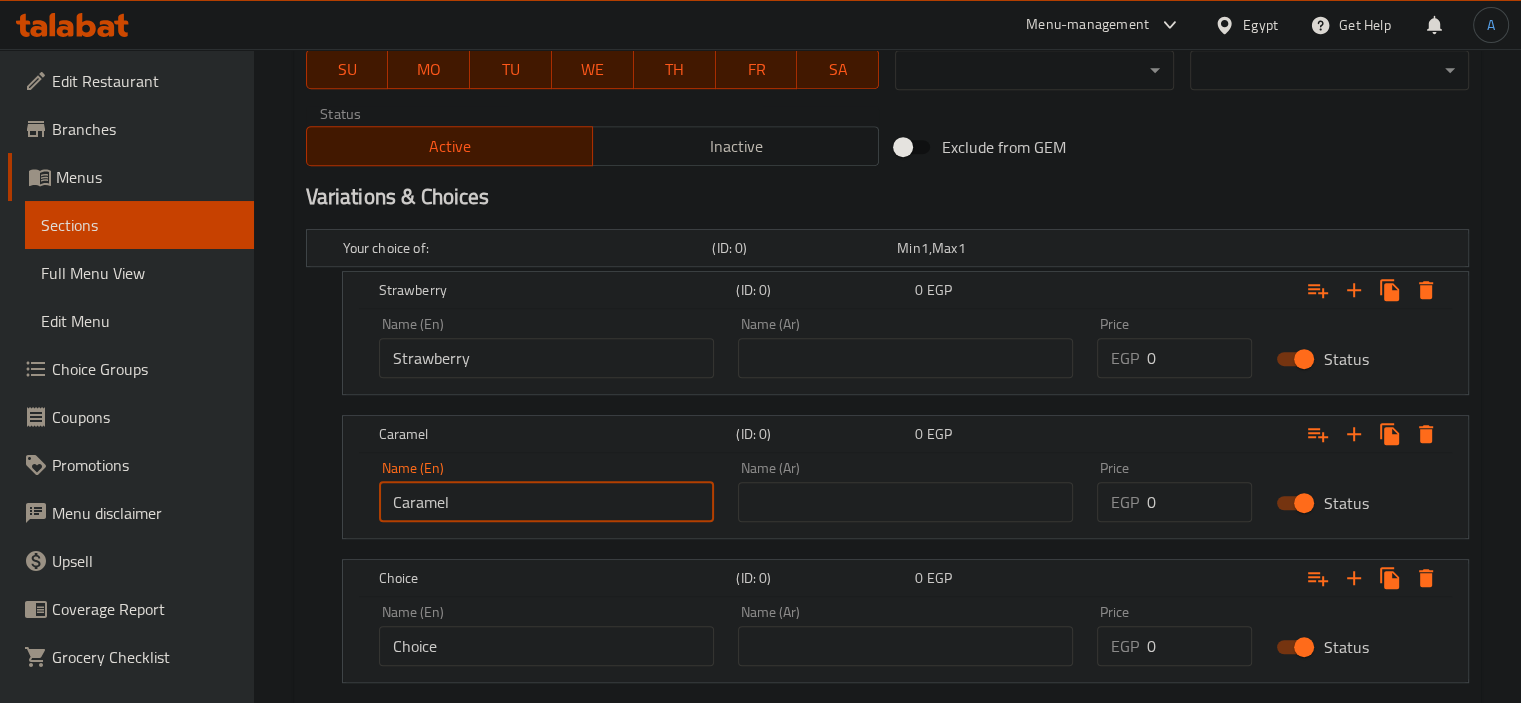 scroll, scrollTop: 1168, scrollLeft: 0, axis: vertical 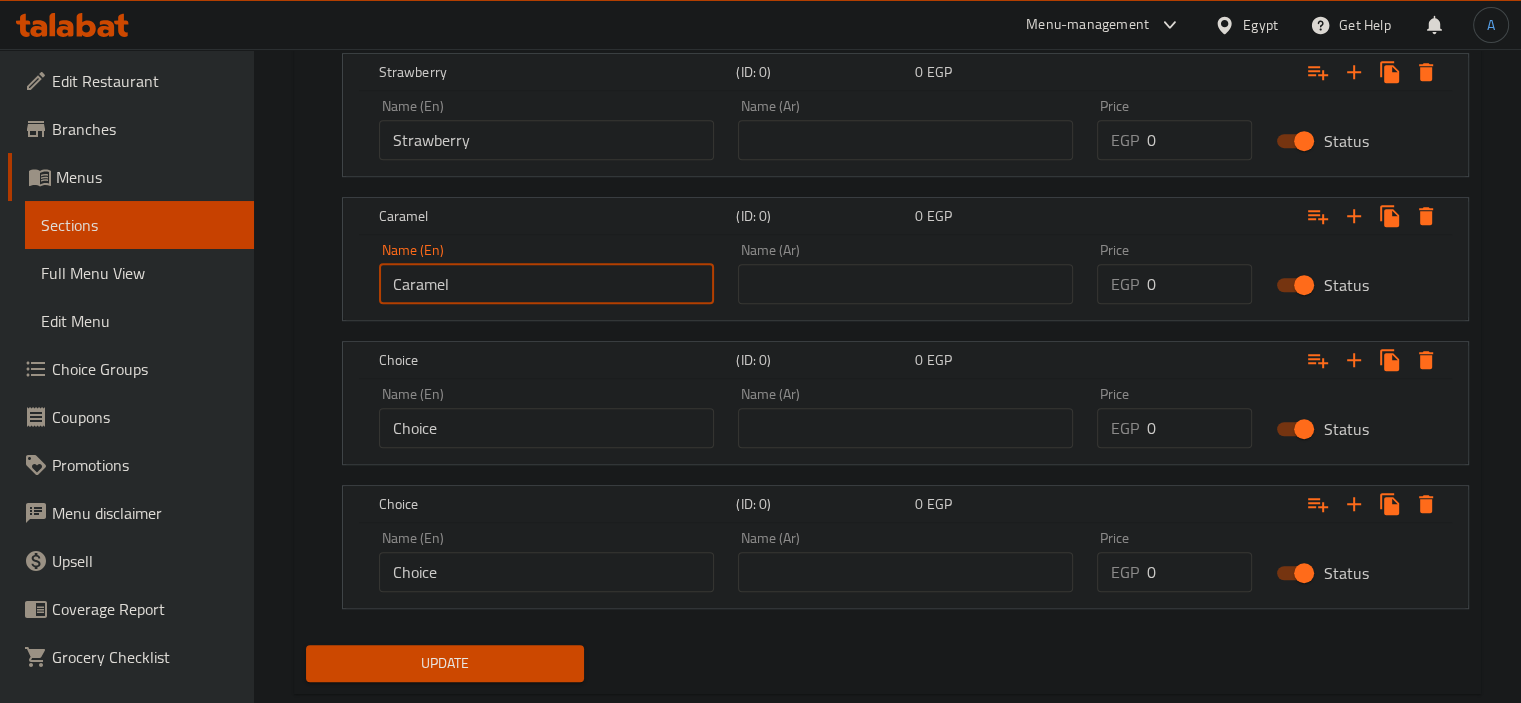 click on "Choice" at bounding box center (546, 428) 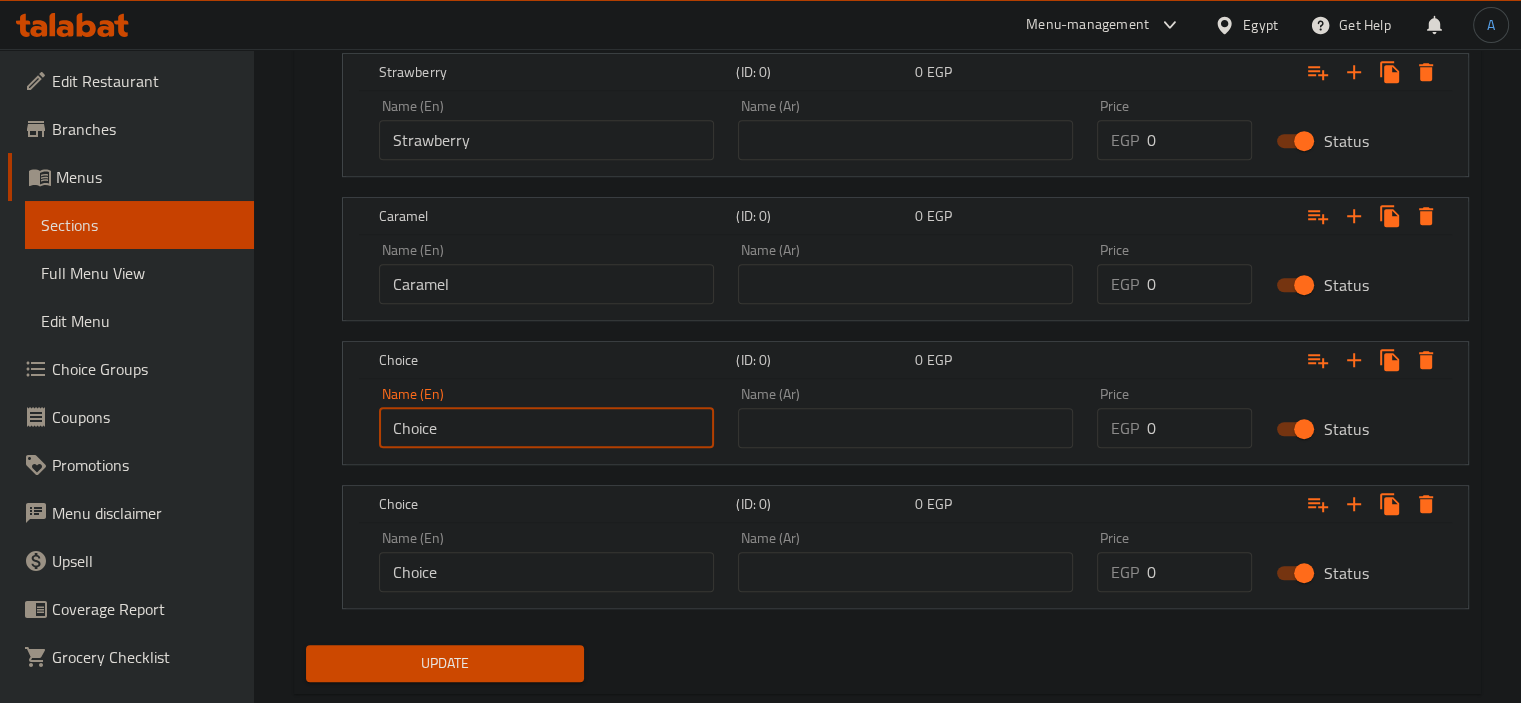 click on "Choice" at bounding box center (546, 428) 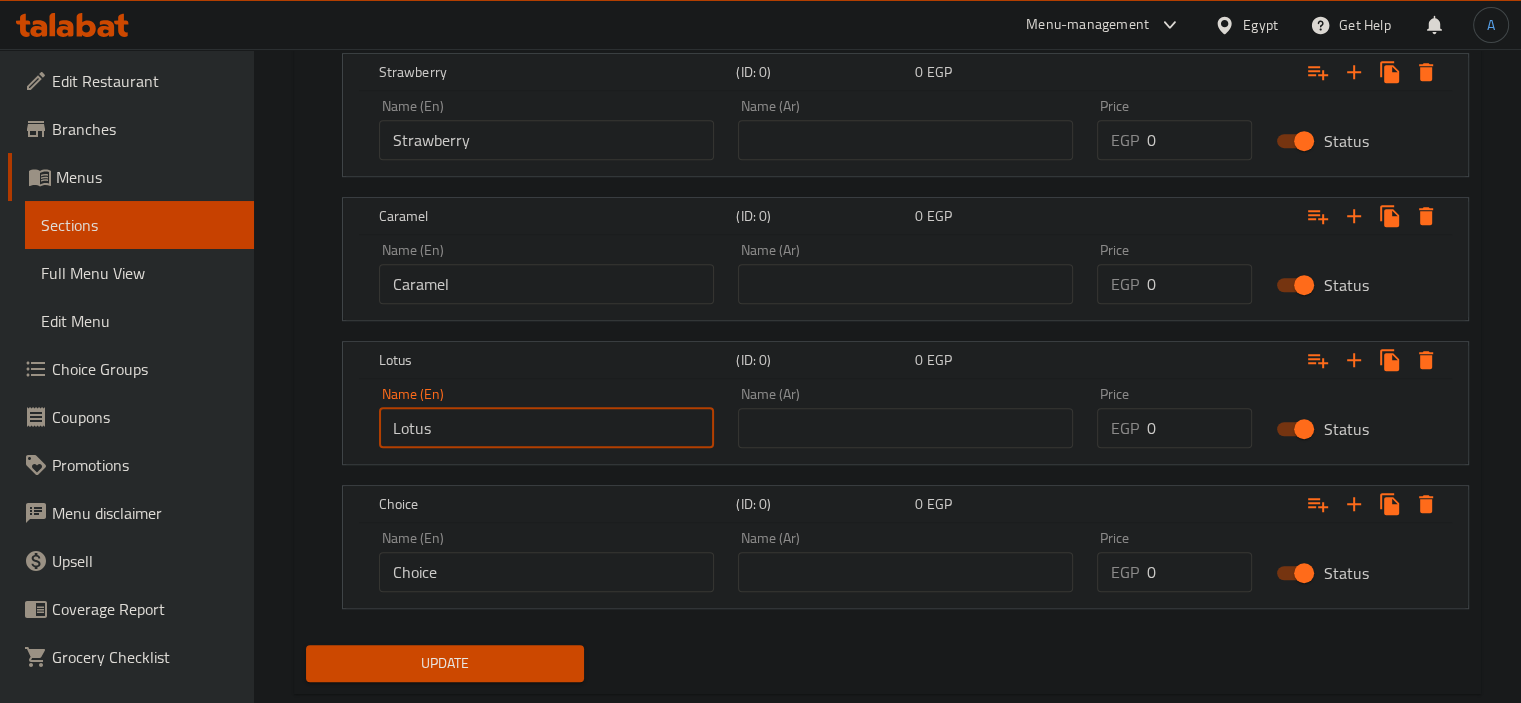 type on "Lotus" 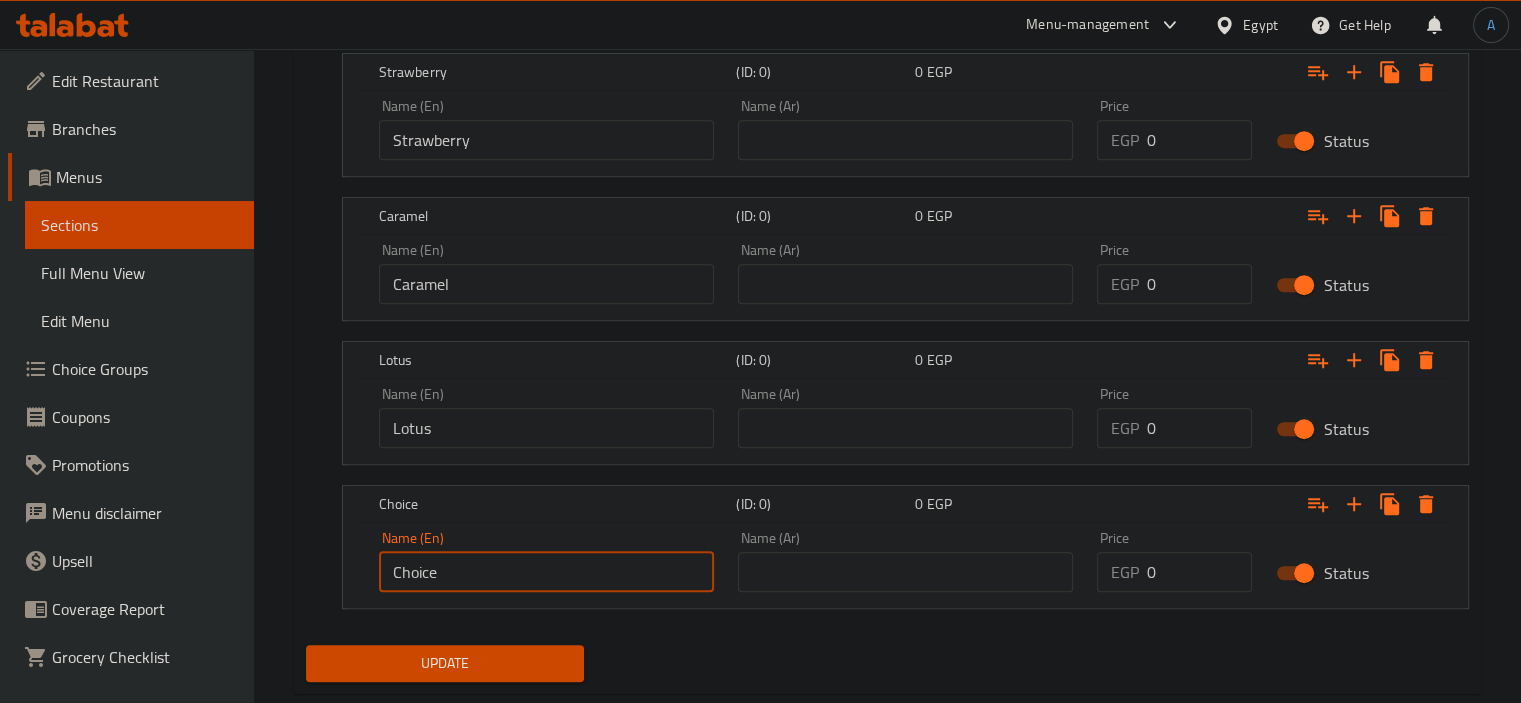 click on "Choice" at bounding box center [546, 572] 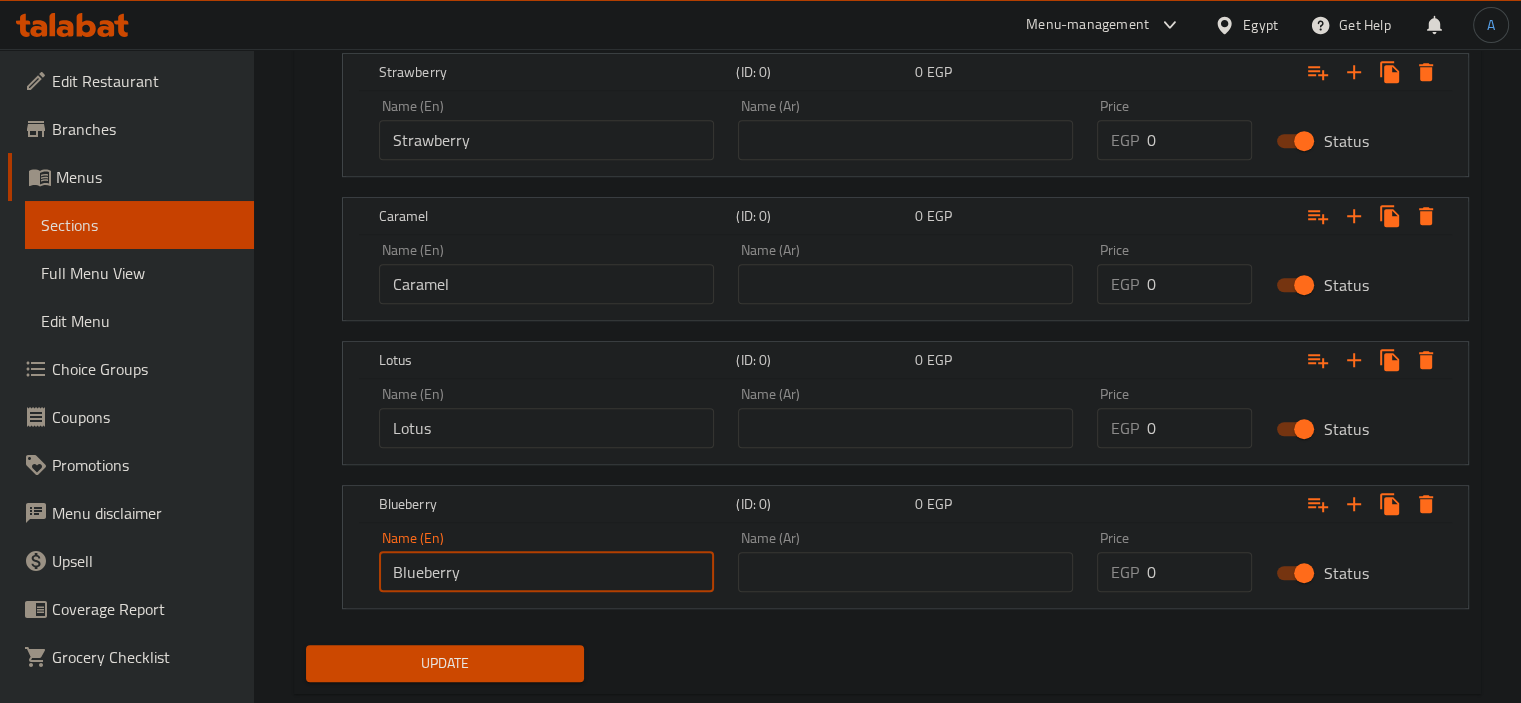 type on "Blueberry" 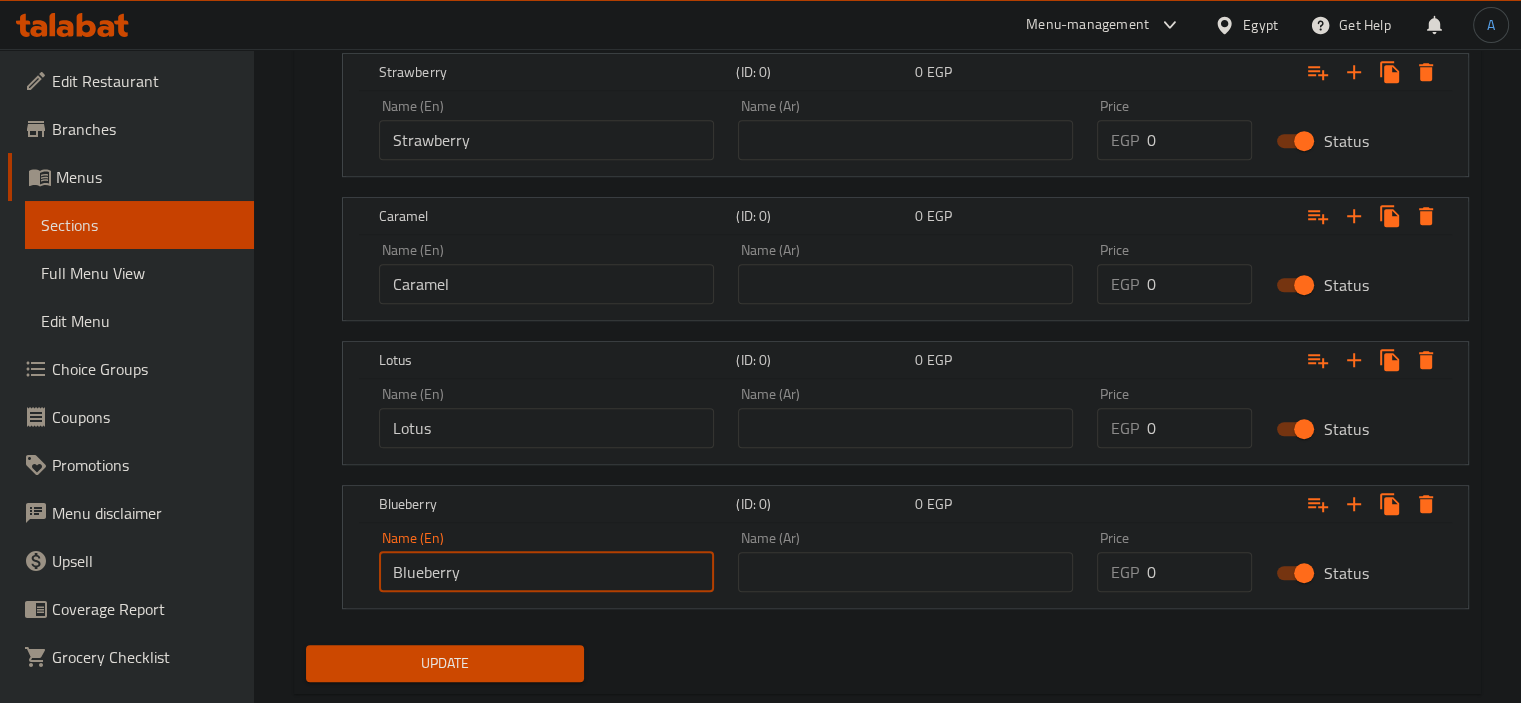 click at bounding box center (905, 572) 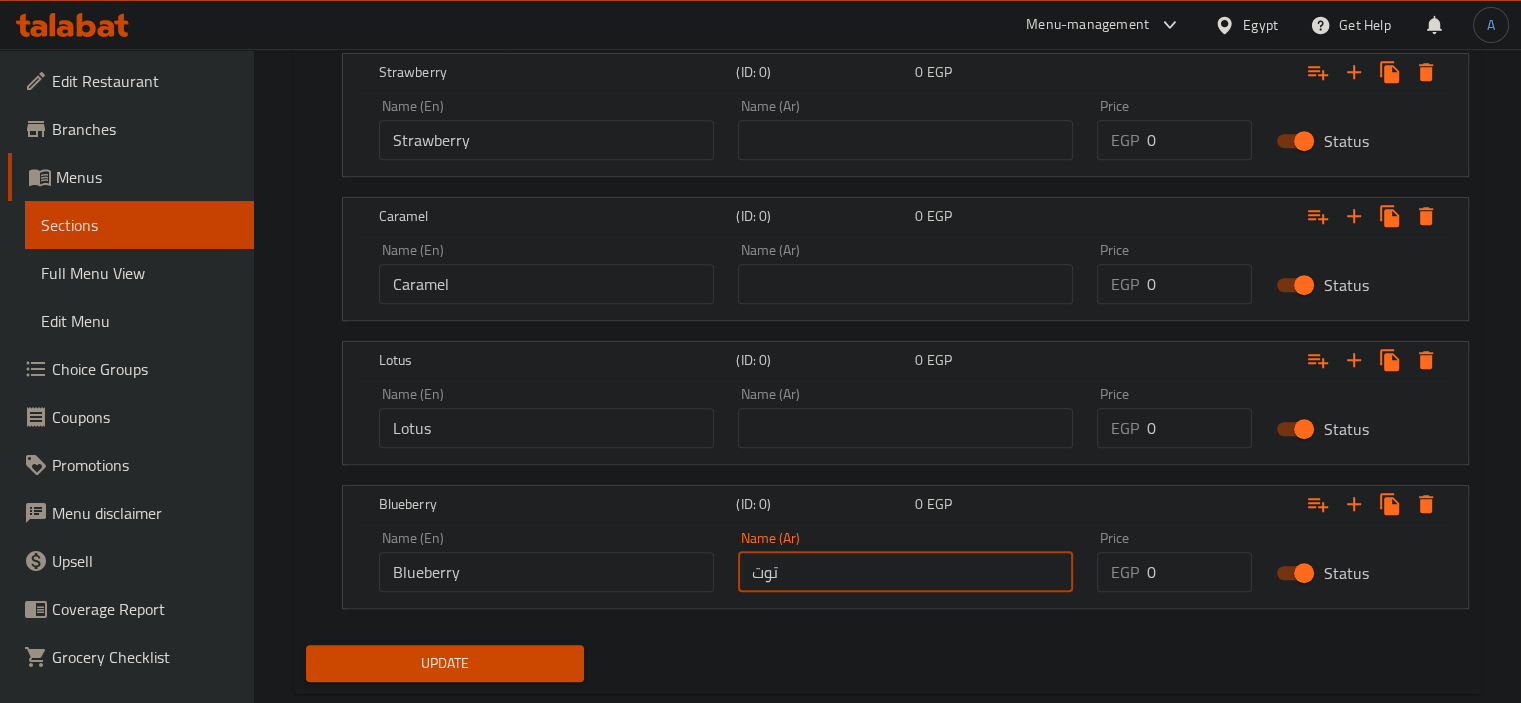 type on "توت" 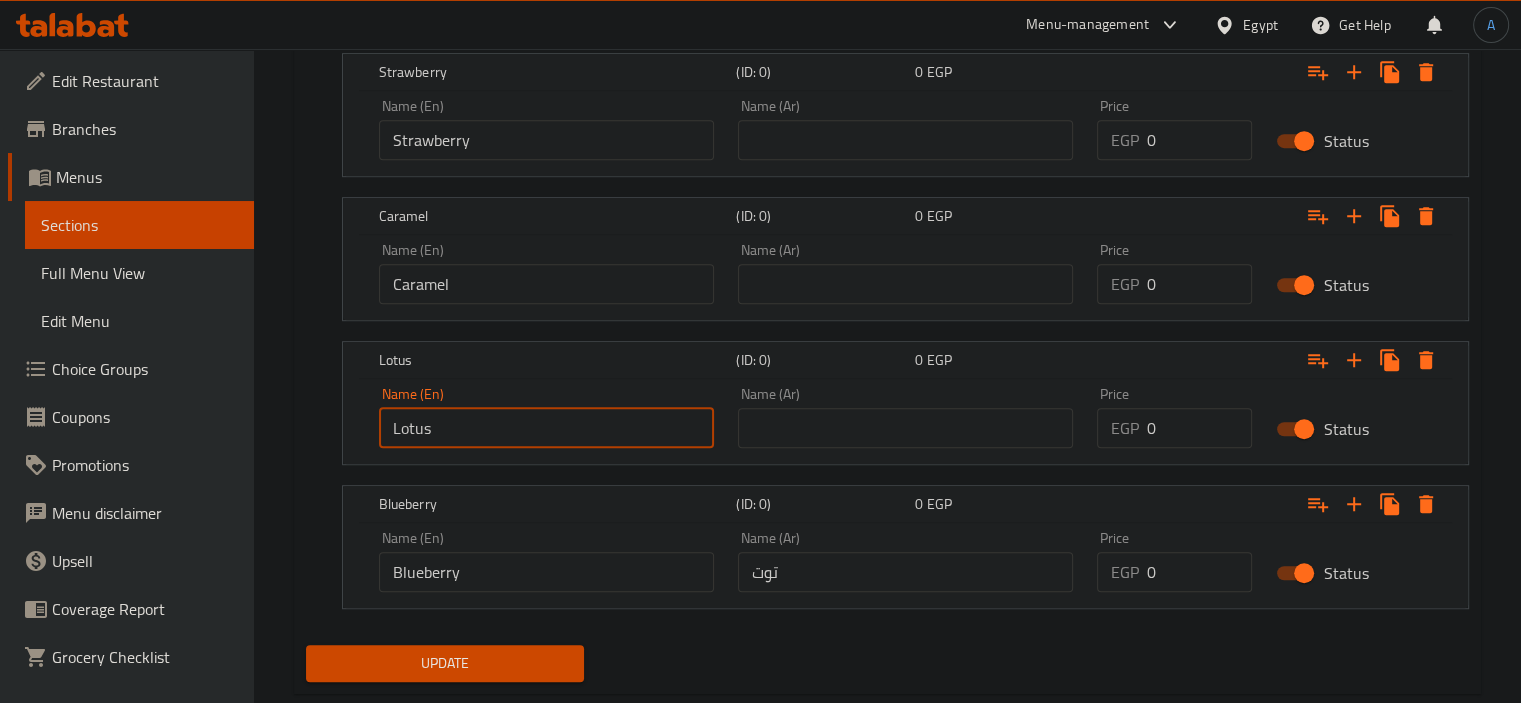 drag, startPoint x: 458, startPoint y: 426, endPoint x: 268, endPoint y: 407, distance: 190.94763 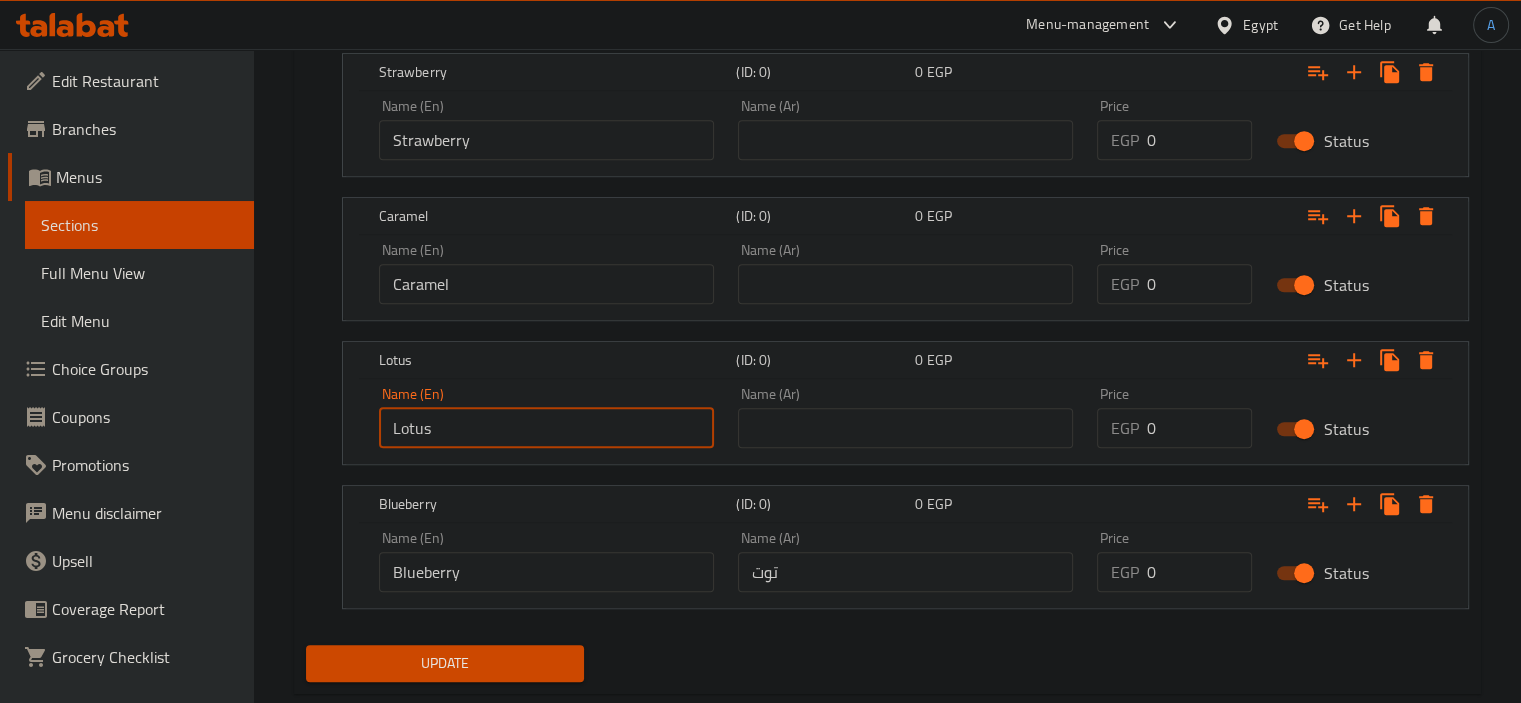 drag, startPoint x: 880, startPoint y: 419, endPoint x: 867, endPoint y: 408, distance: 17.029387 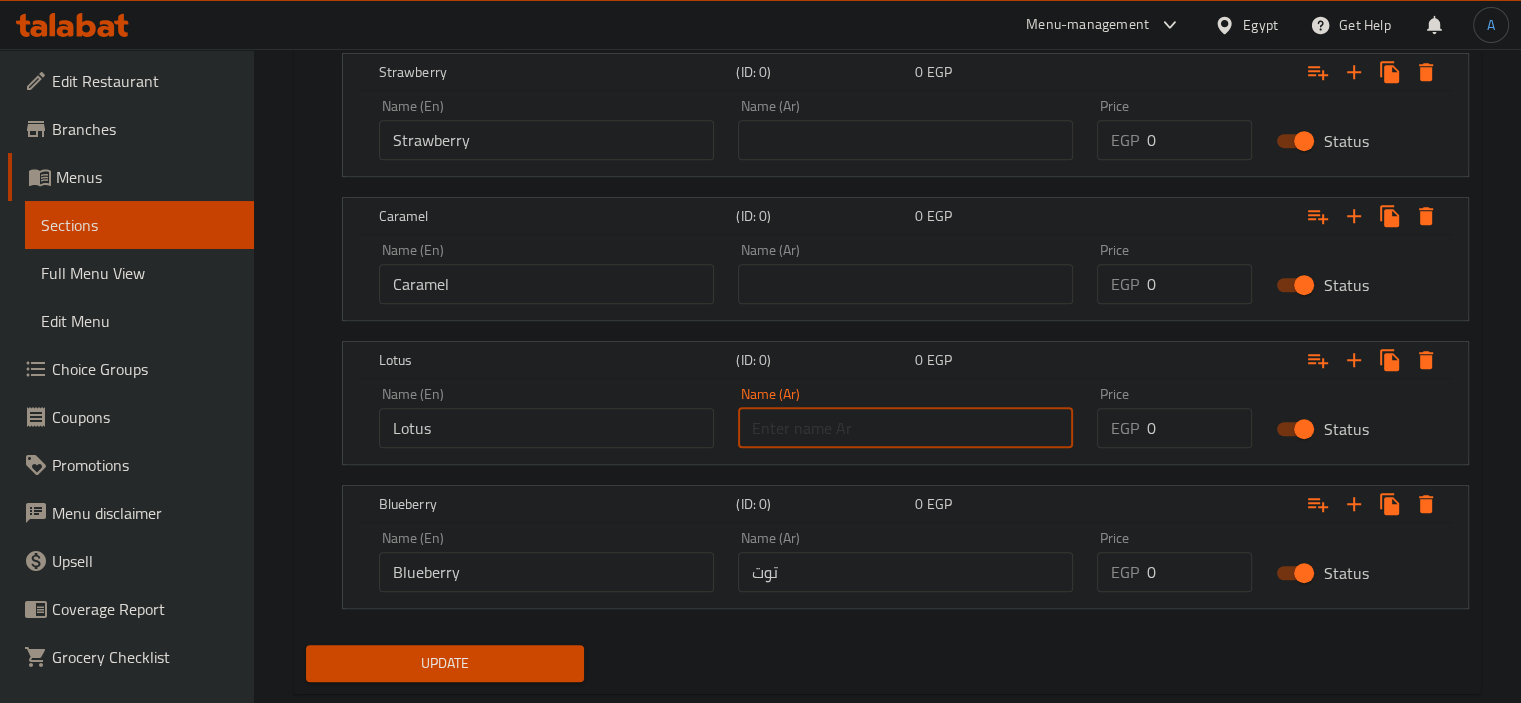 paste on "لوتس" 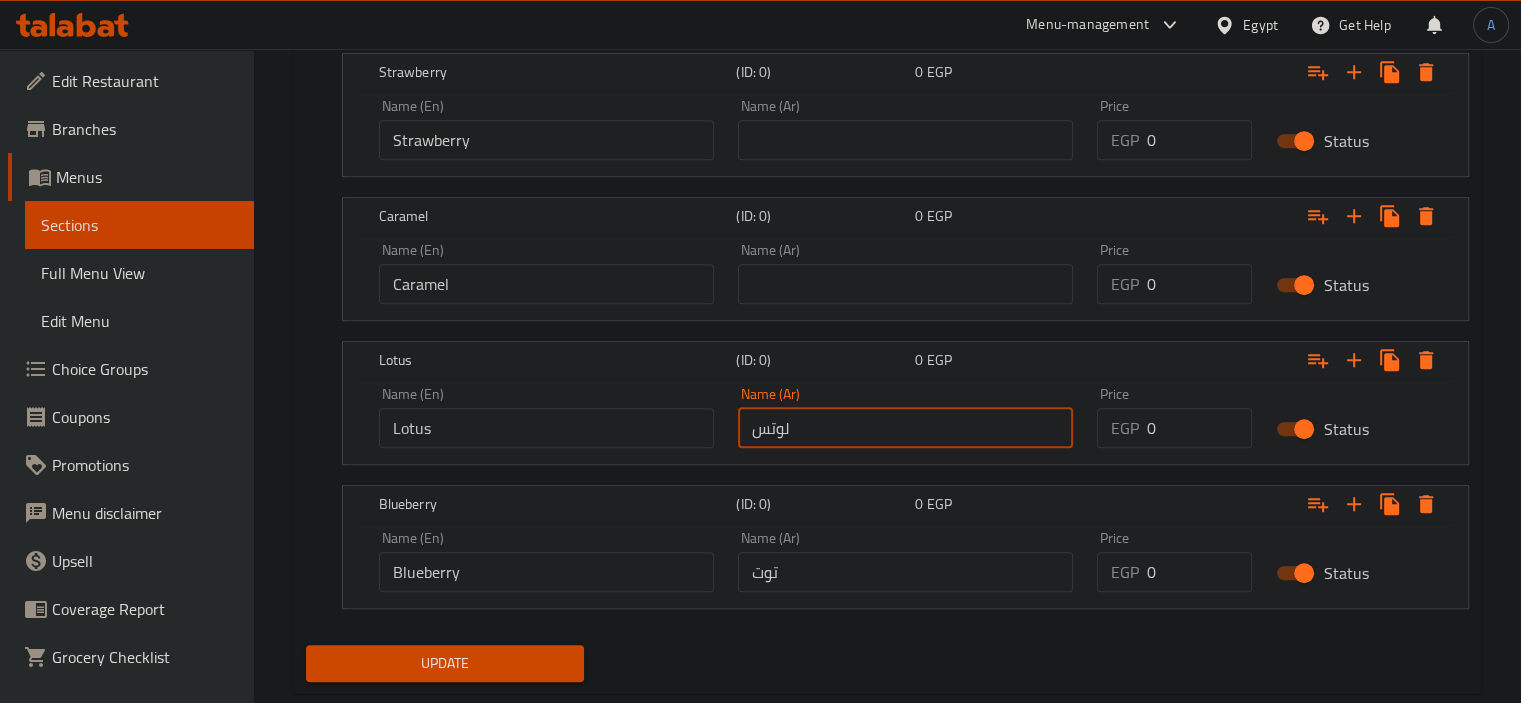 type on "لوتس" 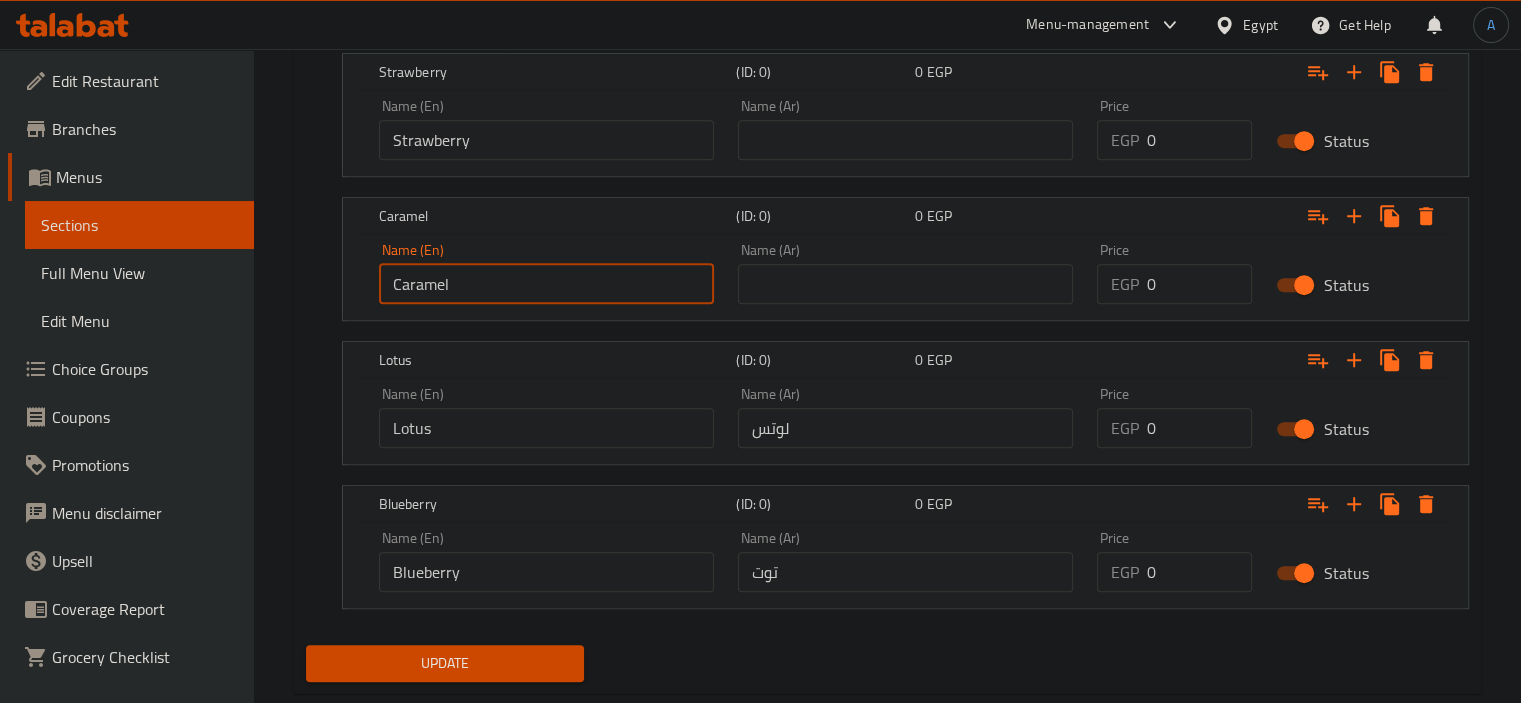 click on "Caramel" at bounding box center [546, 284] 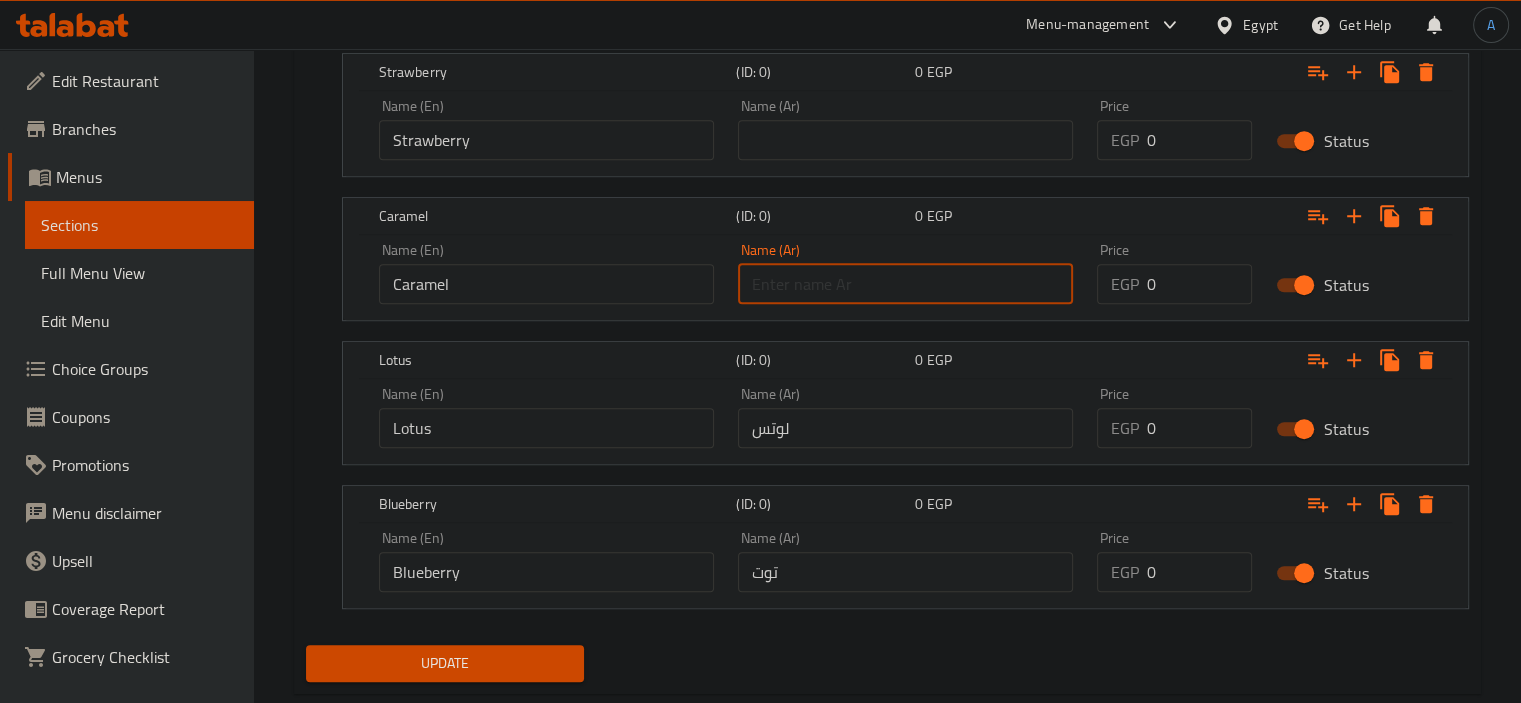 click at bounding box center (905, 284) 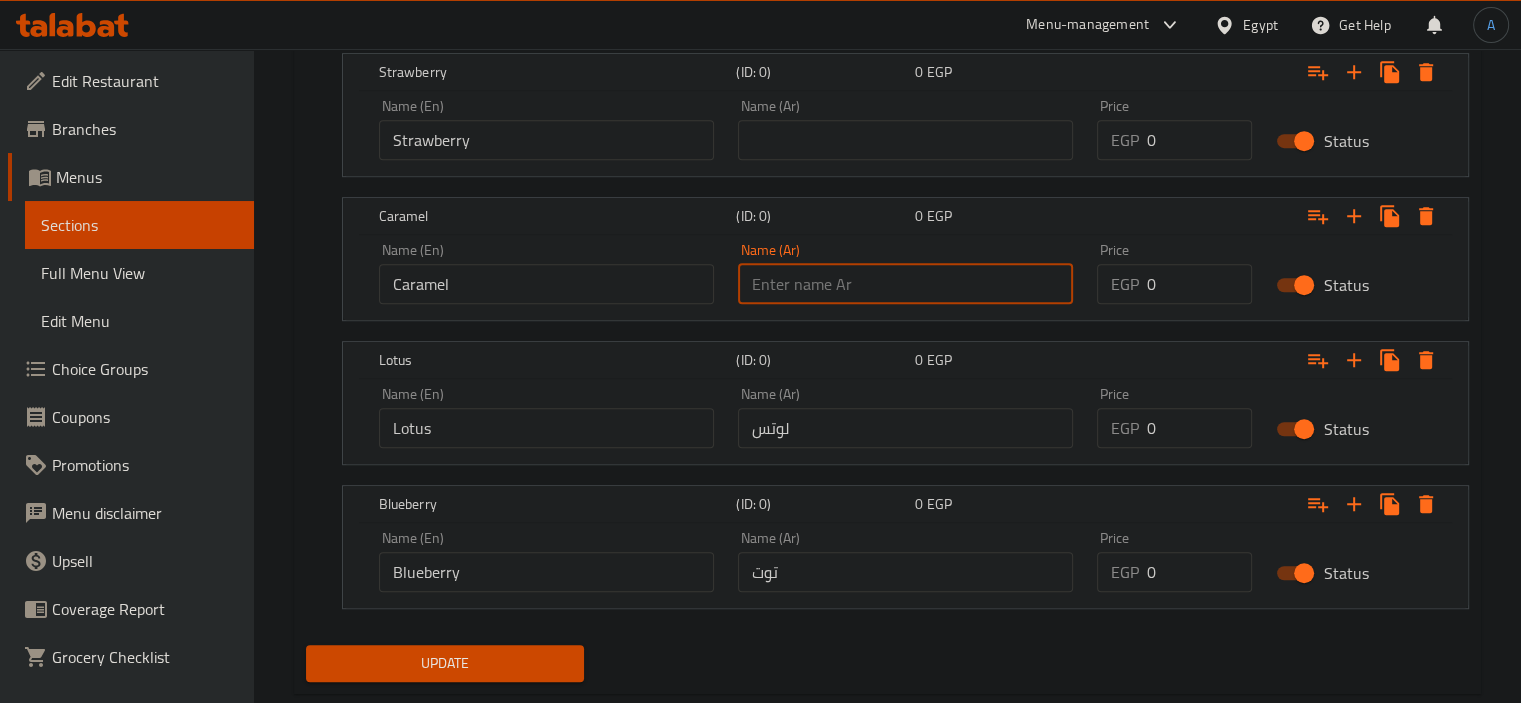 paste on "كرمل" 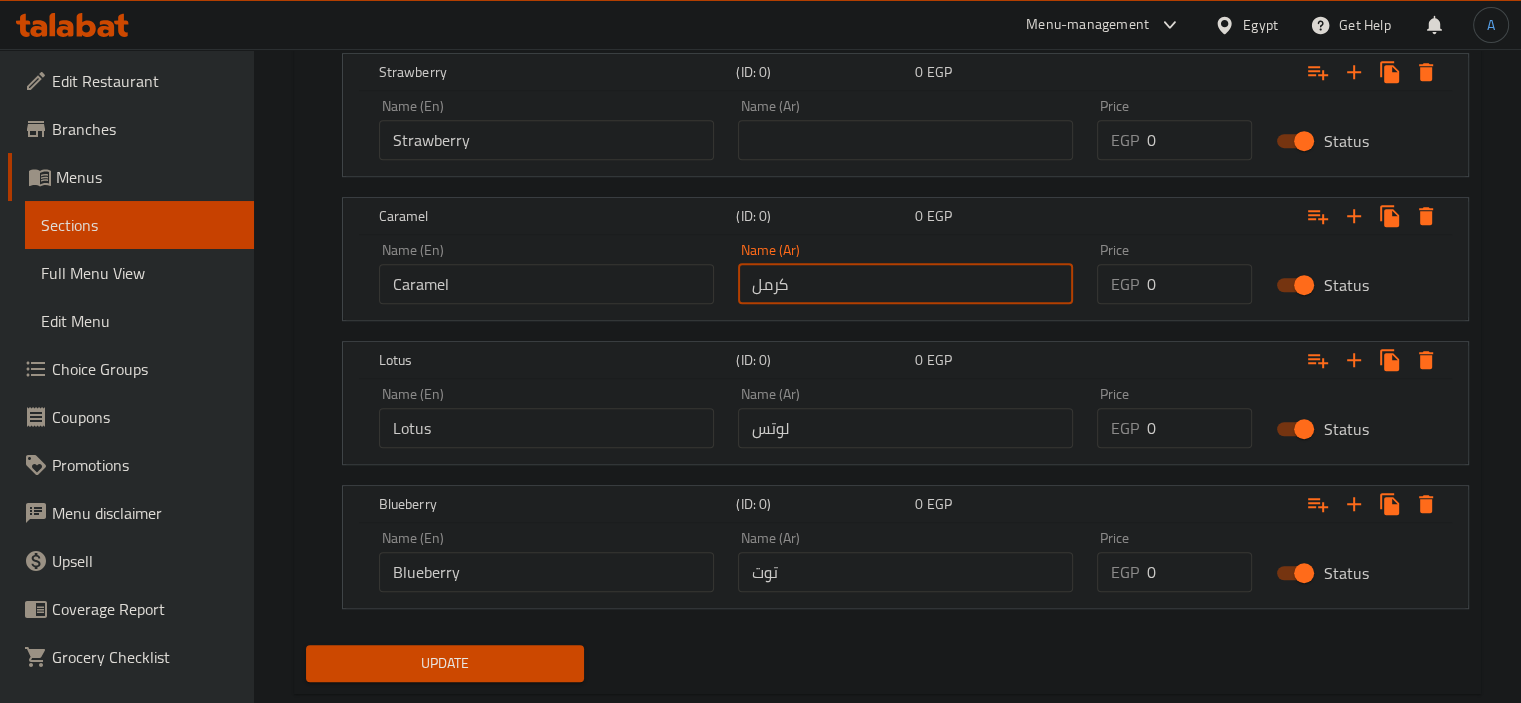 type on "كرمل" 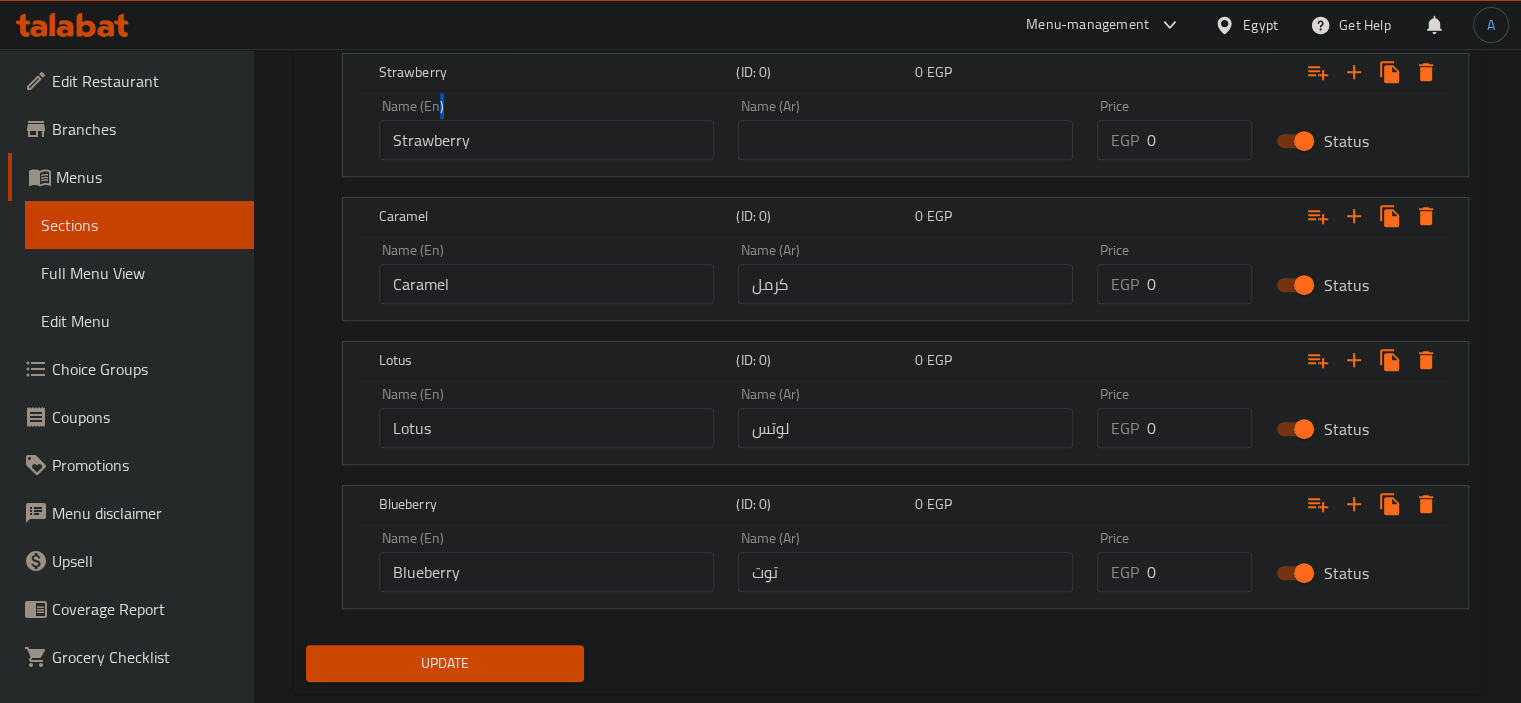 click on "Name (En) Strawberry Name (En)" at bounding box center (546, 129) 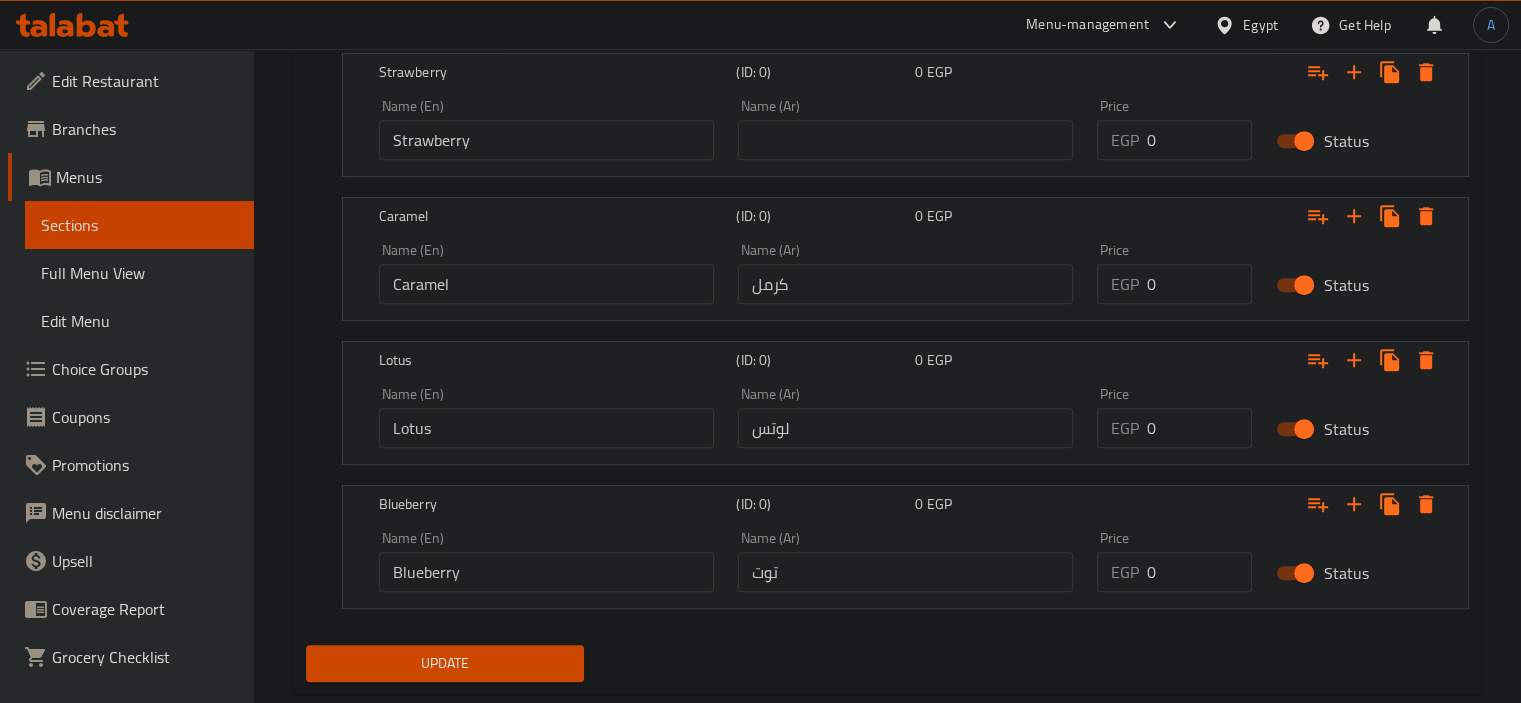 click on "Strawberry" at bounding box center [546, 140] 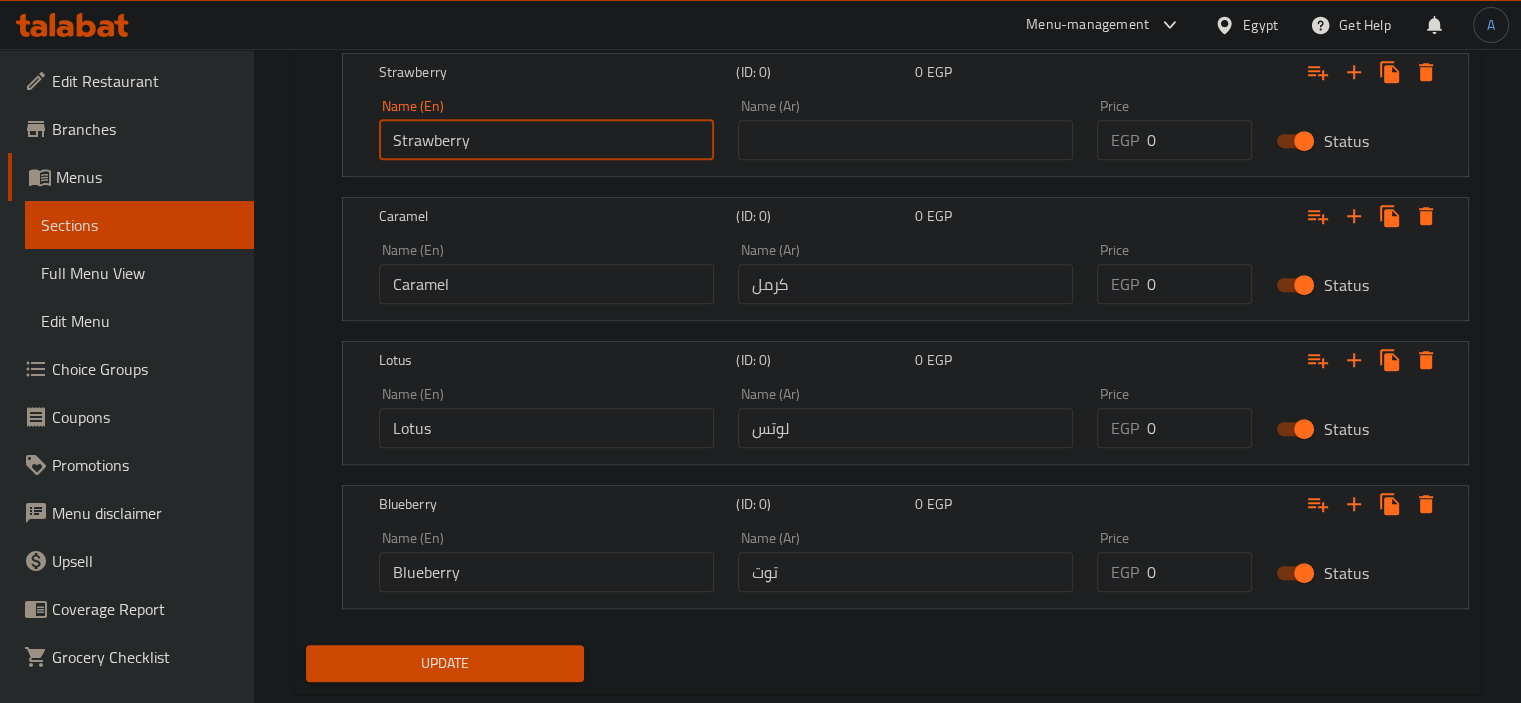 click on "Strawberry" at bounding box center (546, 140) 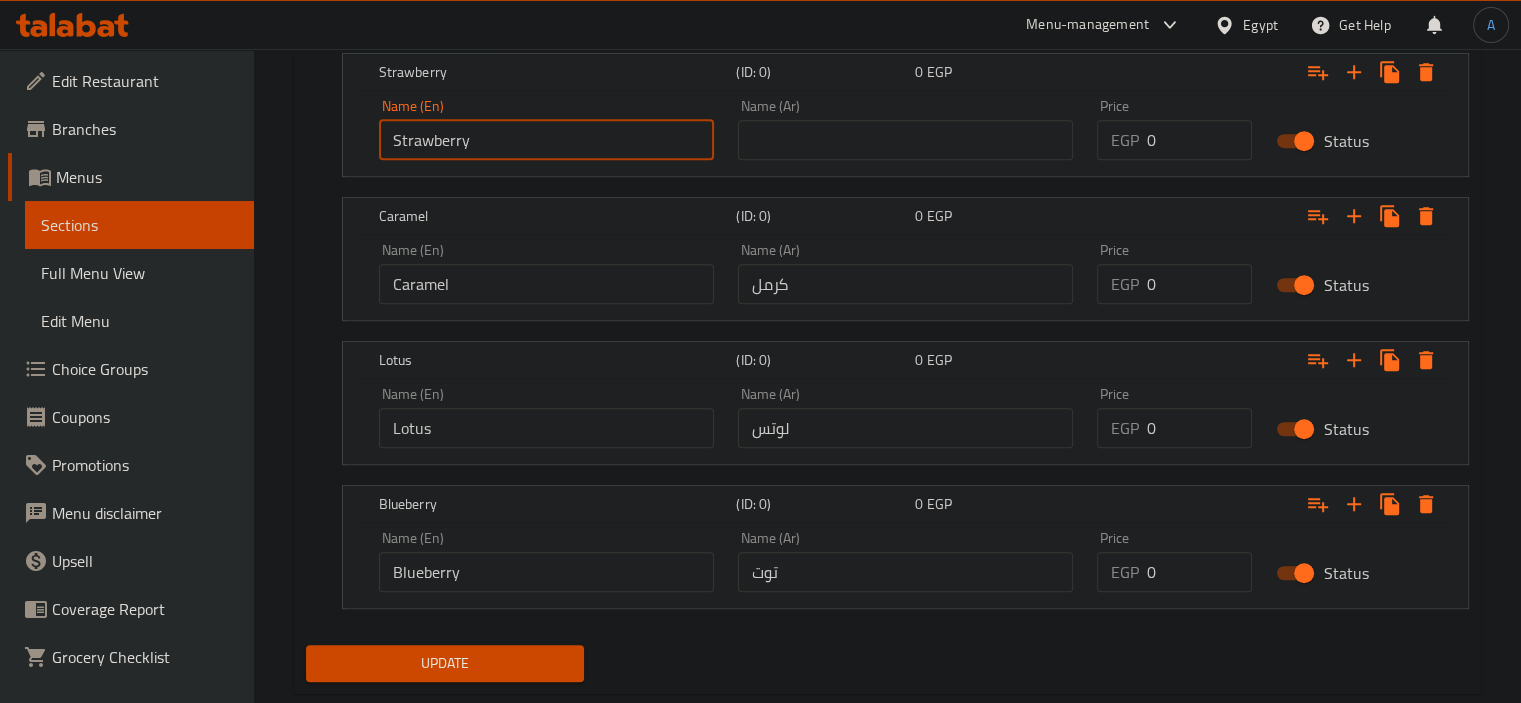click at bounding box center [905, 140] 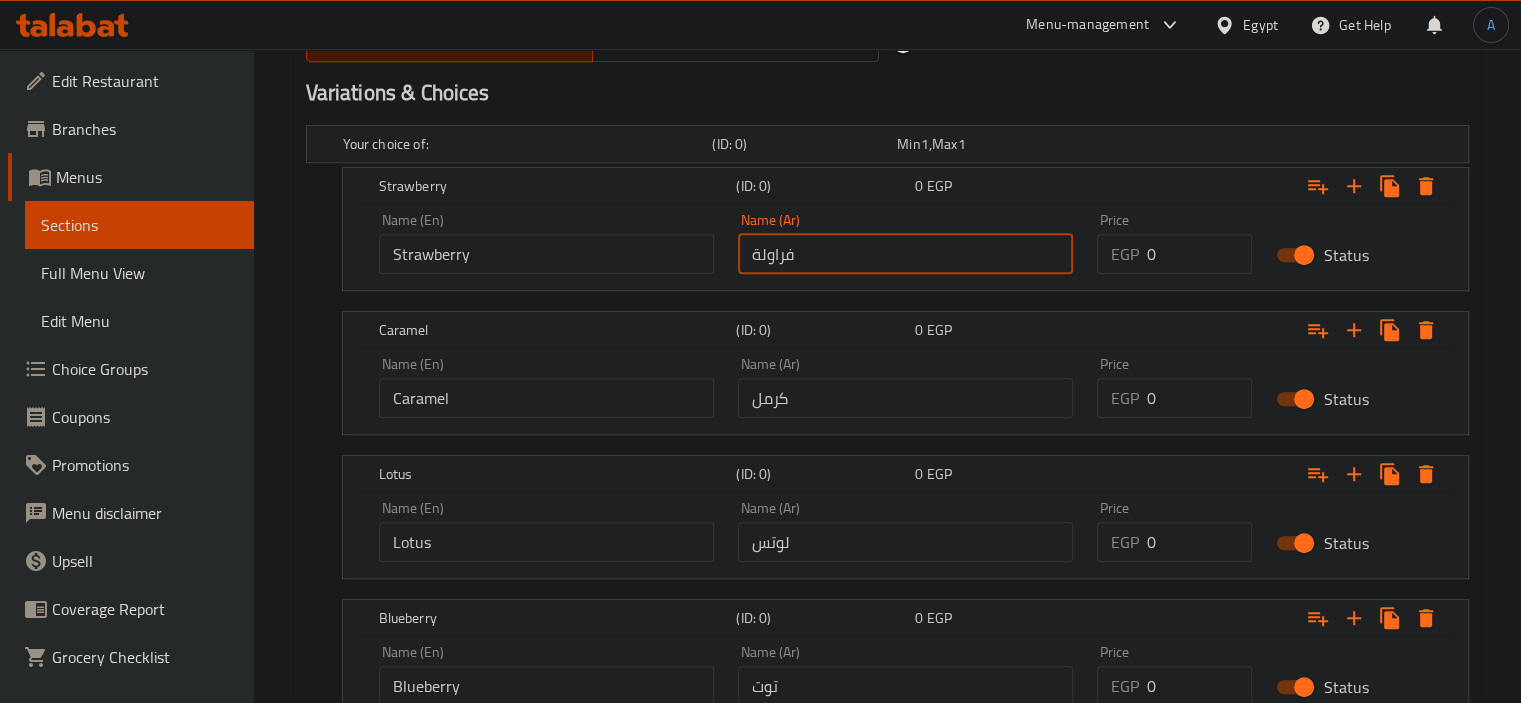 scroll, scrollTop: 968, scrollLeft: 0, axis: vertical 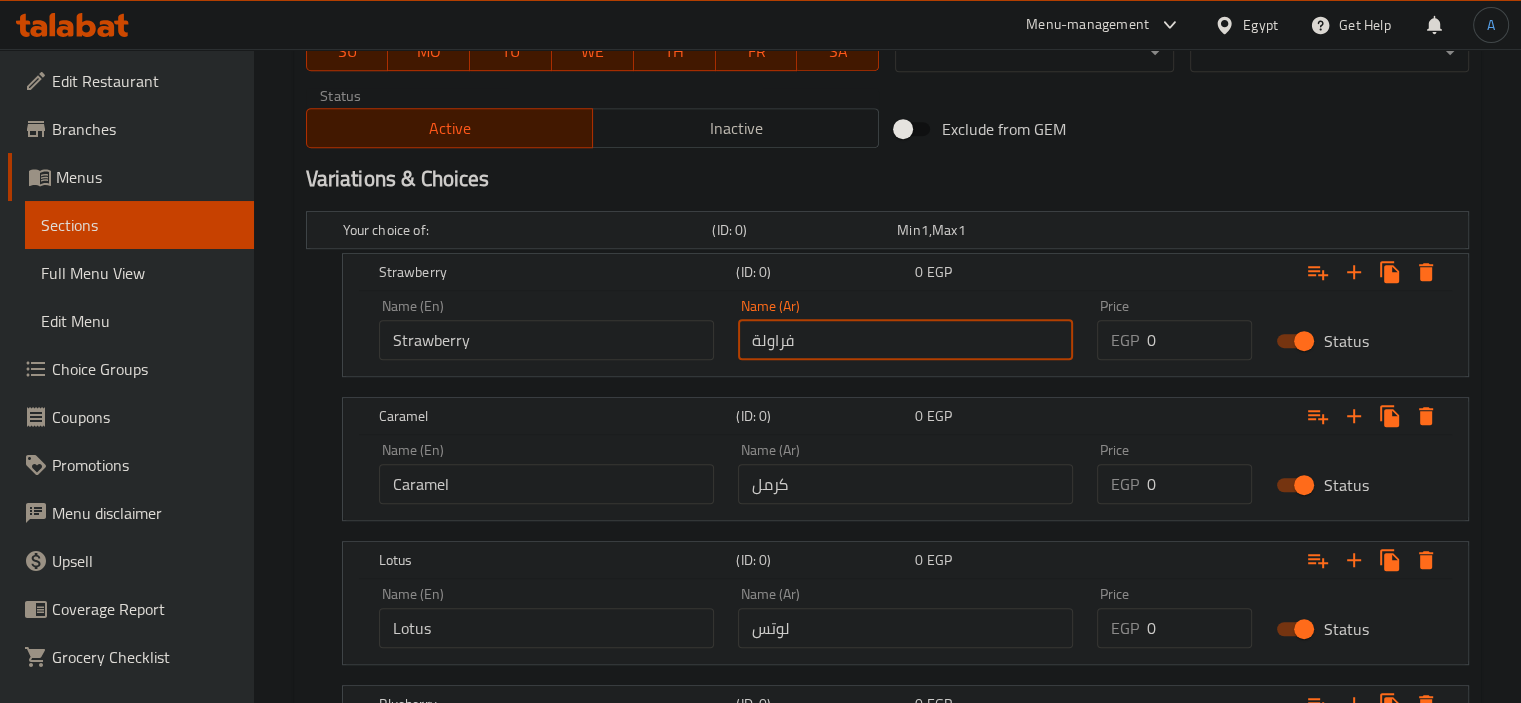 type on "فراولة" 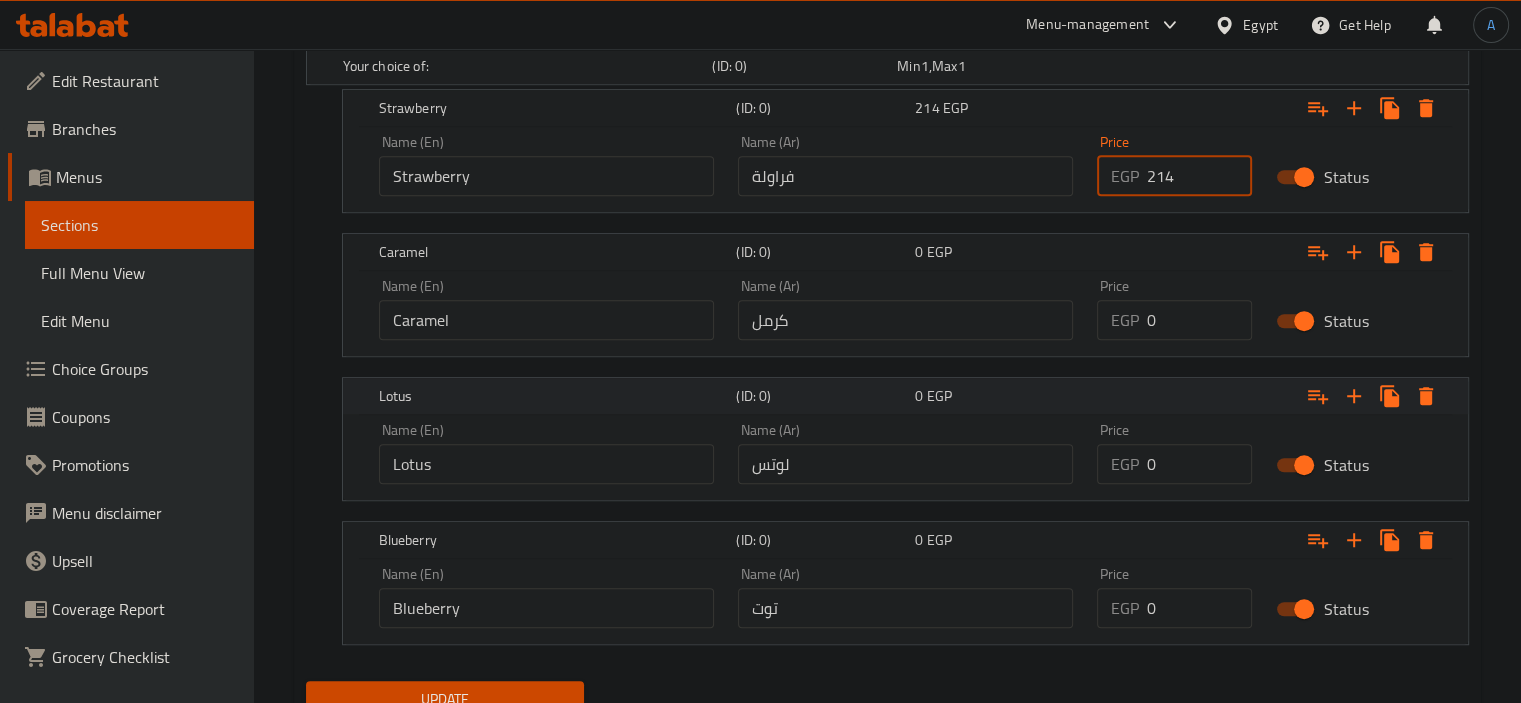scroll, scrollTop: 1212, scrollLeft: 0, axis: vertical 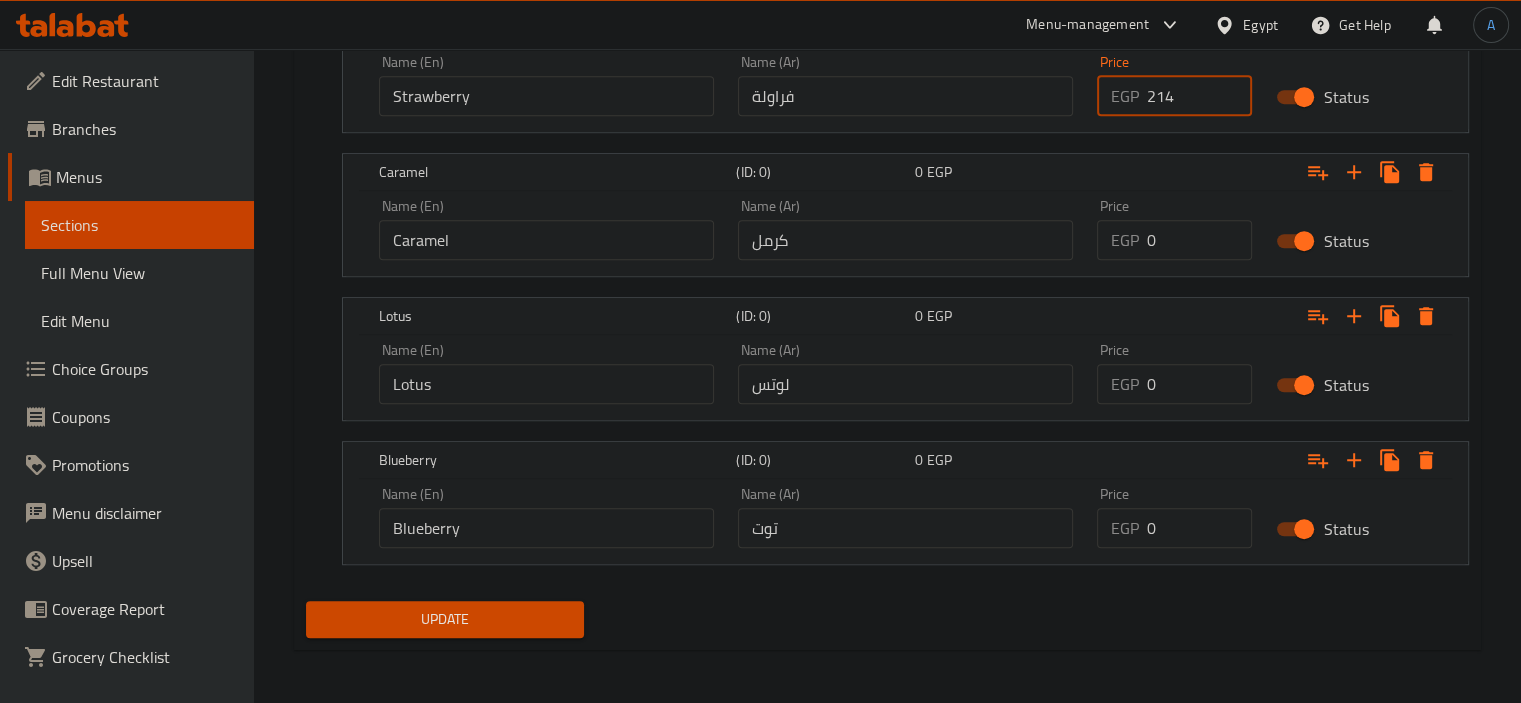 type on "214" 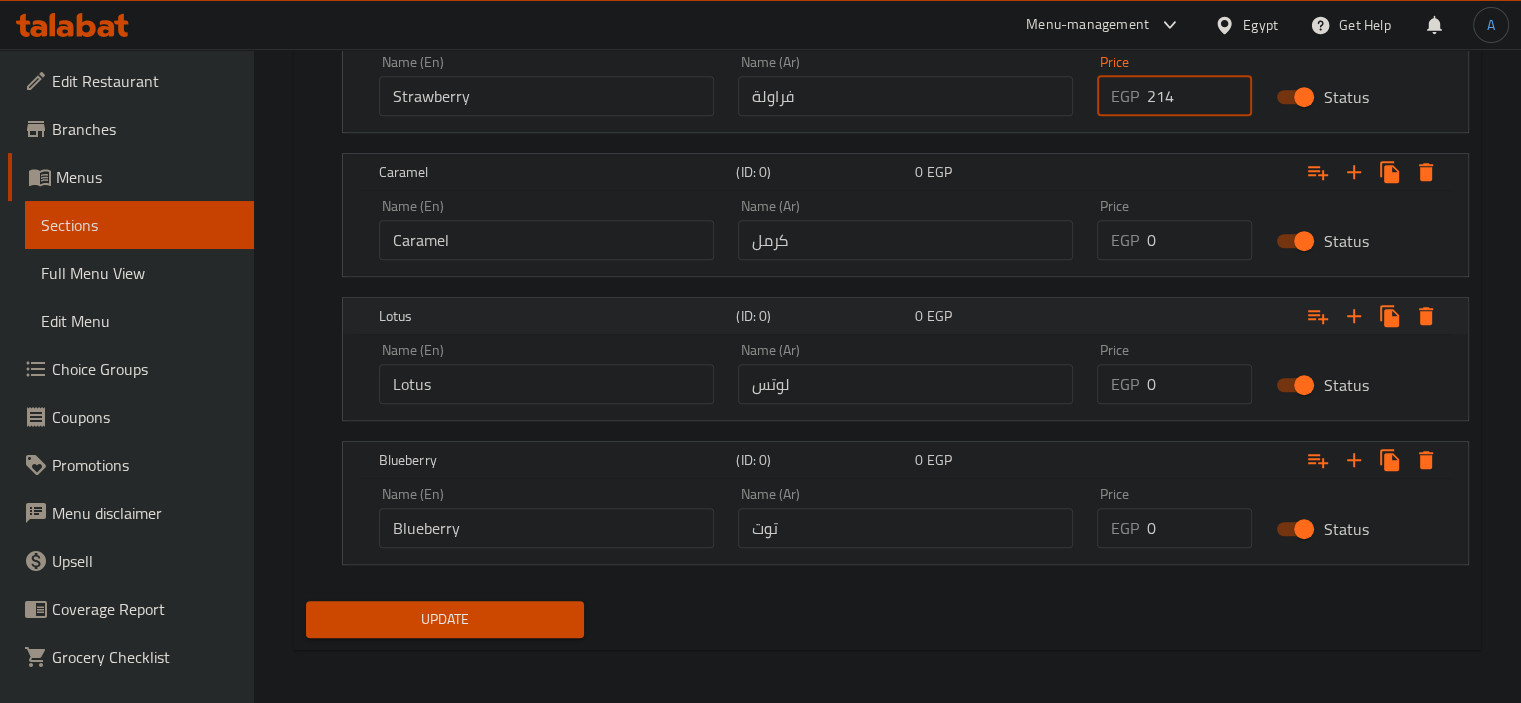 drag, startPoint x: 1131, startPoint y: 235, endPoint x: 1117, endPoint y: 293, distance: 59.665737 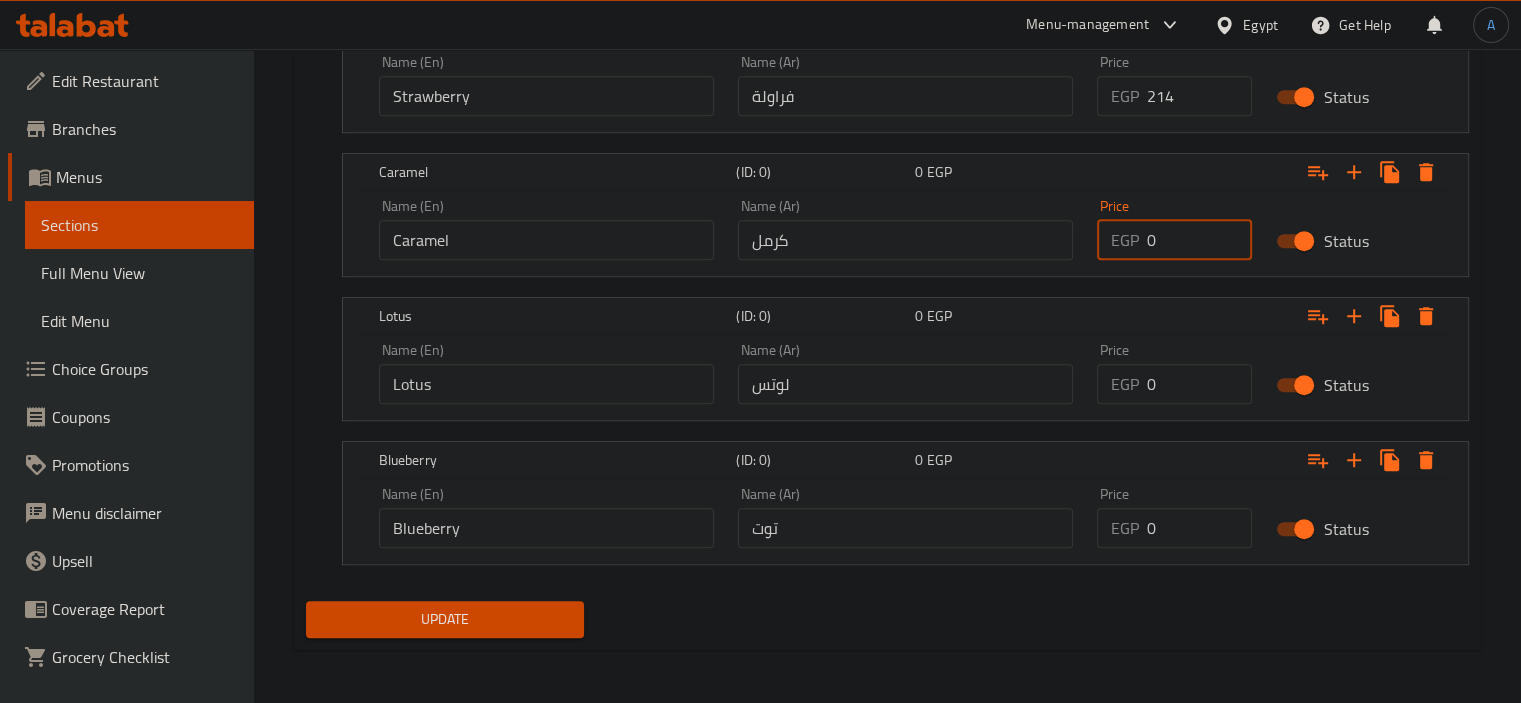 paste on "215" 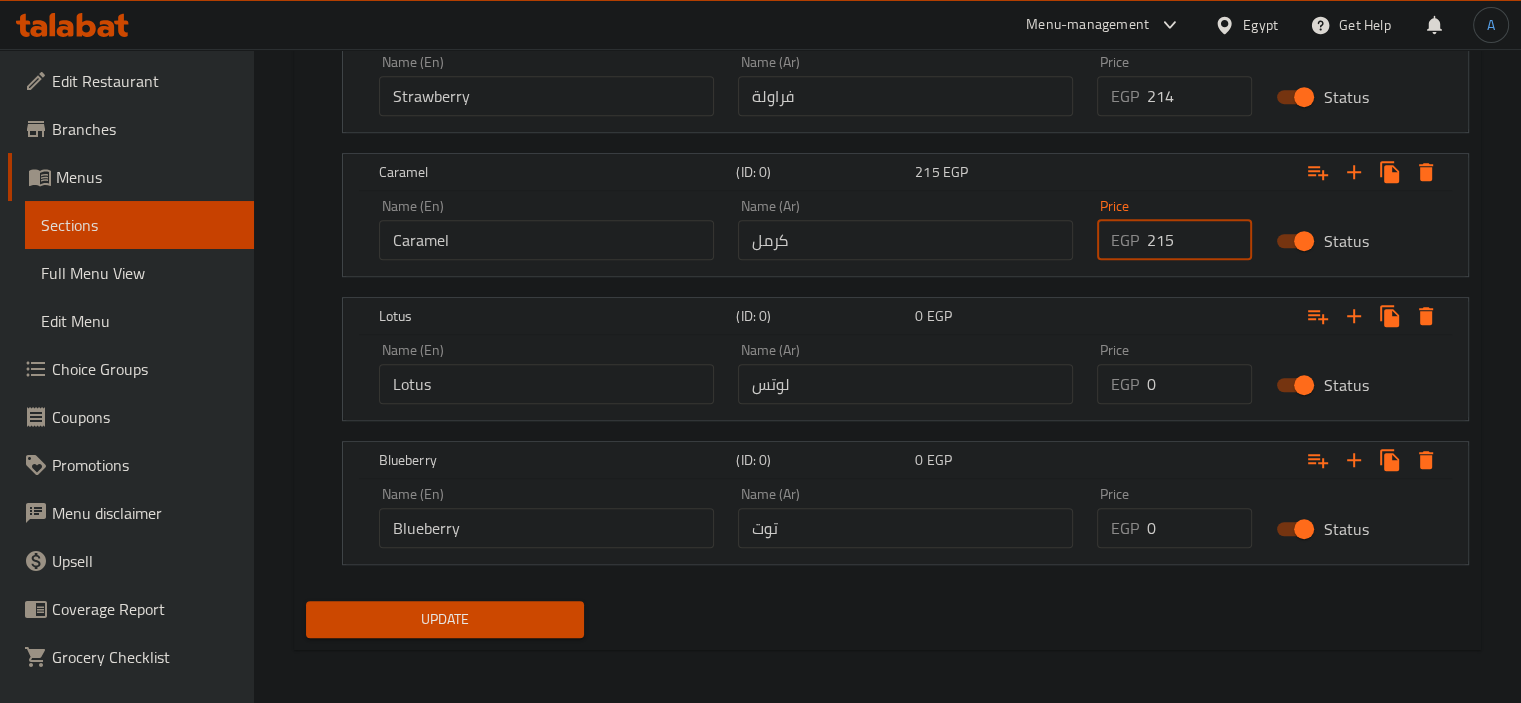type on "215" 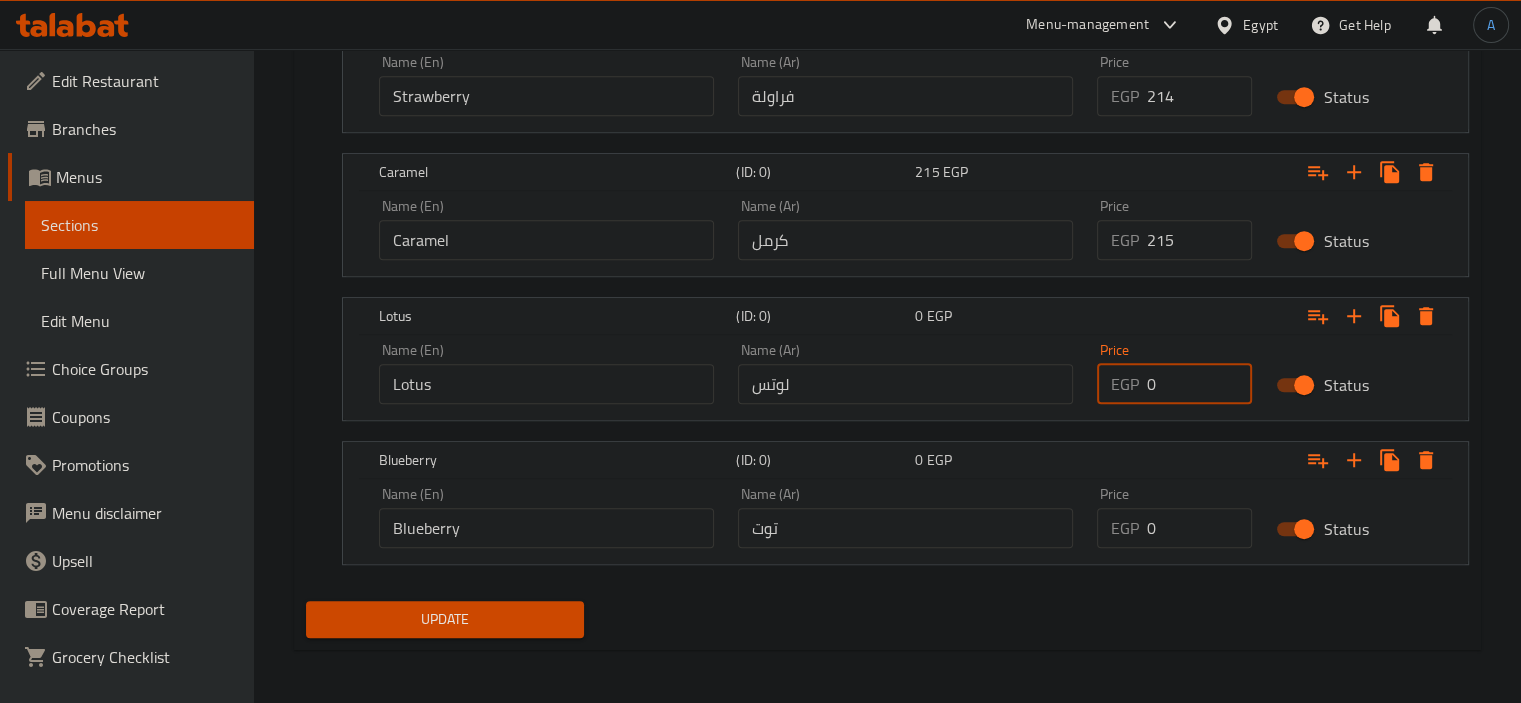 drag, startPoint x: 1151, startPoint y: 383, endPoint x: 1095, endPoint y: 395, distance: 57.271286 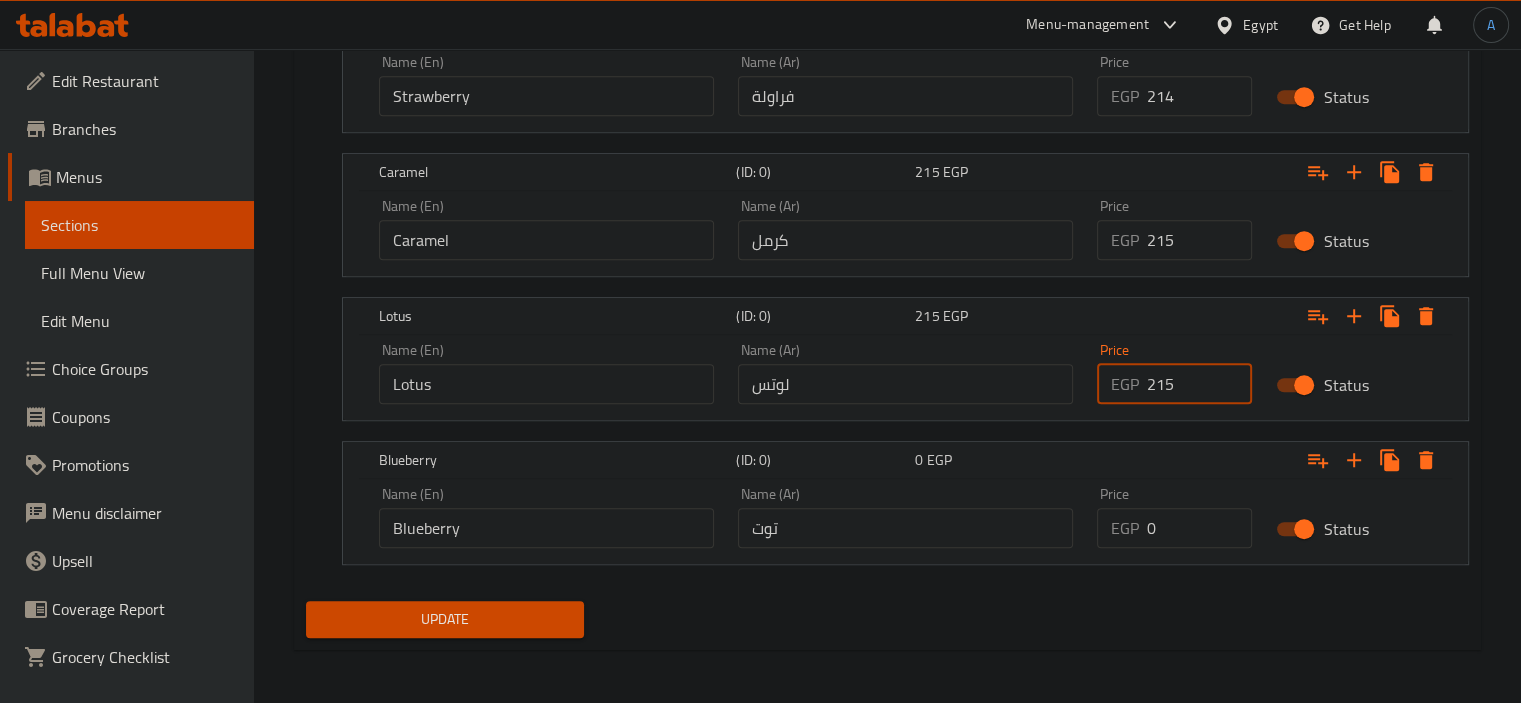 type on "215" 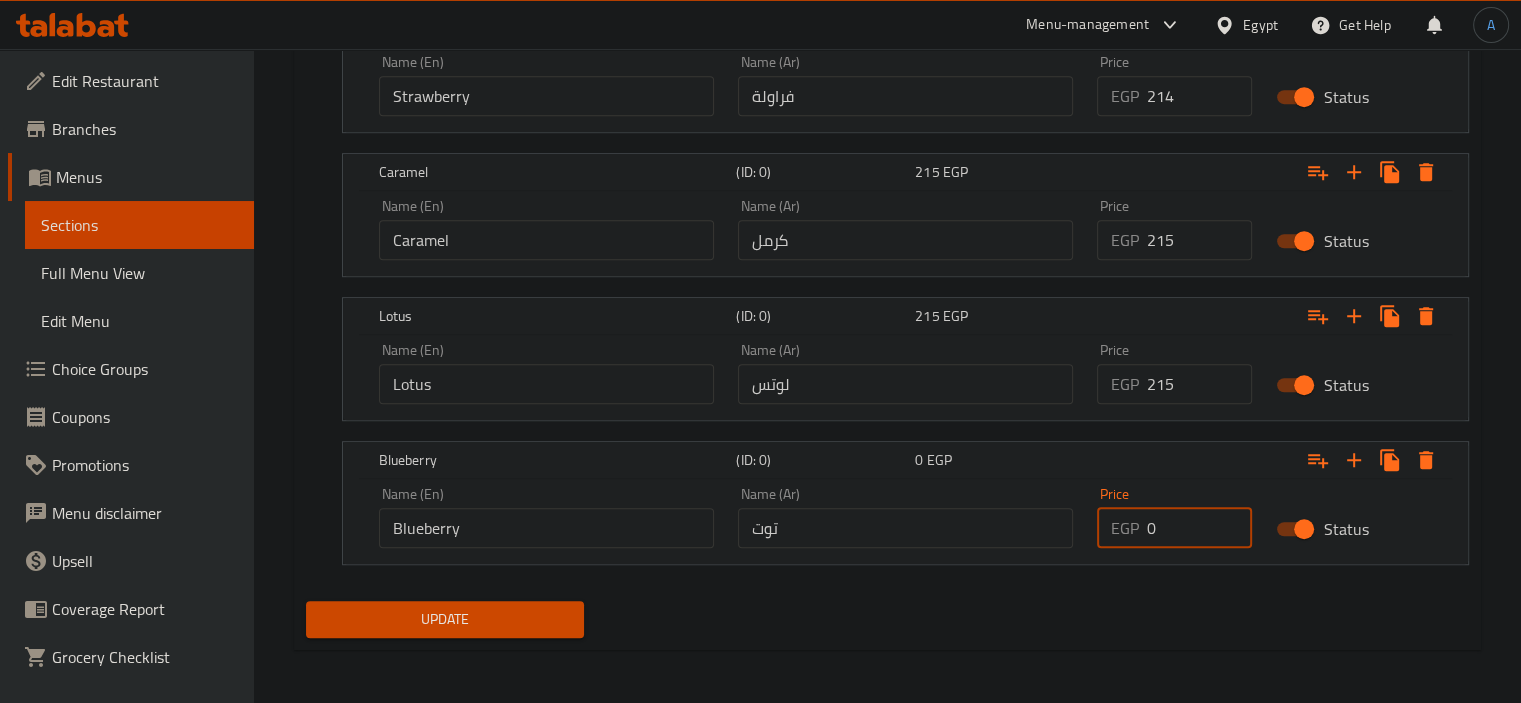 paste on "215" 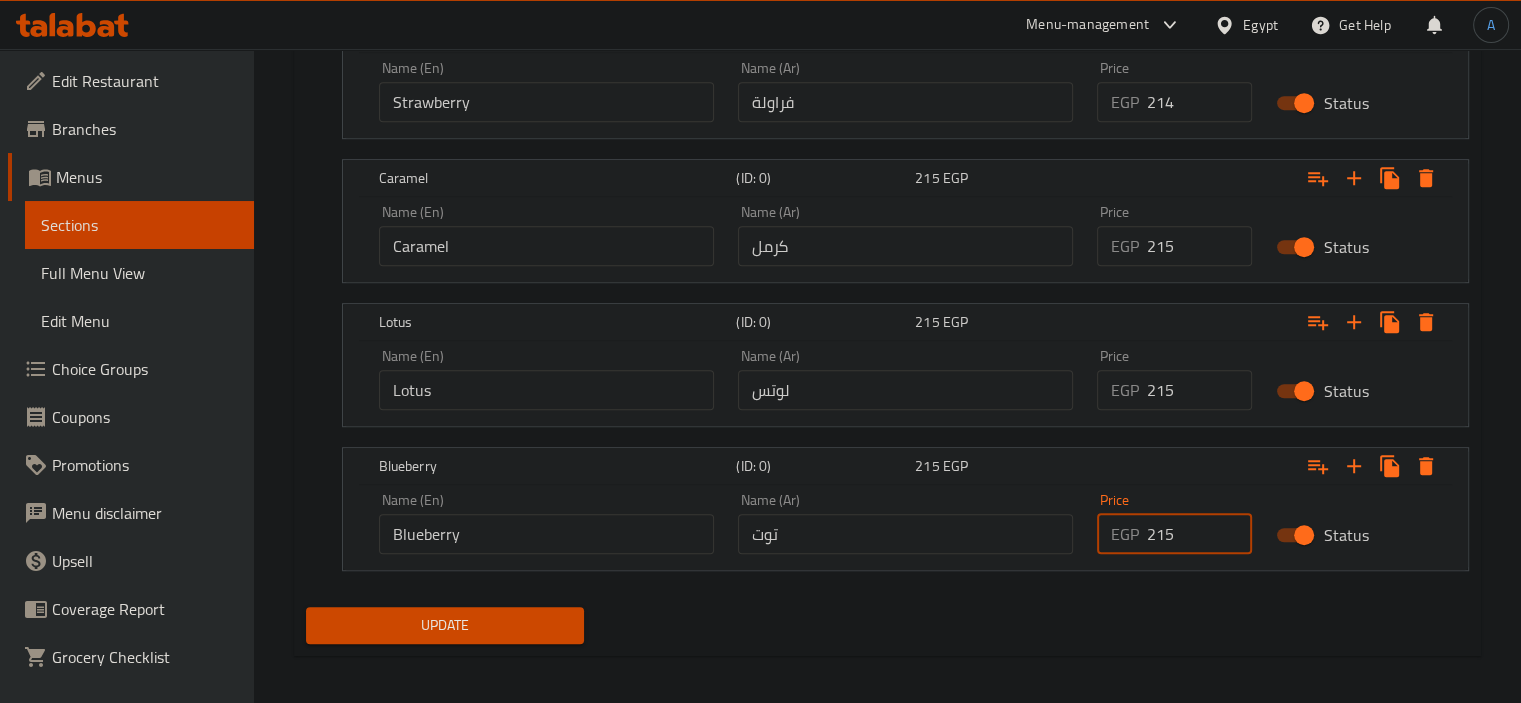scroll, scrollTop: 1212, scrollLeft: 0, axis: vertical 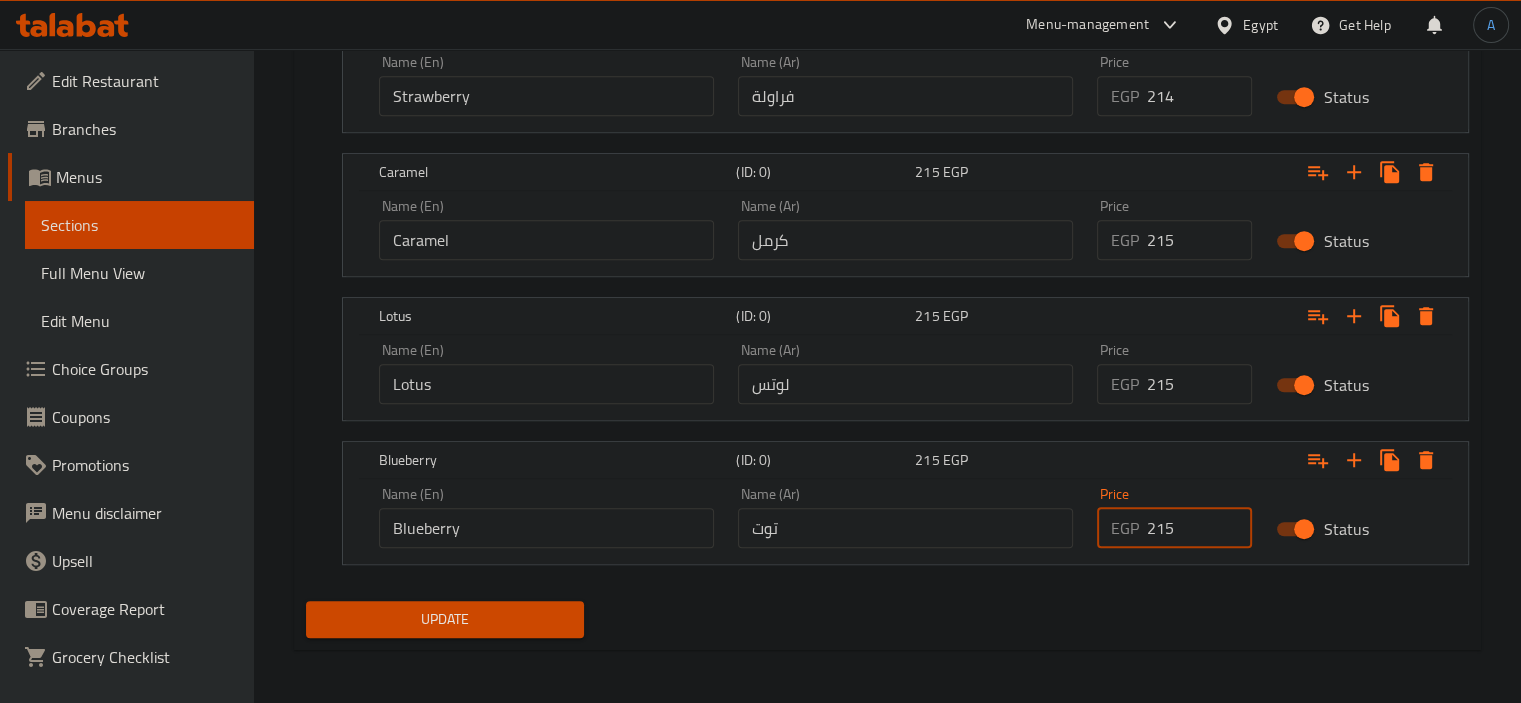 type on "215" 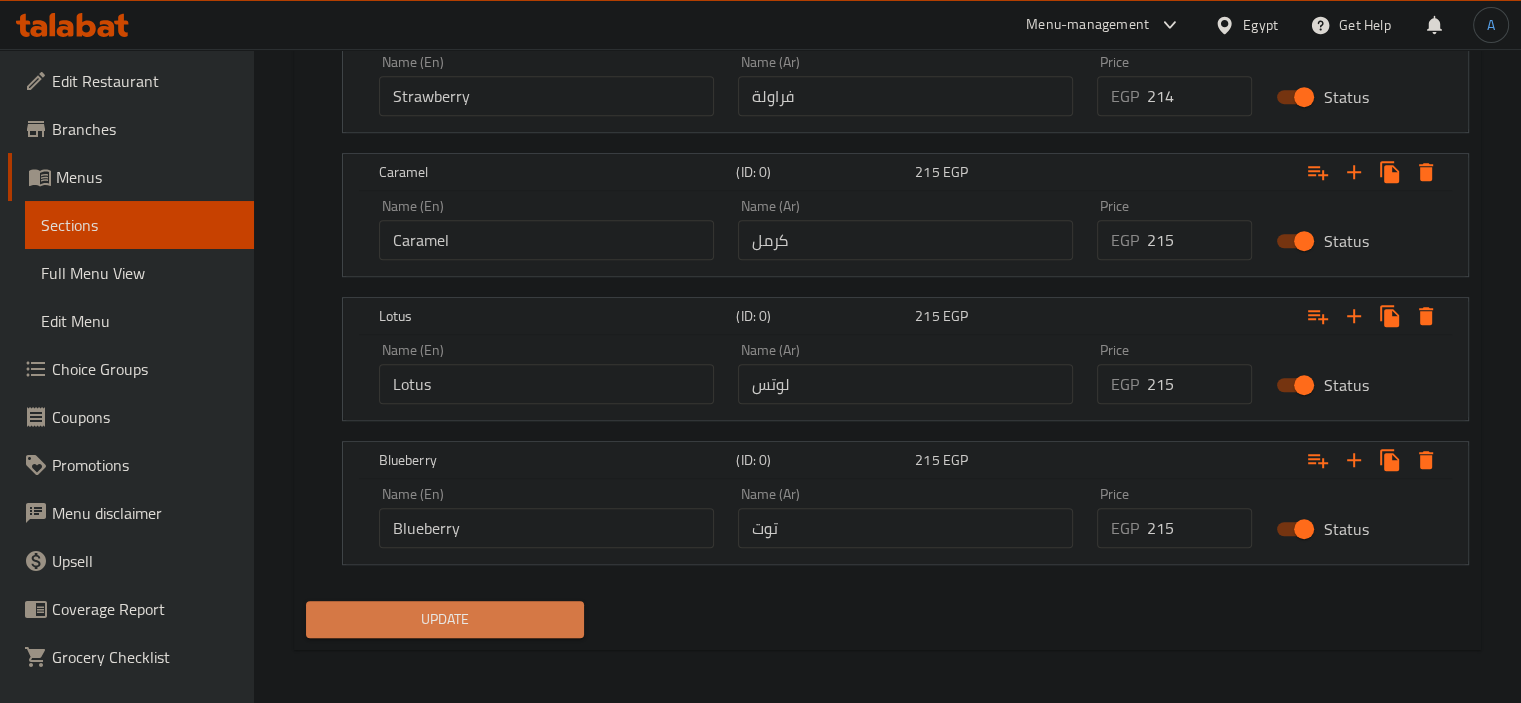 click on "Update" at bounding box center (445, 619) 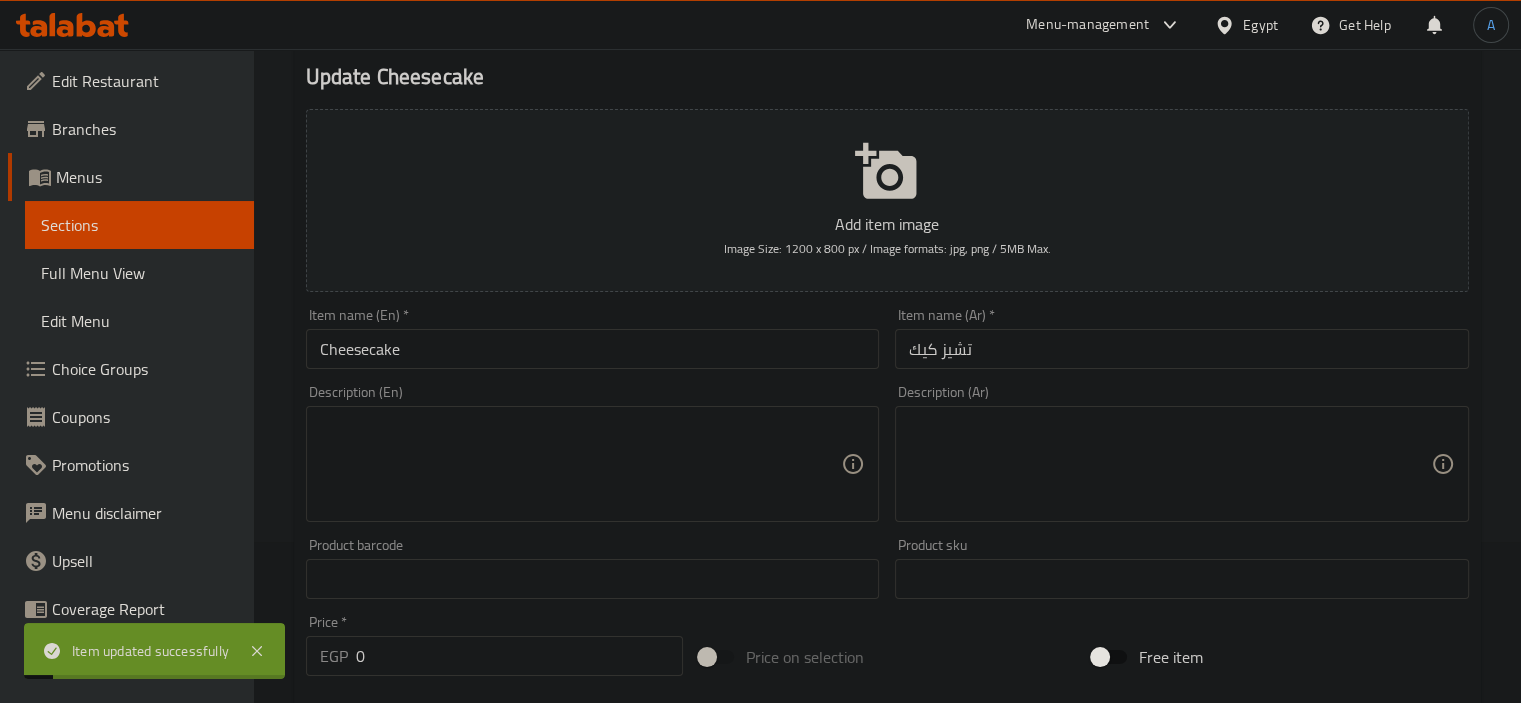scroll, scrollTop: 0, scrollLeft: 0, axis: both 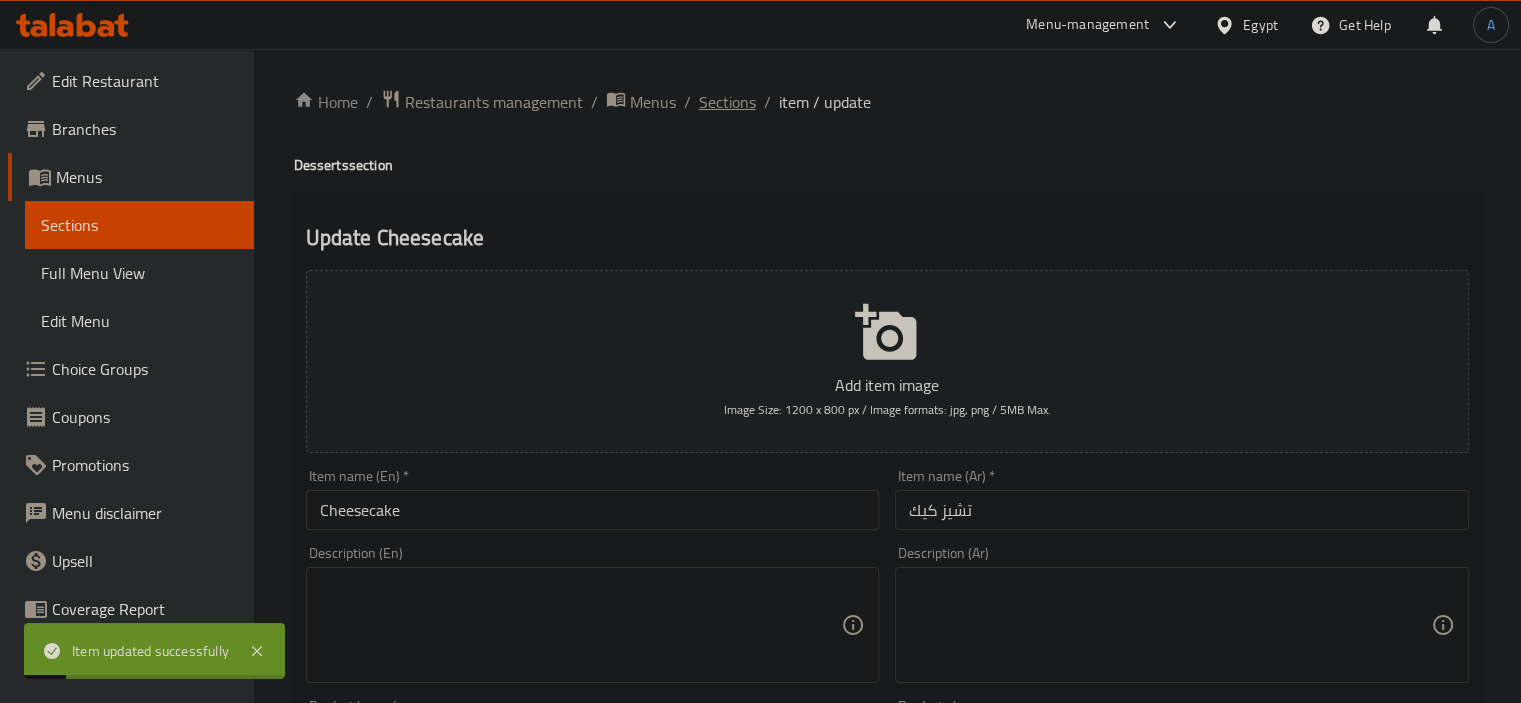 click on "Sections" at bounding box center (727, 102) 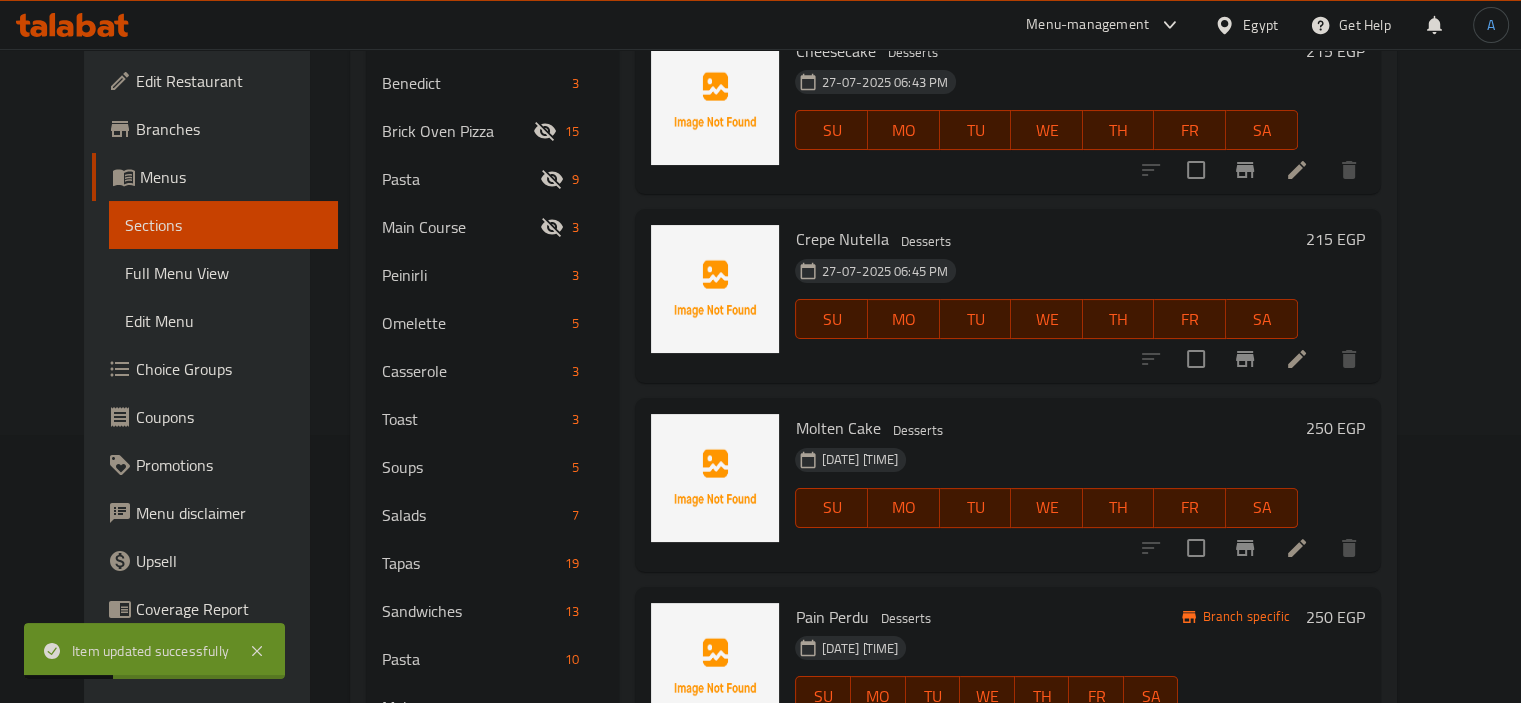 scroll, scrollTop: 300, scrollLeft: 0, axis: vertical 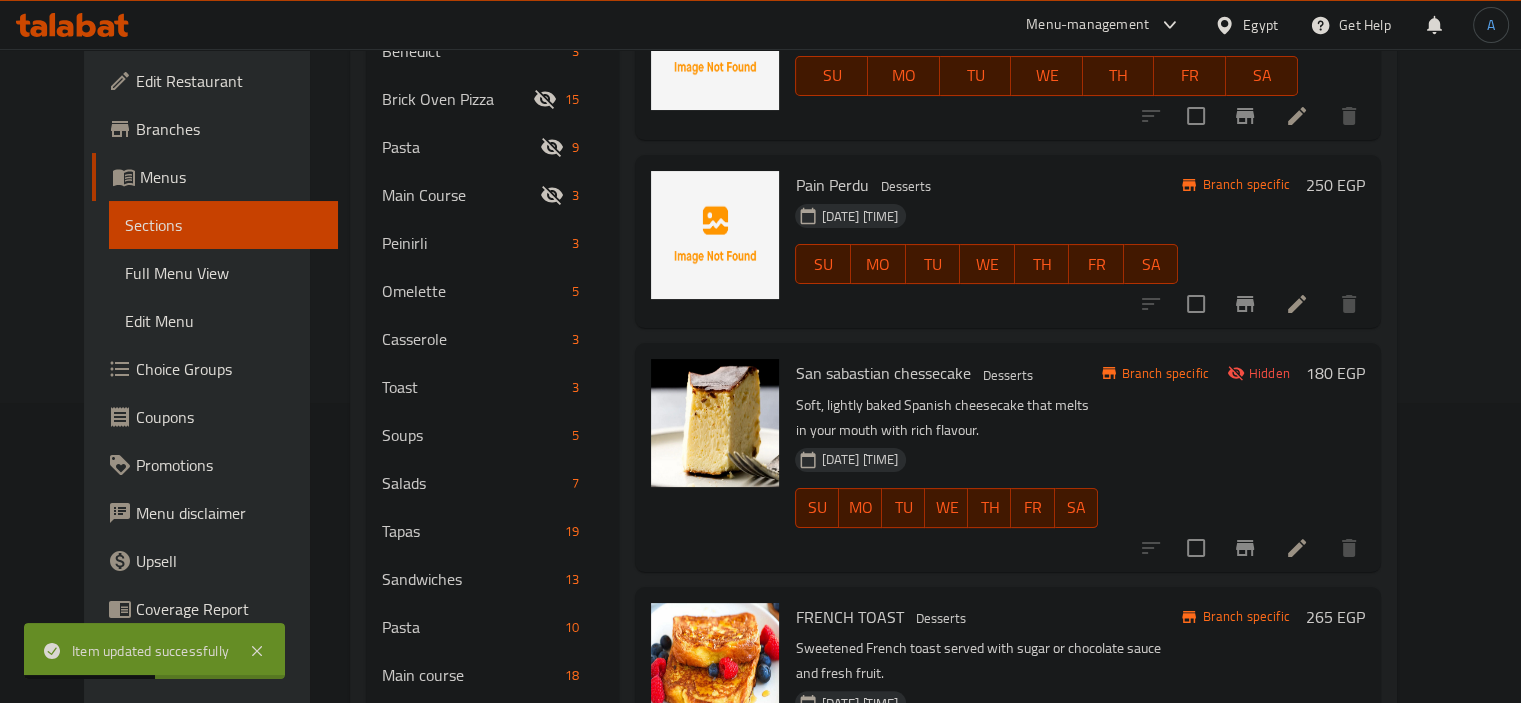 click 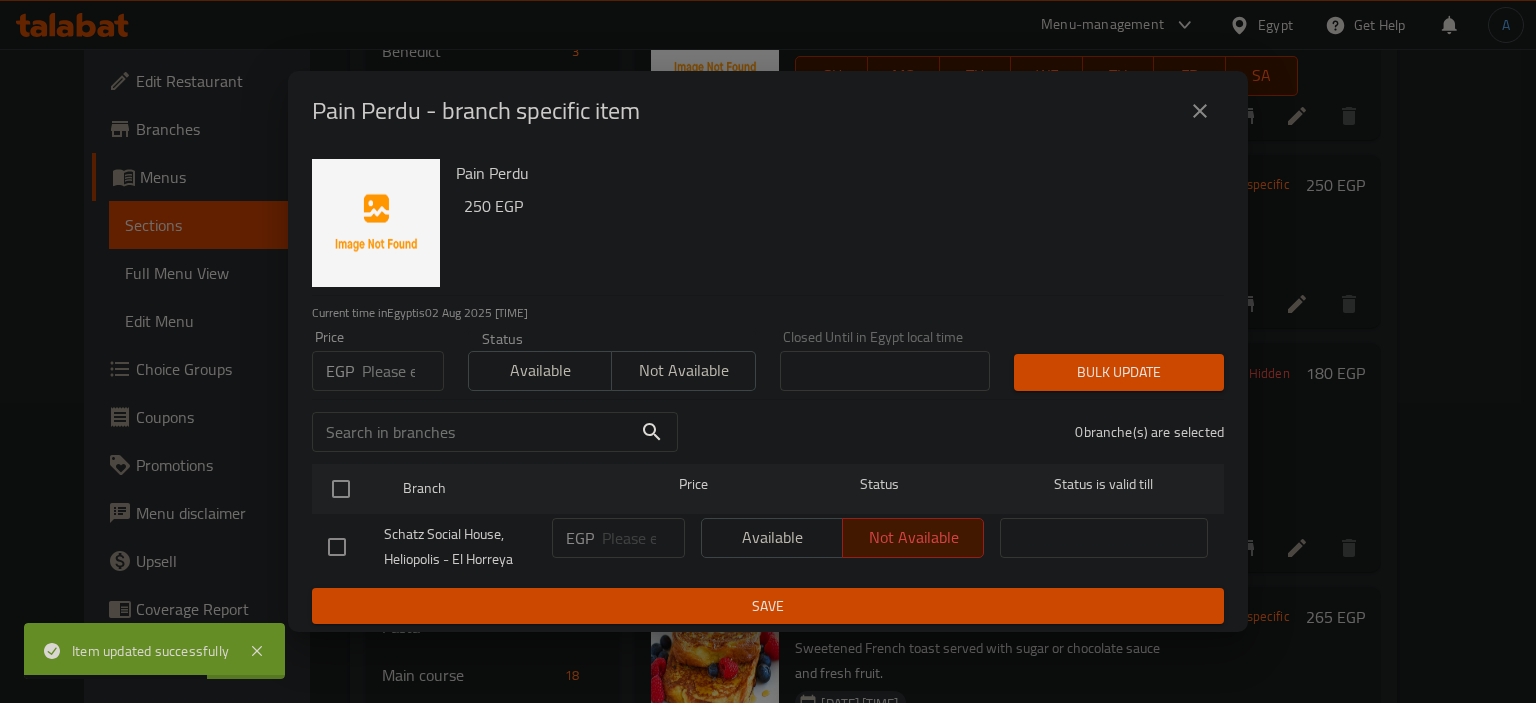 click on "Available Not available" at bounding box center [842, 538] 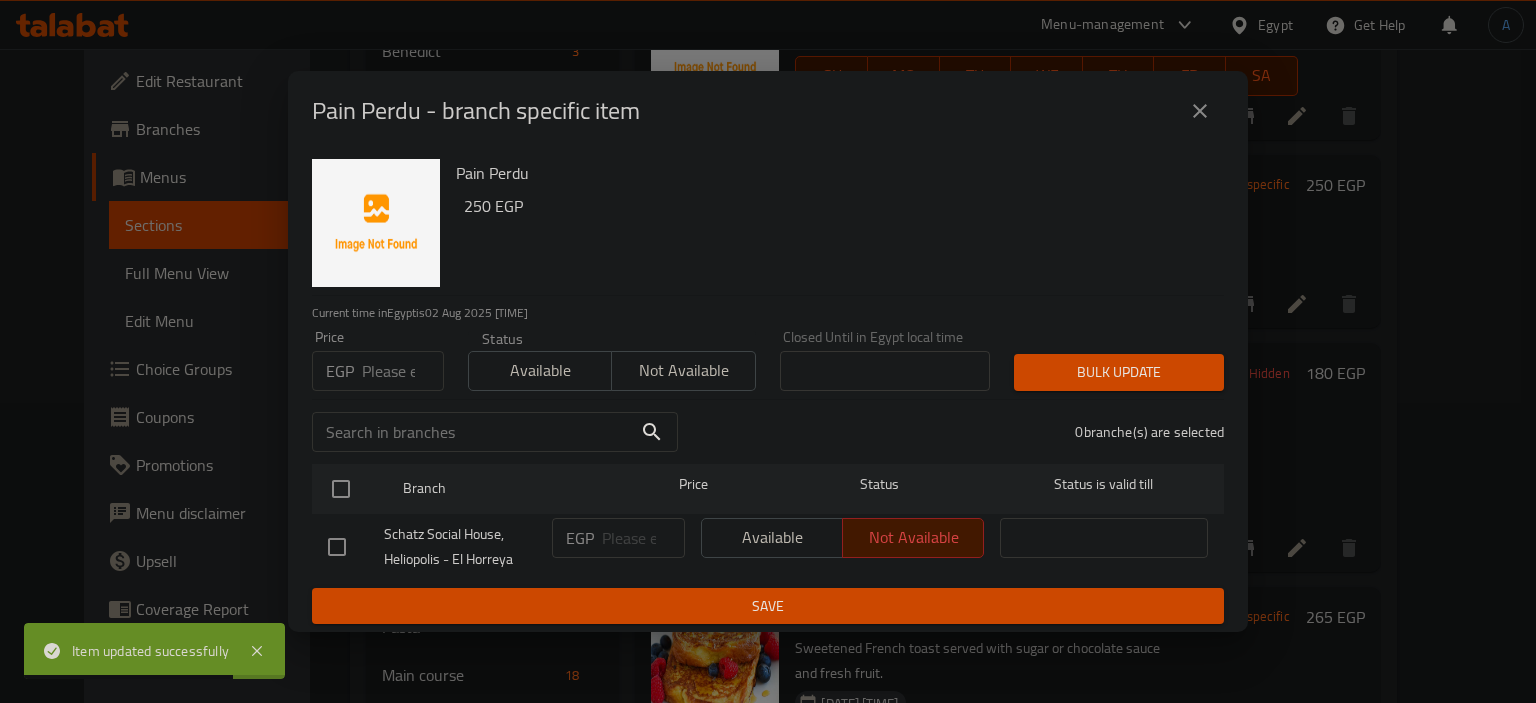 click on "Available Not available" at bounding box center [842, 538] 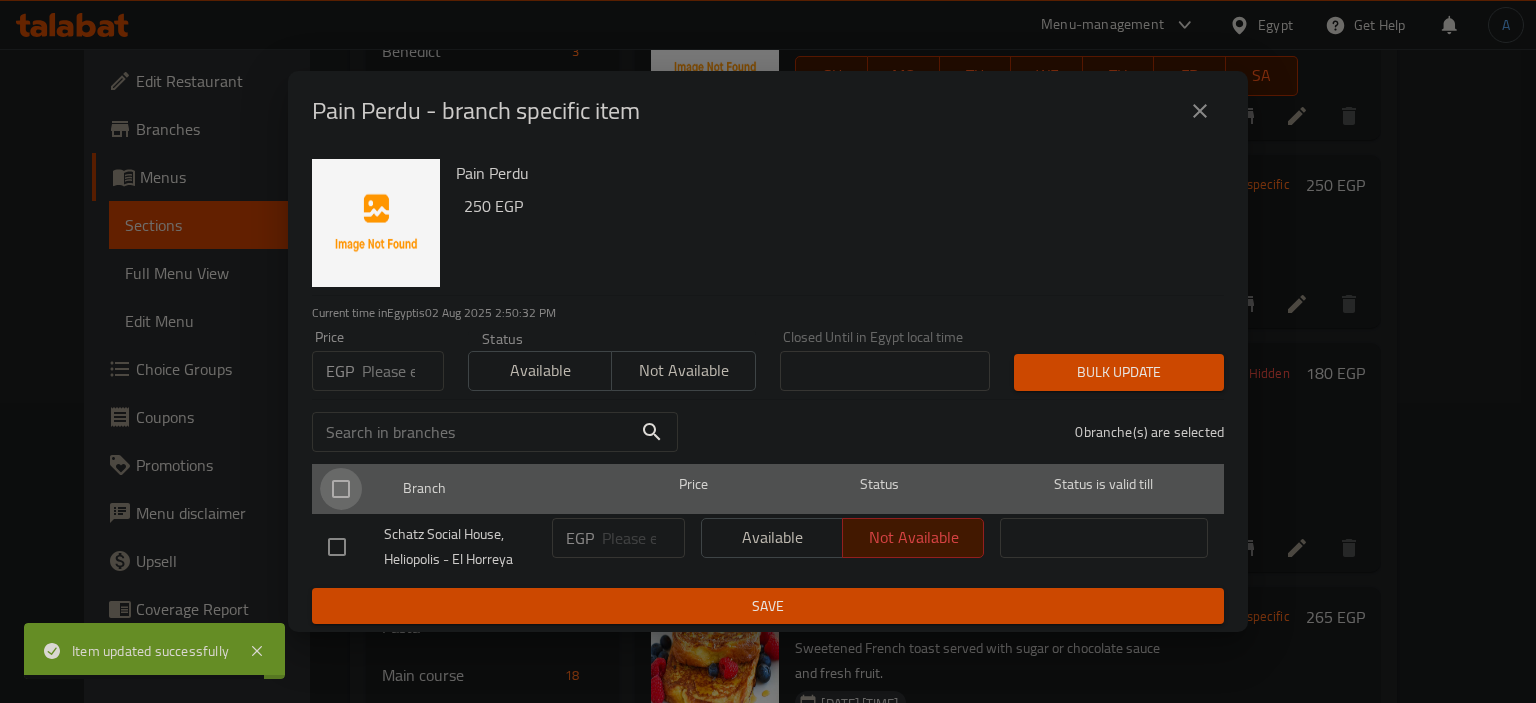 click at bounding box center [341, 489] 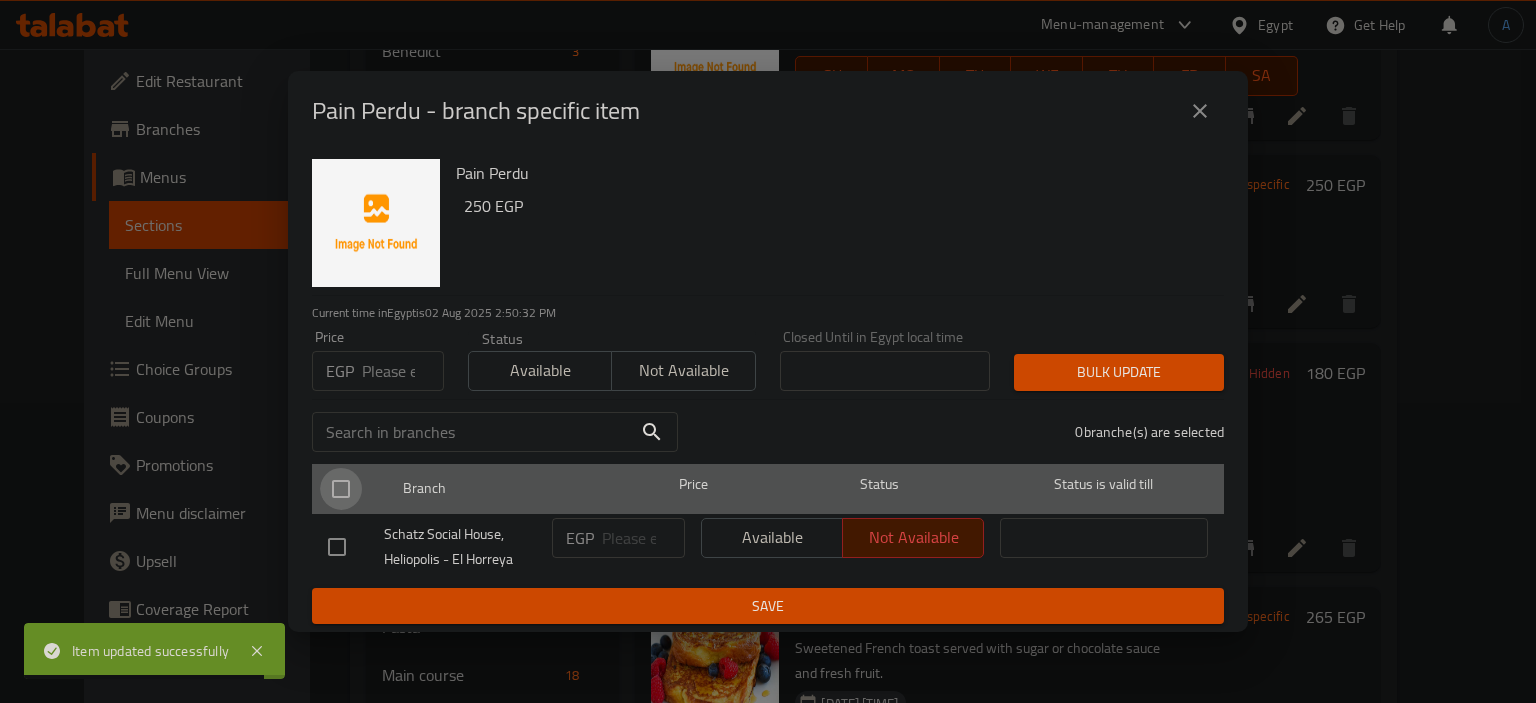 checkbox on "true" 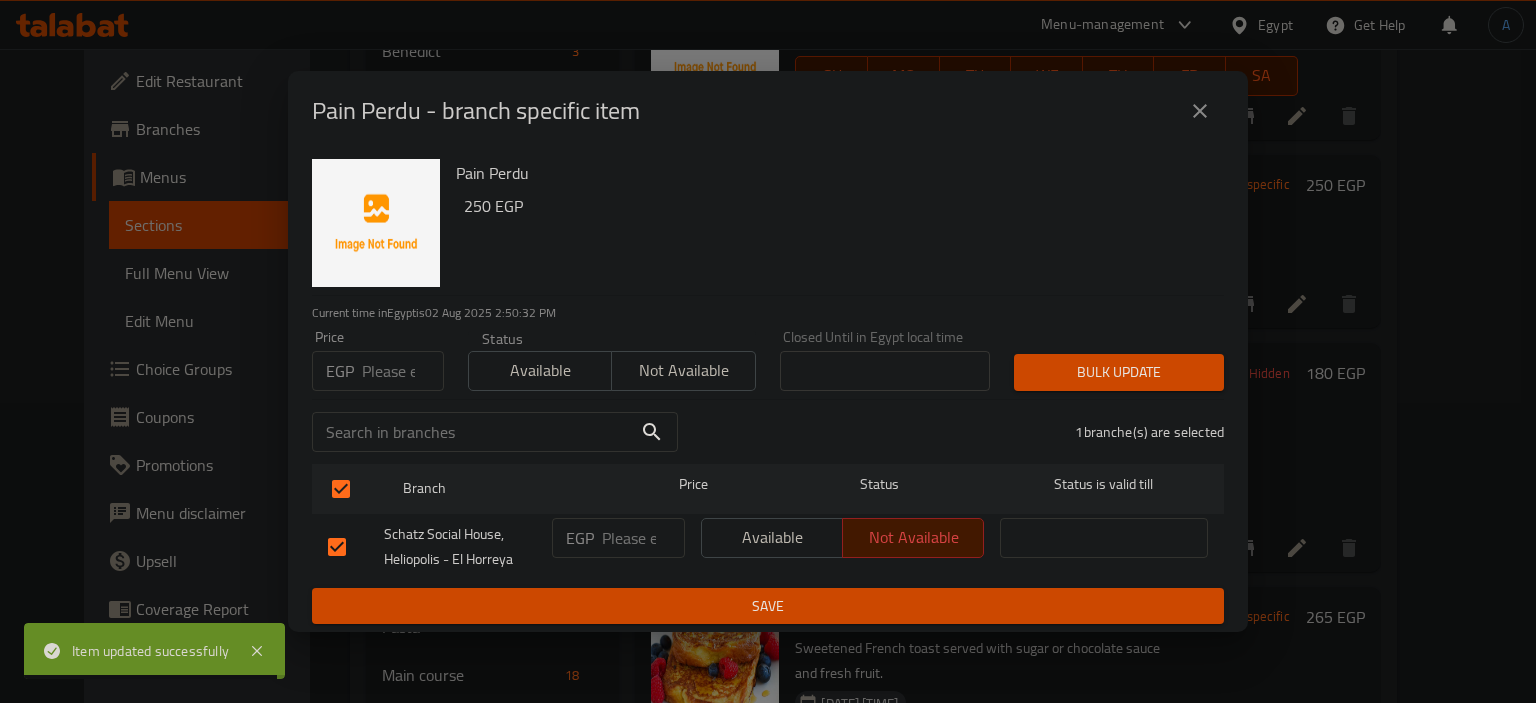 click on "Available" at bounding box center [772, 537] 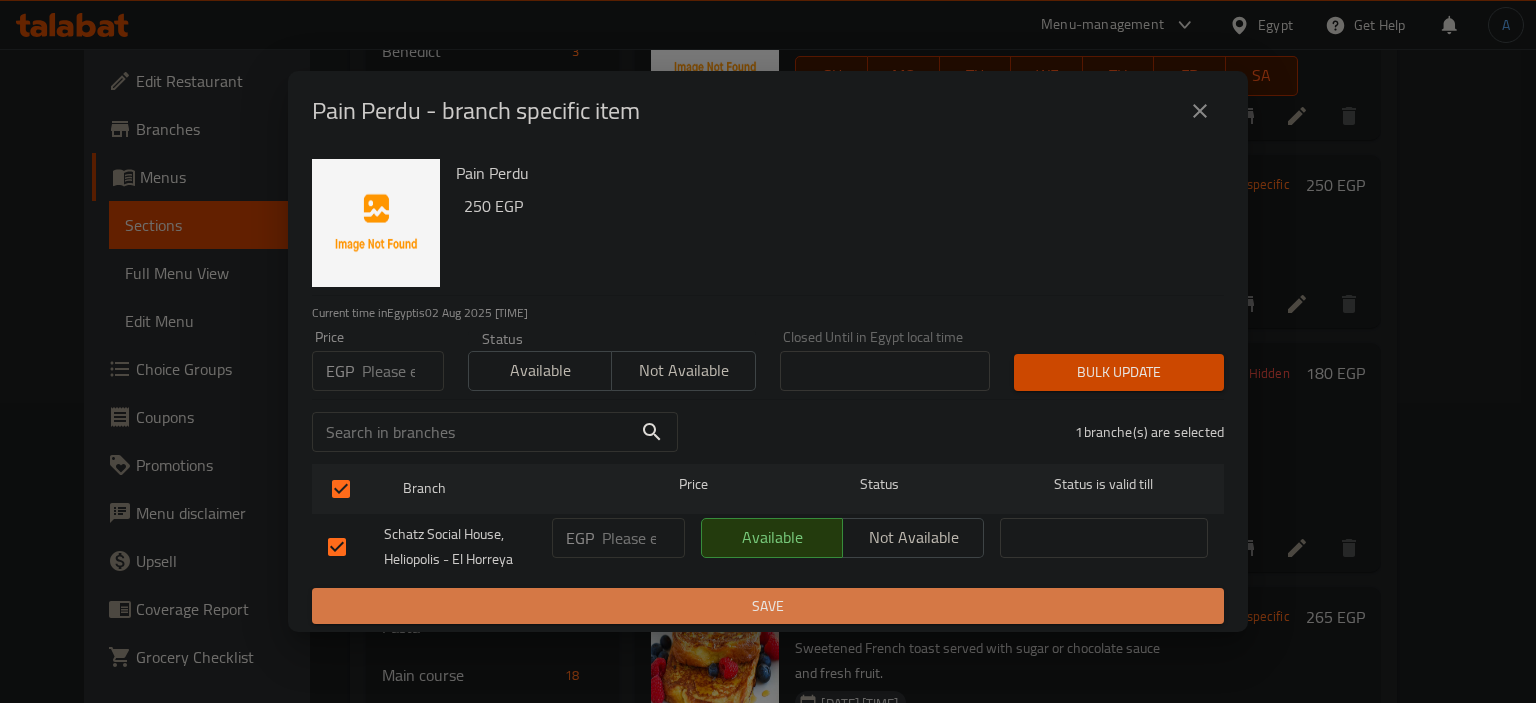 click on "Save" at bounding box center (768, 606) 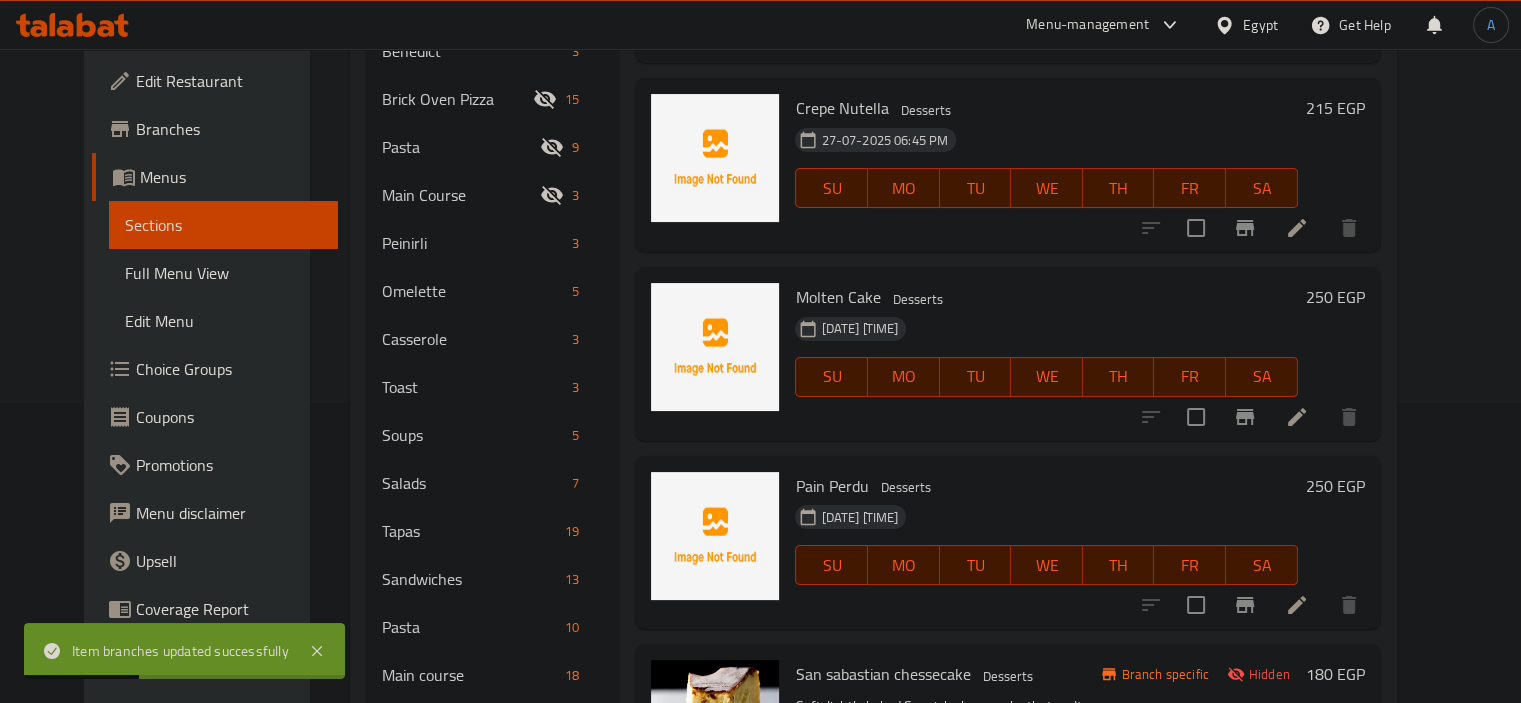 scroll, scrollTop: 100, scrollLeft: 0, axis: vertical 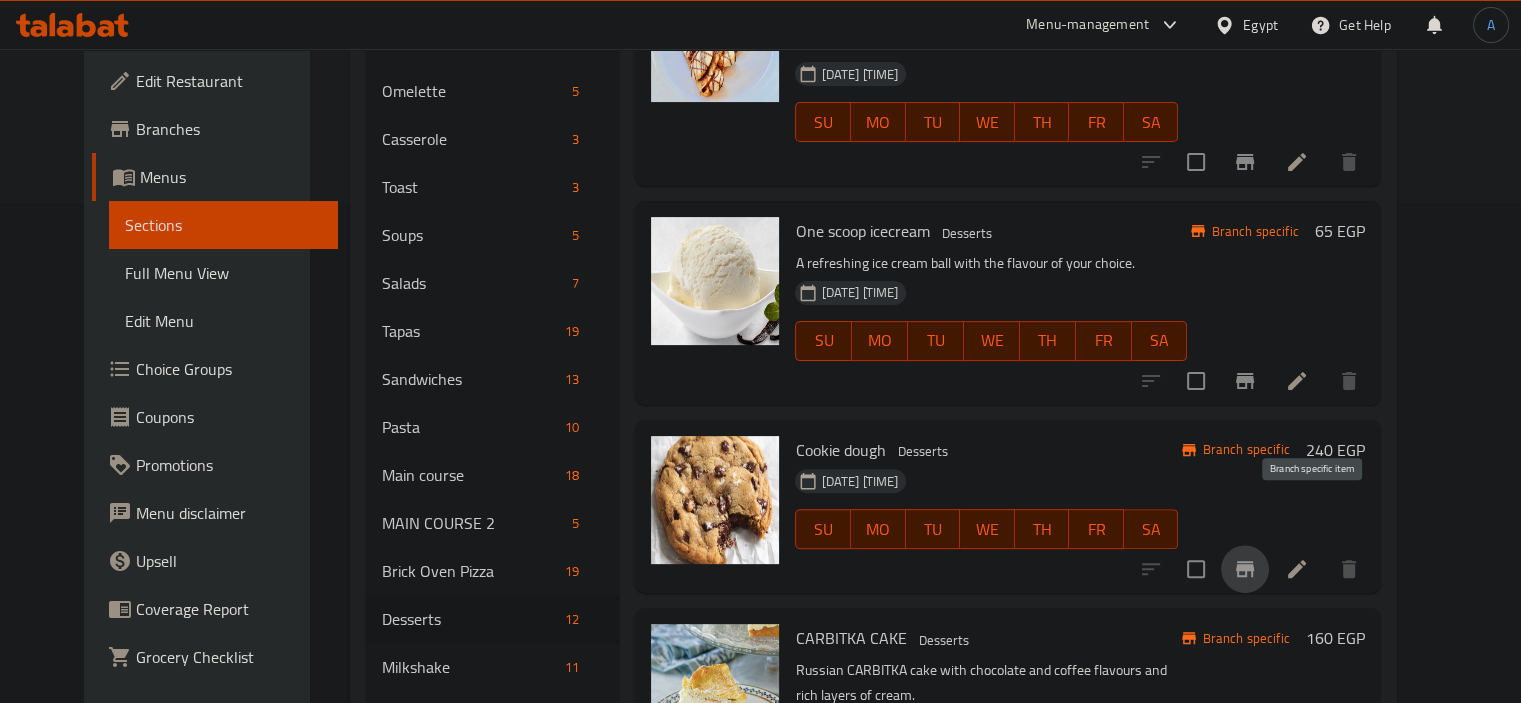 click at bounding box center (1245, 569) 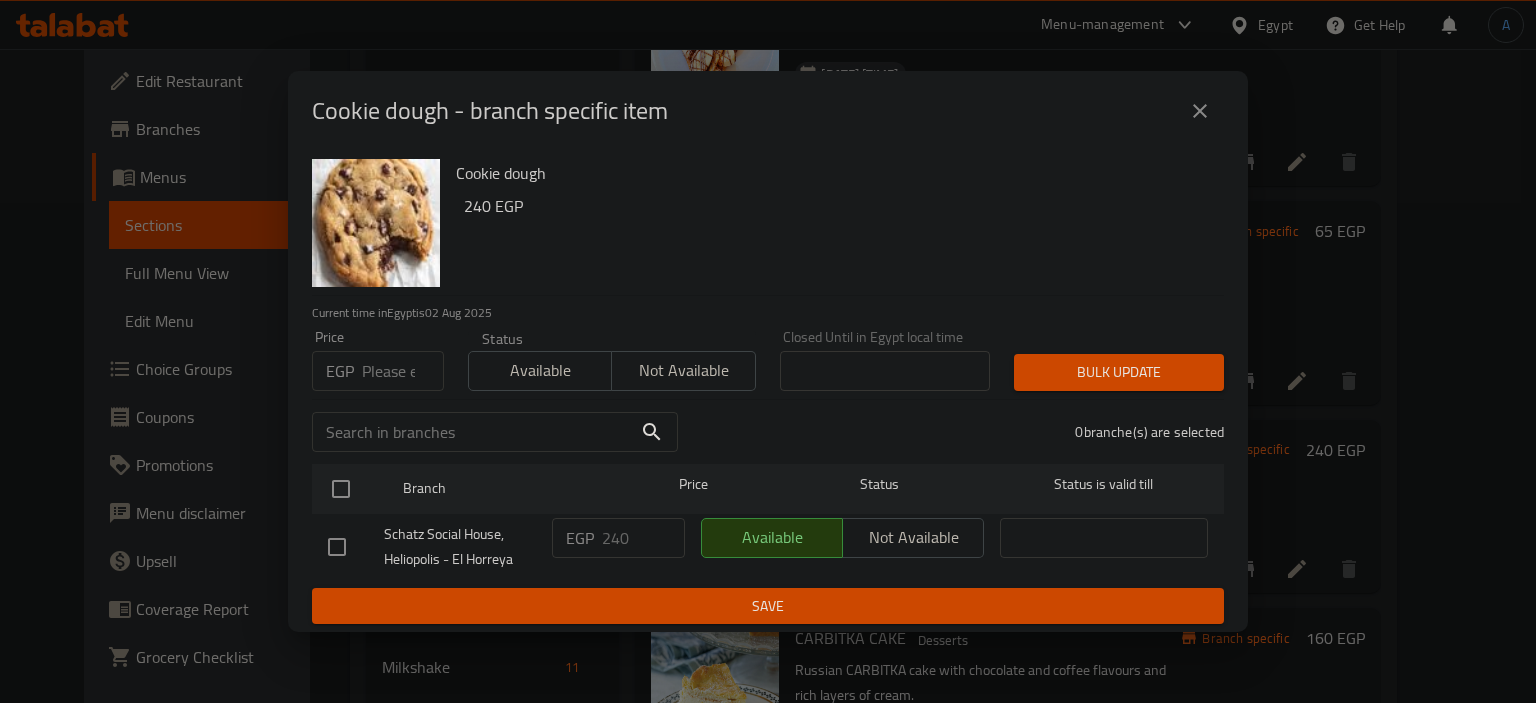 click 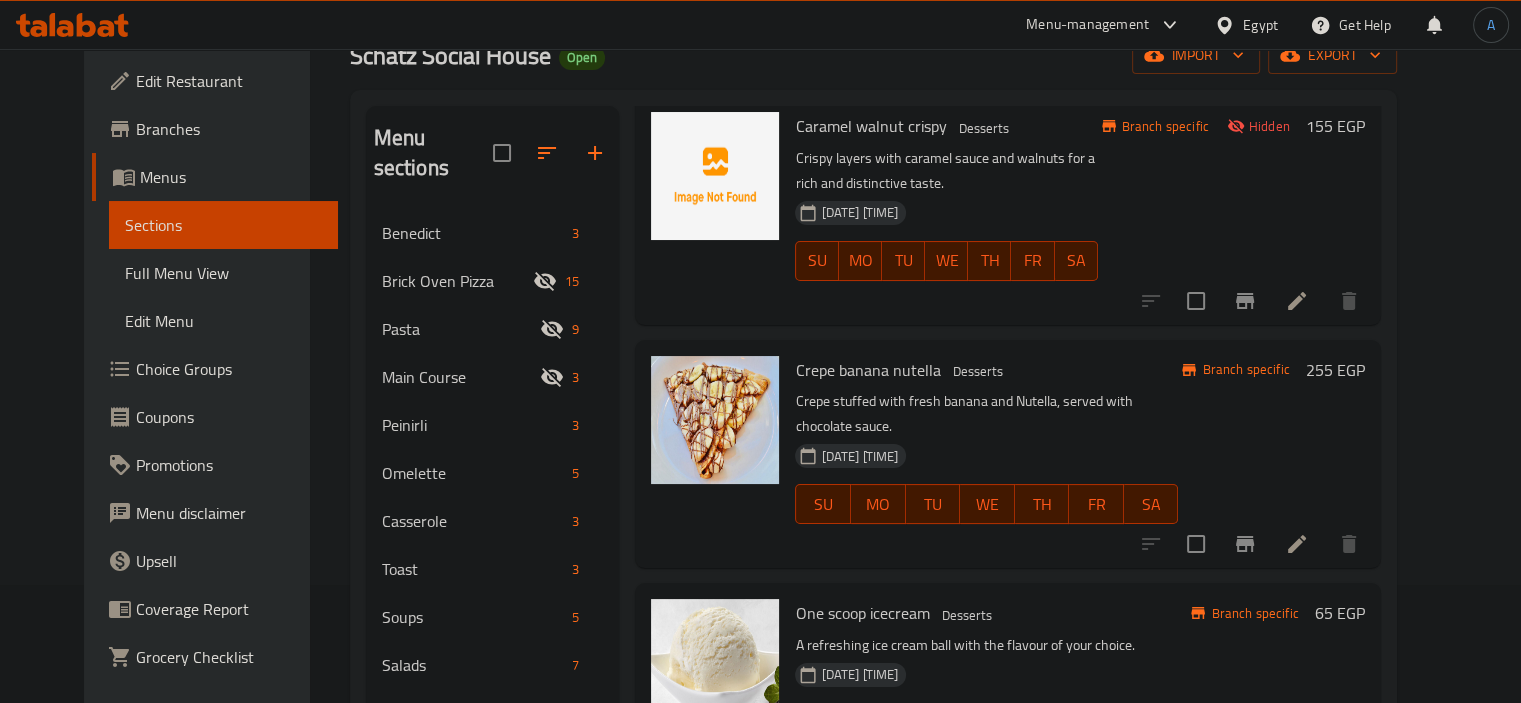 scroll, scrollTop: 0, scrollLeft: 0, axis: both 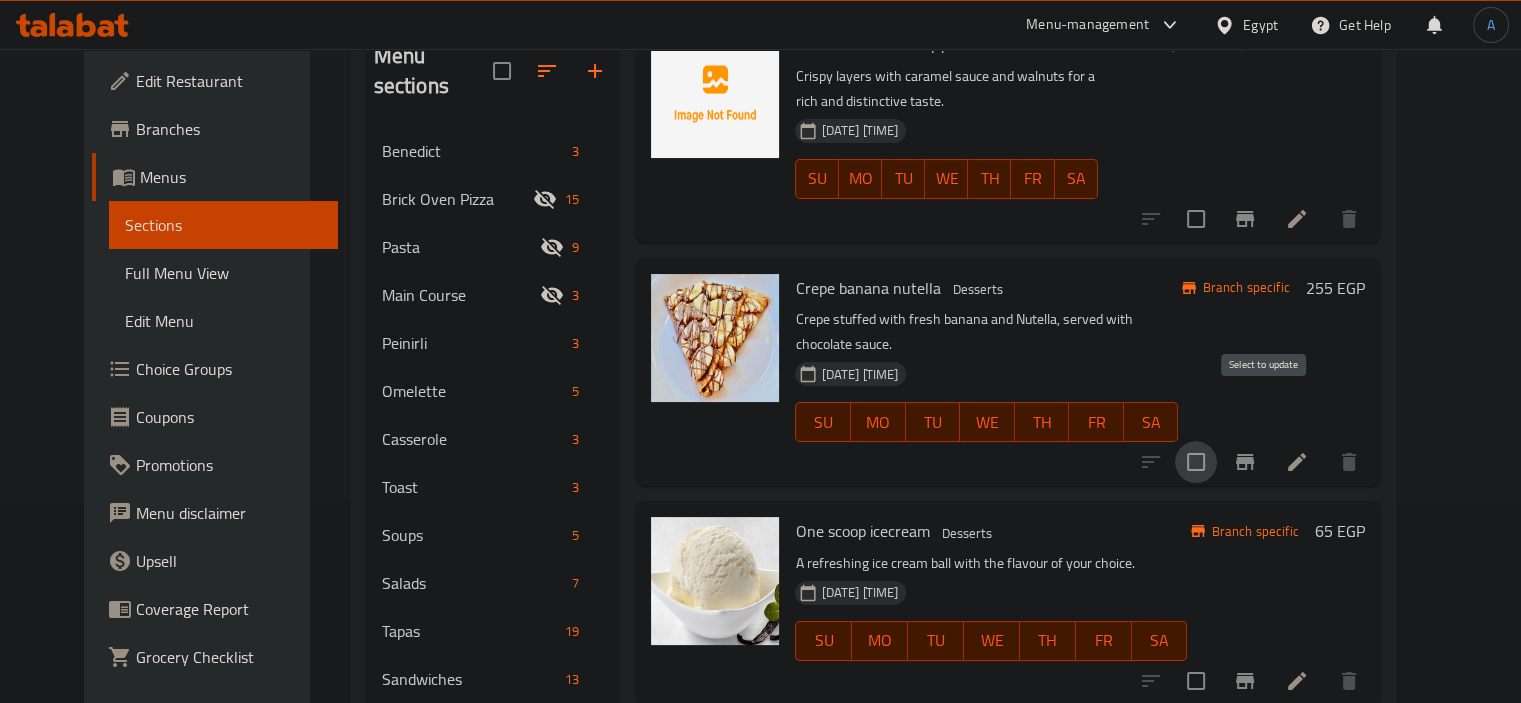 click at bounding box center (1196, 462) 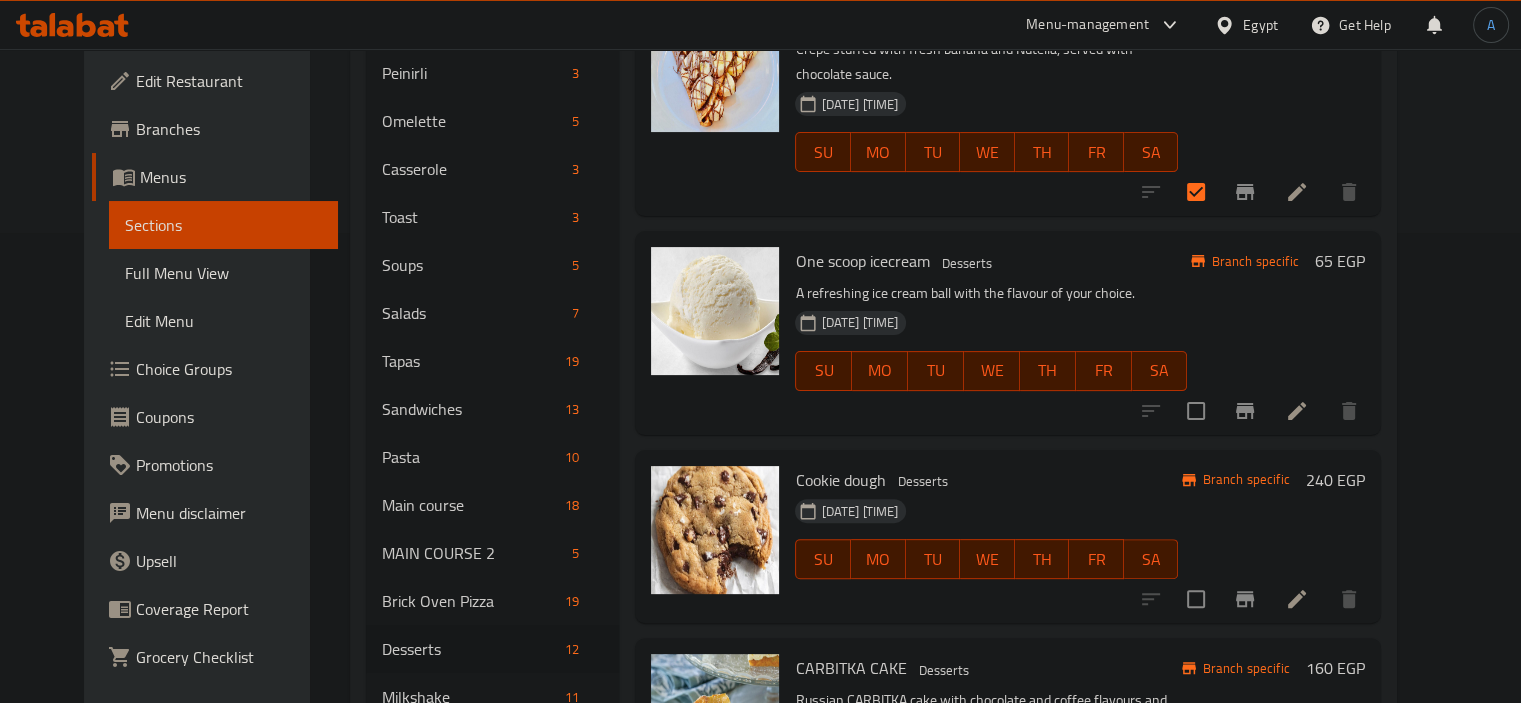 scroll, scrollTop: 500, scrollLeft: 0, axis: vertical 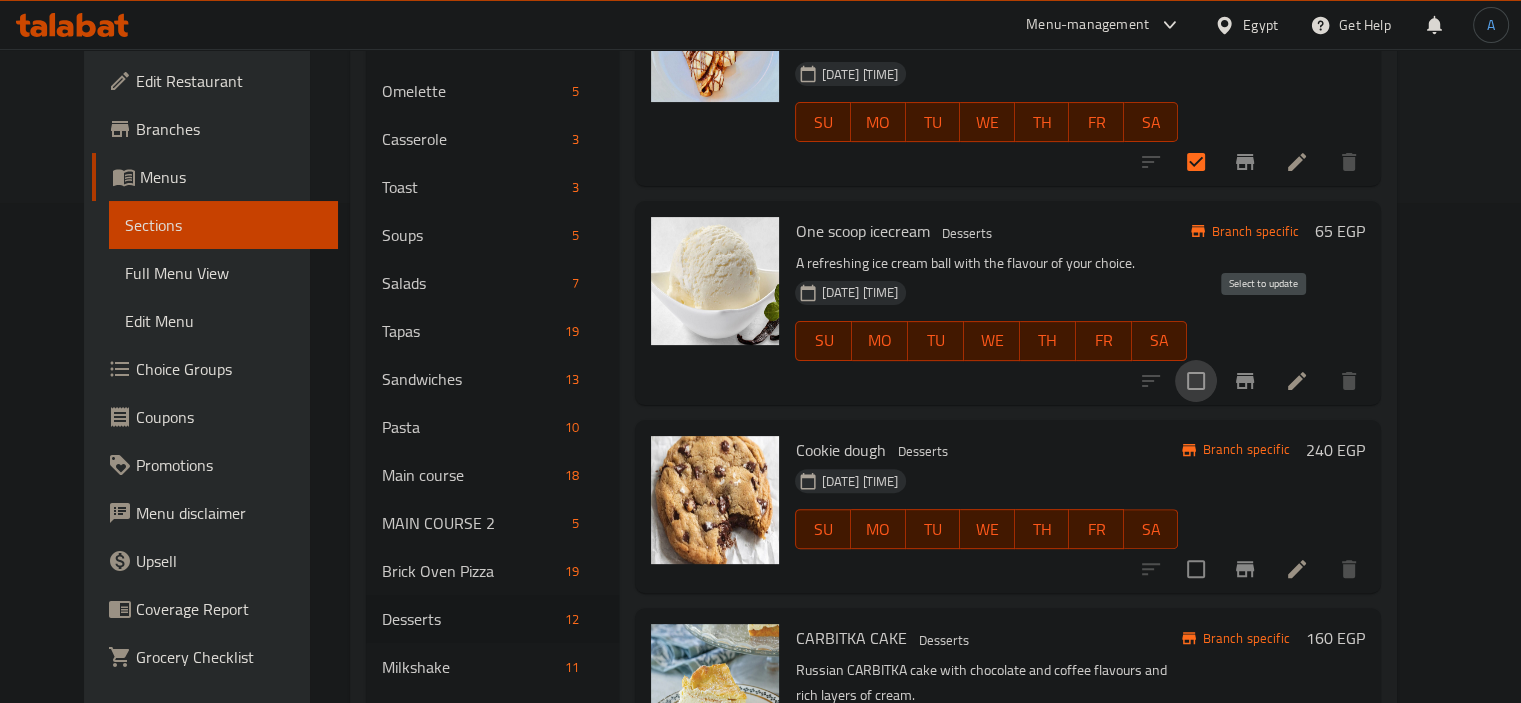 click at bounding box center [1196, 381] 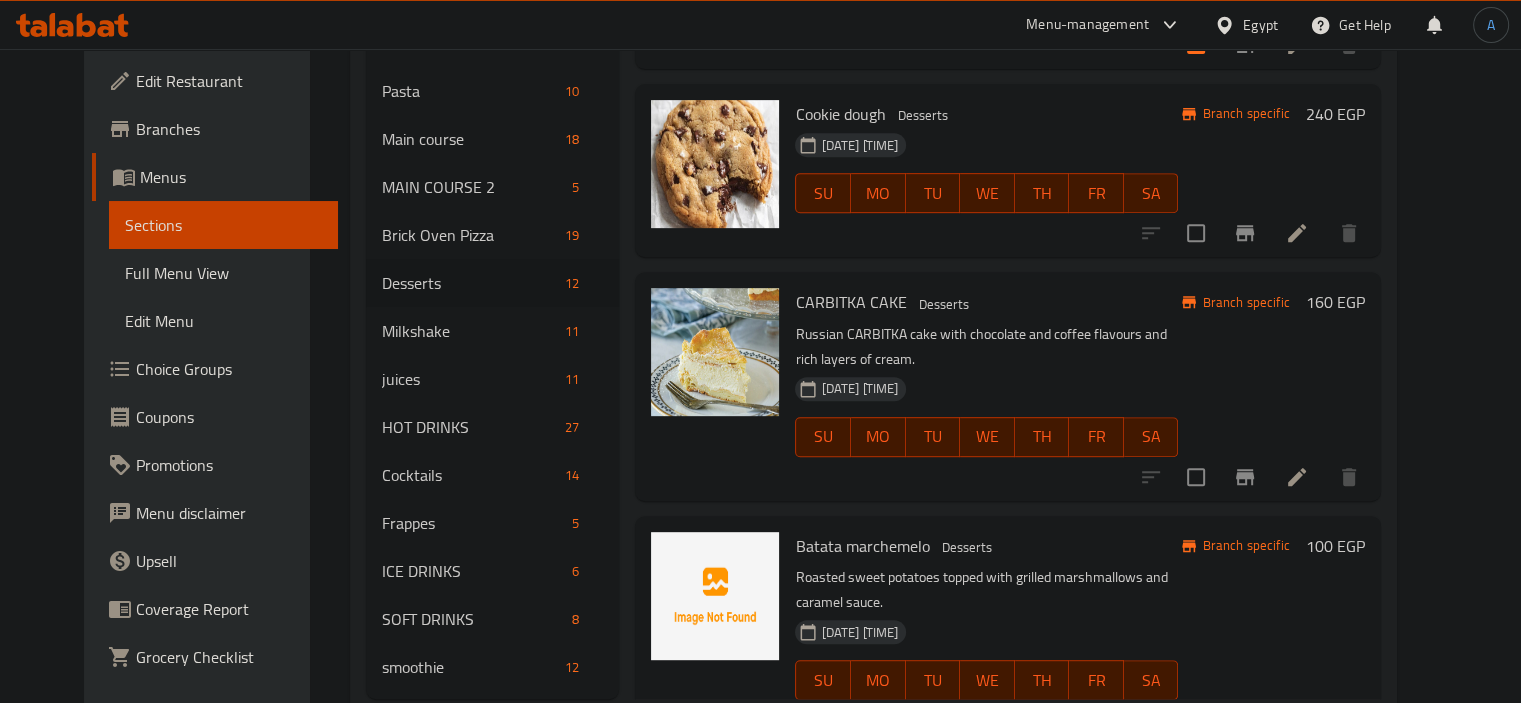 scroll, scrollTop: 857, scrollLeft: 0, axis: vertical 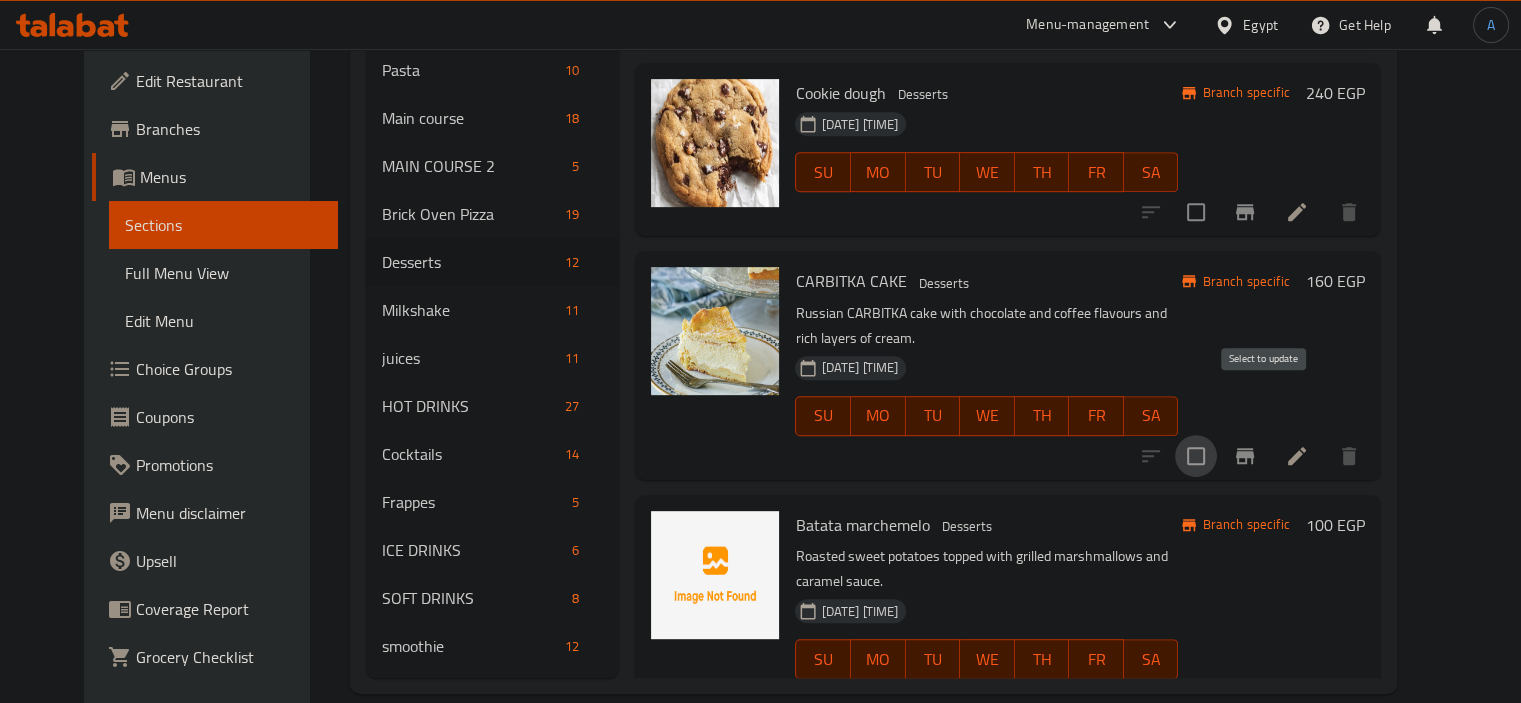 click at bounding box center (1196, 456) 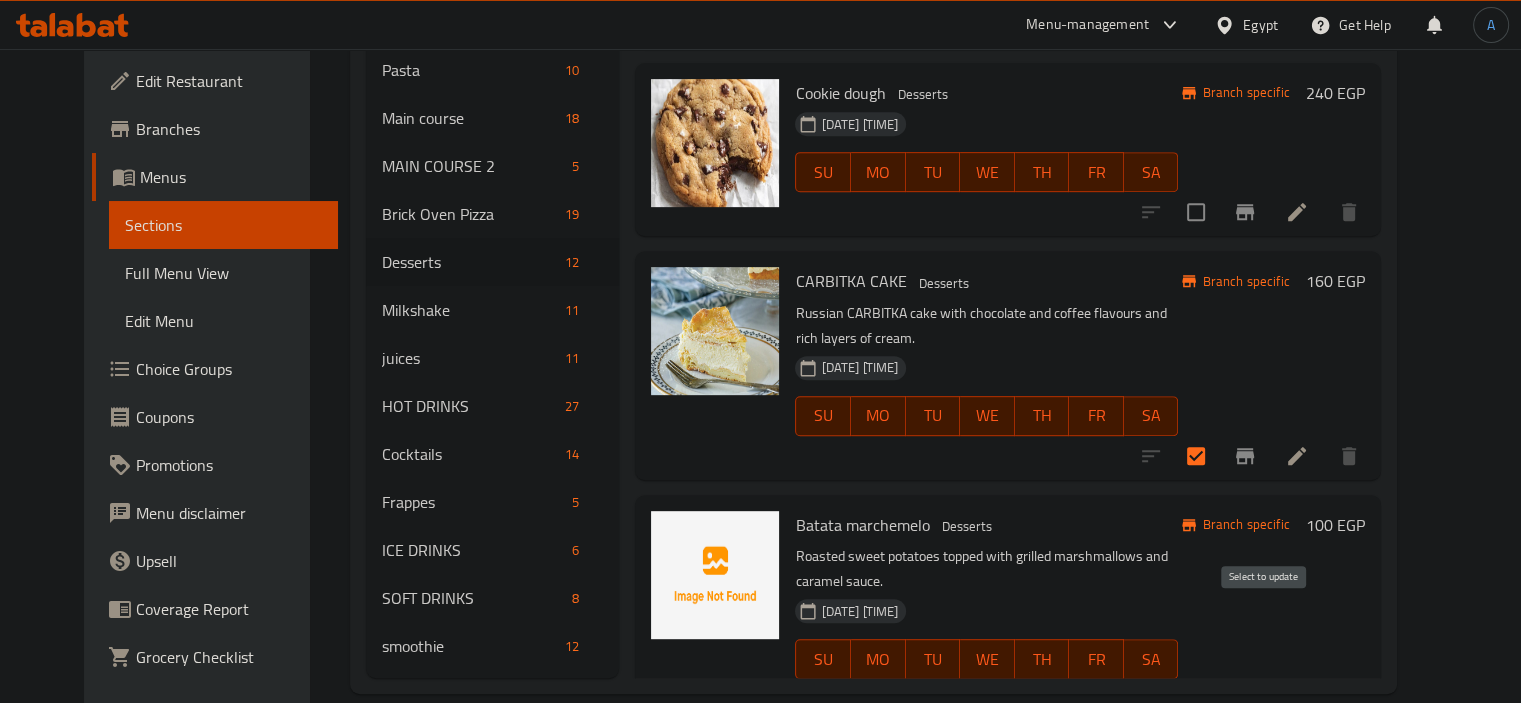 click at bounding box center [1196, 699] 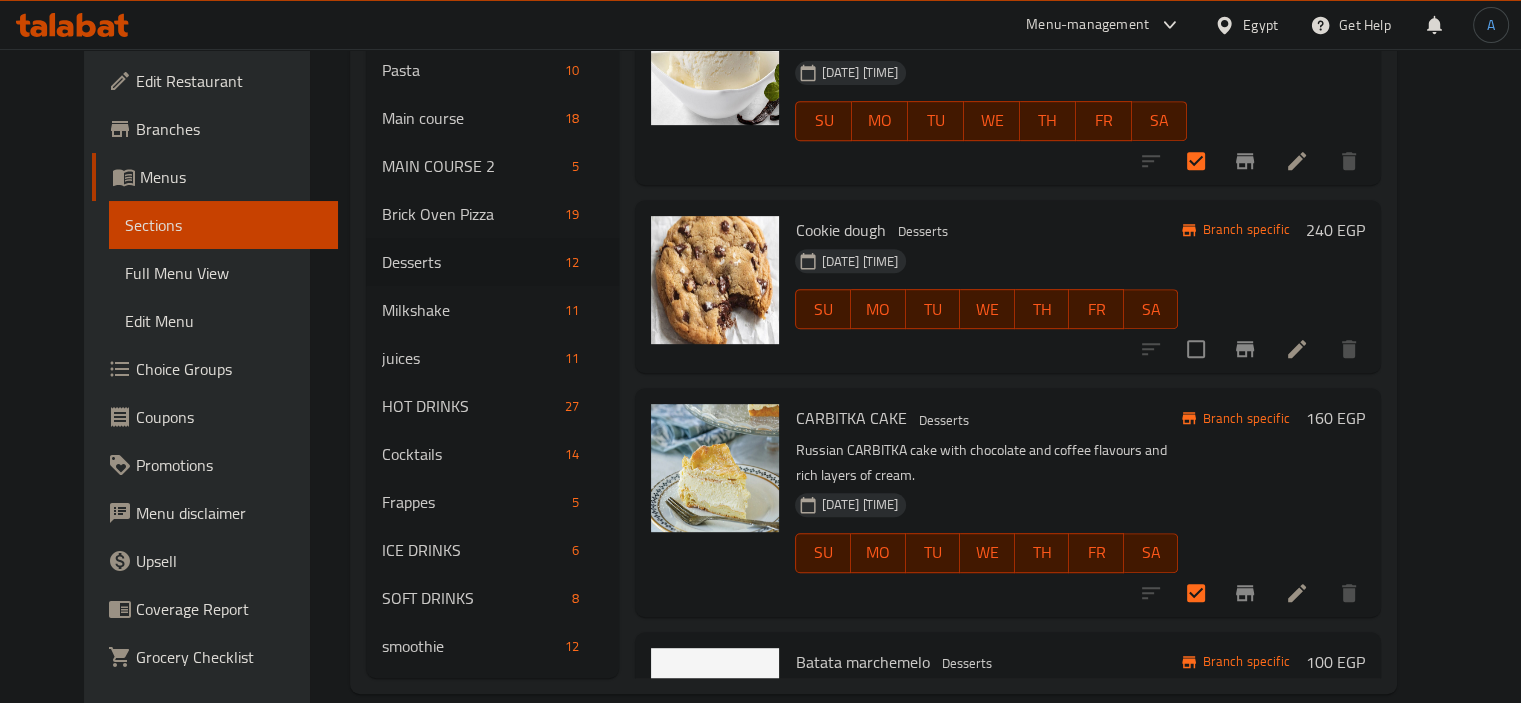 scroll, scrollTop: 0, scrollLeft: 0, axis: both 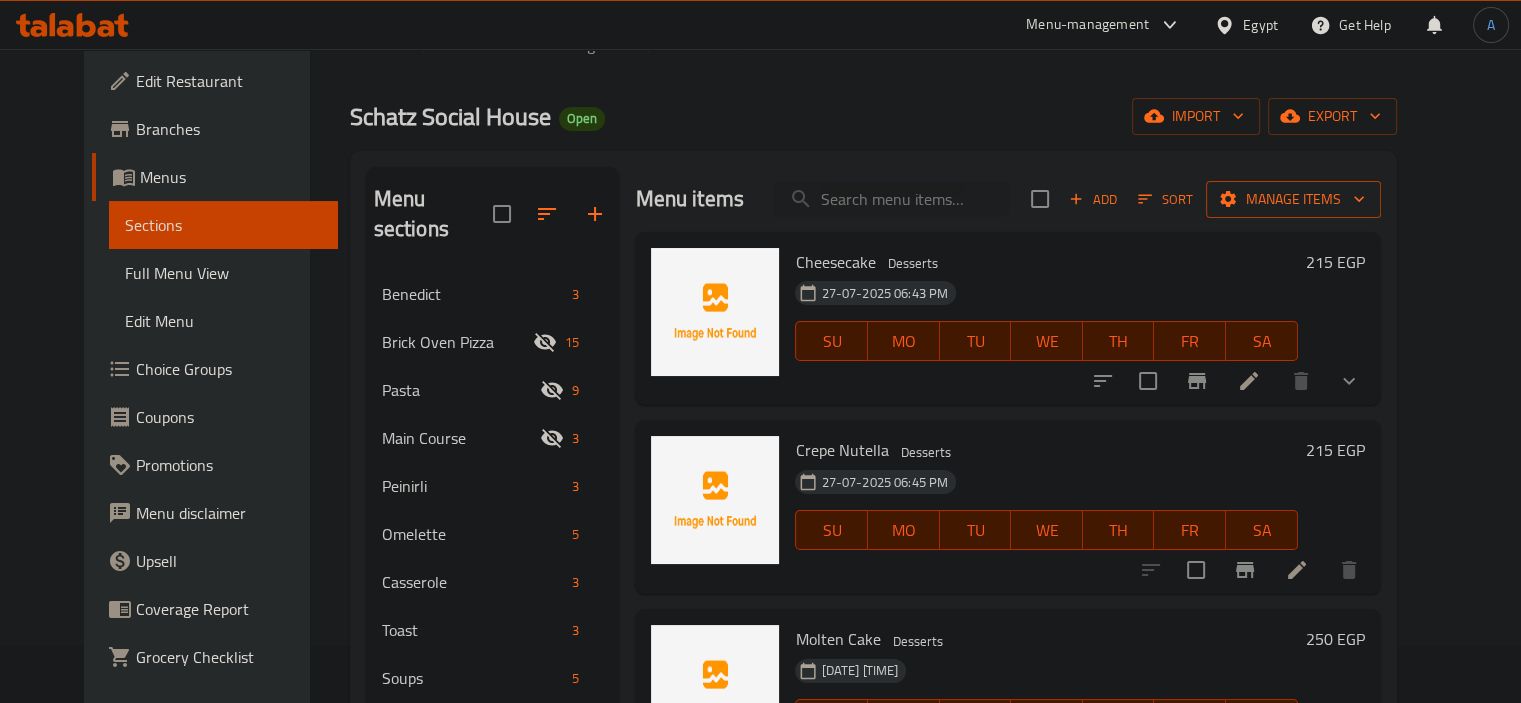 click on "Manage items" at bounding box center [1293, 199] 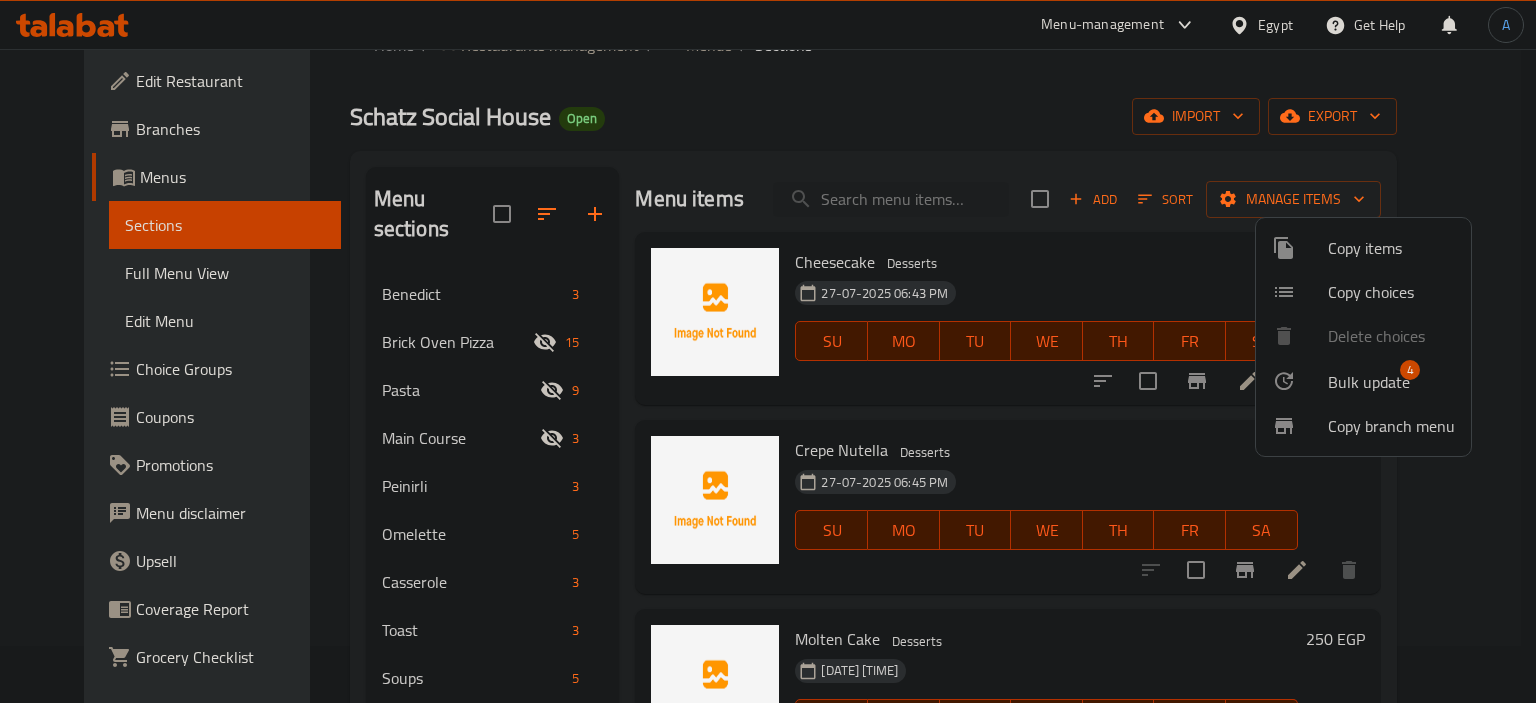 click on "Bulk update" at bounding box center (1369, 382) 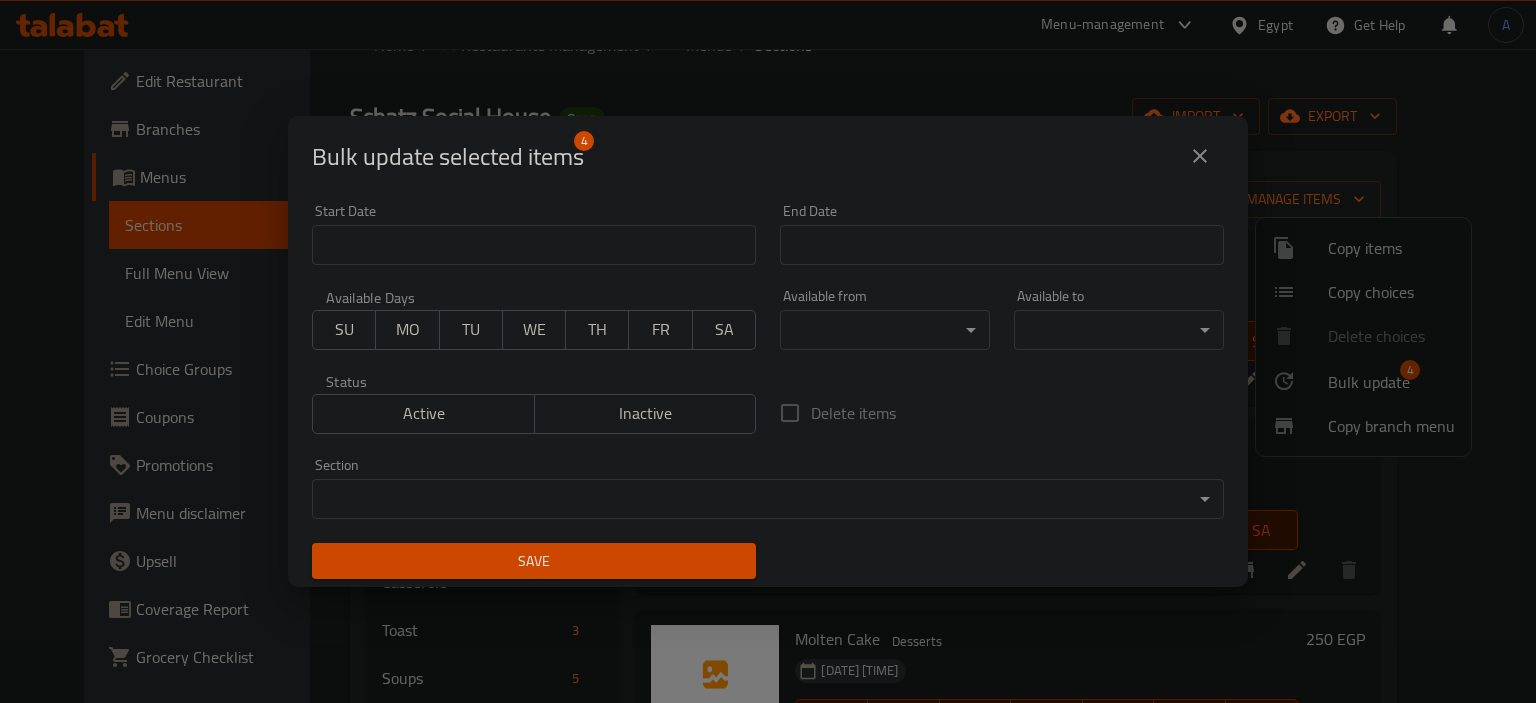 click on "Inactive" at bounding box center (646, 413) 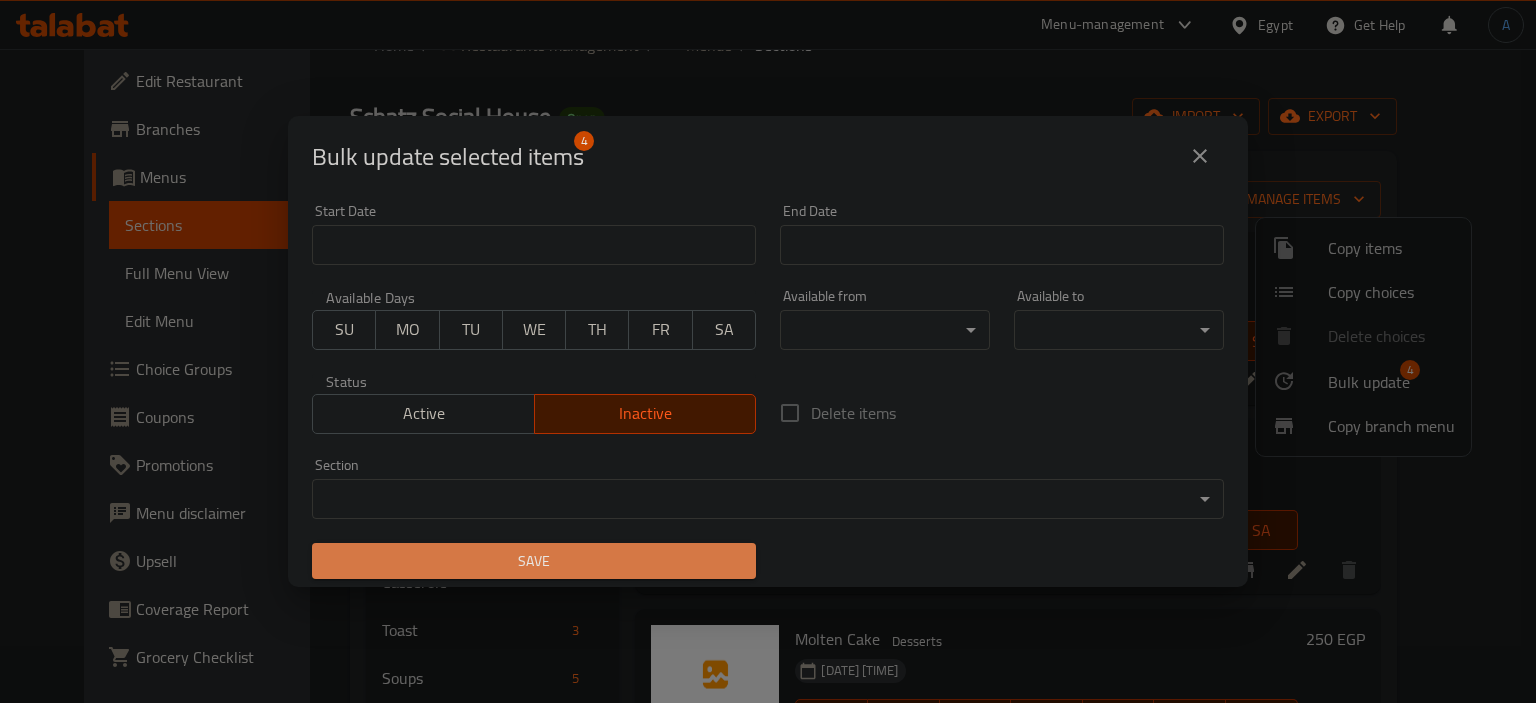 click on "Save" at bounding box center (534, 561) 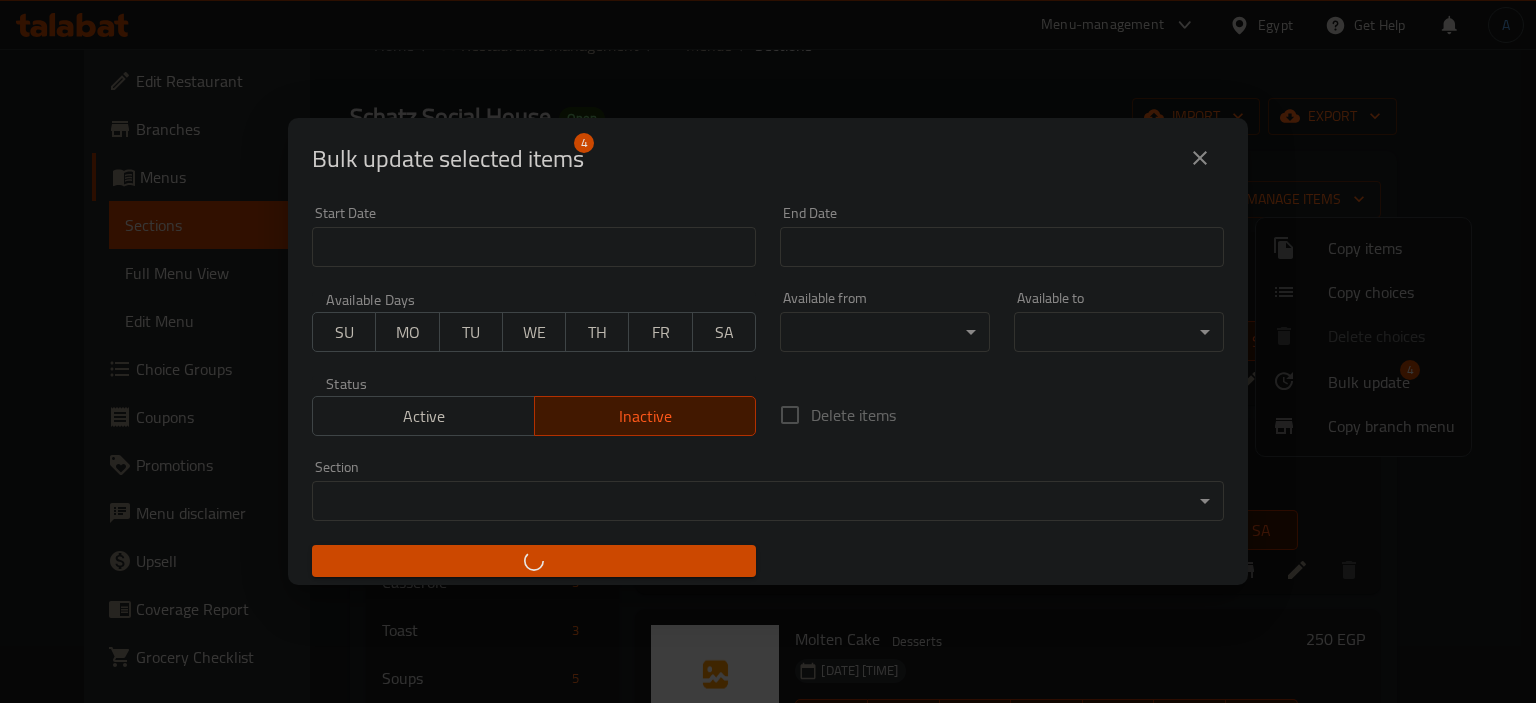 checkbox on "false" 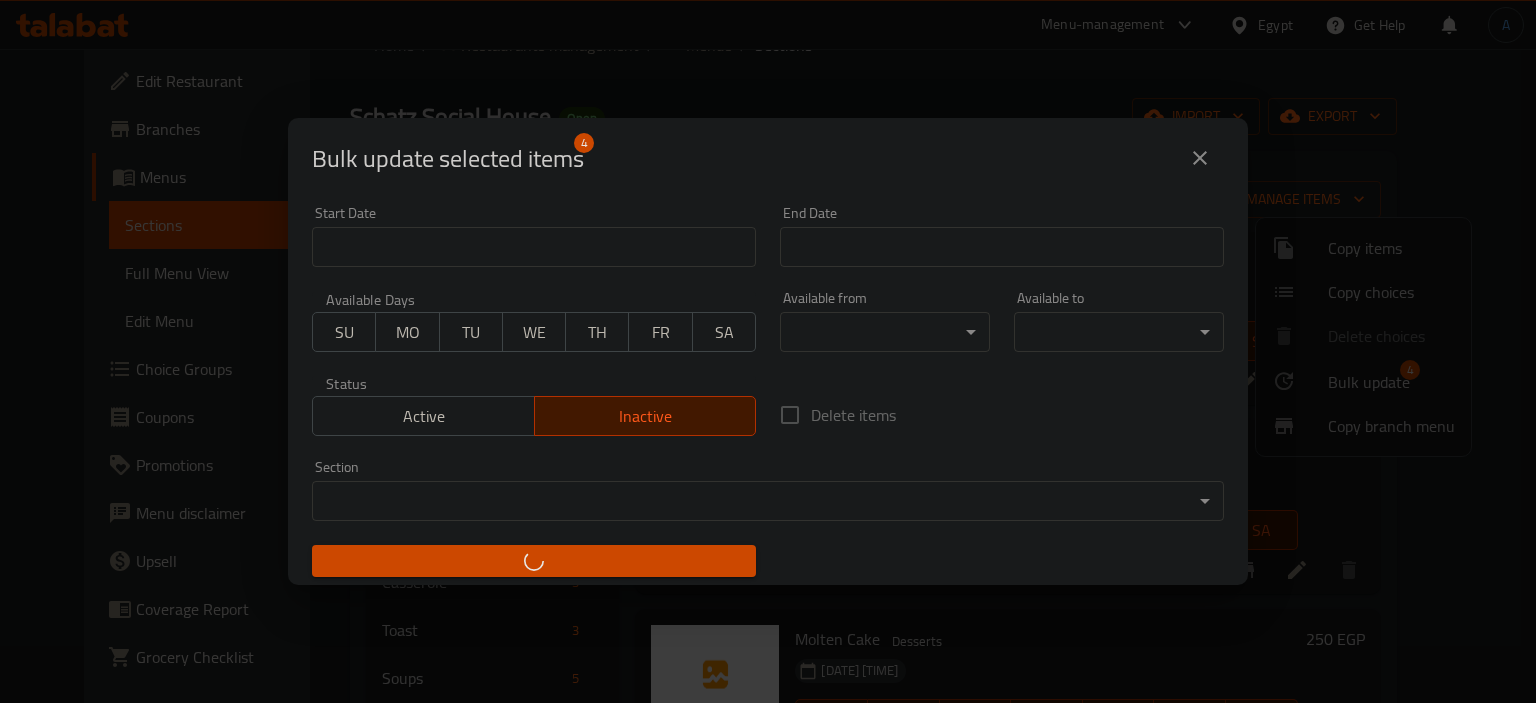 checkbox on "false" 